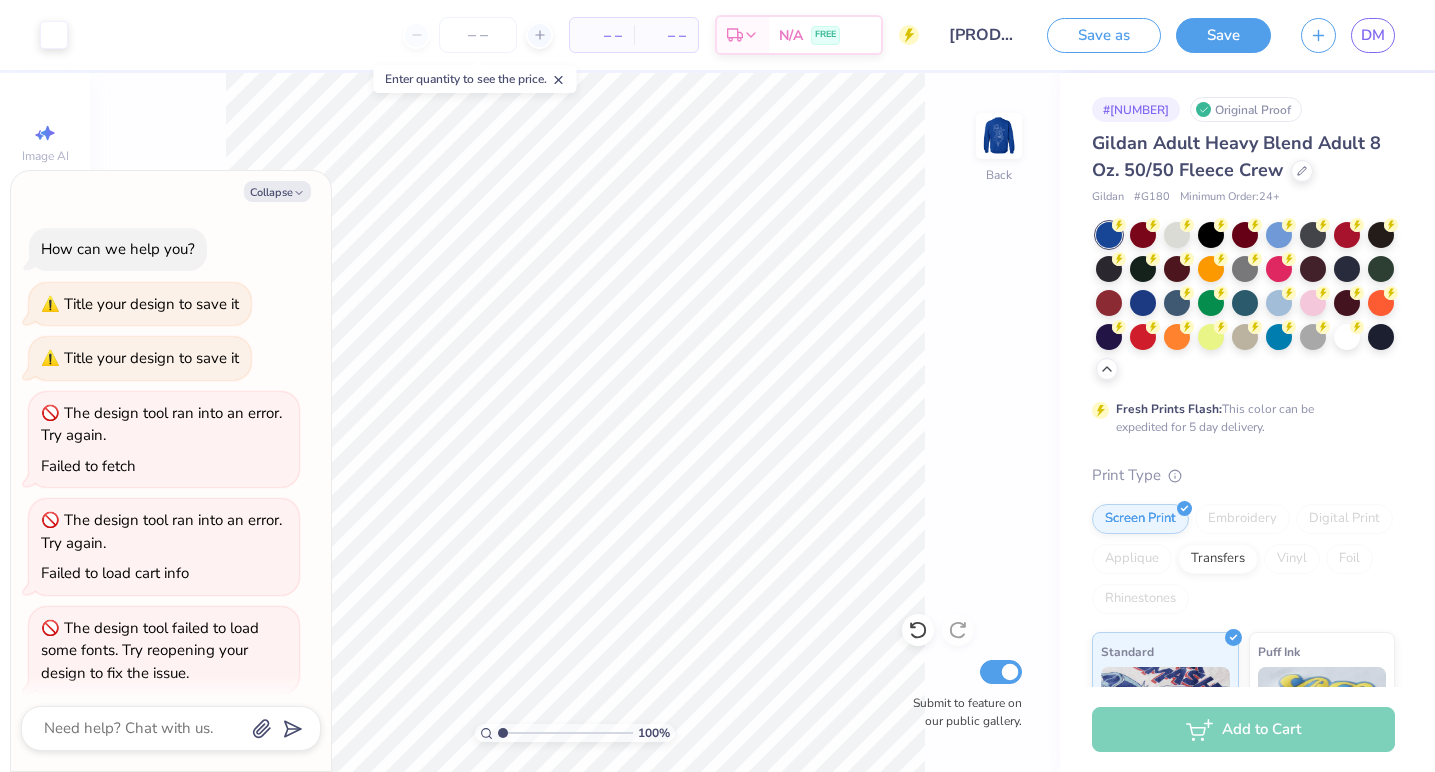 scroll, scrollTop: 0, scrollLeft: 0, axis: both 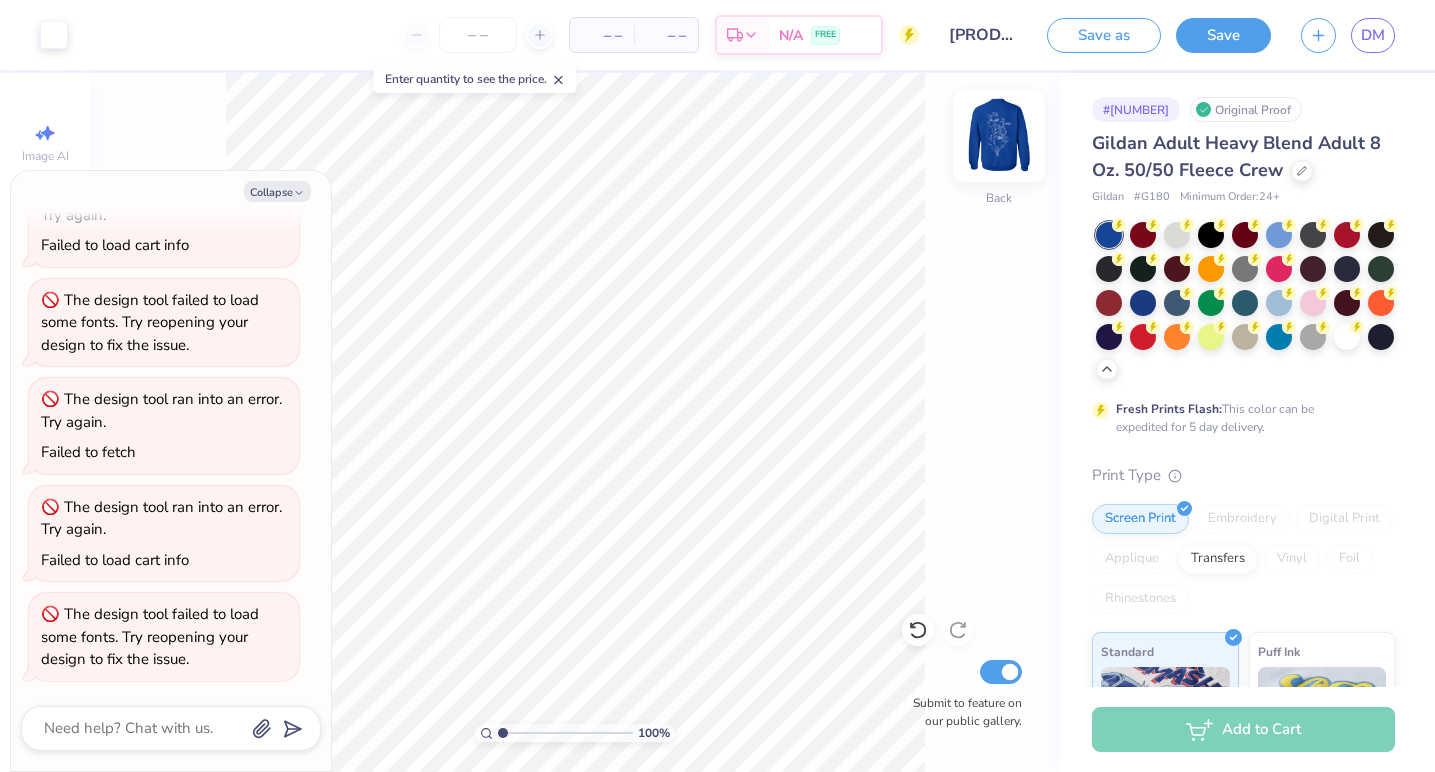 click at bounding box center [999, 136] 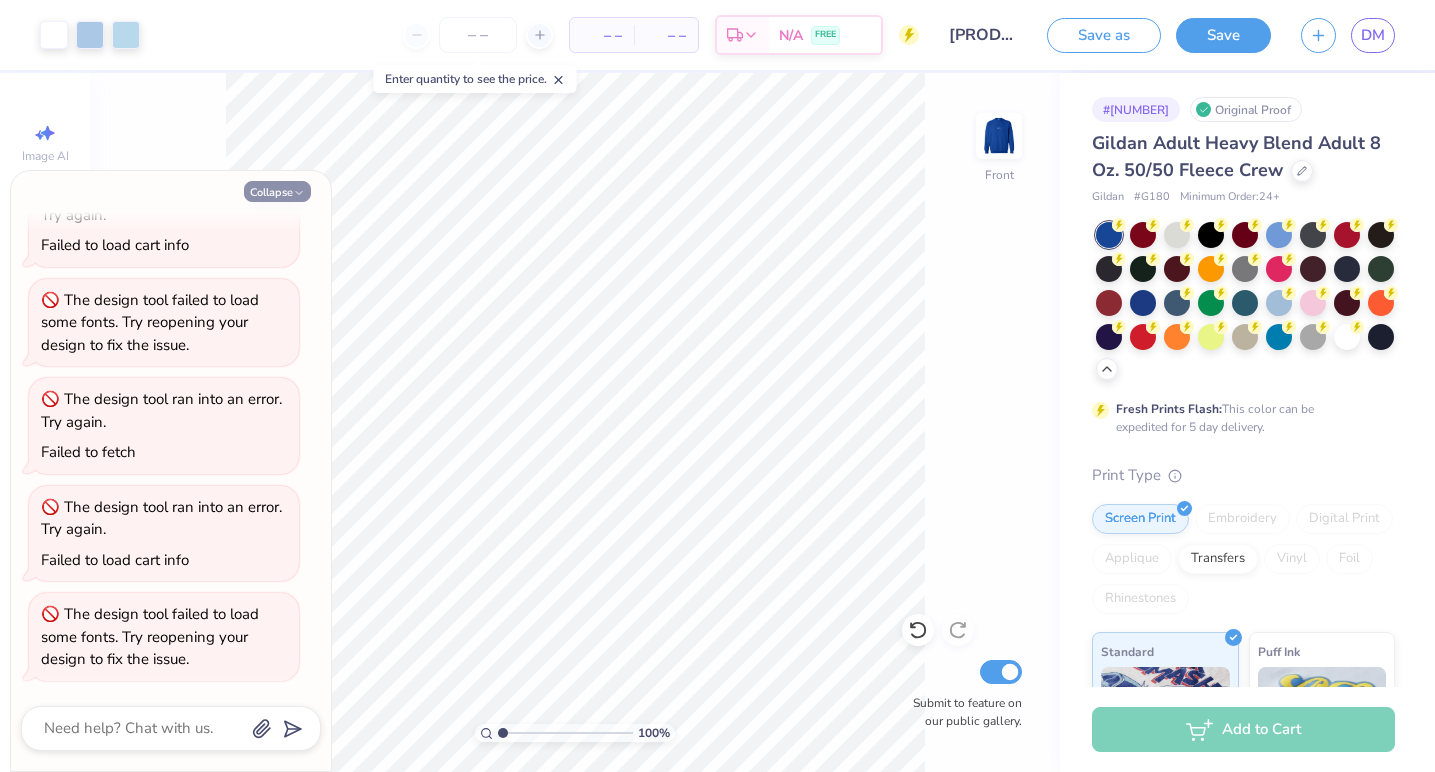 click on "Collapse" at bounding box center [277, 191] 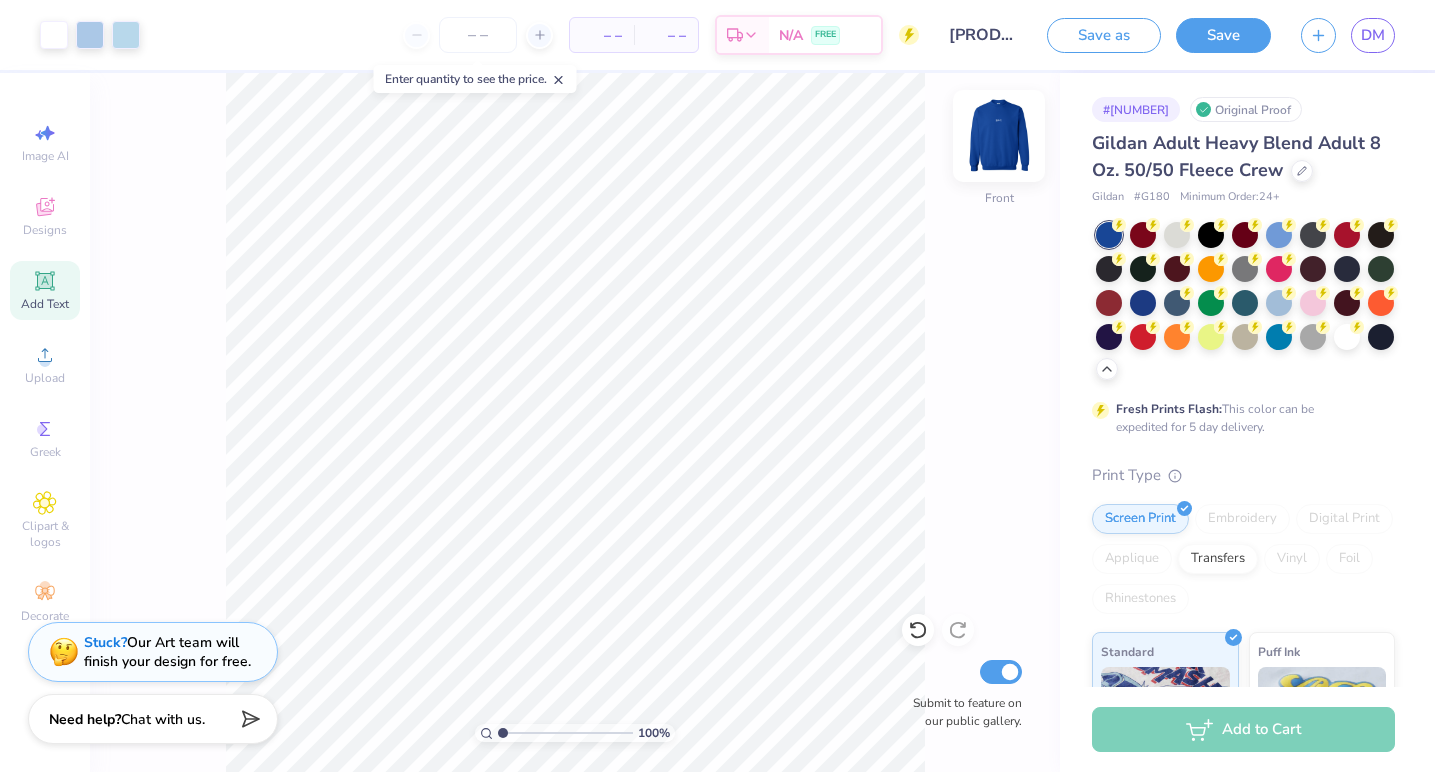 click at bounding box center [999, 136] 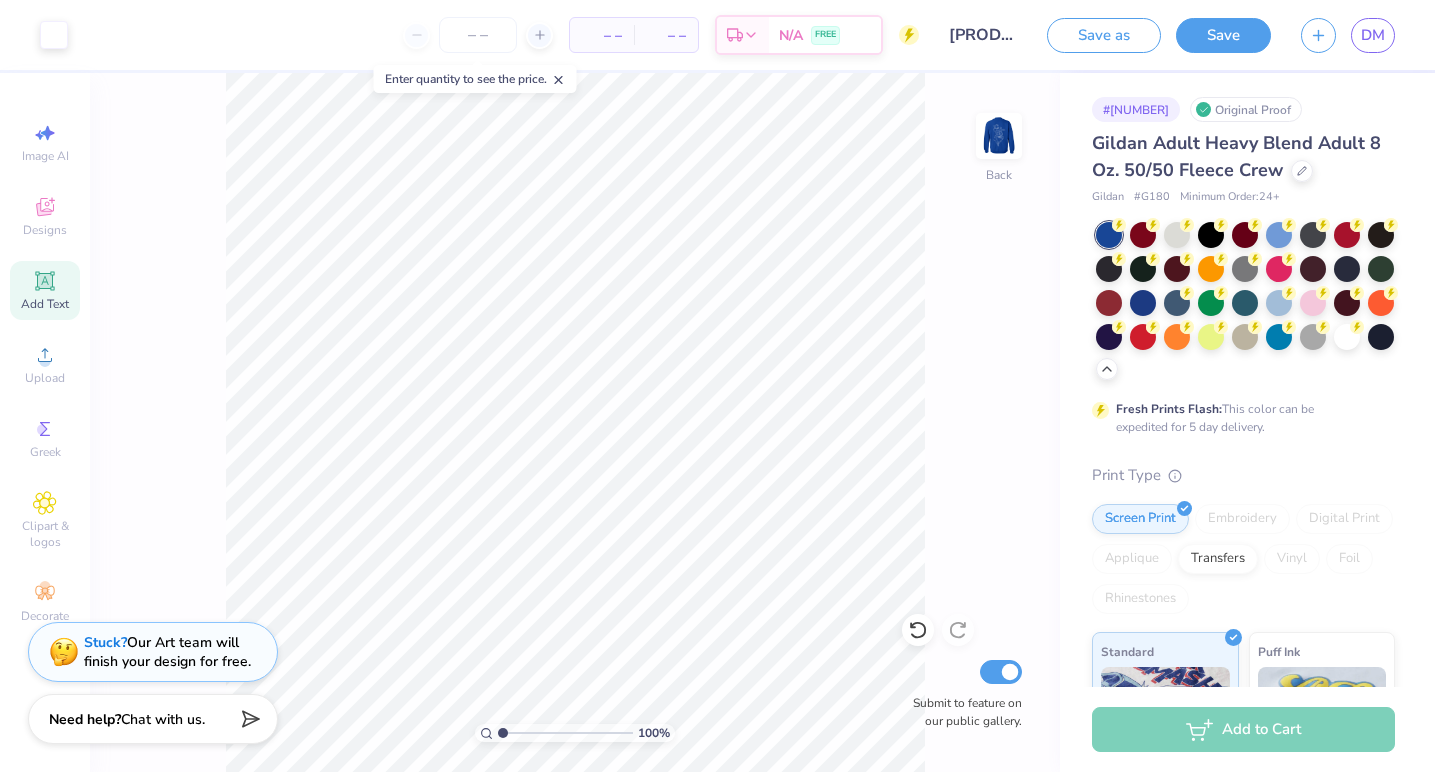 click at bounding box center (999, 136) 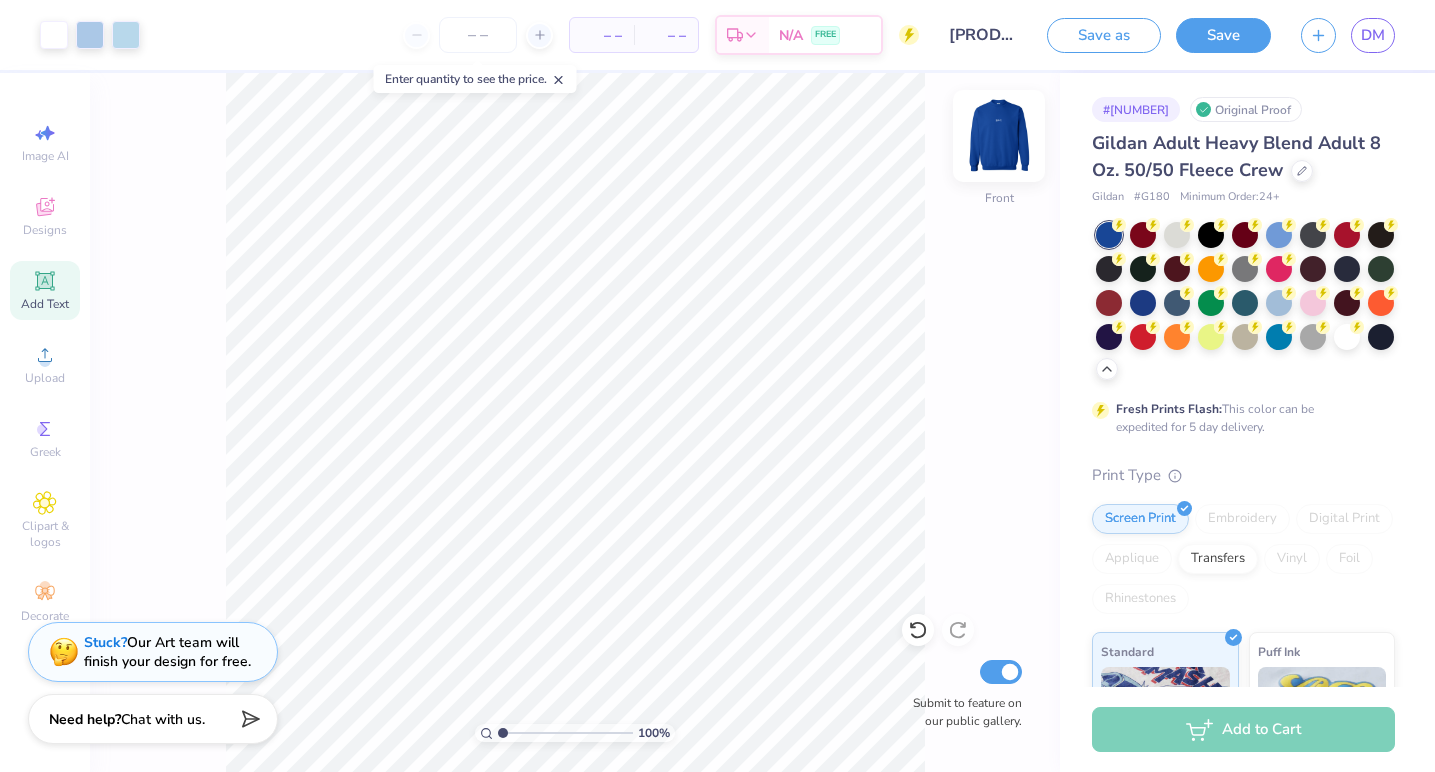 click at bounding box center [999, 136] 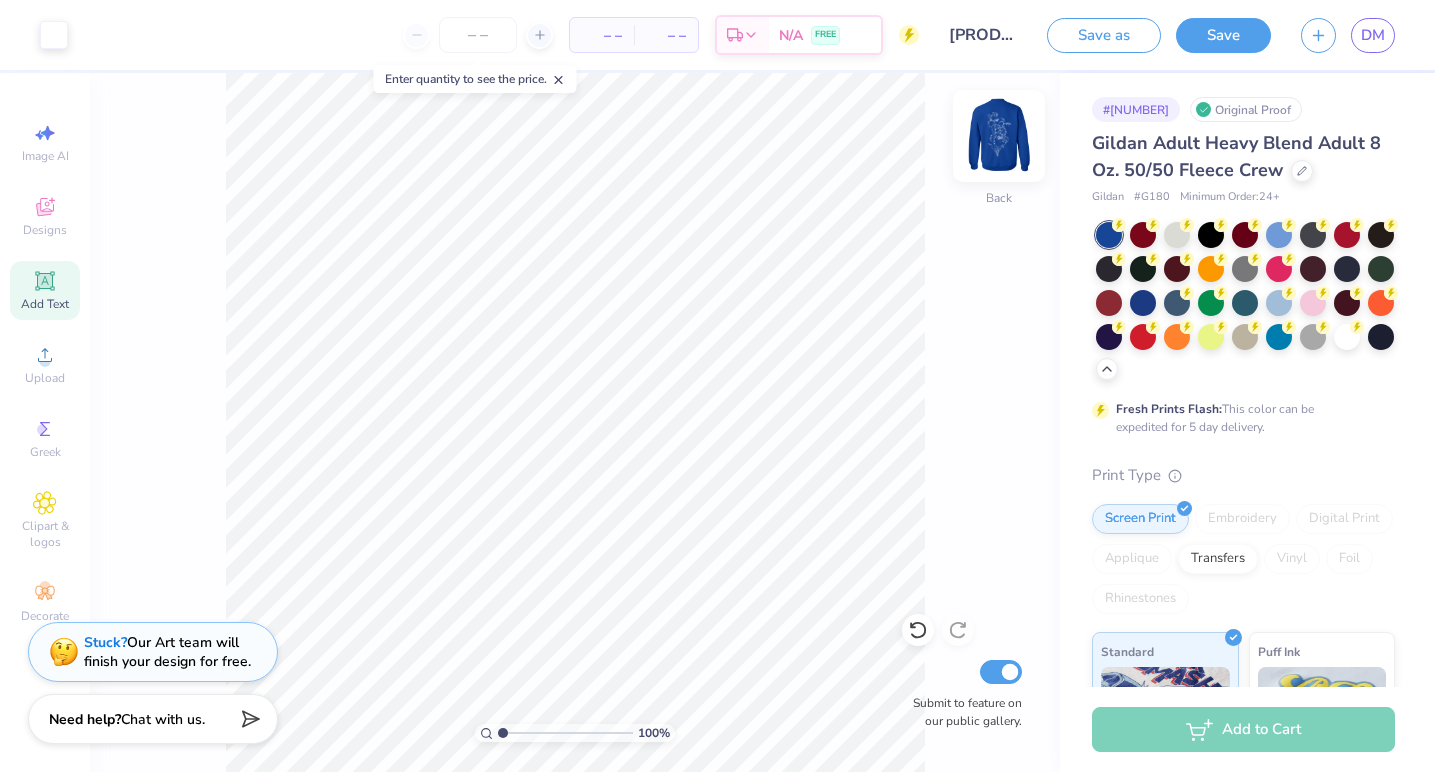 click at bounding box center [999, 136] 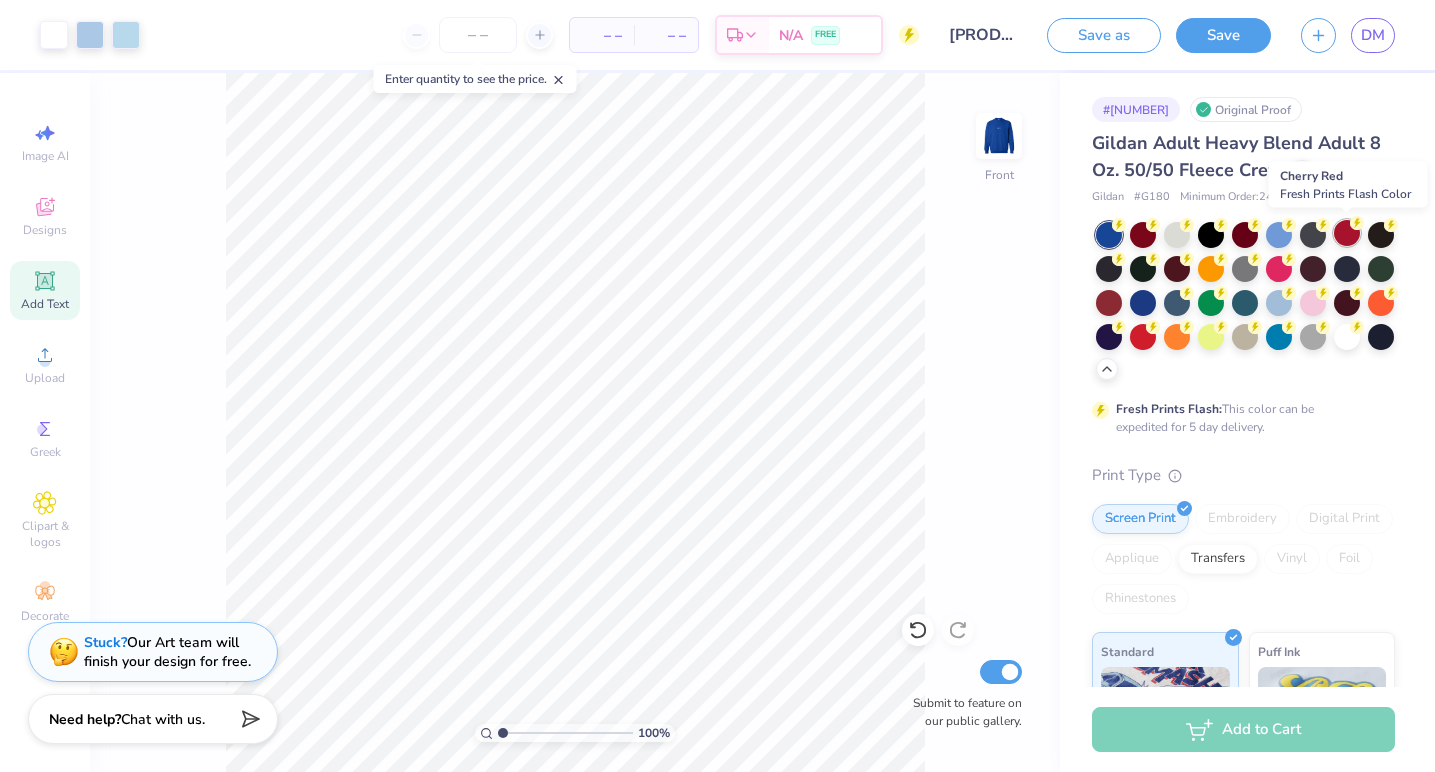 click at bounding box center [1347, 233] 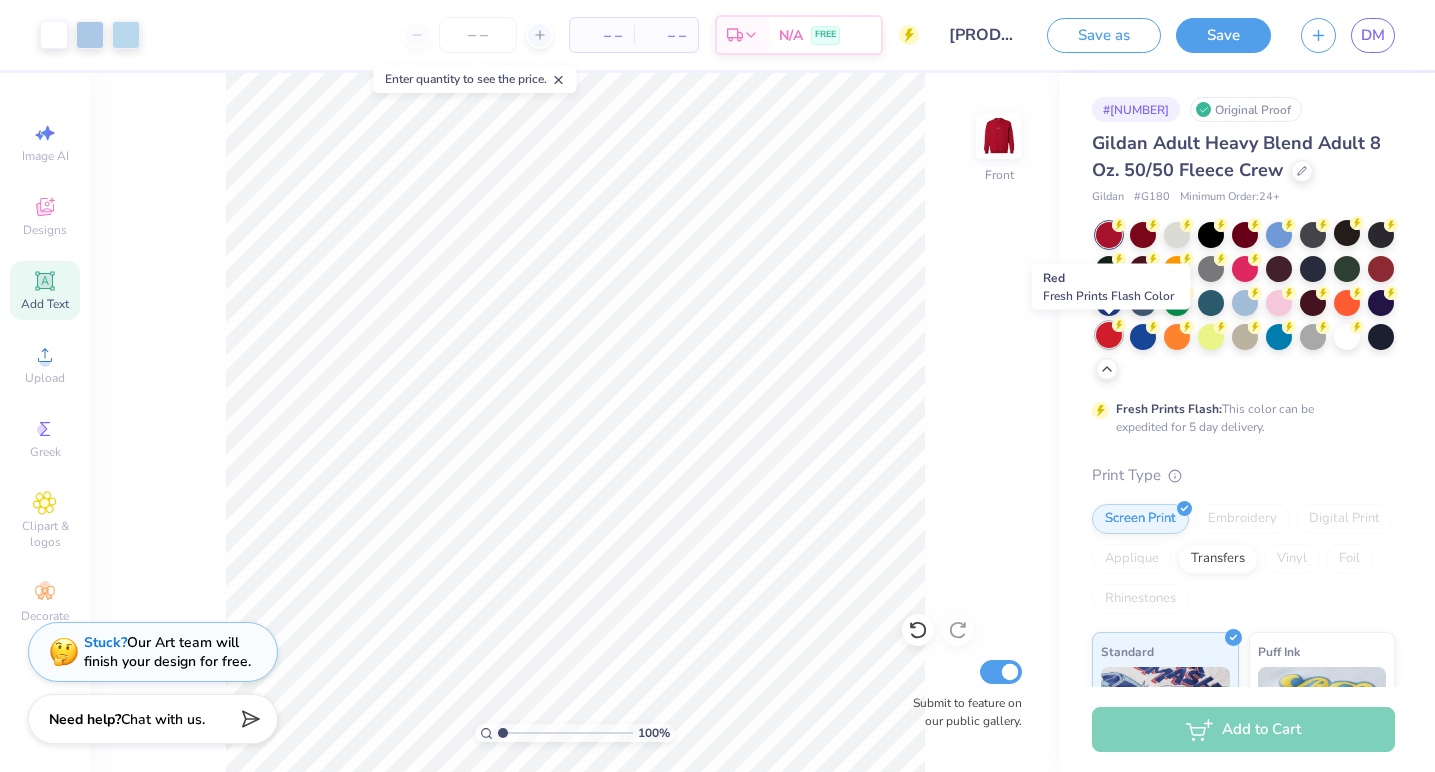click at bounding box center (1109, 335) 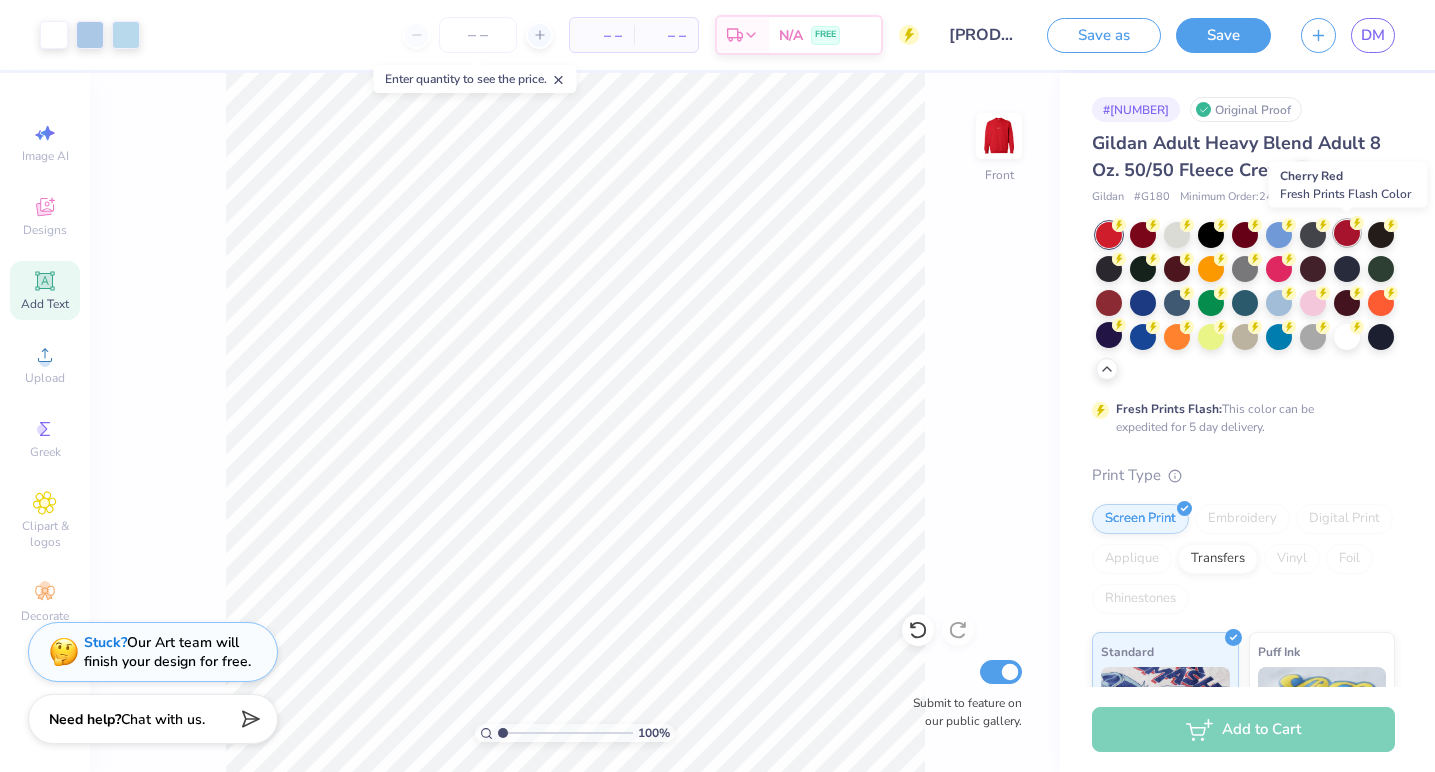 click at bounding box center (1347, 233) 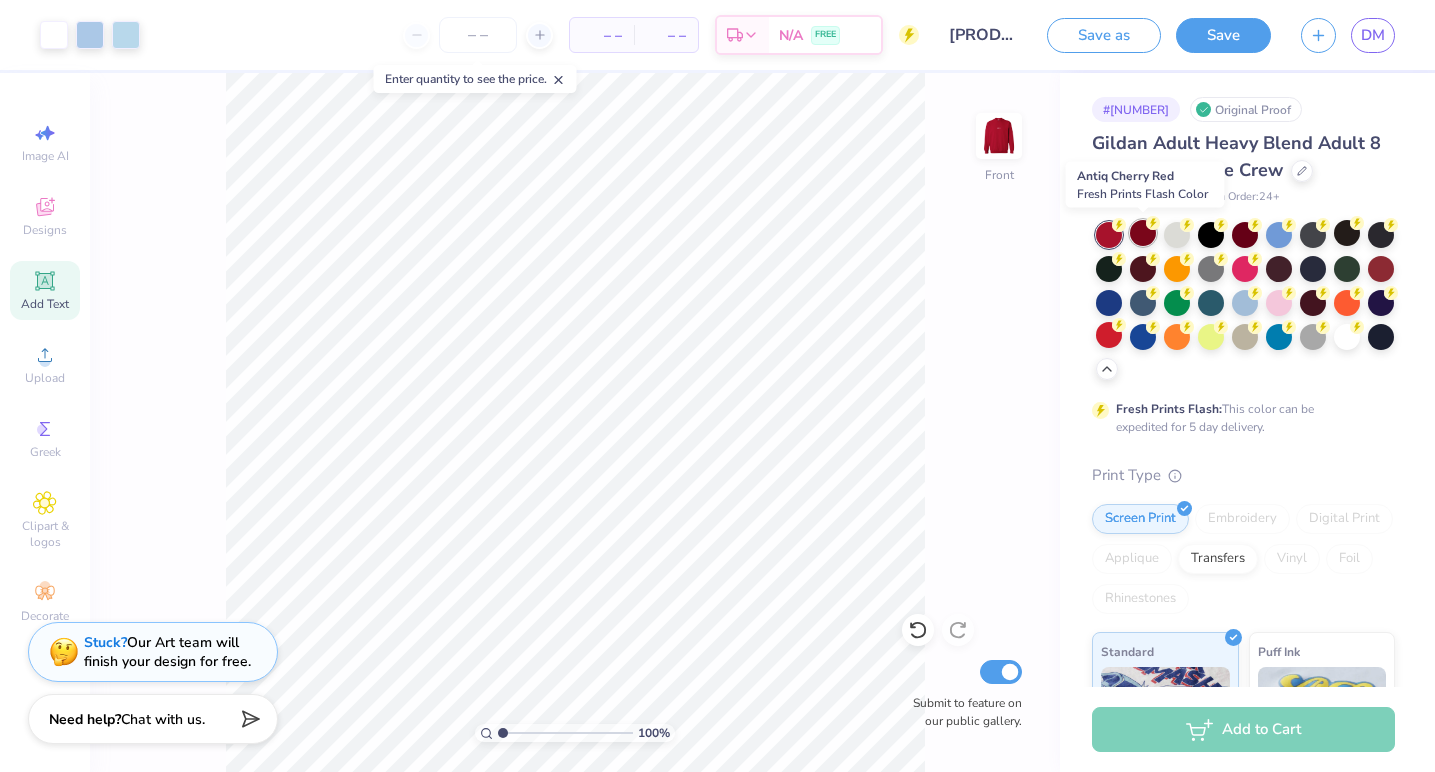 click at bounding box center (1143, 233) 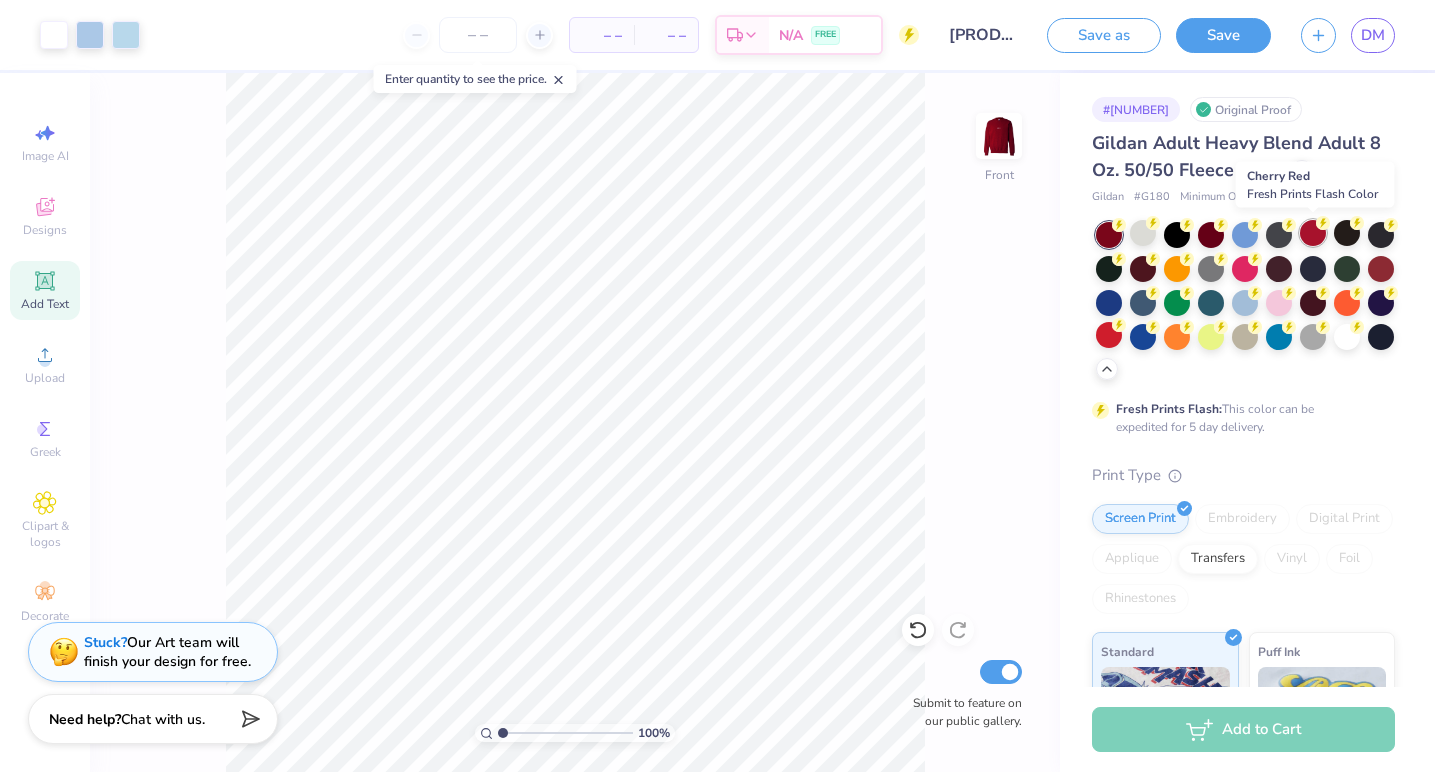 click at bounding box center (1313, 233) 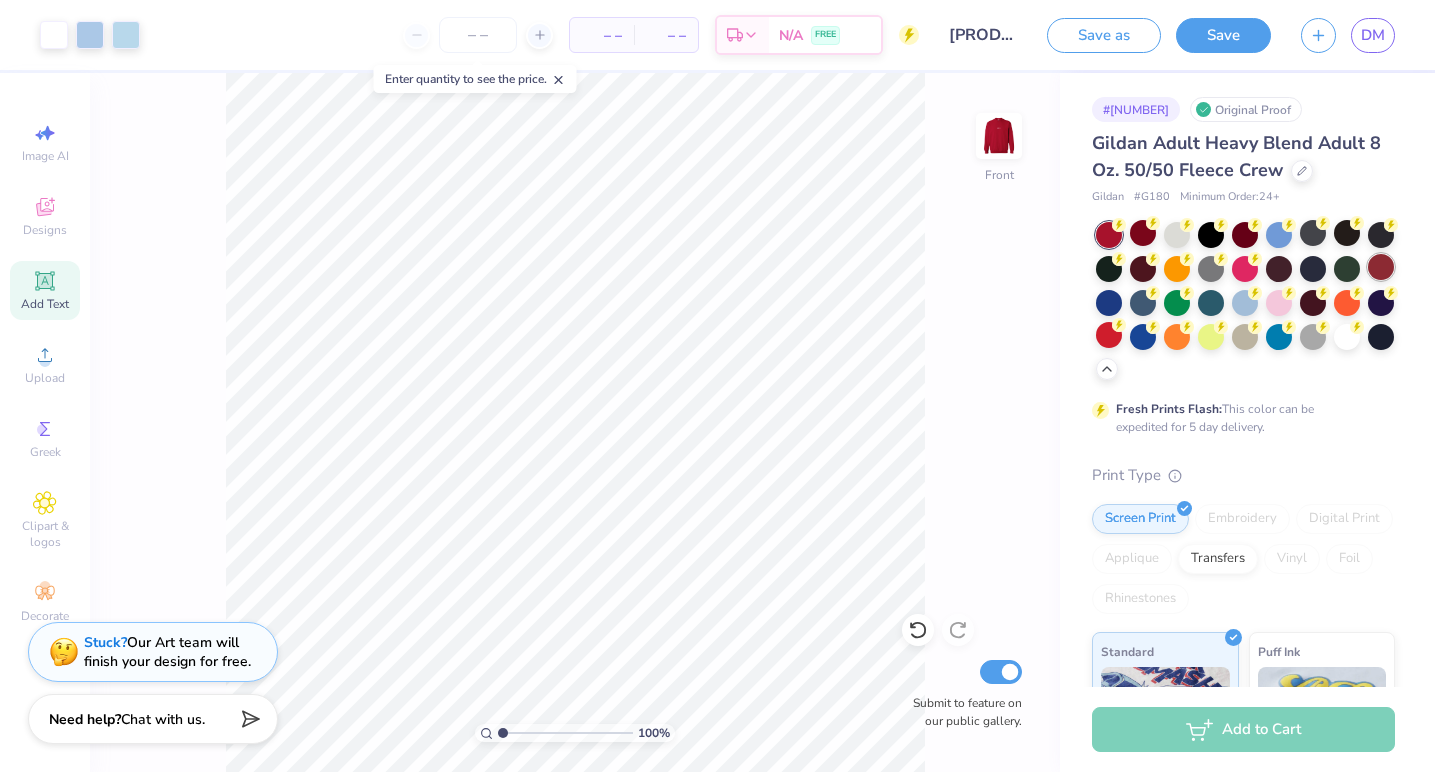 click at bounding box center [1381, 267] 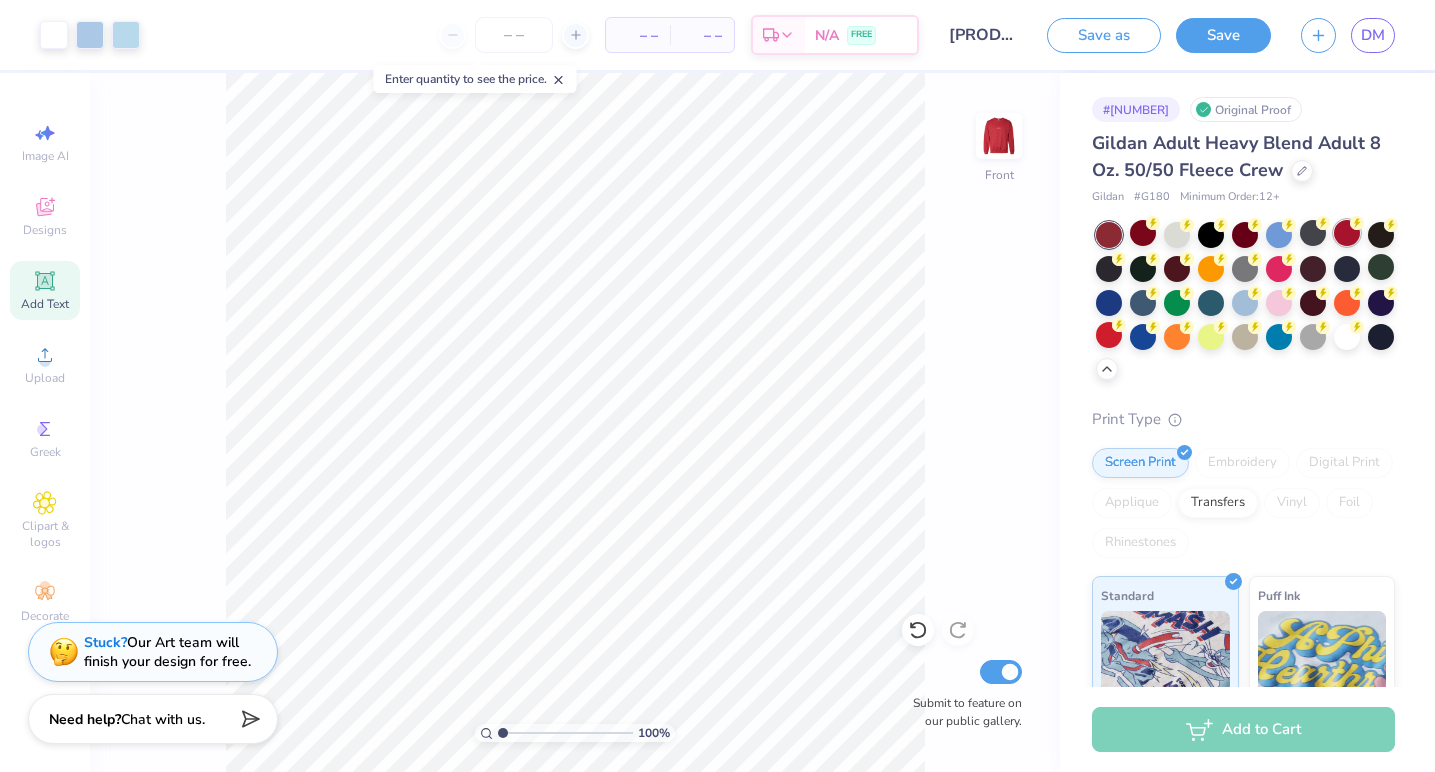 click at bounding box center (1347, 233) 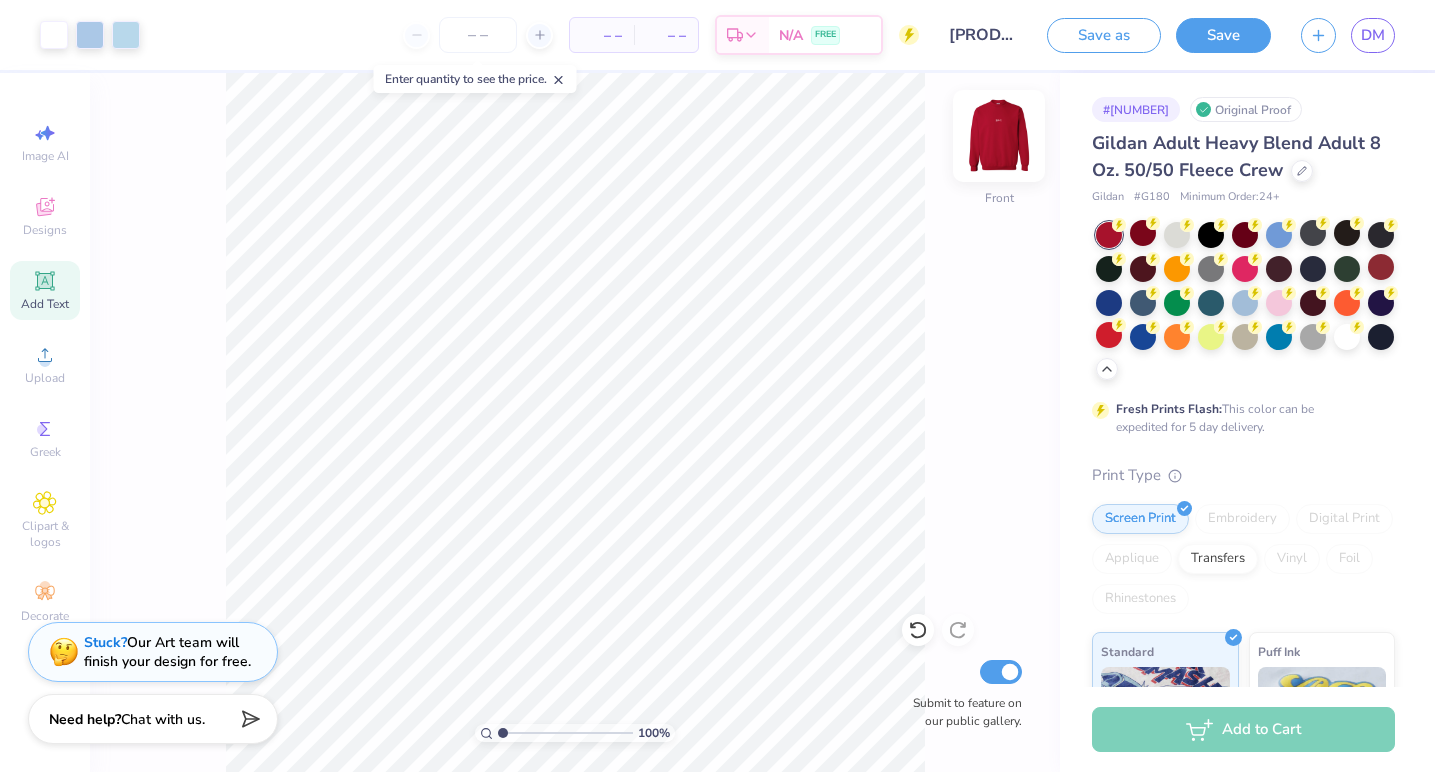 click at bounding box center [999, 136] 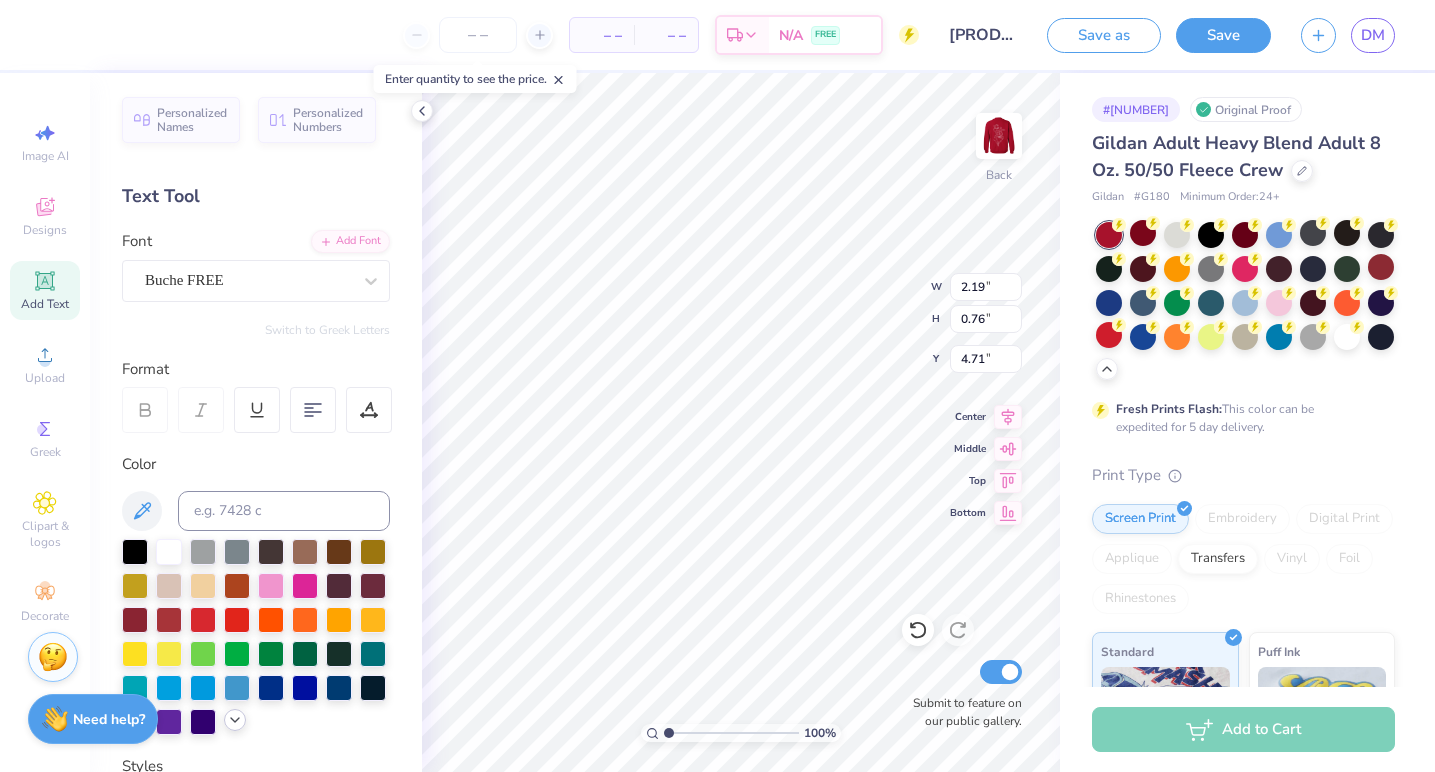 click 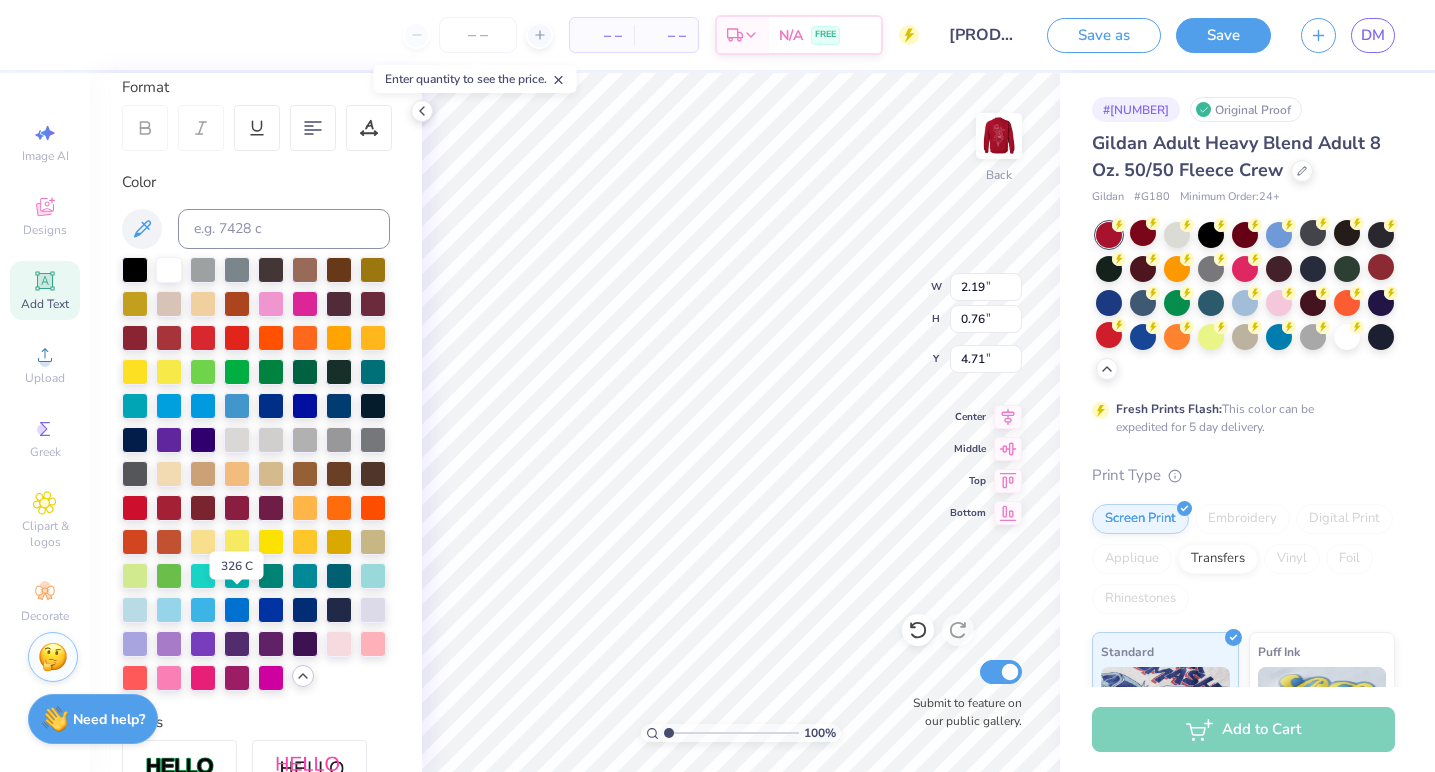 scroll, scrollTop: 283, scrollLeft: 0, axis: vertical 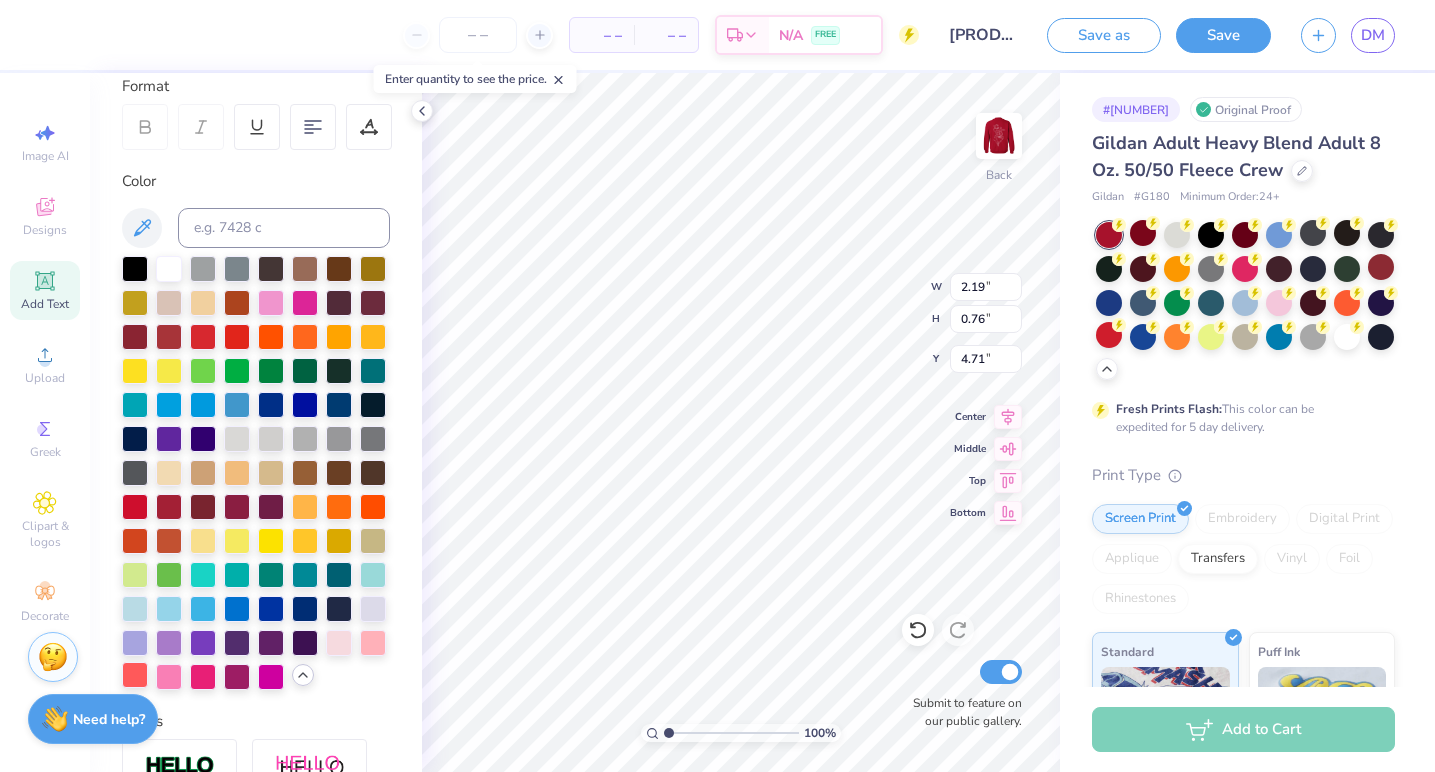 click at bounding box center (135, 675) 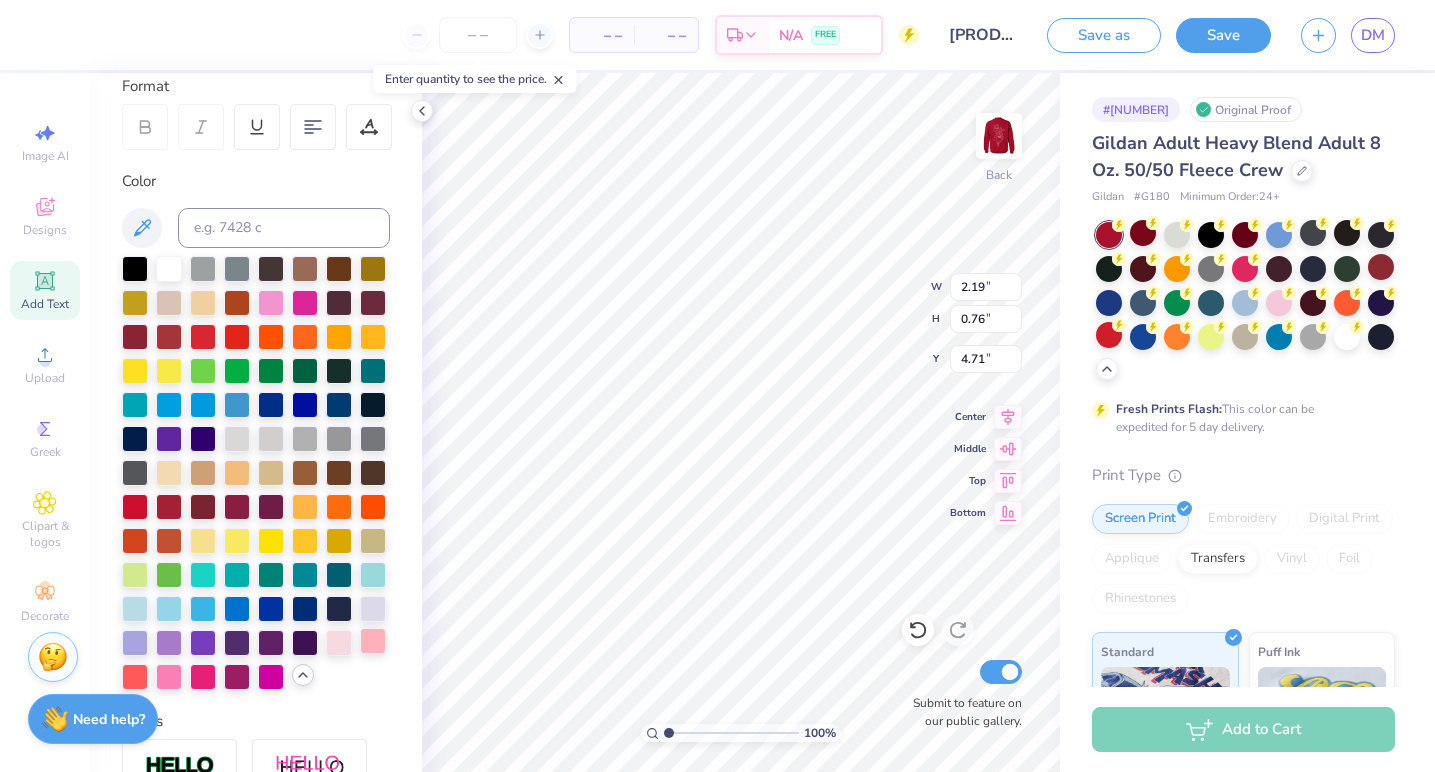 click at bounding box center [373, 641] 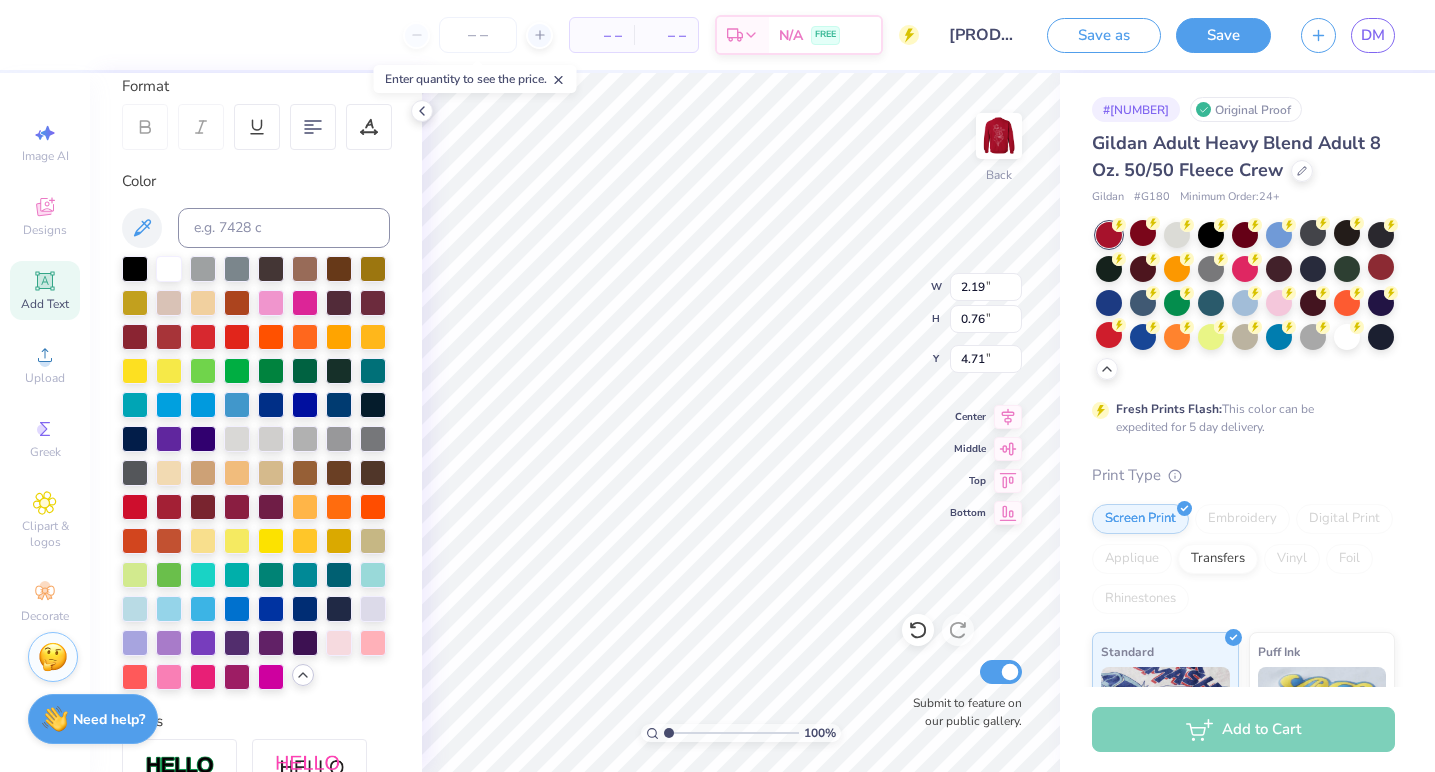 type on "4.62" 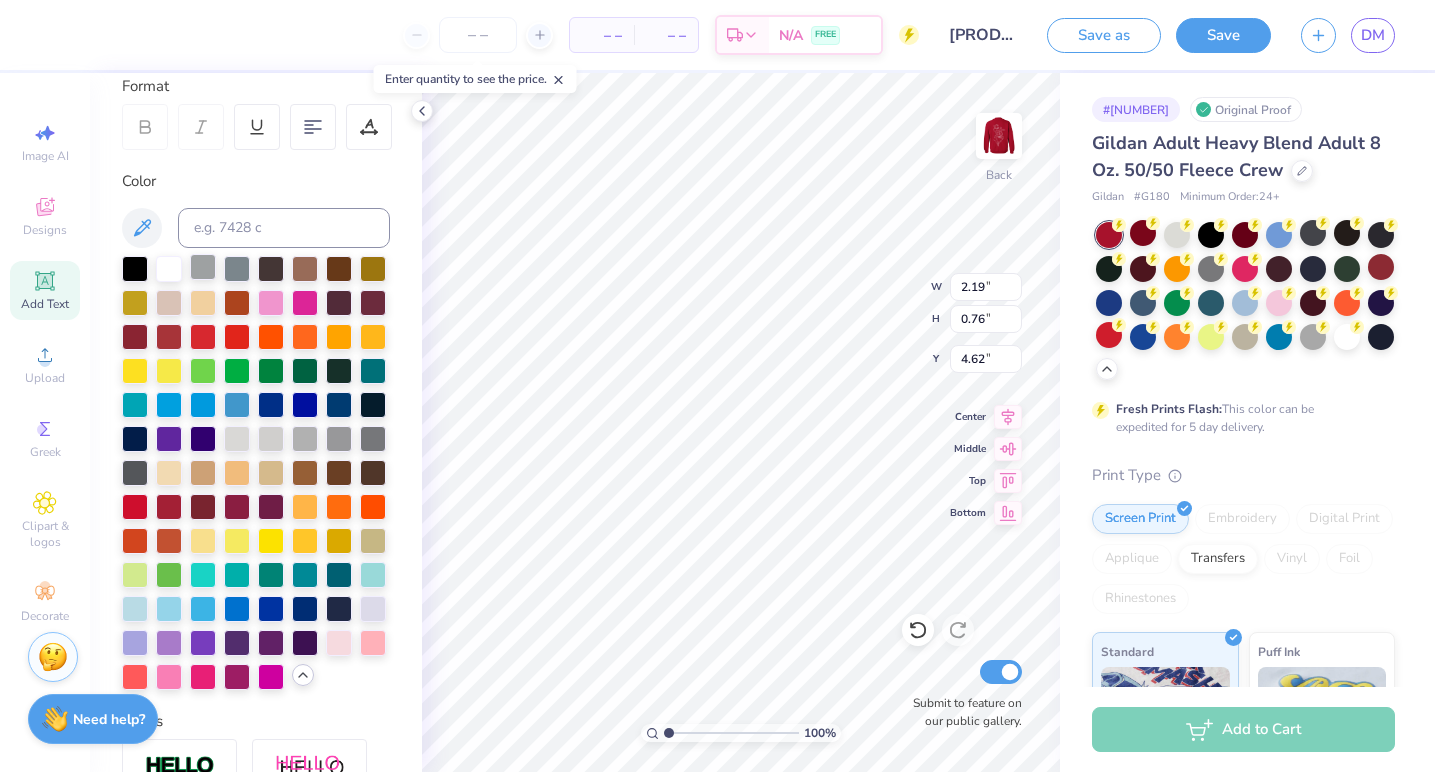 scroll, scrollTop: 0, scrollLeft: 0, axis: both 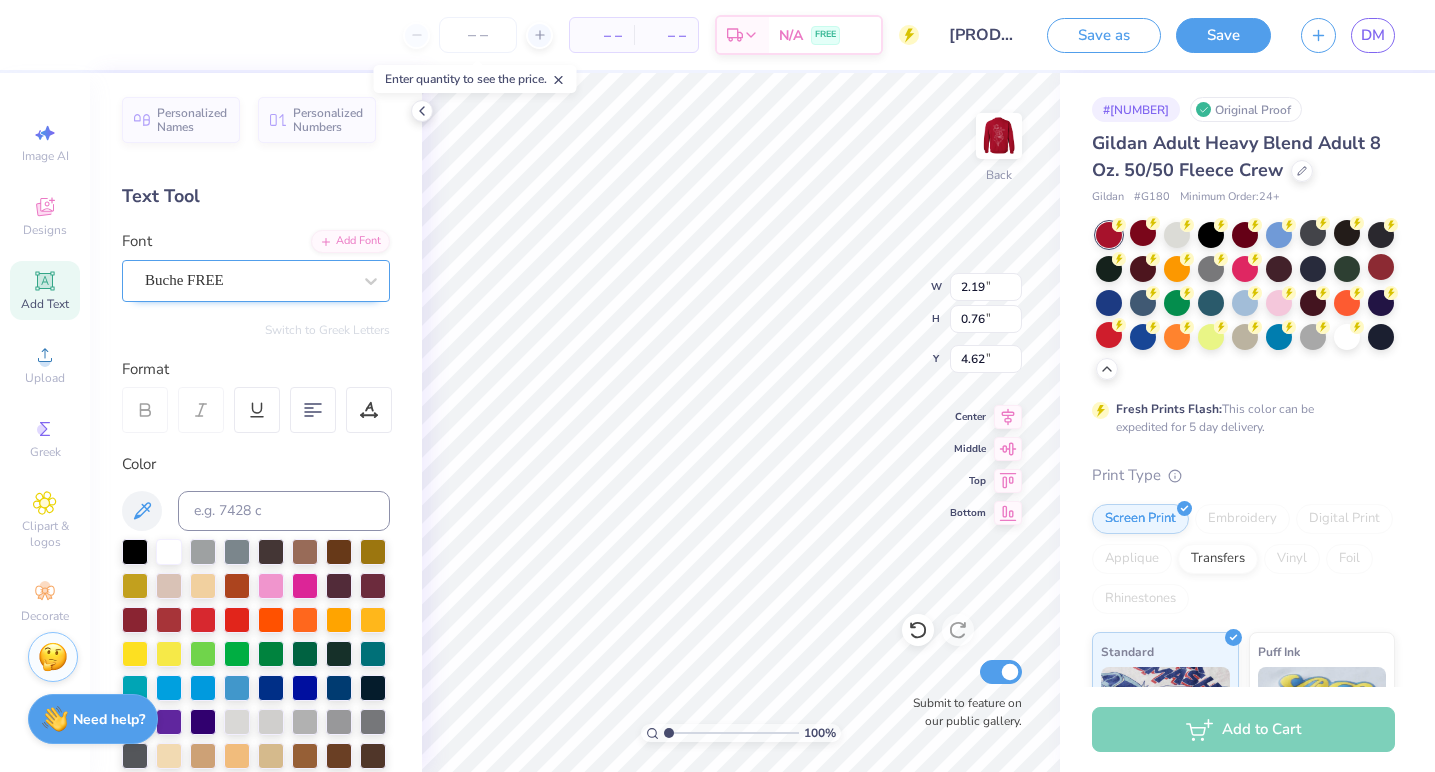 click on "Buche FREE" at bounding box center [248, 280] 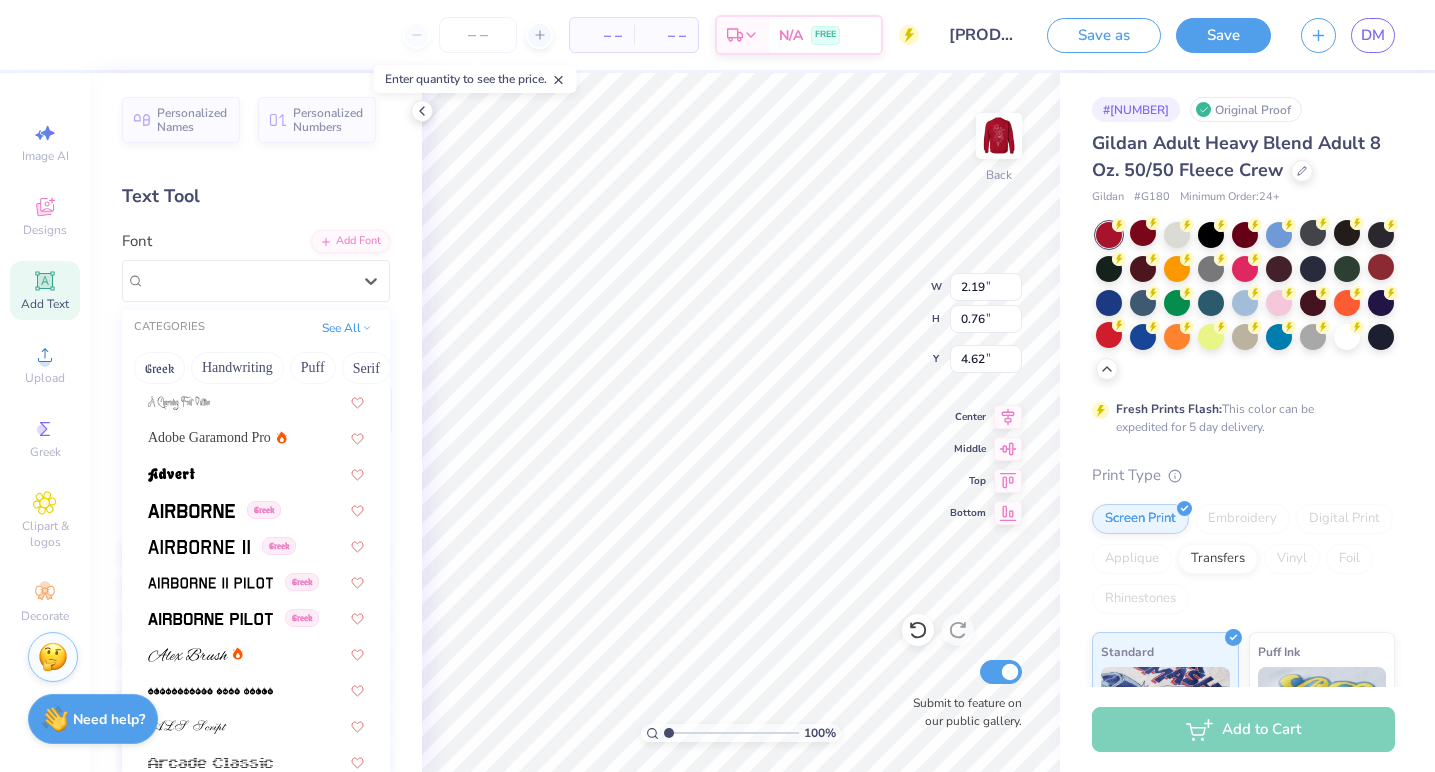scroll, scrollTop: 255, scrollLeft: 0, axis: vertical 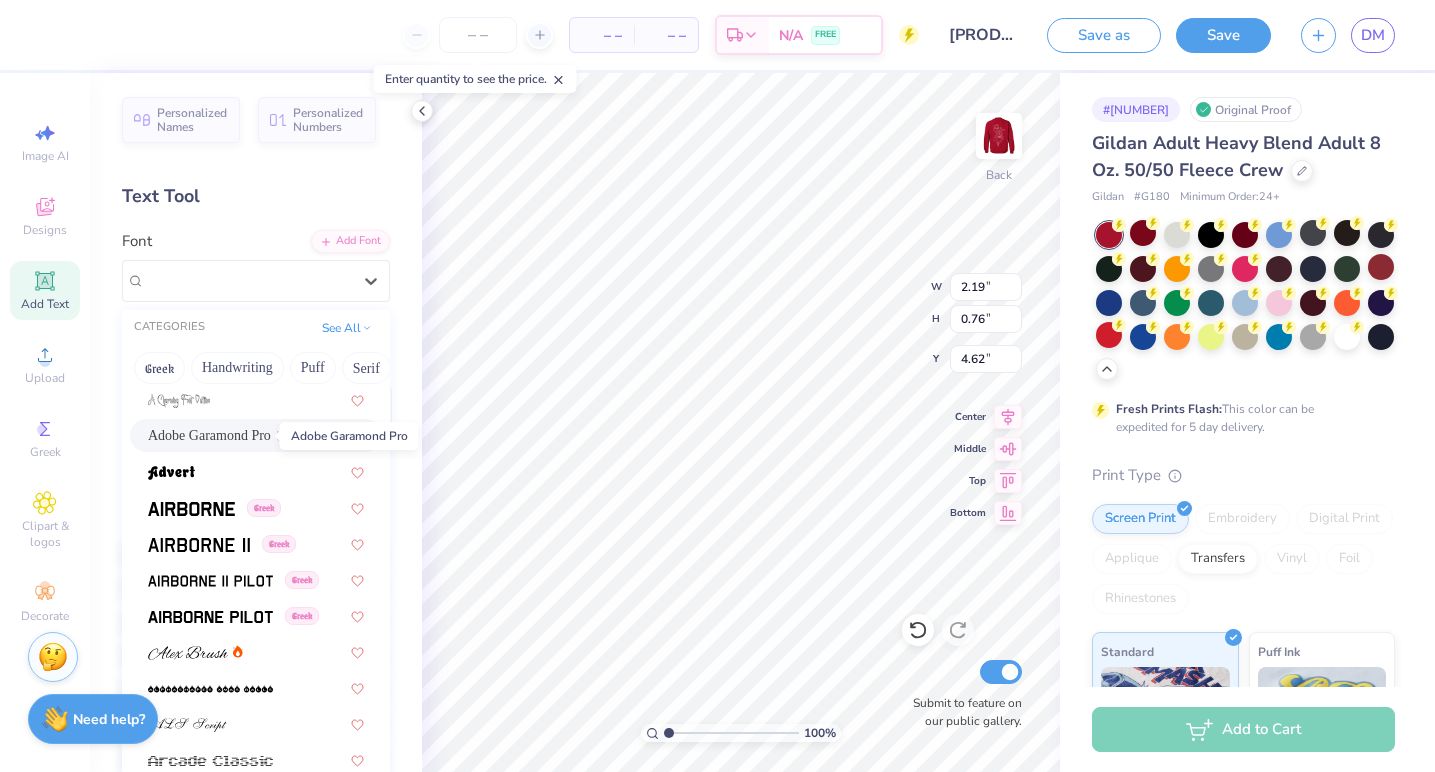 click on "Adobe Garamond Pro" at bounding box center (209, 435) 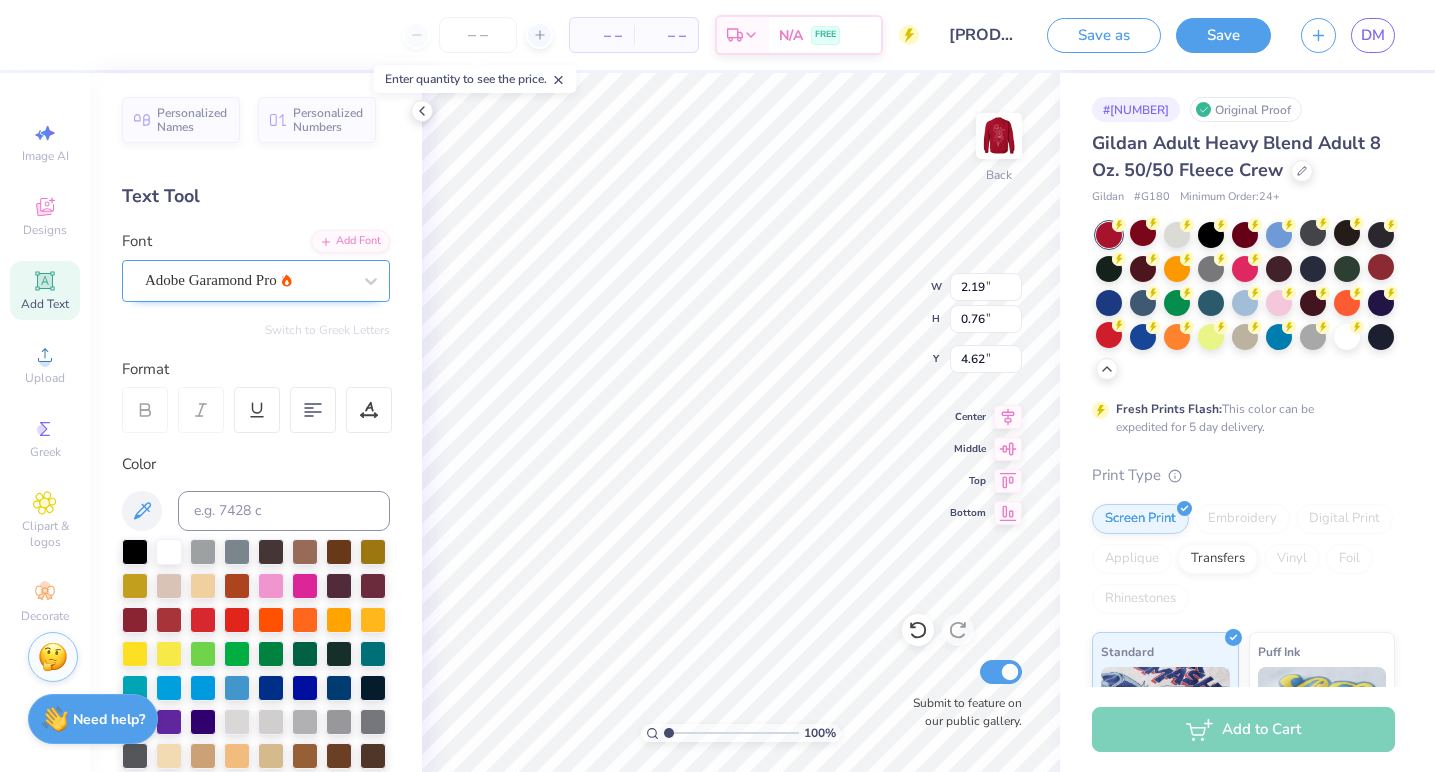 click on "Adobe Garamond Pro" at bounding box center [248, 280] 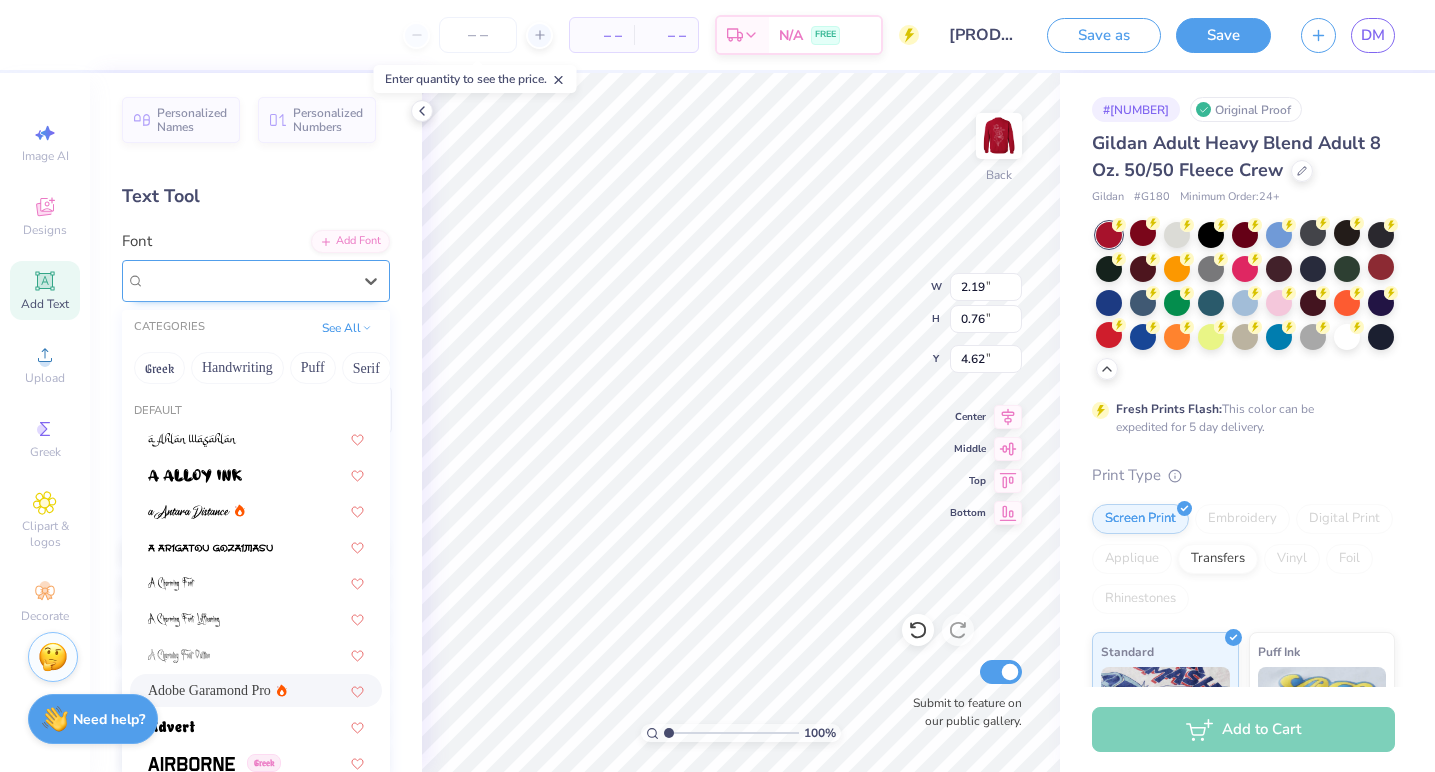 click on "Adobe Garamond Pro" at bounding box center [211, 280] 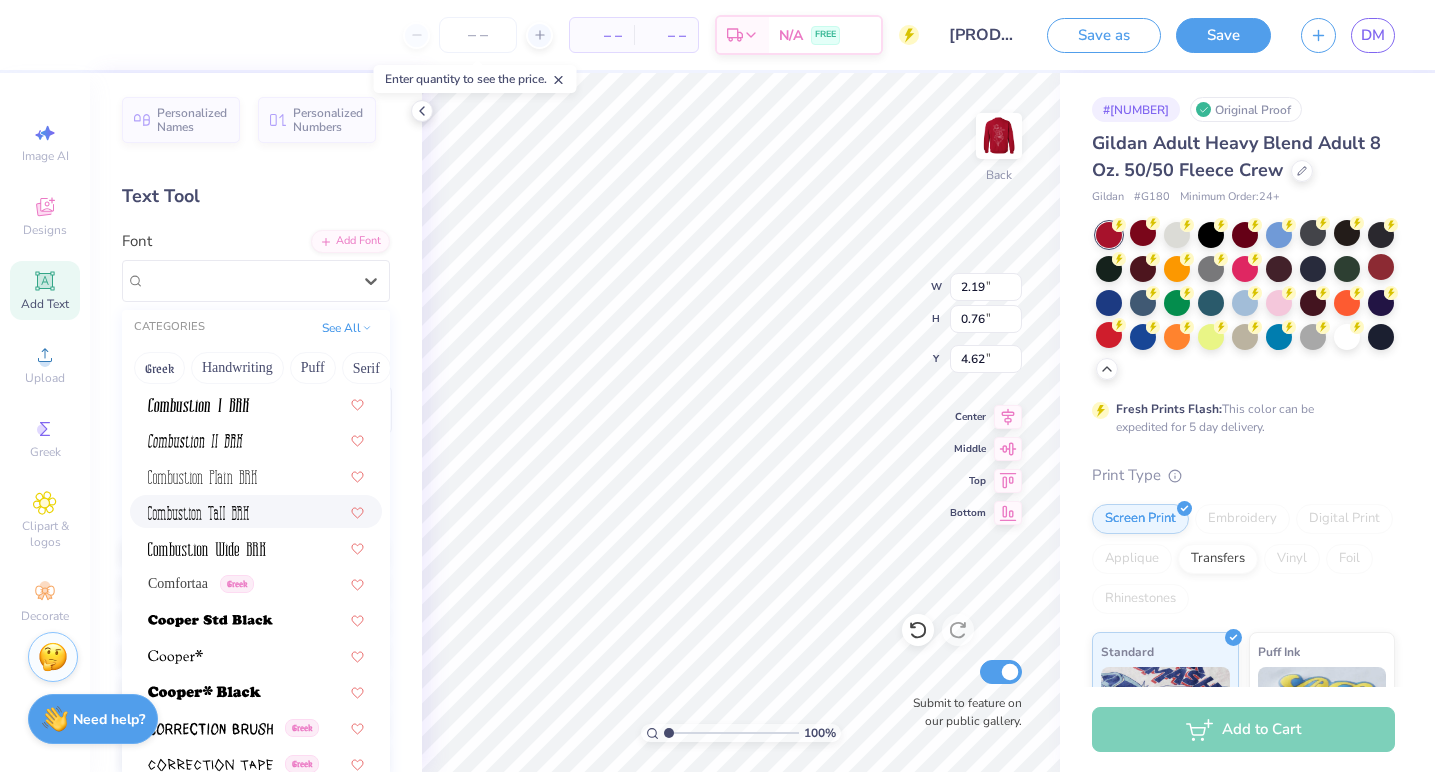 scroll, scrollTop: 2951, scrollLeft: 0, axis: vertical 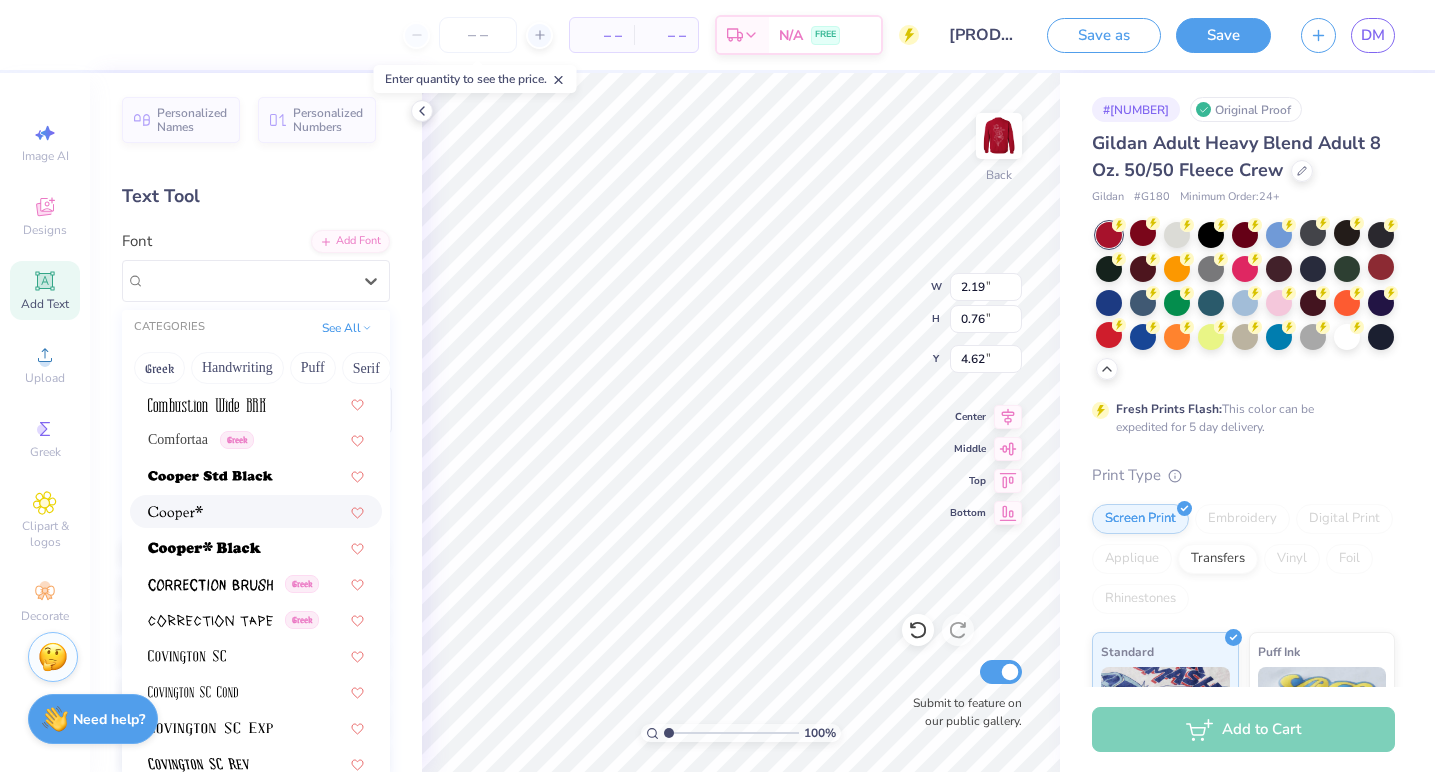 click at bounding box center [175, 513] 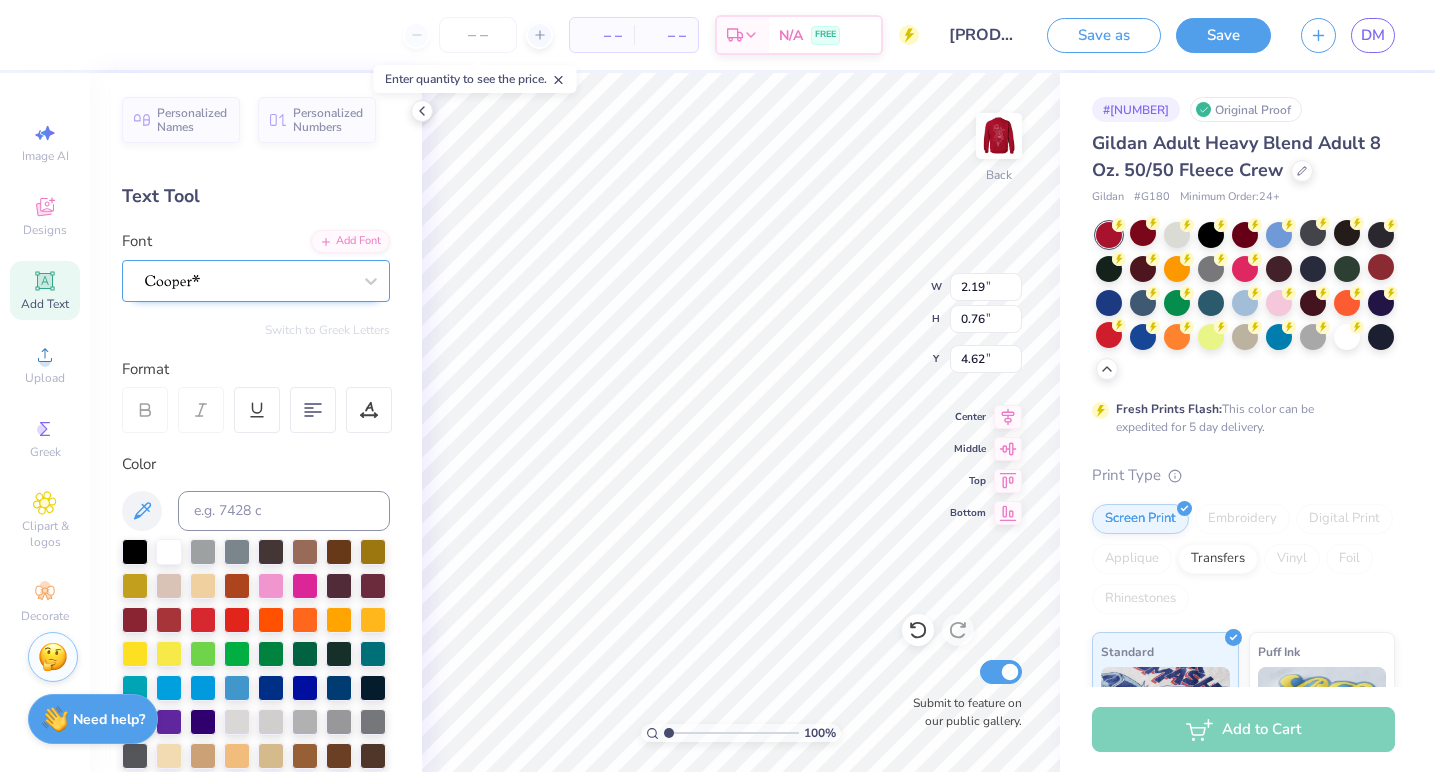 click at bounding box center (248, 280) 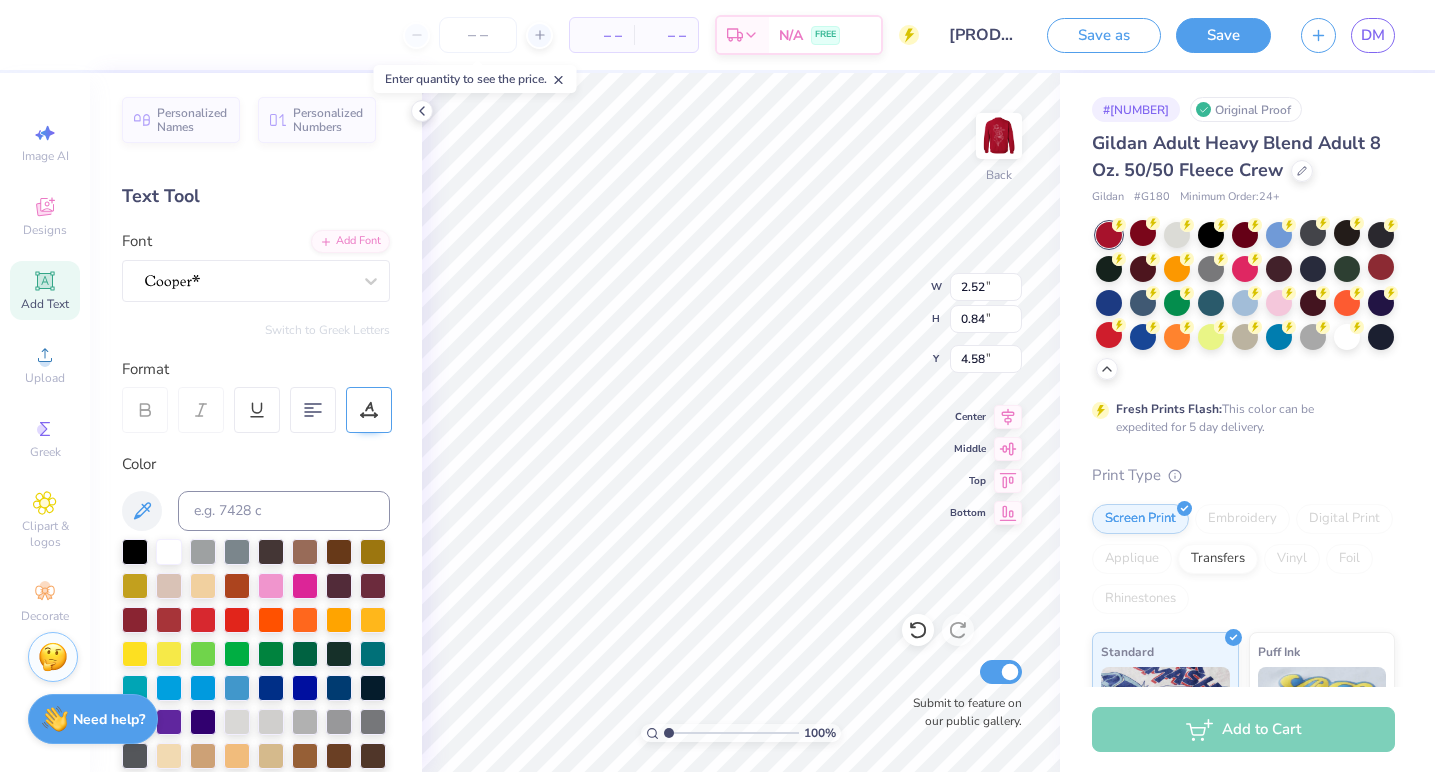 type on "4.76" 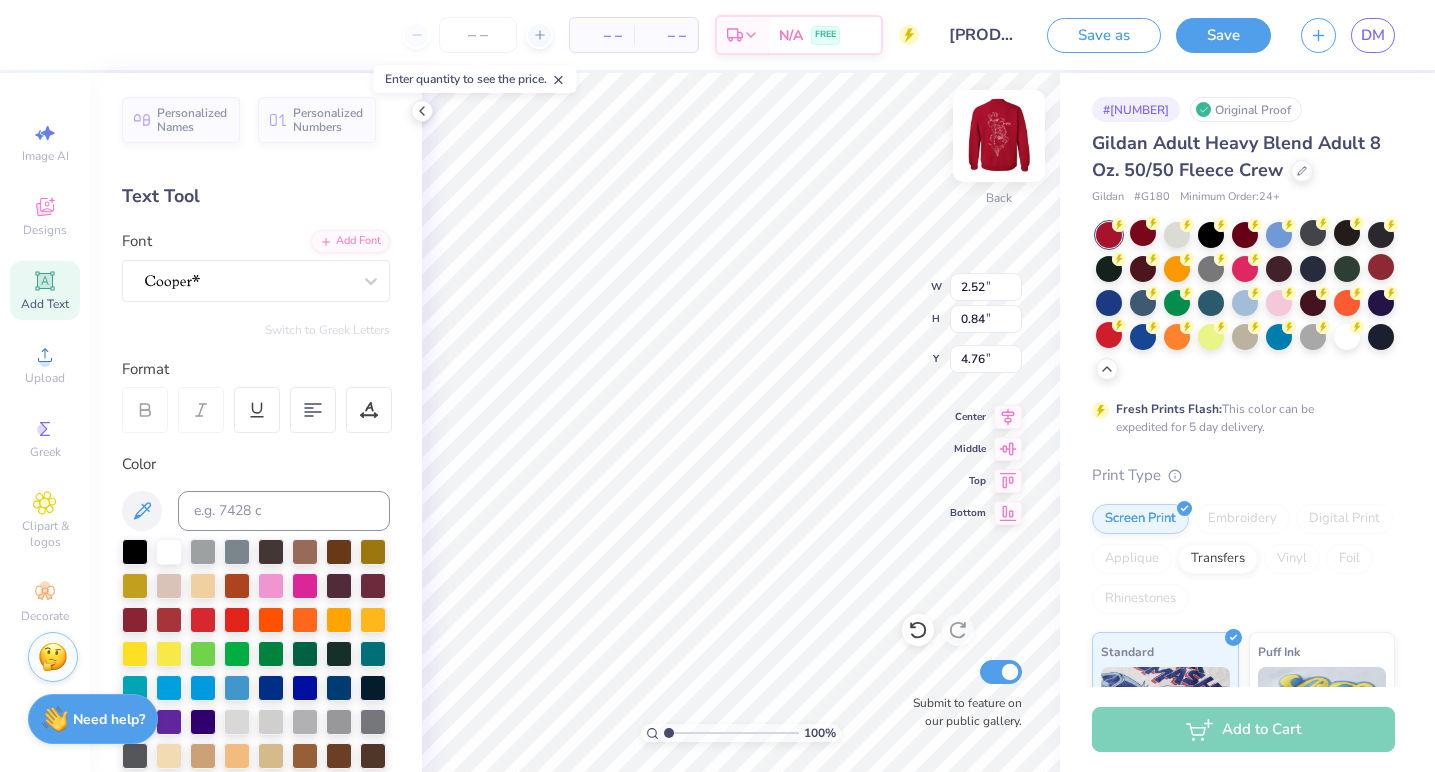 click at bounding box center [999, 136] 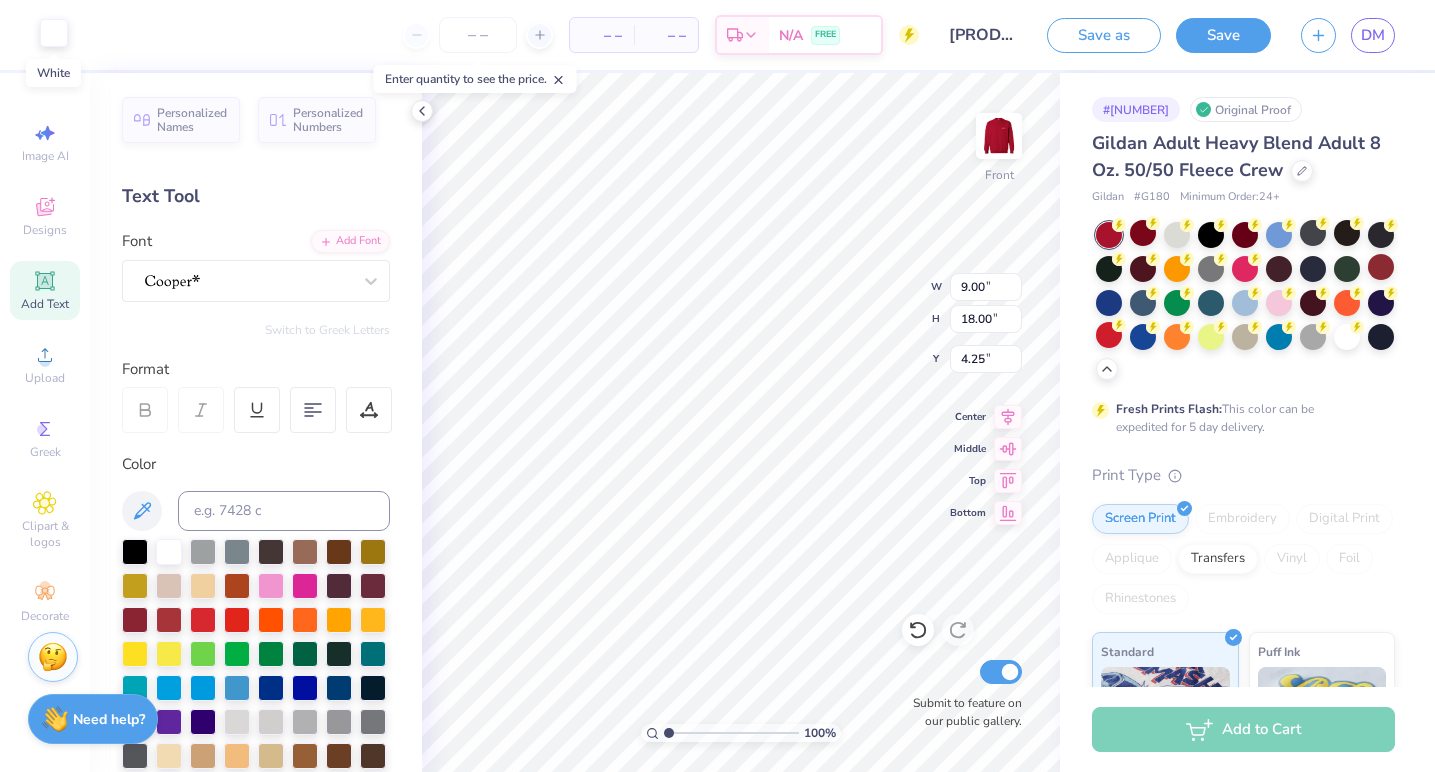 click at bounding box center [54, 33] 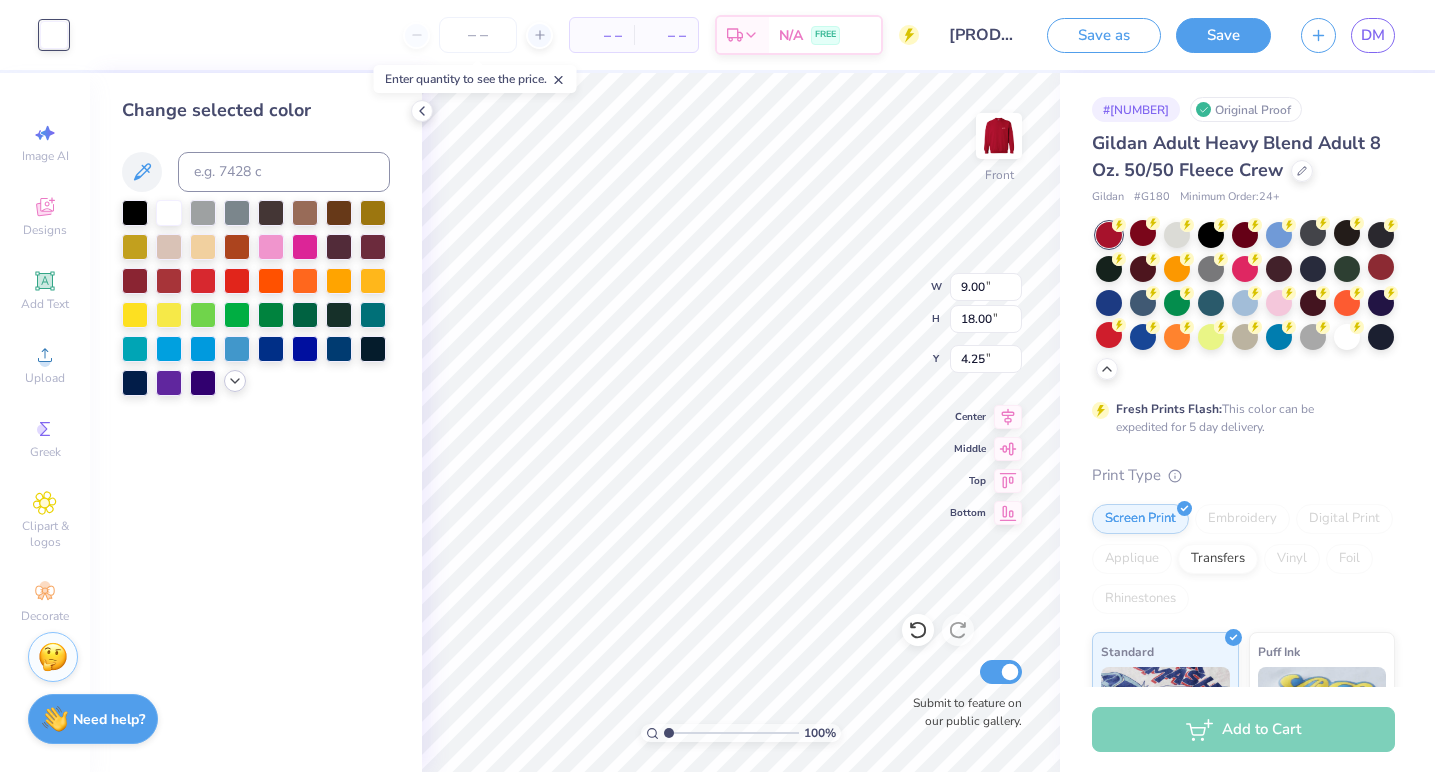 click 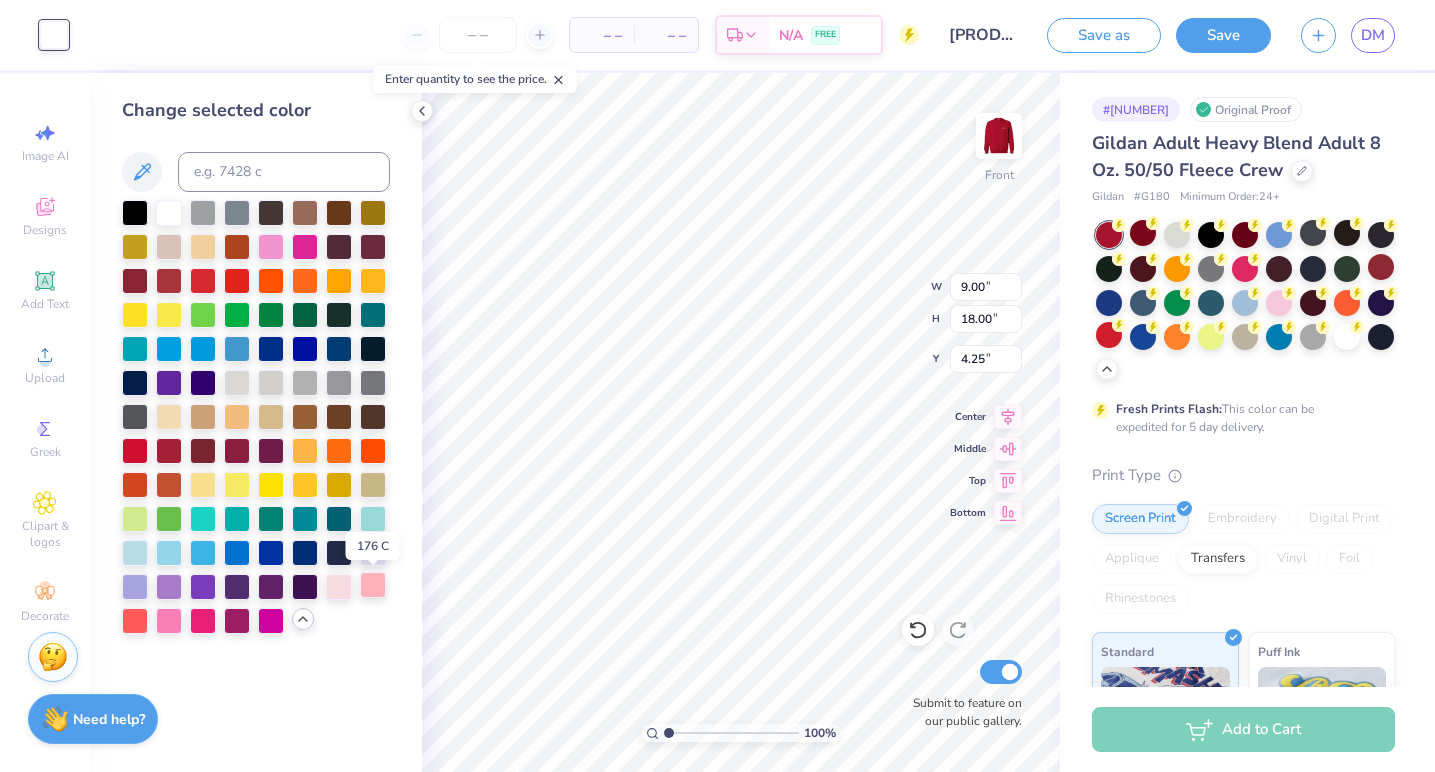 click at bounding box center (373, 585) 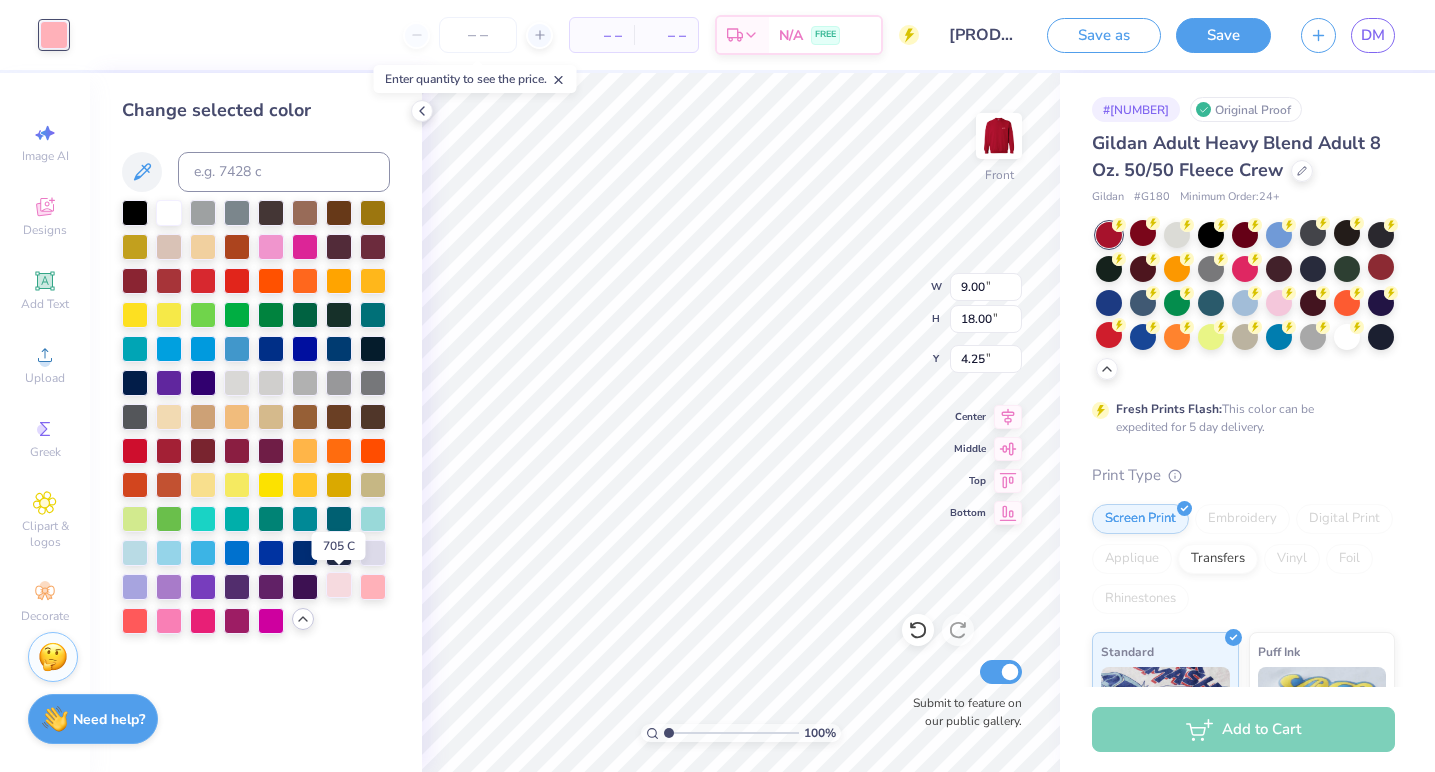 click at bounding box center [339, 585] 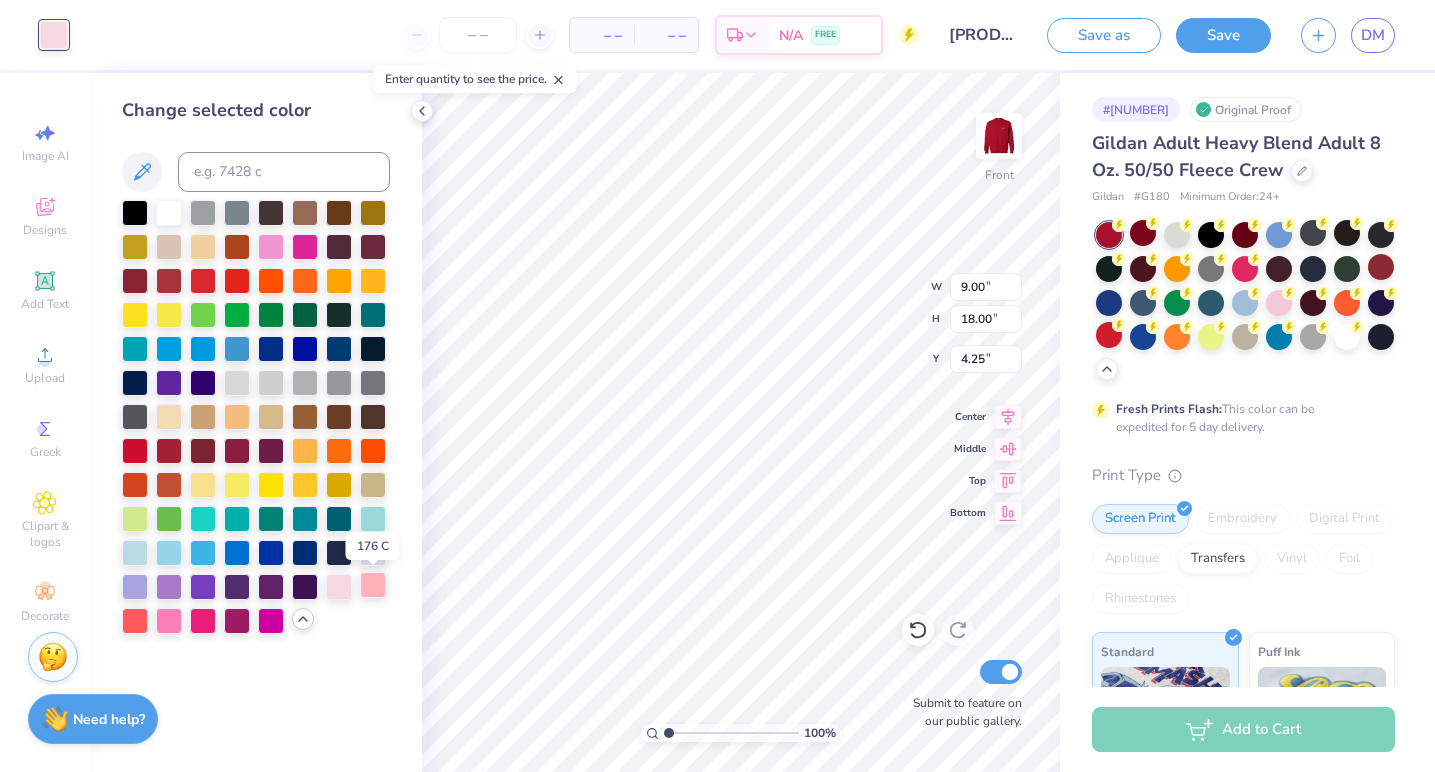 click at bounding box center (373, 585) 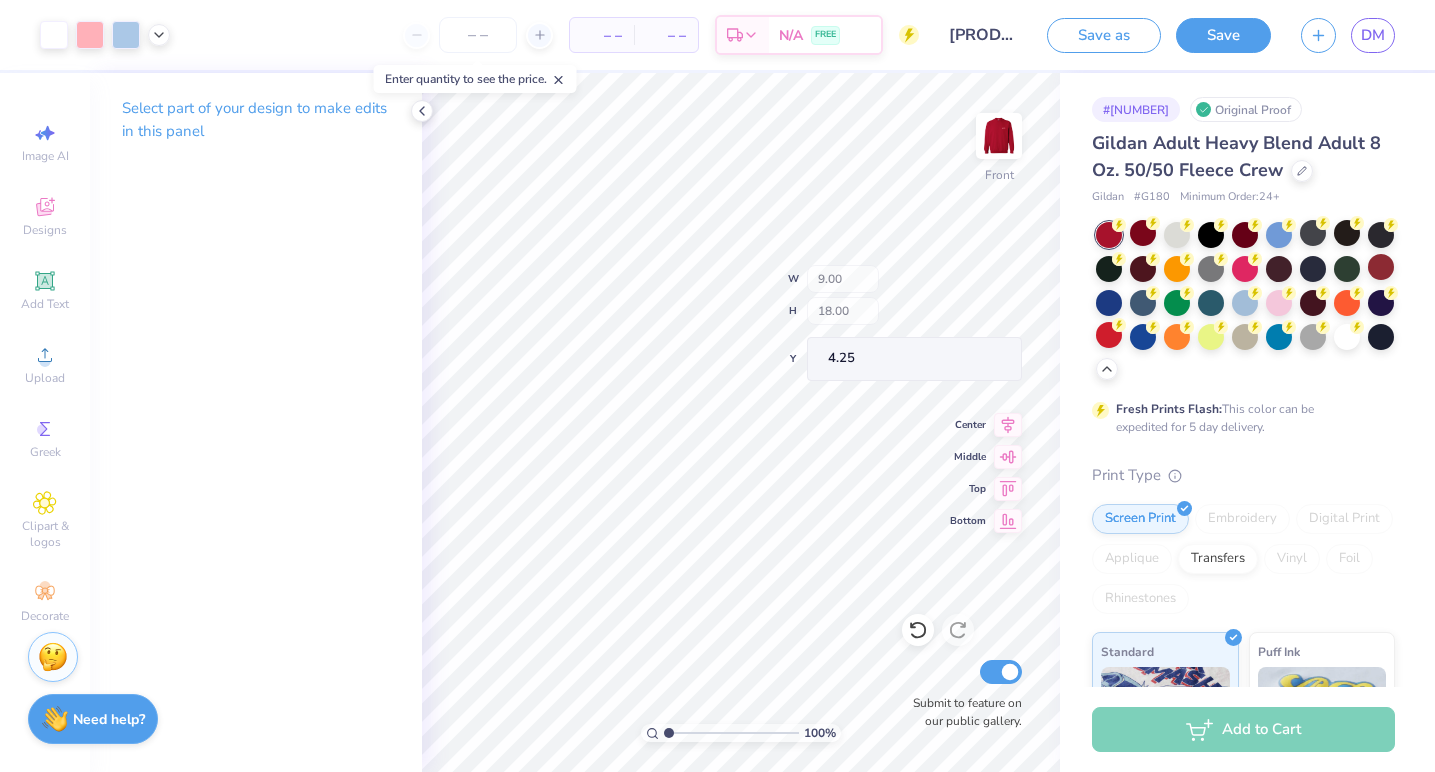 click on "100  % Front W 9.00 H 18.00 Y 4.25 Center Middle Top Bottom Submit to feature on our public gallery." at bounding box center (741, 422) 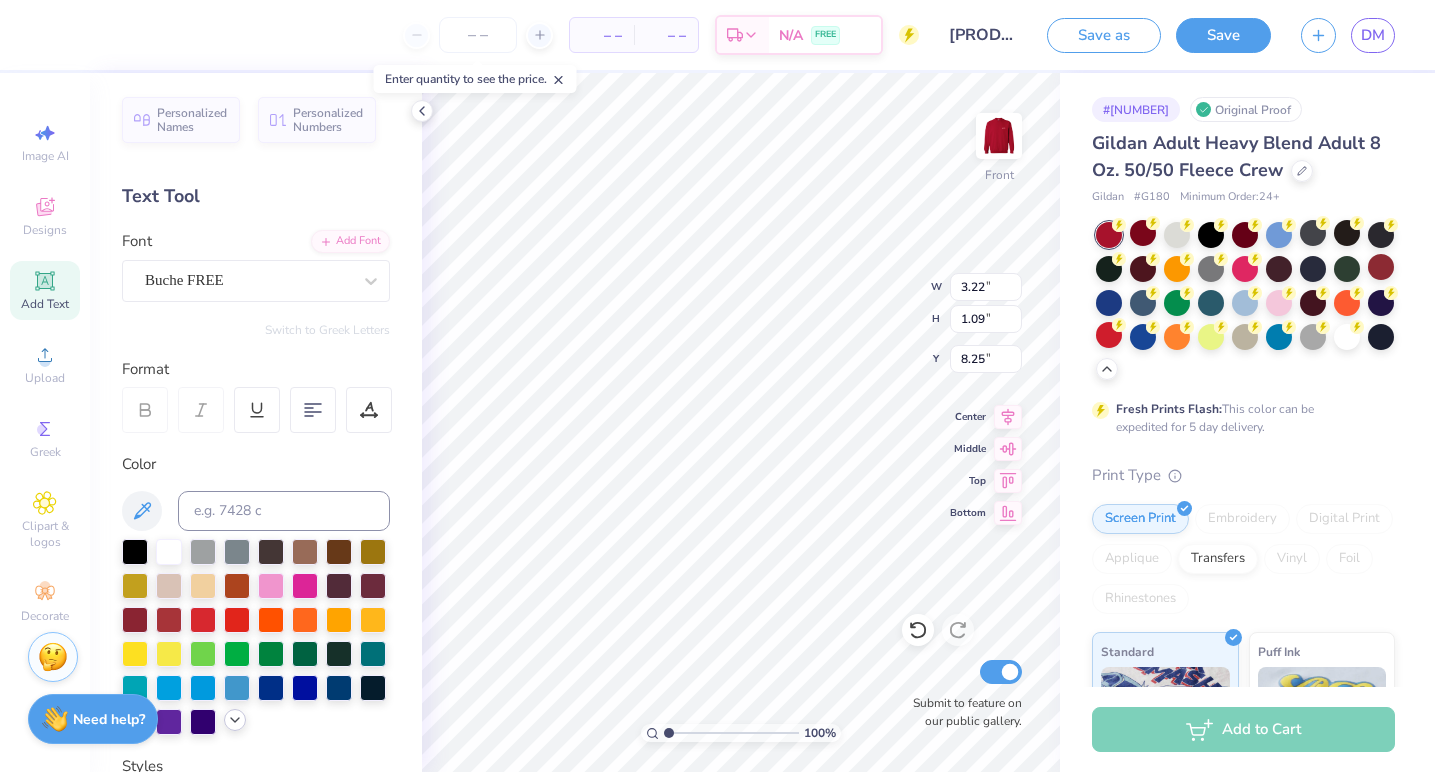 click 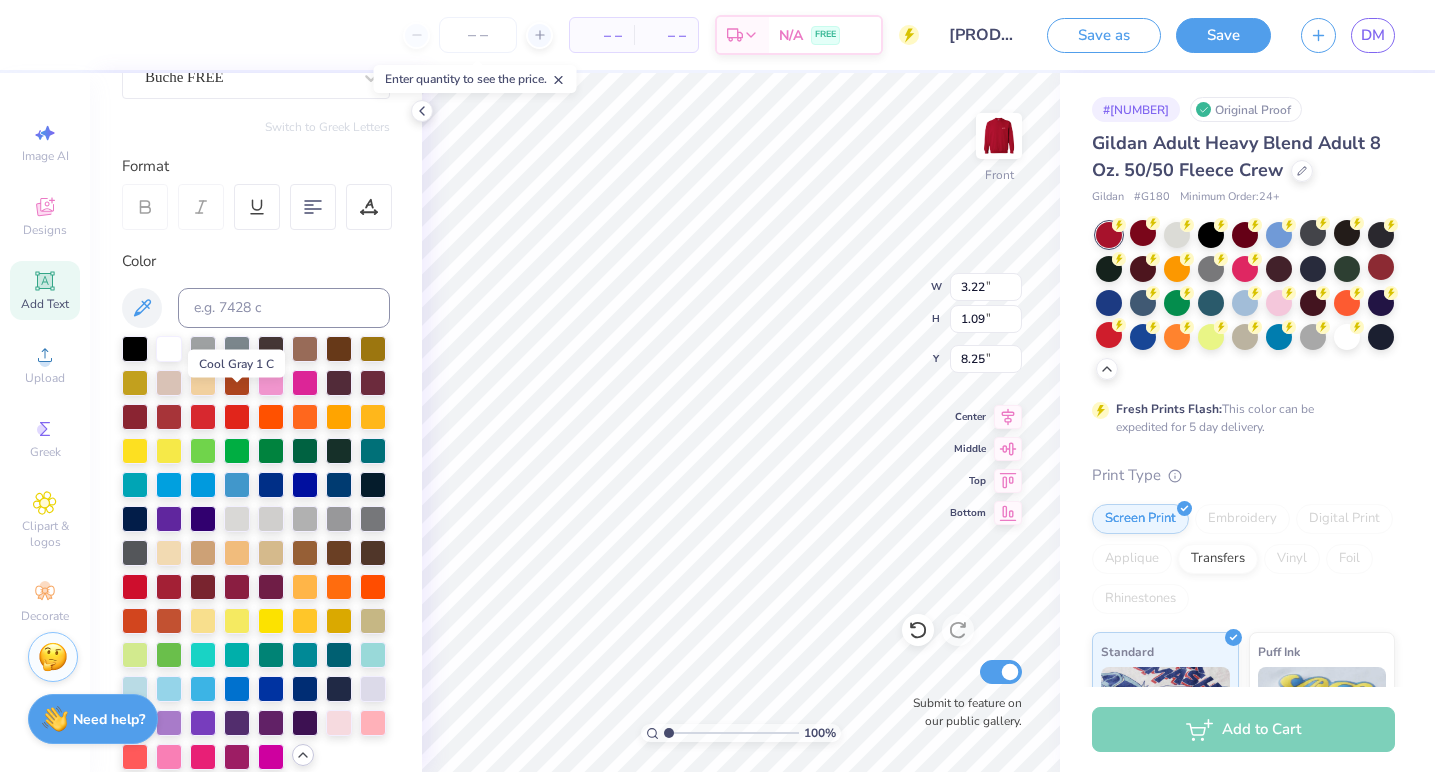scroll, scrollTop: 438, scrollLeft: 0, axis: vertical 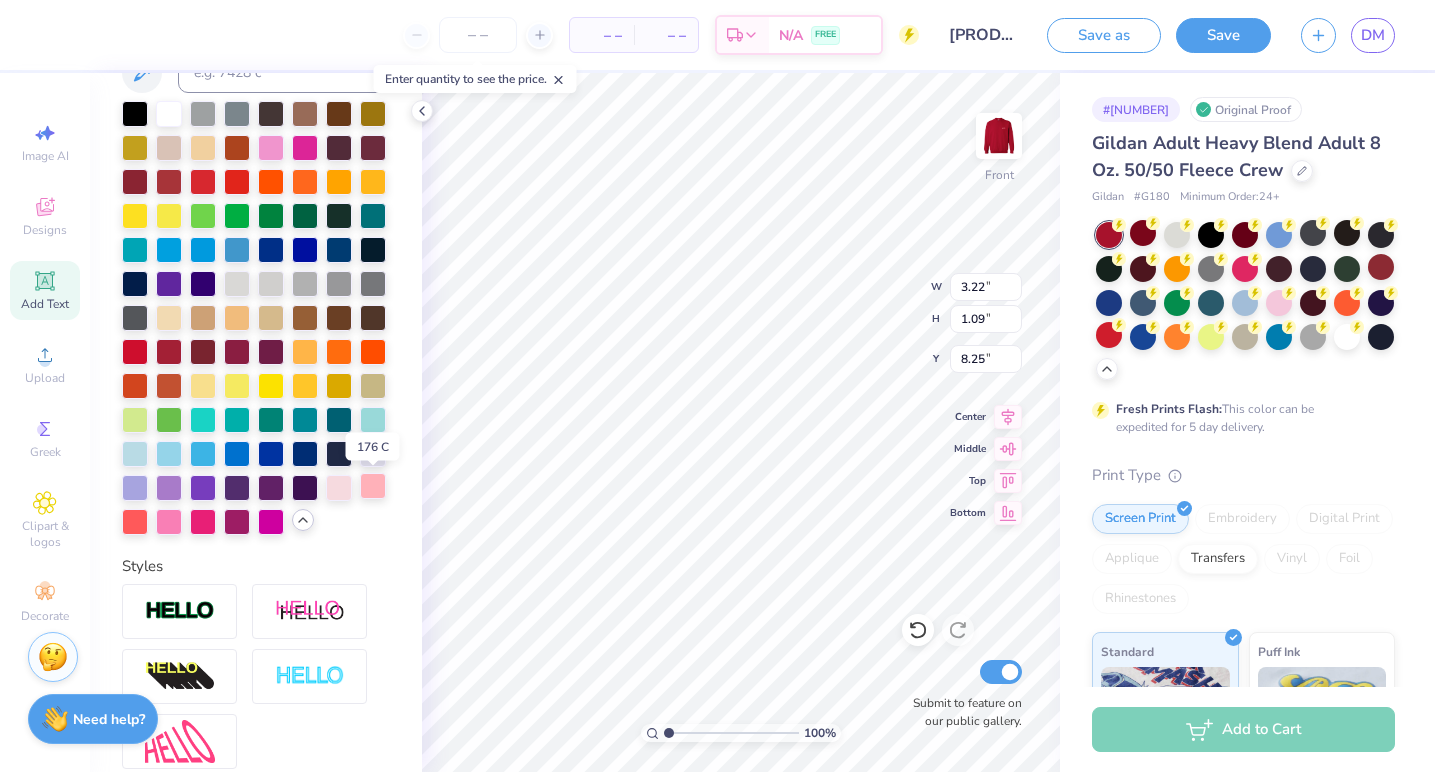 click at bounding box center (373, 486) 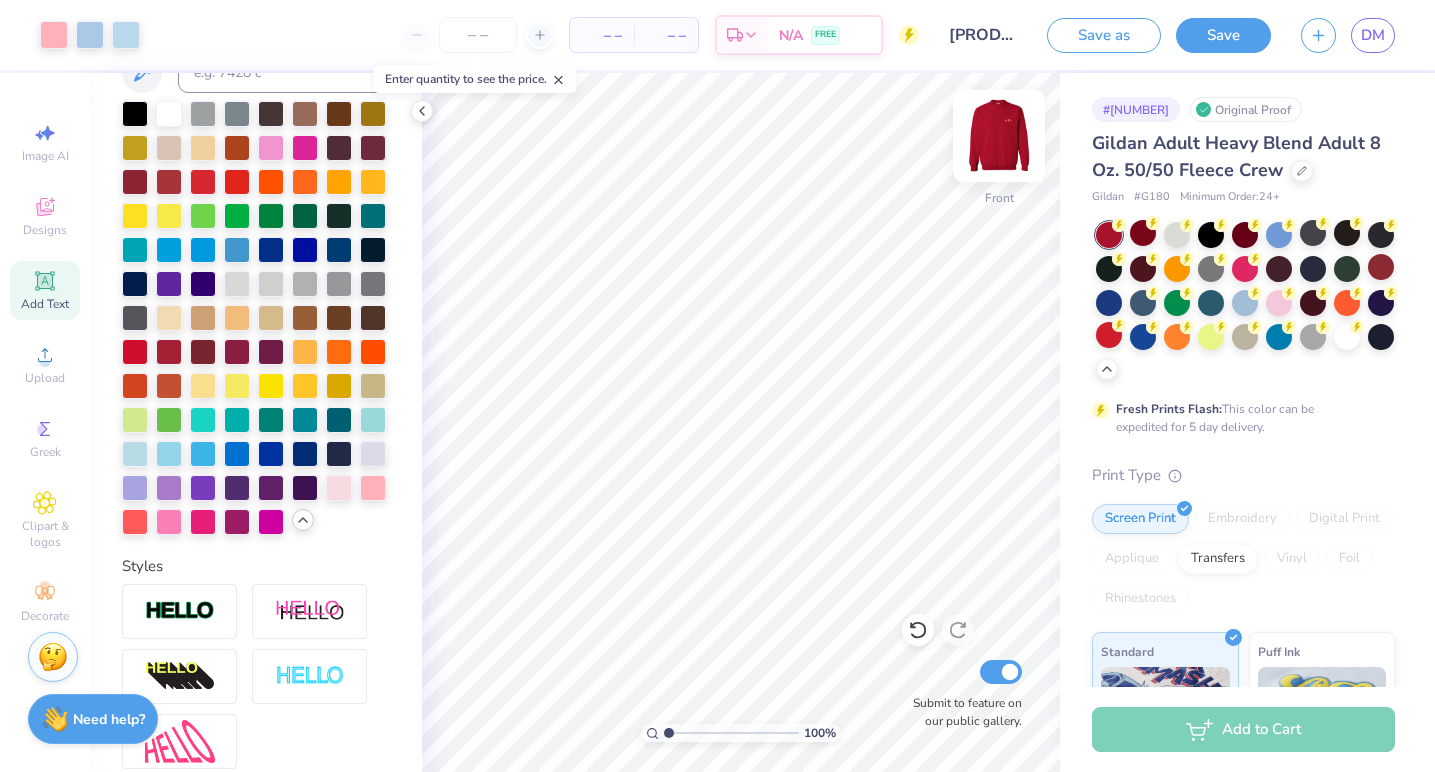 click at bounding box center [999, 136] 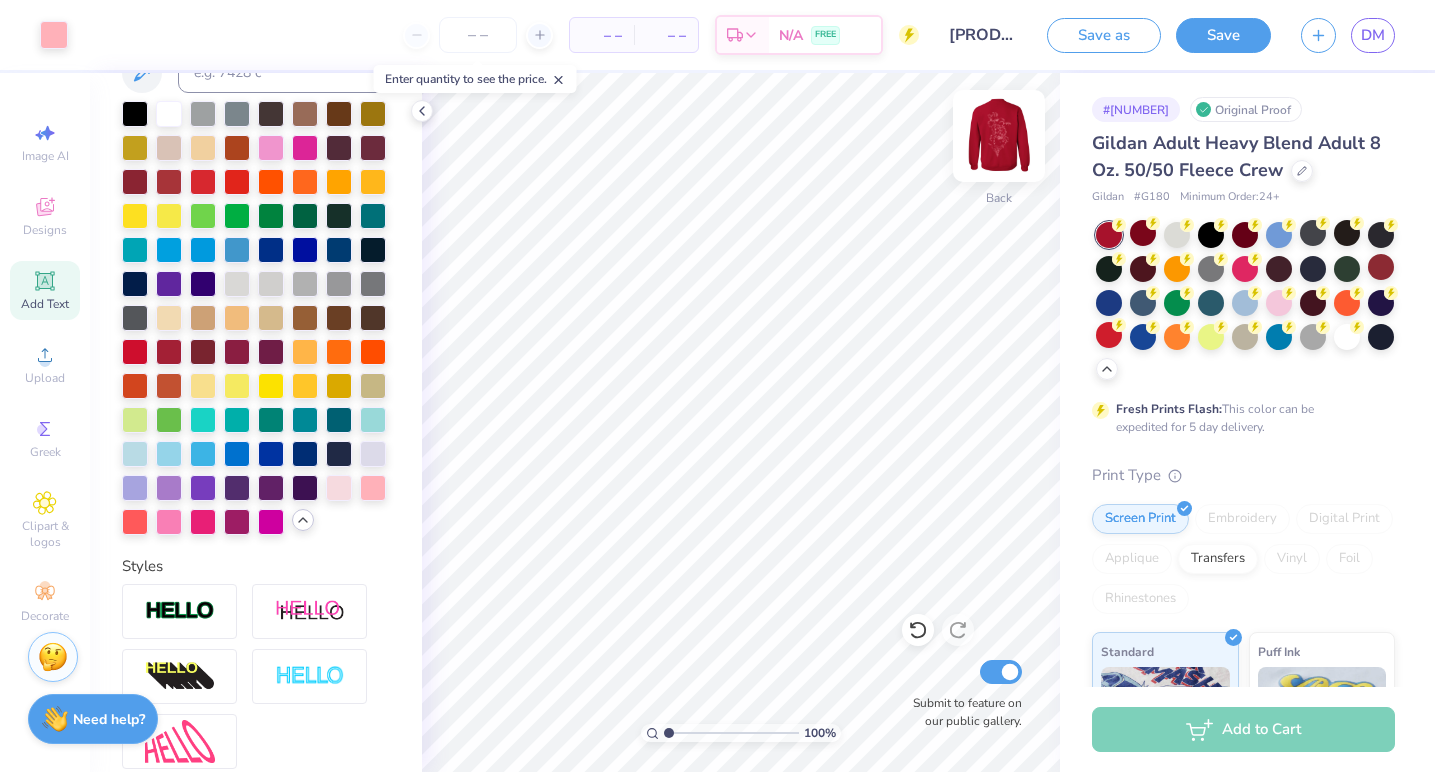 click at bounding box center (999, 136) 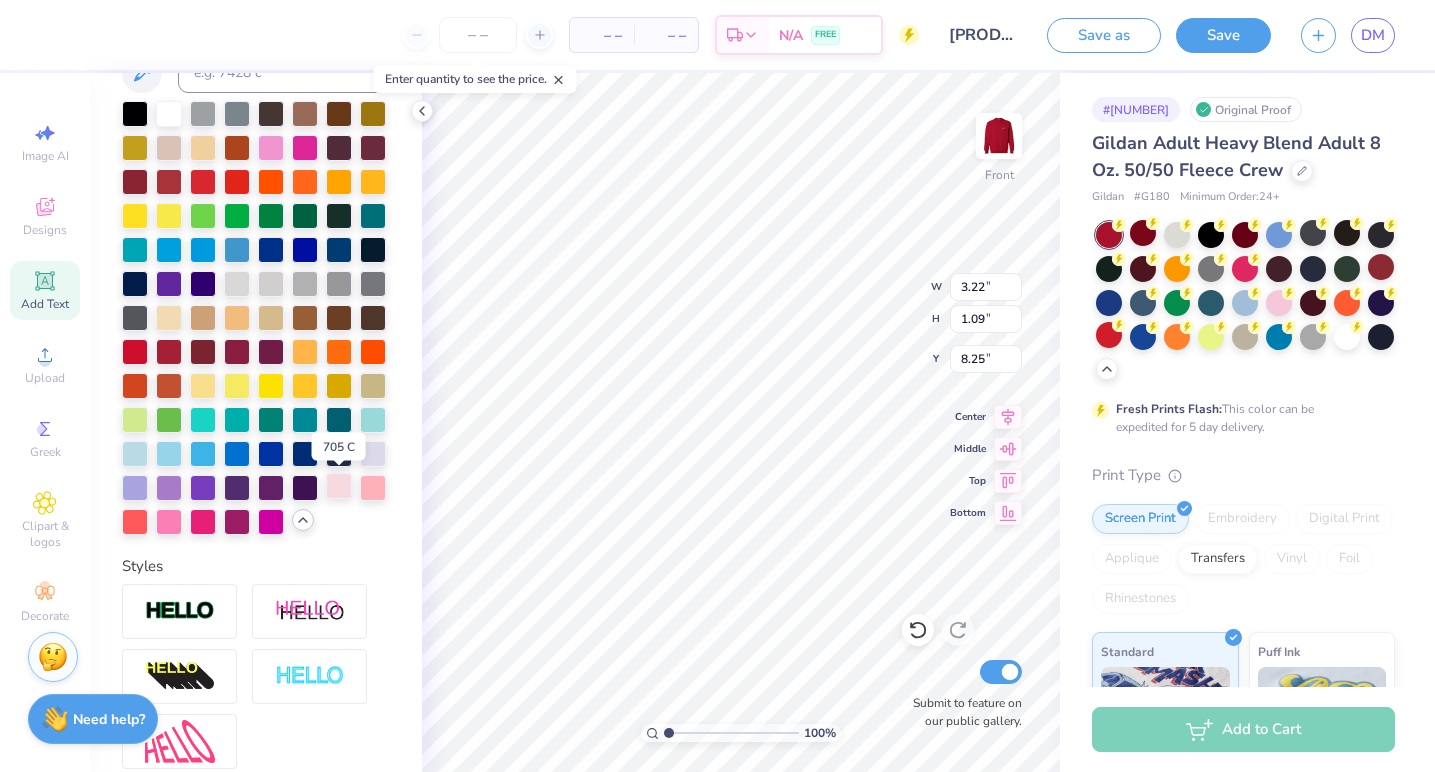 click at bounding box center [339, 486] 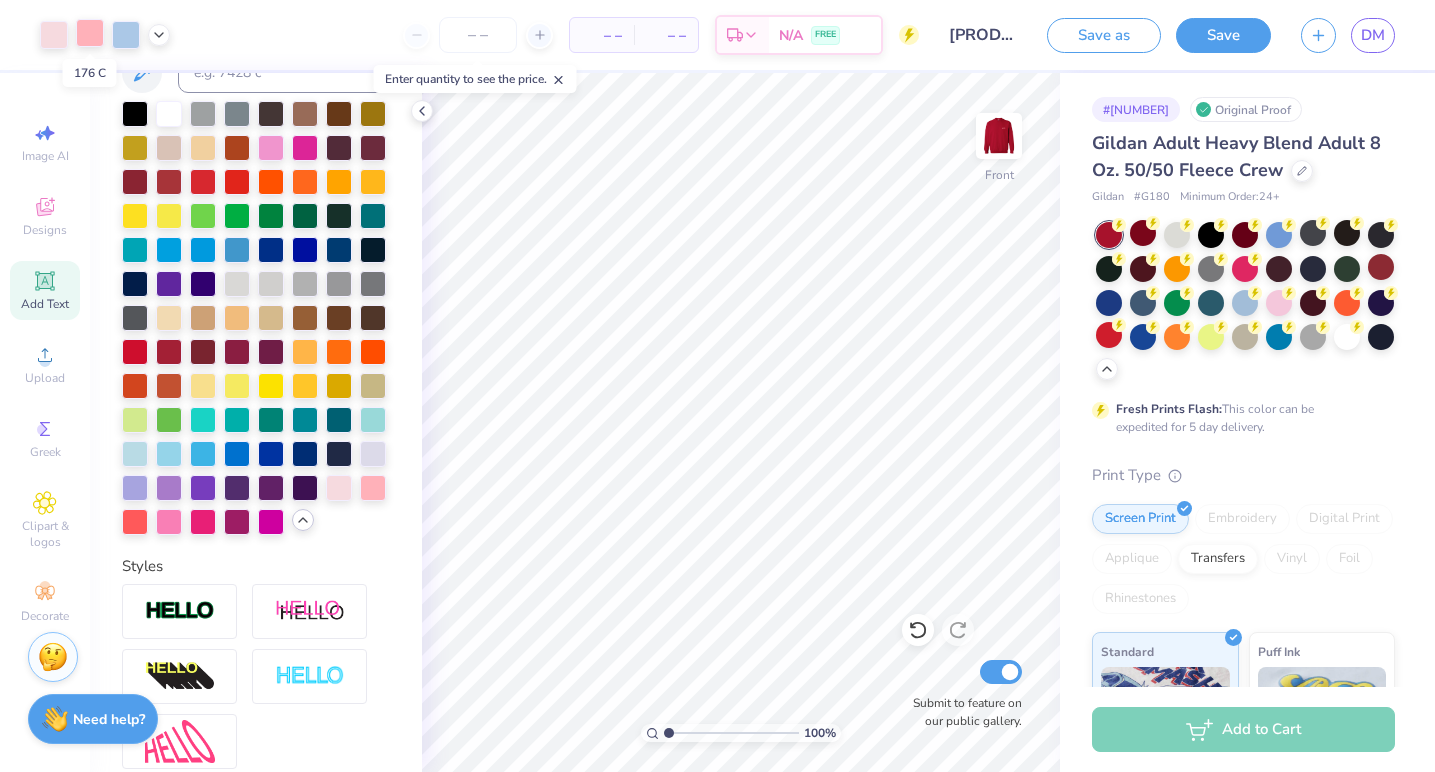 click at bounding box center [90, 33] 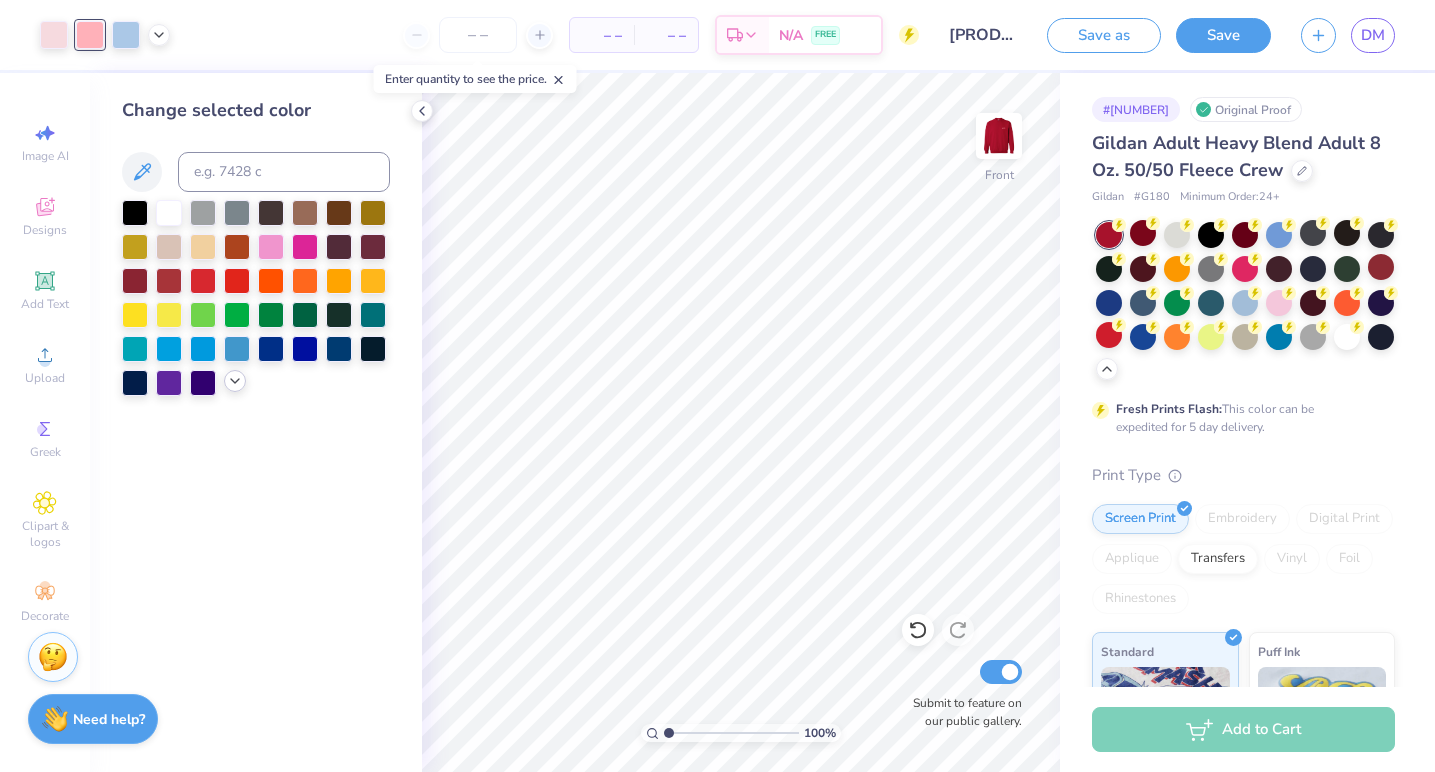 click 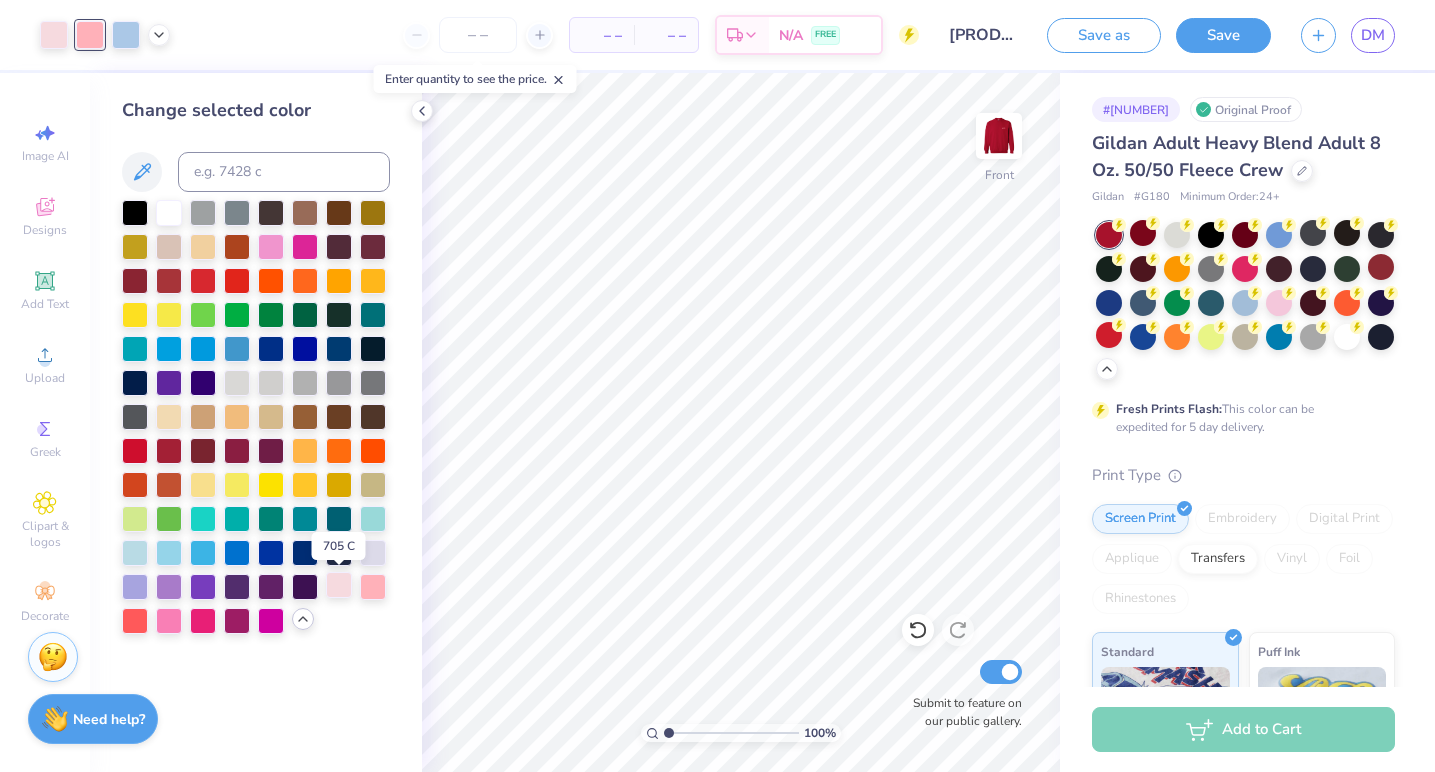 click at bounding box center [339, 585] 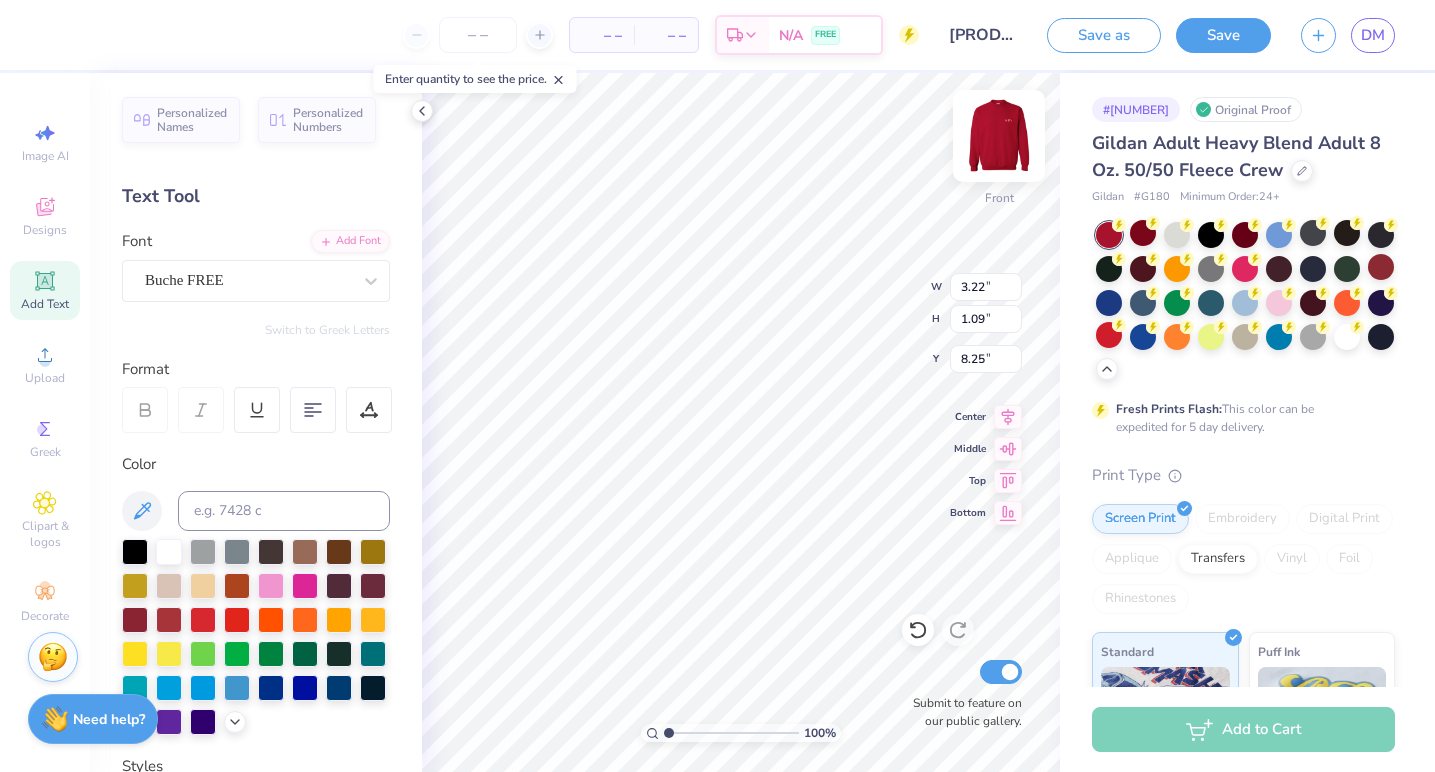 click at bounding box center [999, 136] 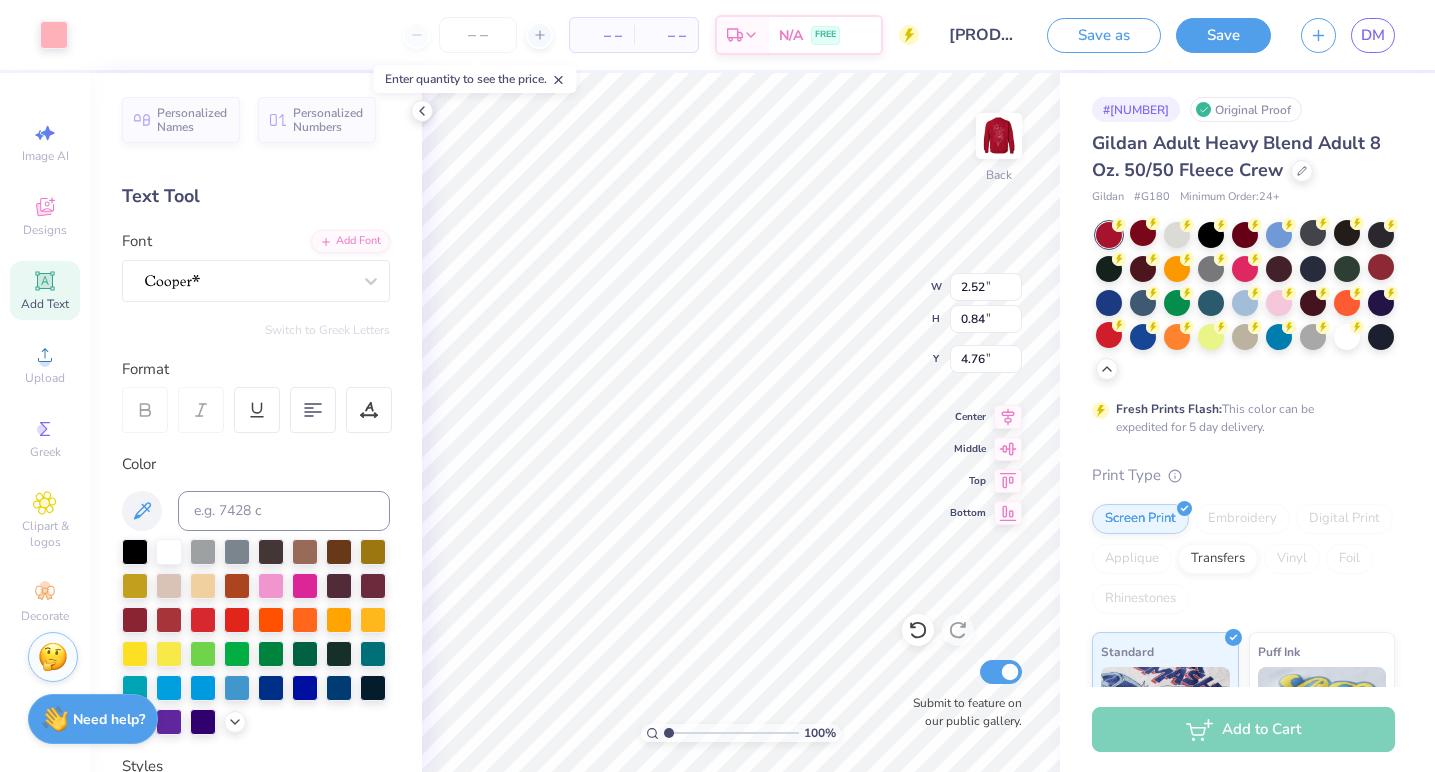 type on "4.77" 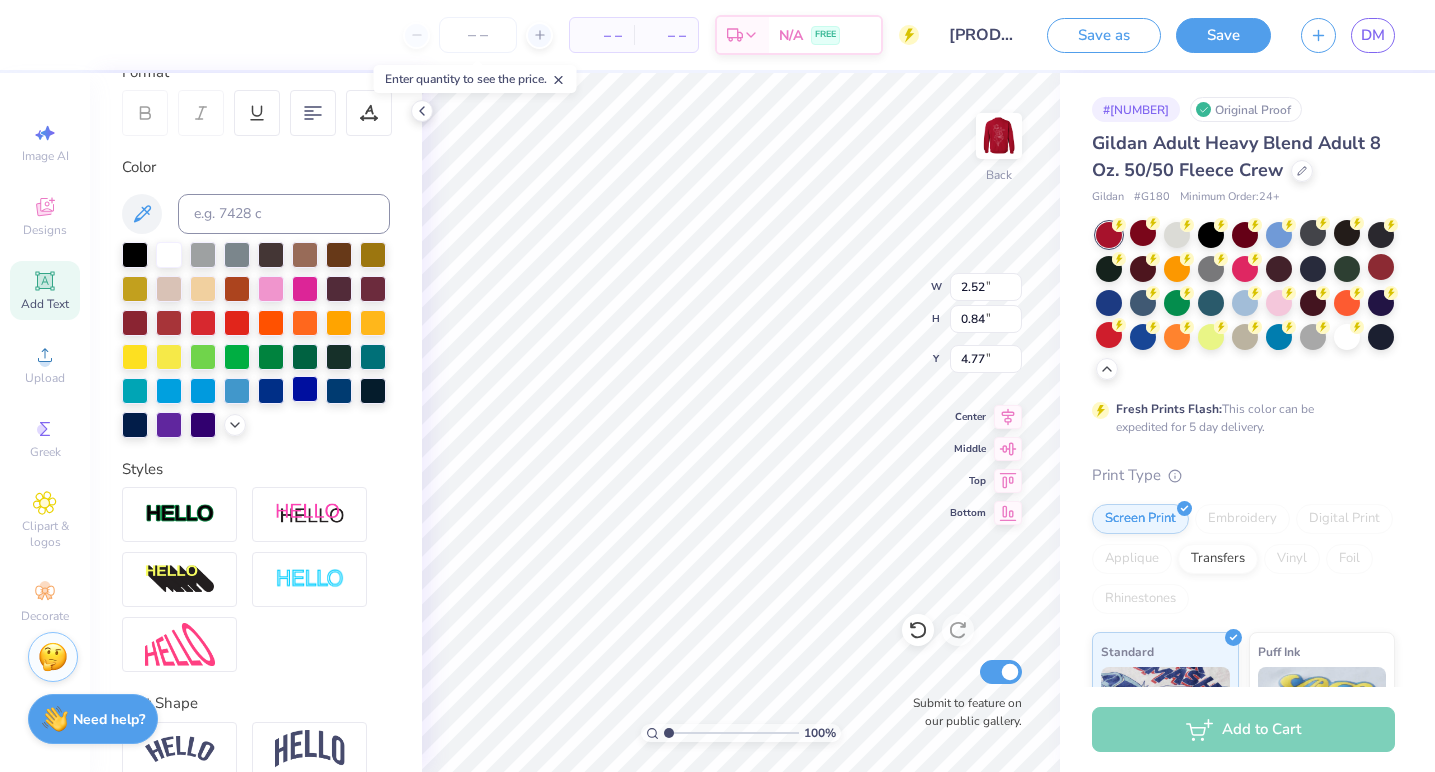 scroll, scrollTop: 390, scrollLeft: 0, axis: vertical 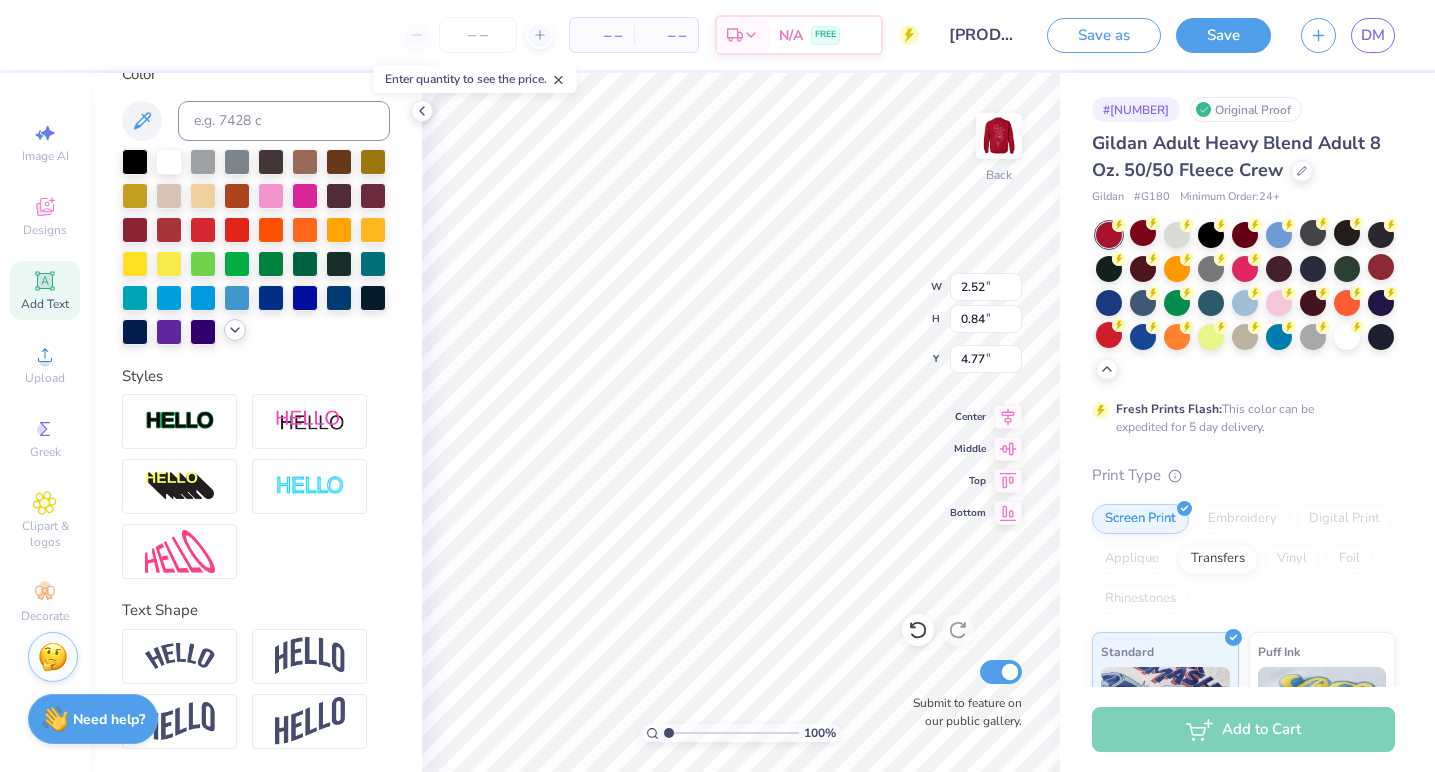 click 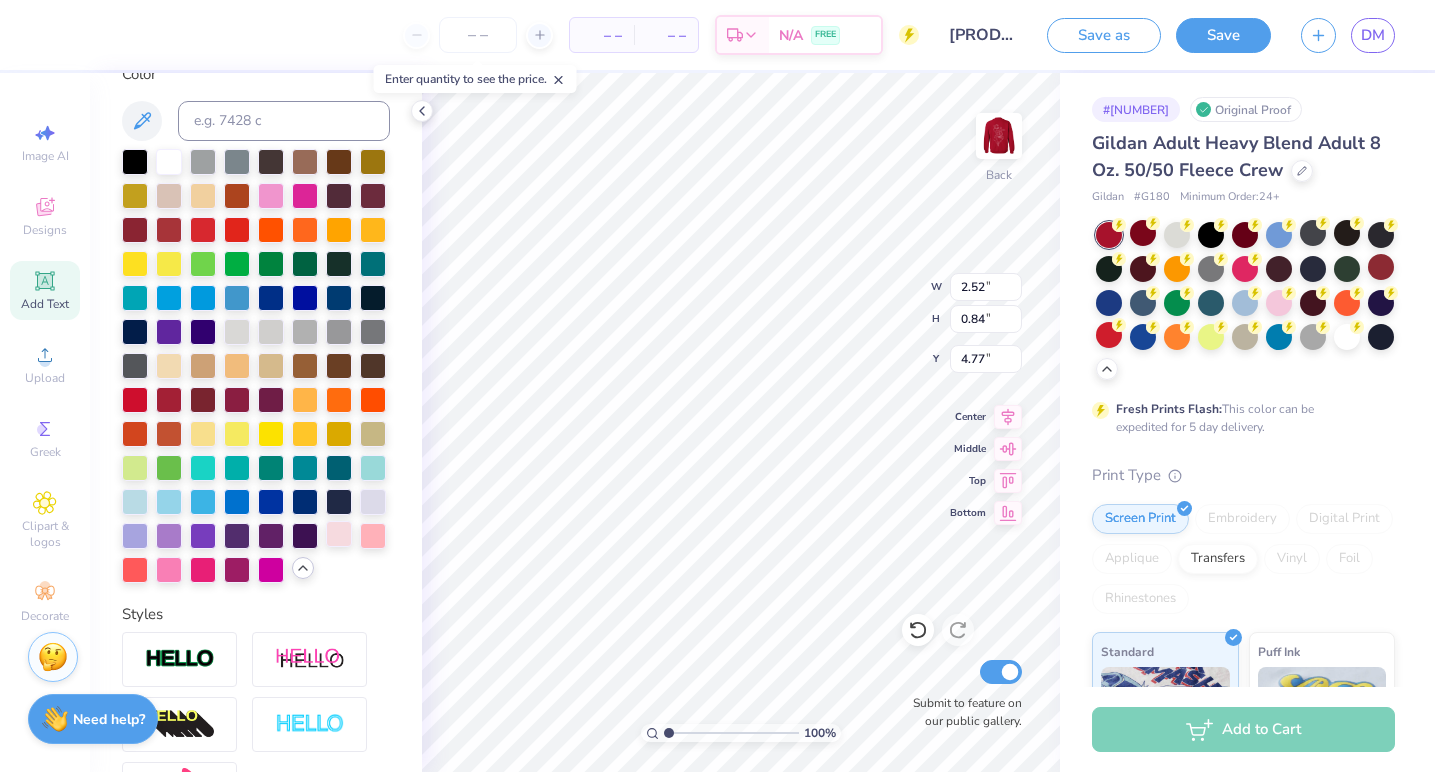 click at bounding box center [339, 534] 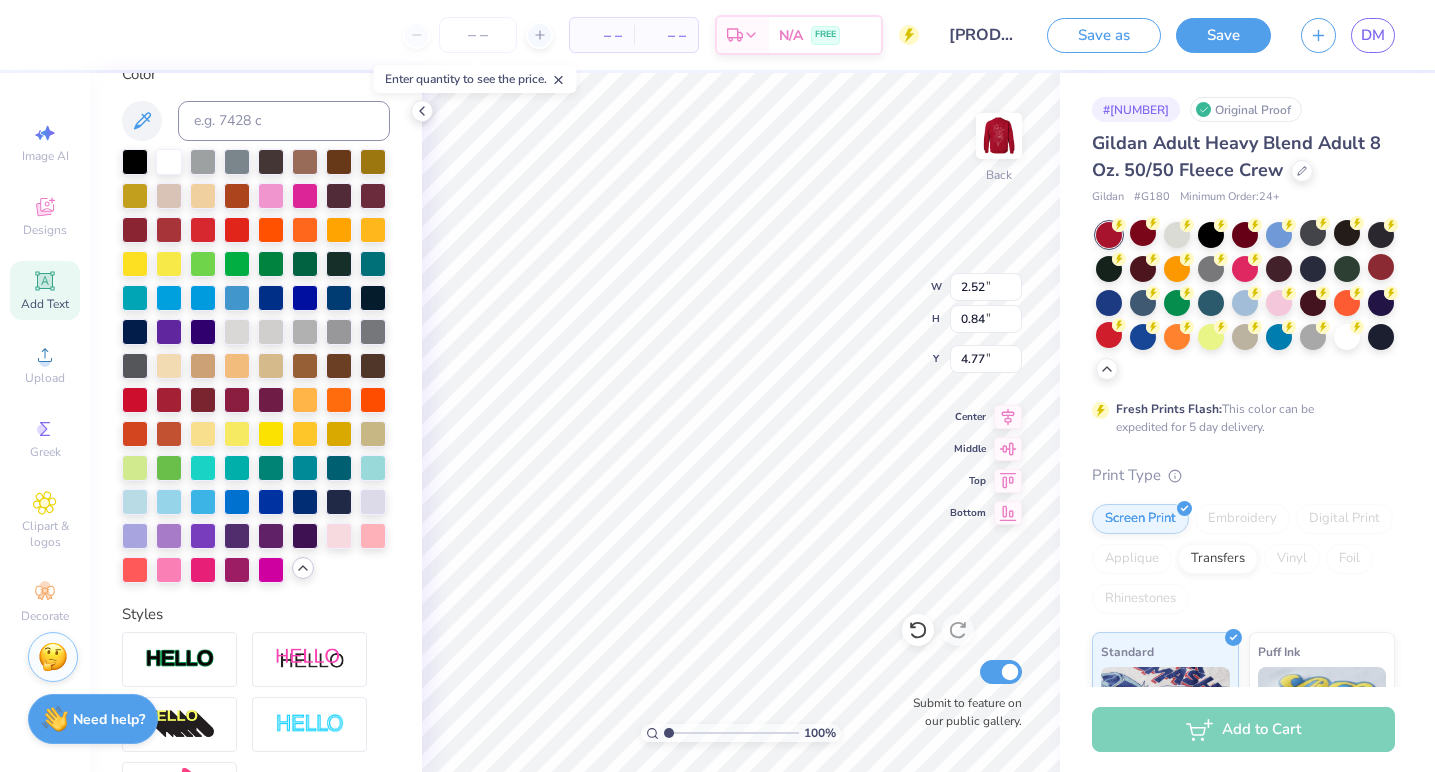 type on "k" 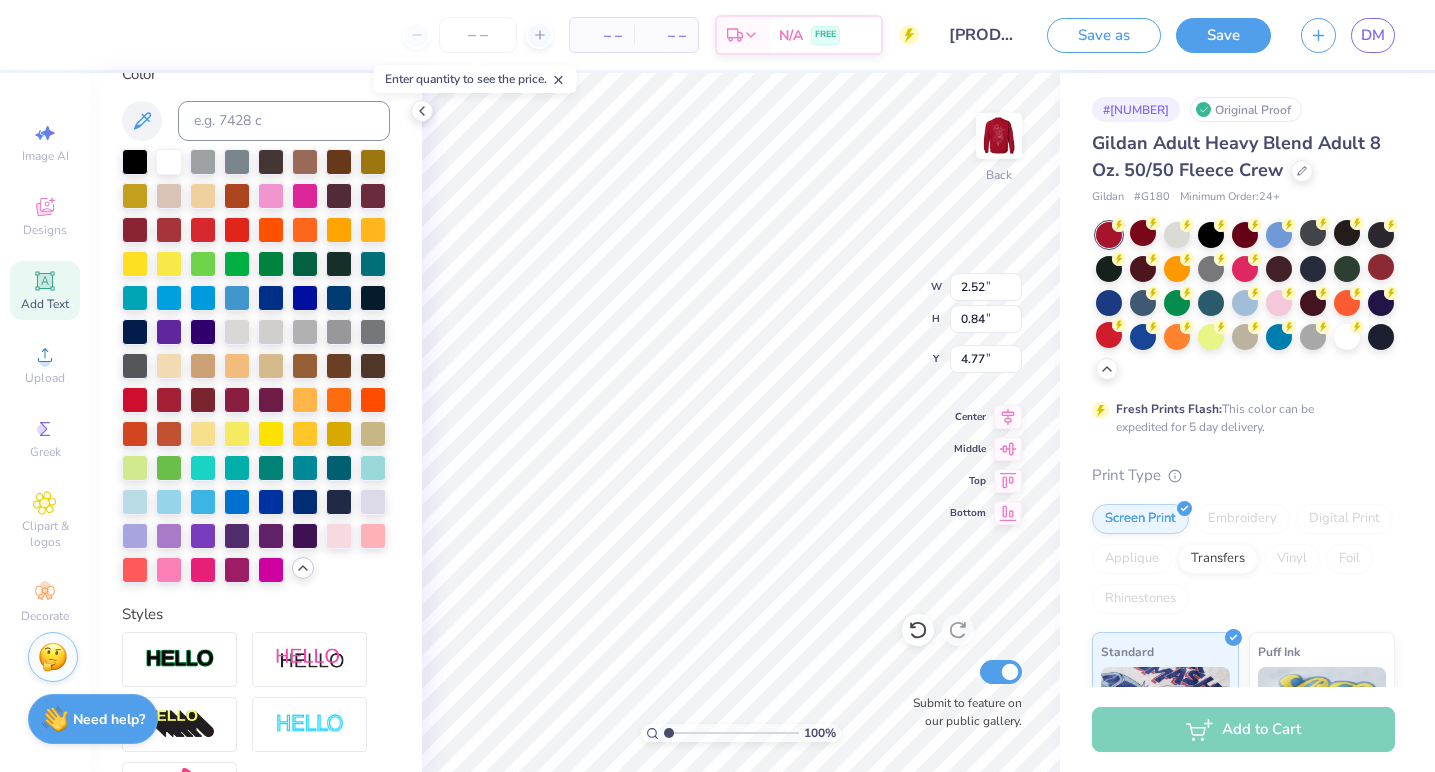 type on "KKG" 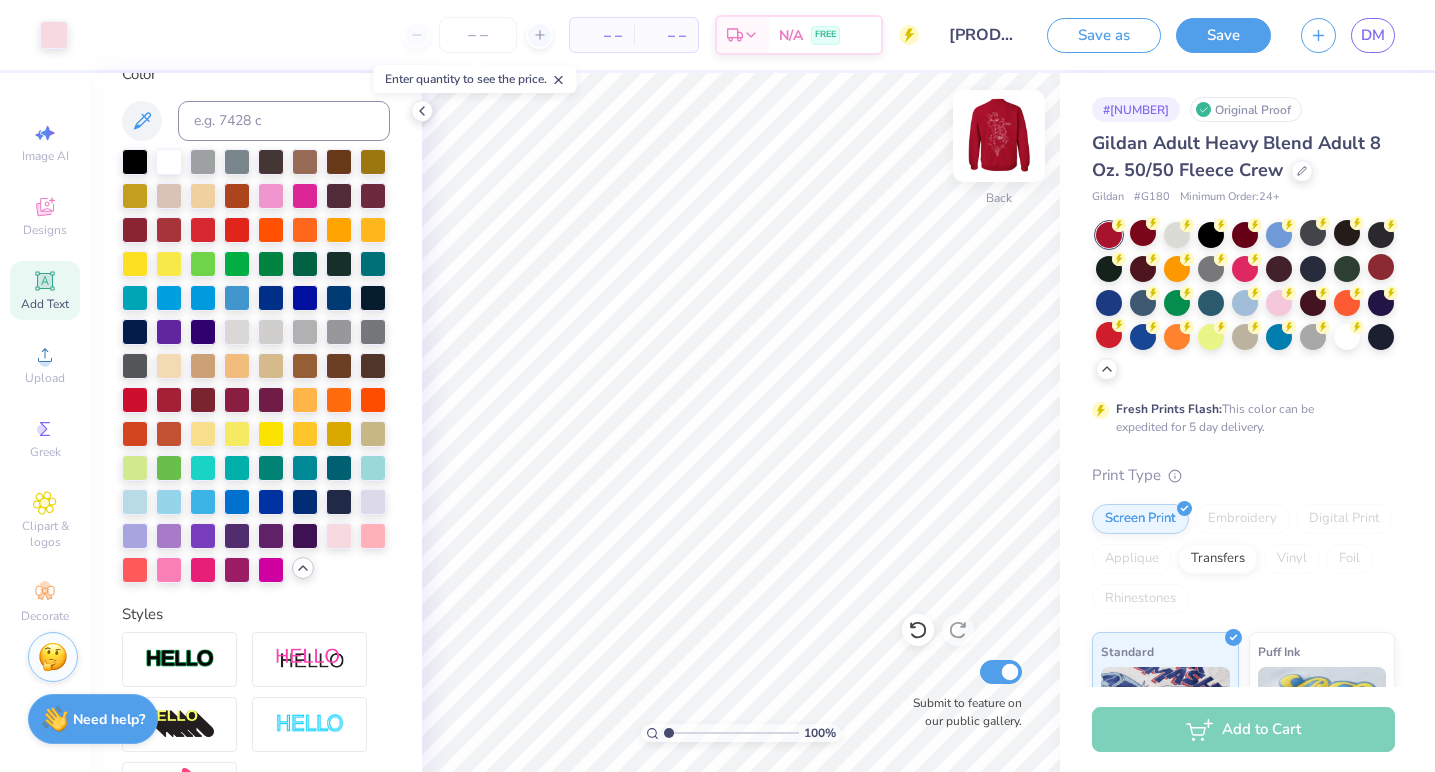 click at bounding box center (999, 136) 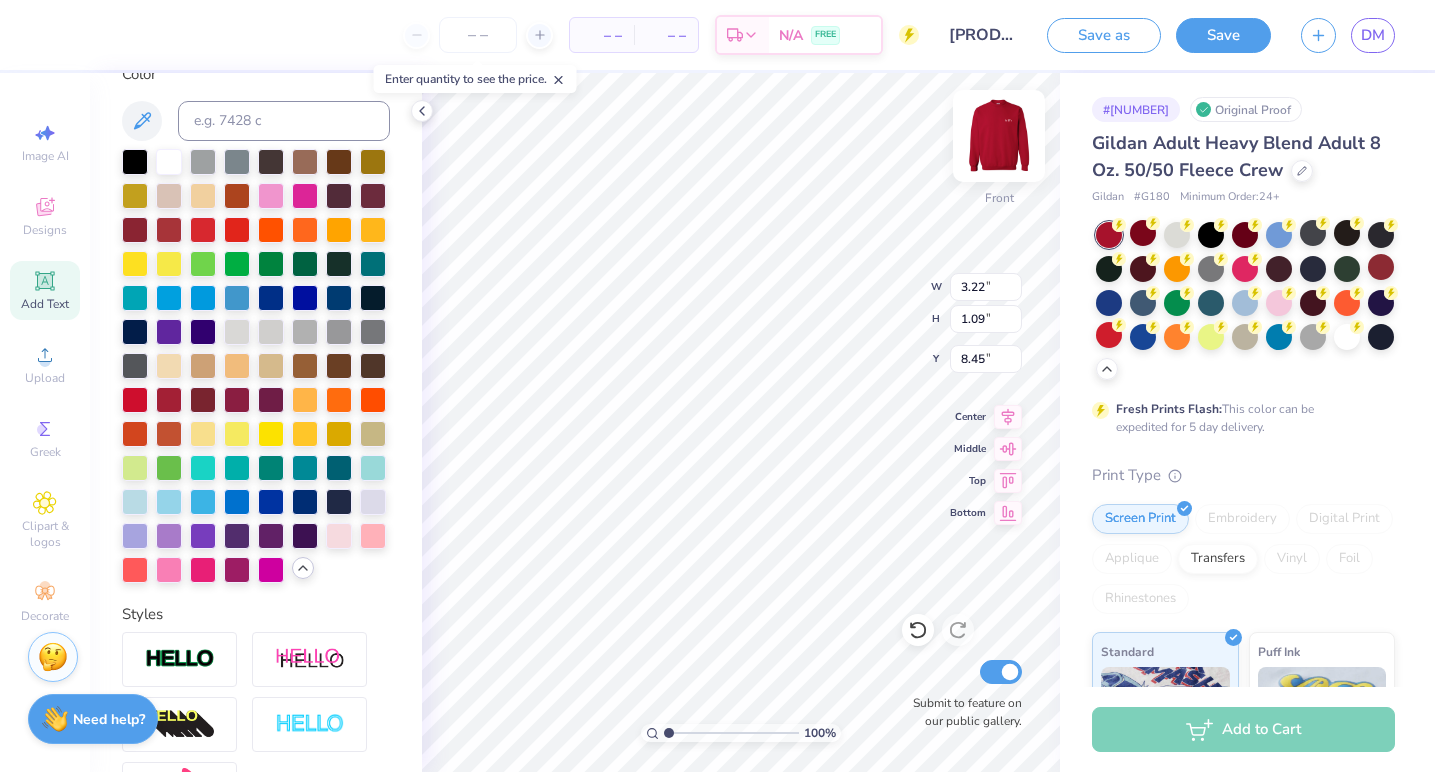 type on "kappa" 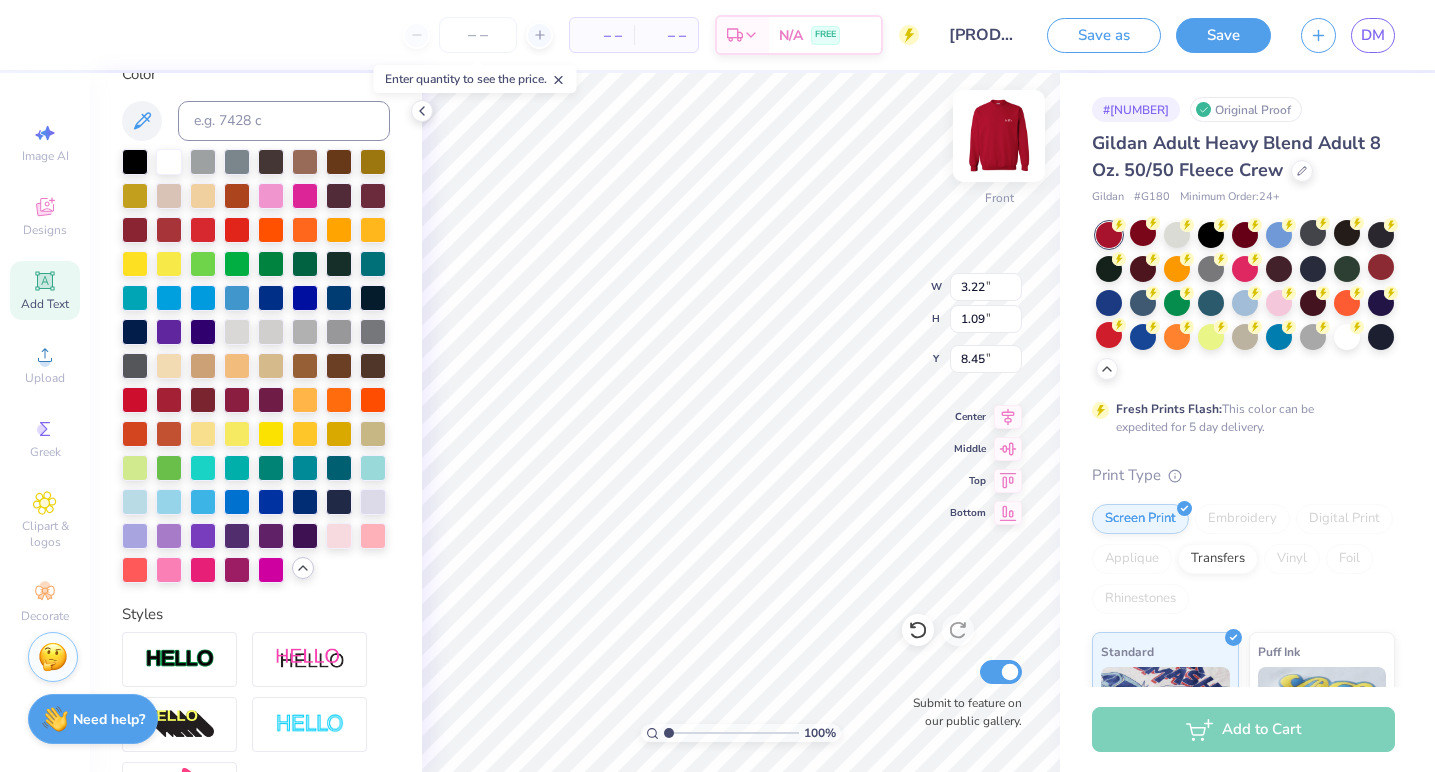 scroll, scrollTop: 0, scrollLeft: 0, axis: both 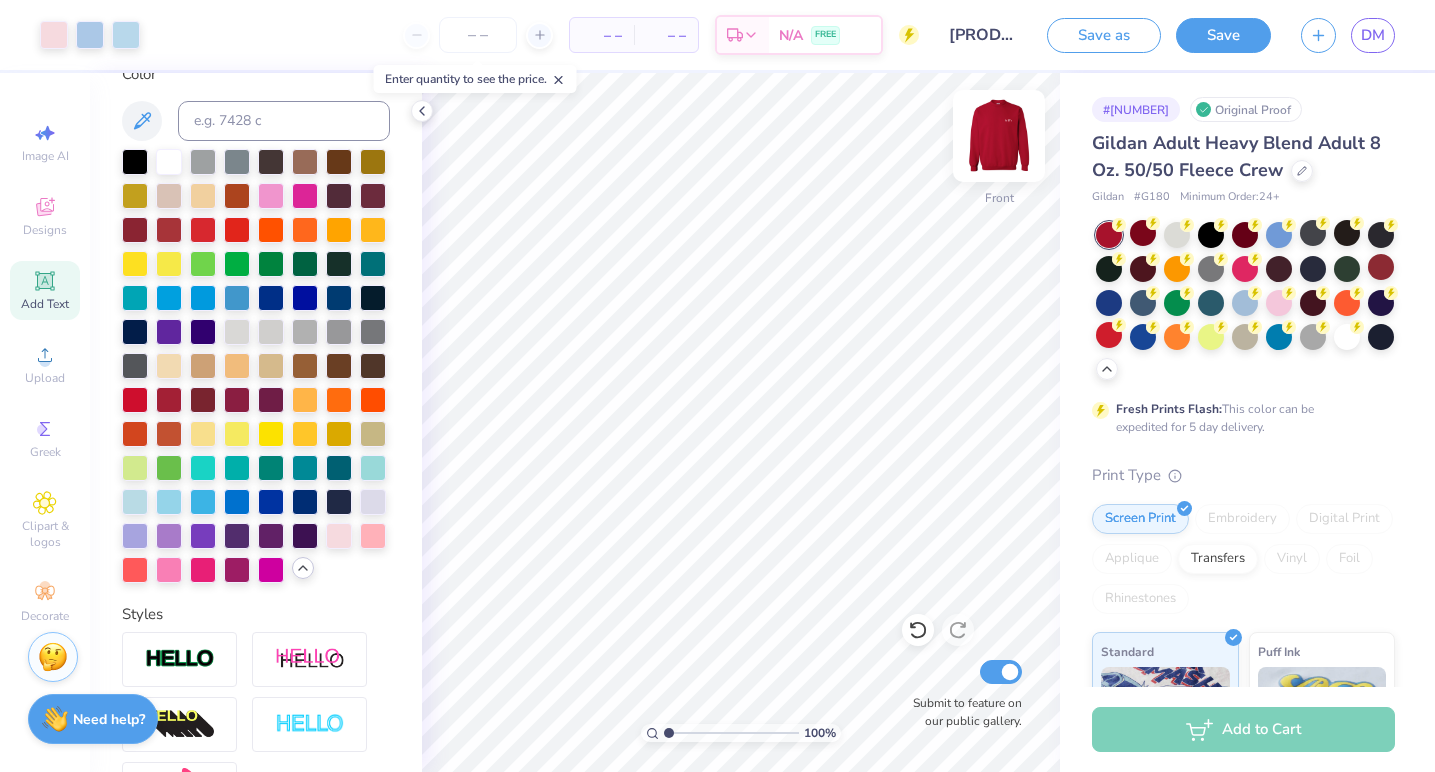 click at bounding box center (999, 136) 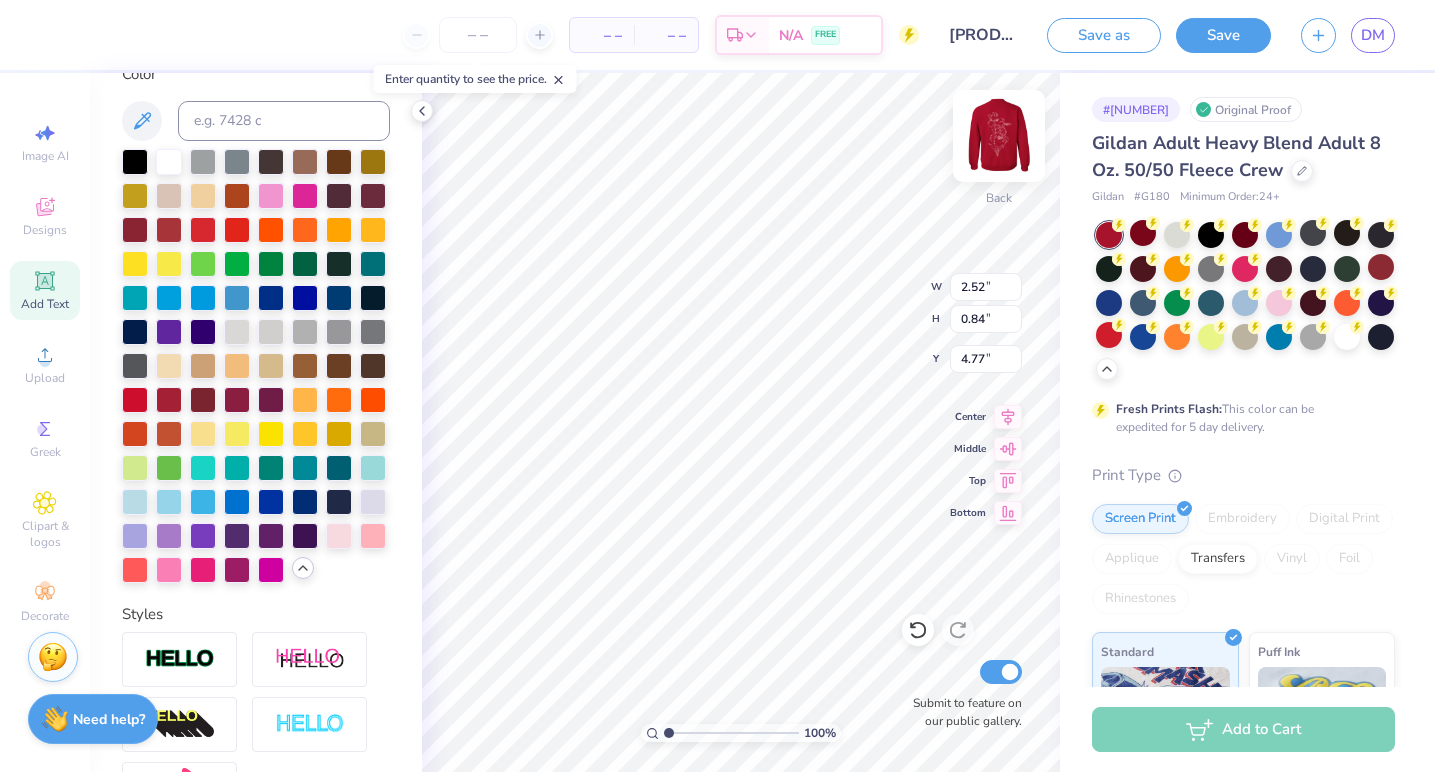 click at bounding box center (999, 136) 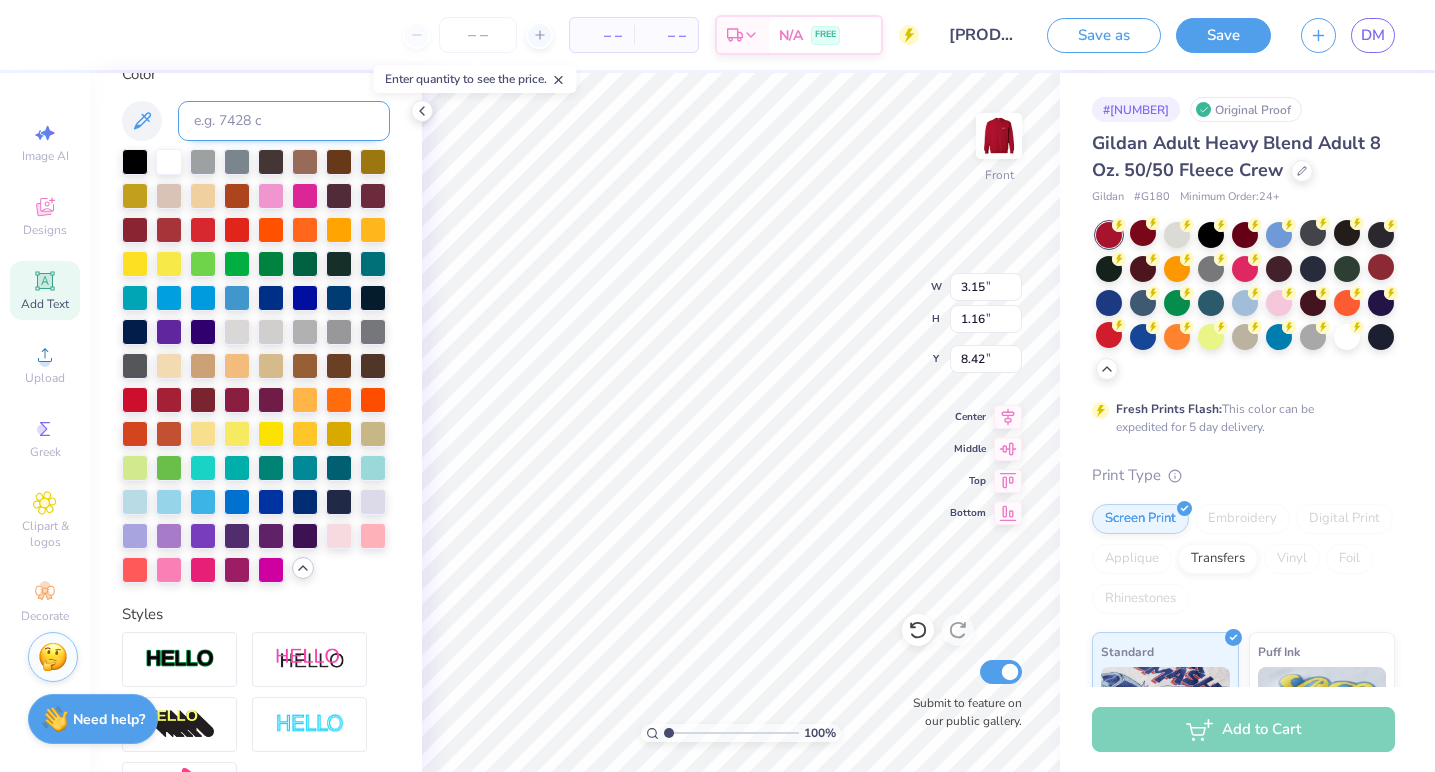 scroll, scrollTop: 0, scrollLeft: 0, axis: both 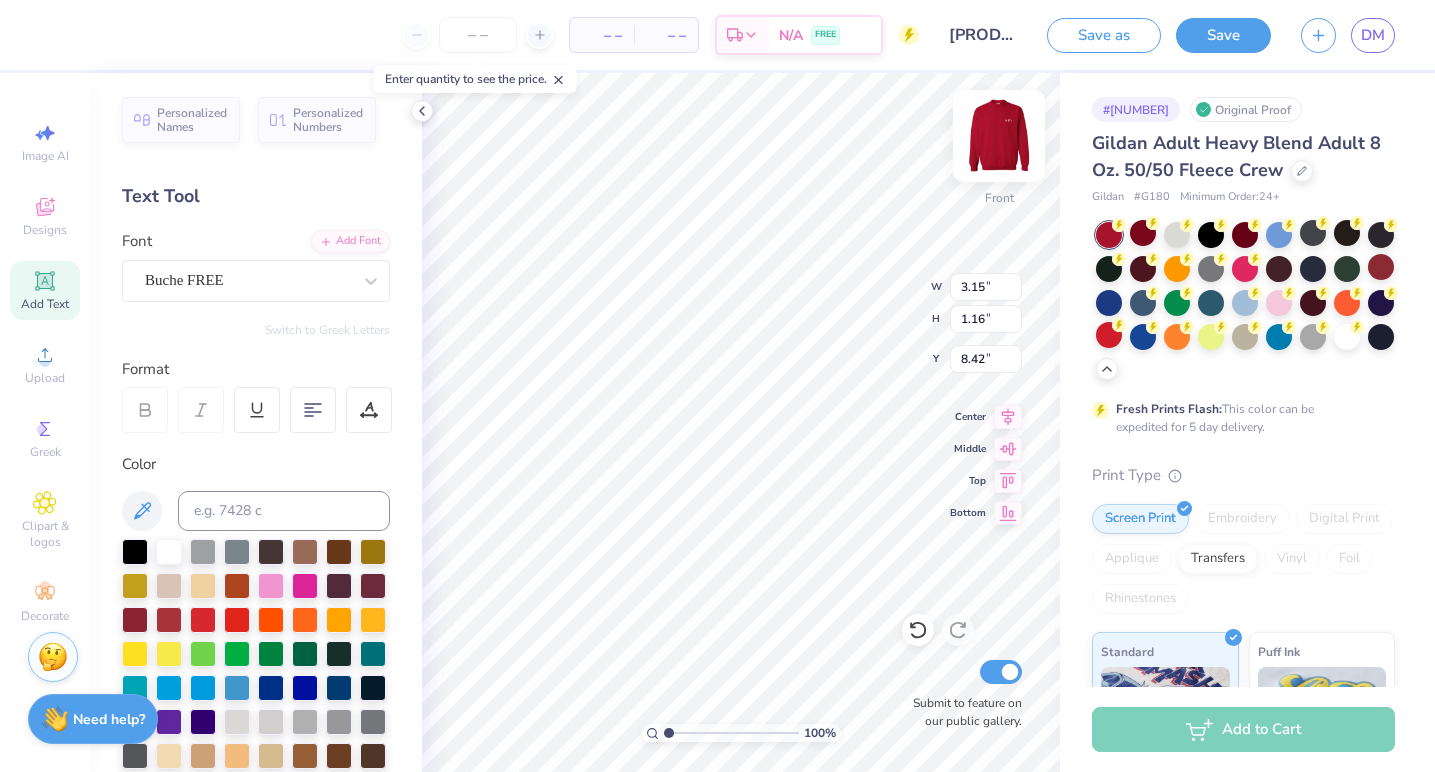 click at bounding box center (999, 136) 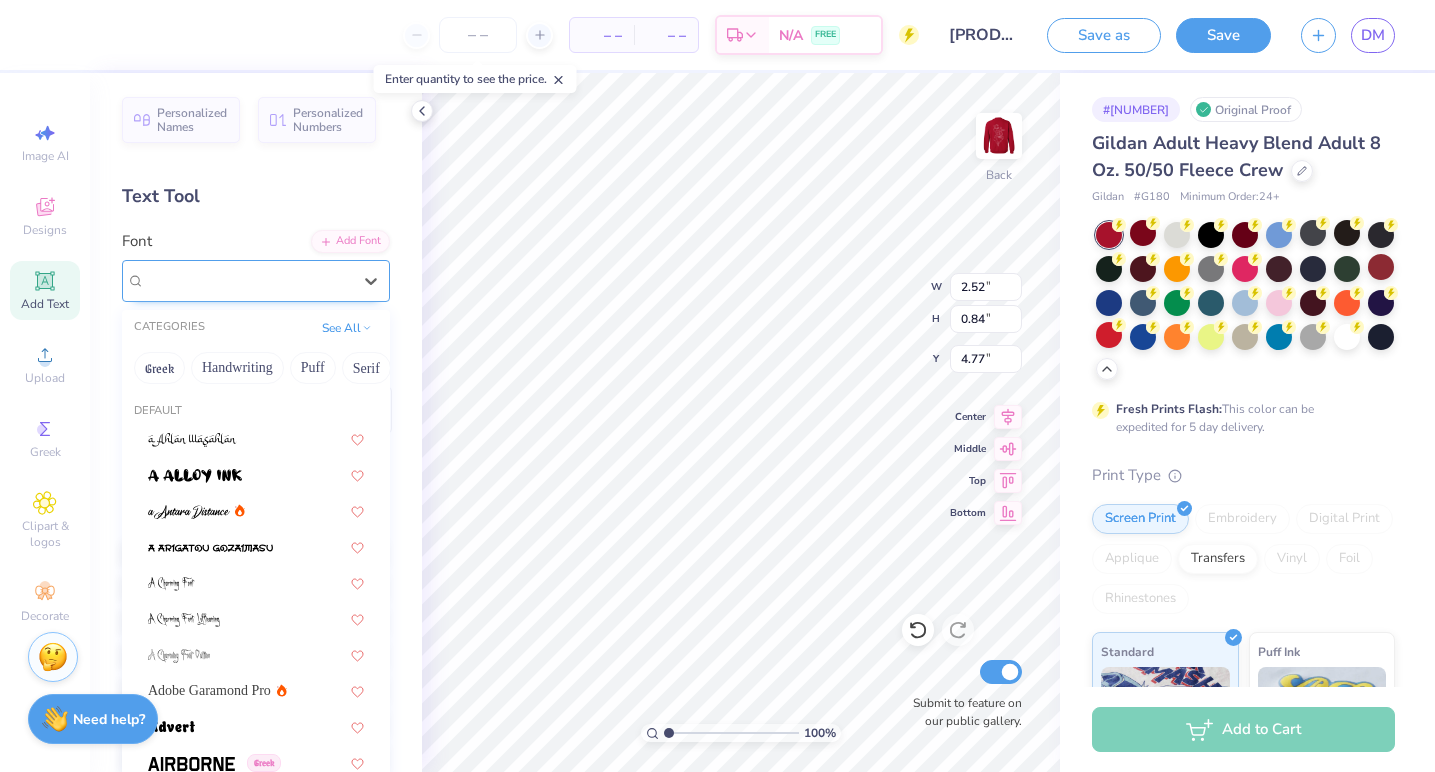 click at bounding box center (248, 280) 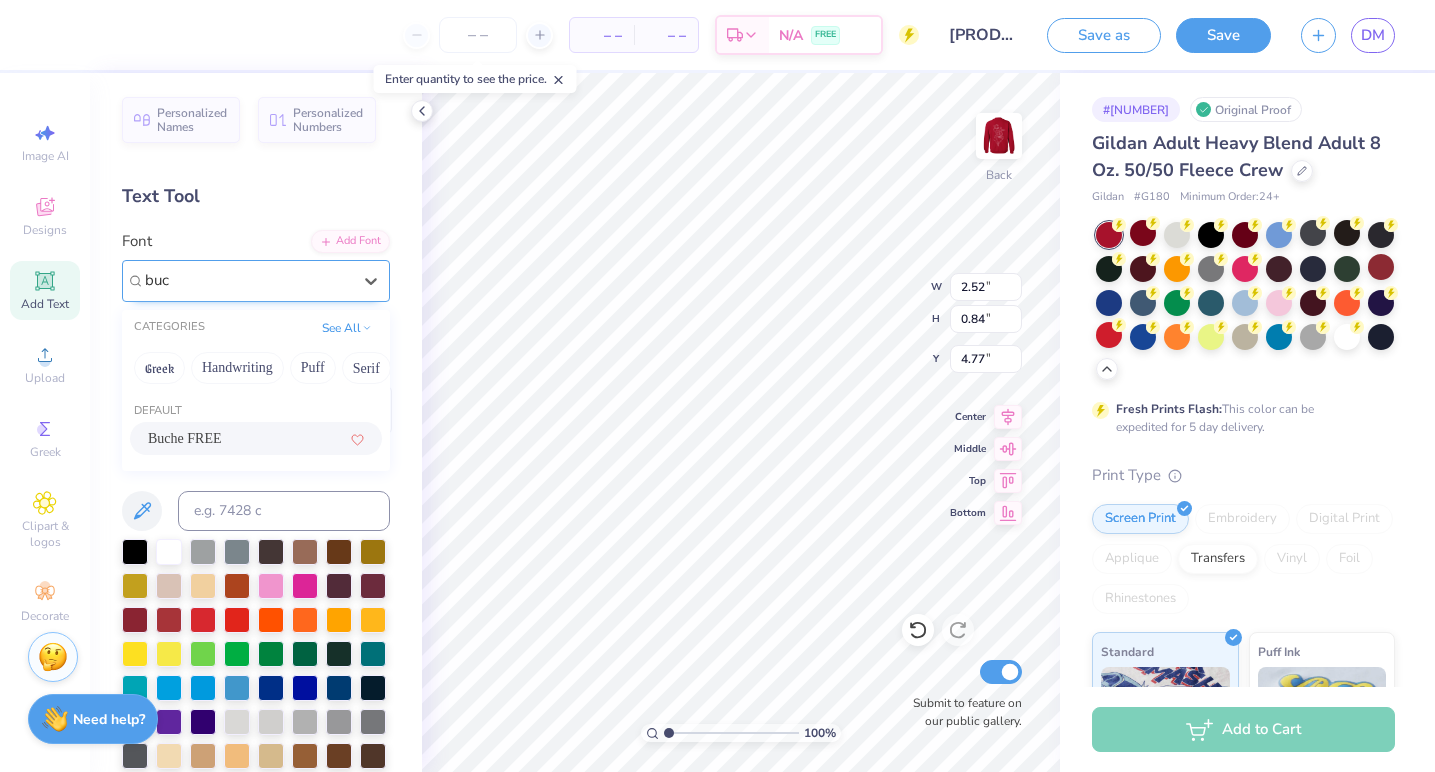 click on "Buche FREE" at bounding box center [185, 438] 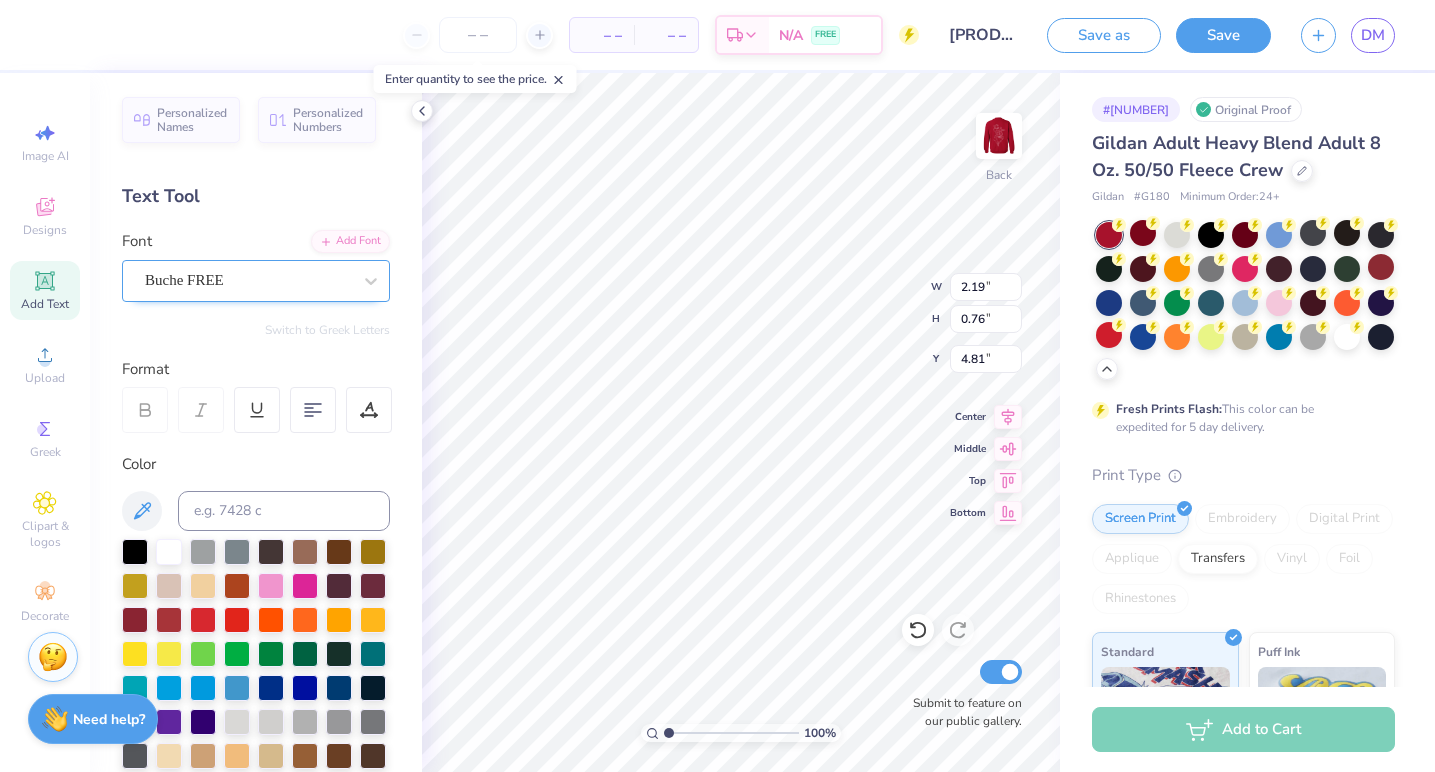 click on "Buche FREE" at bounding box center [248, 280] 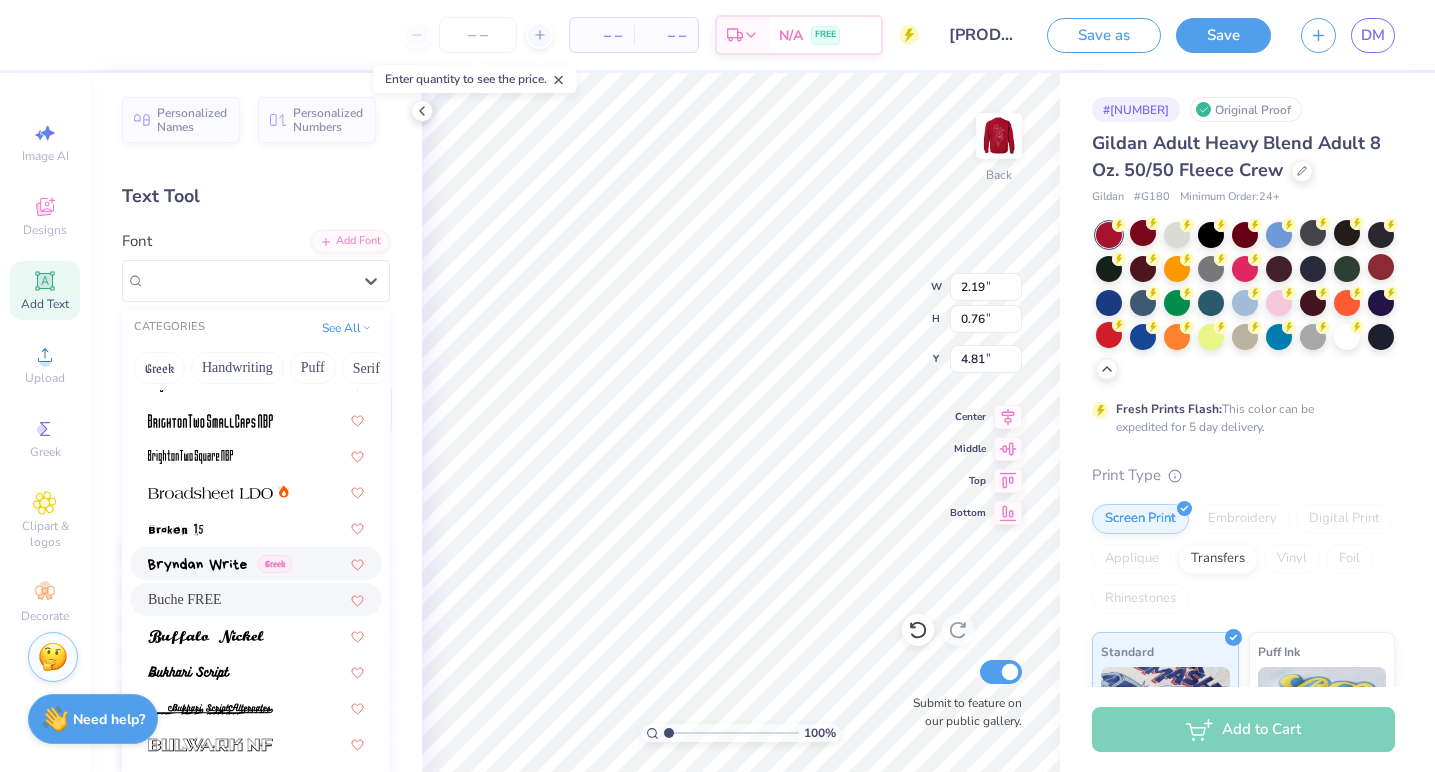 scroll, scrollTop: 1641, scrollLeft: 0, axis: vertical 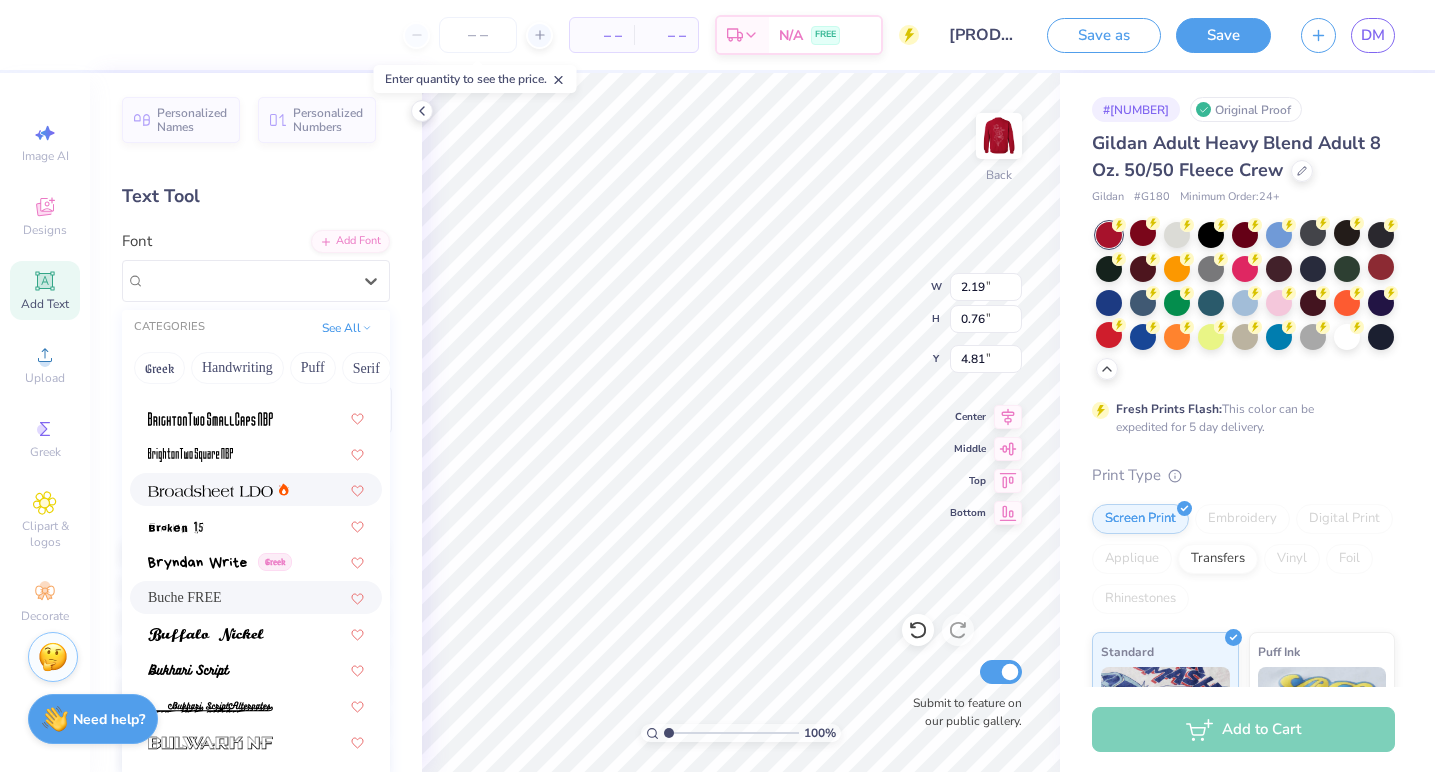 click at bounding box center (210, 491) 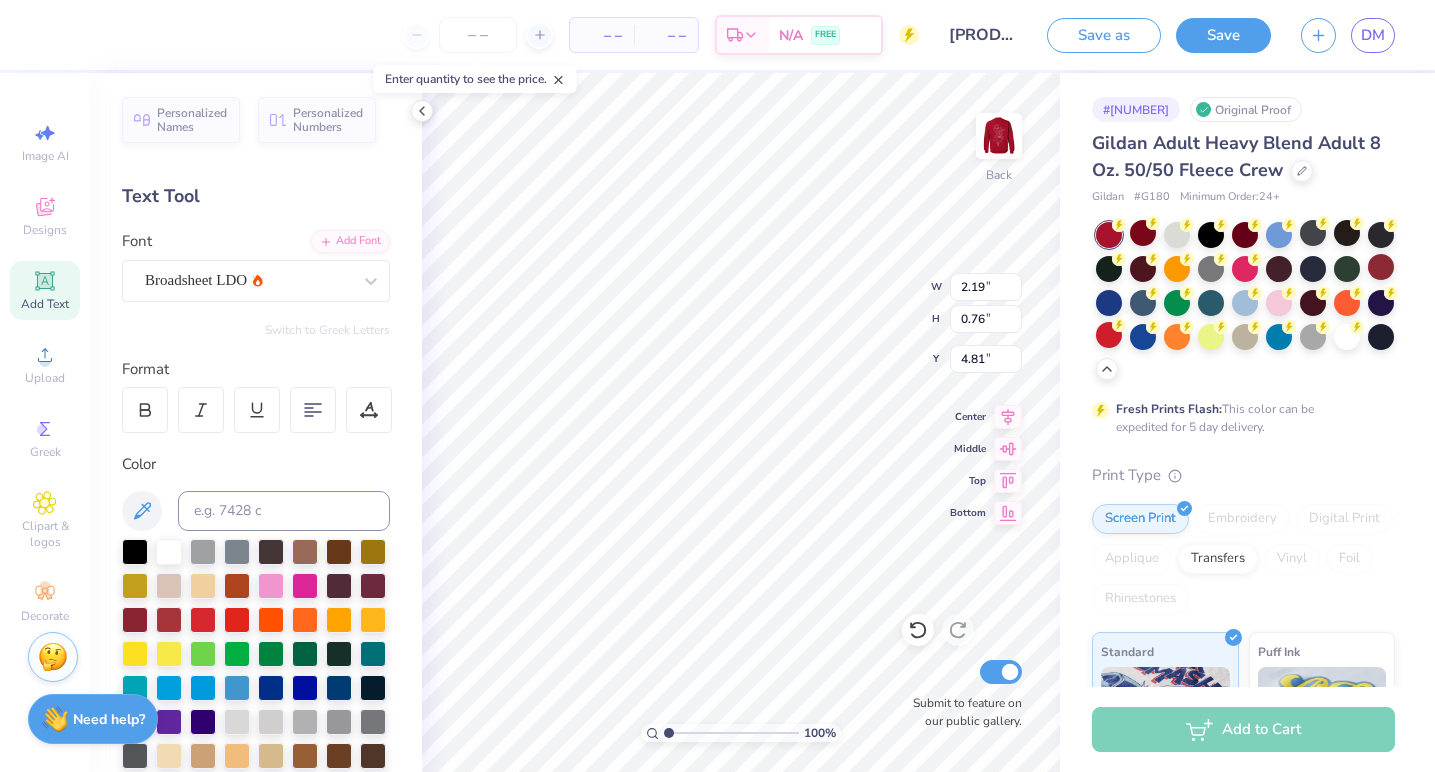 type on "2.44" 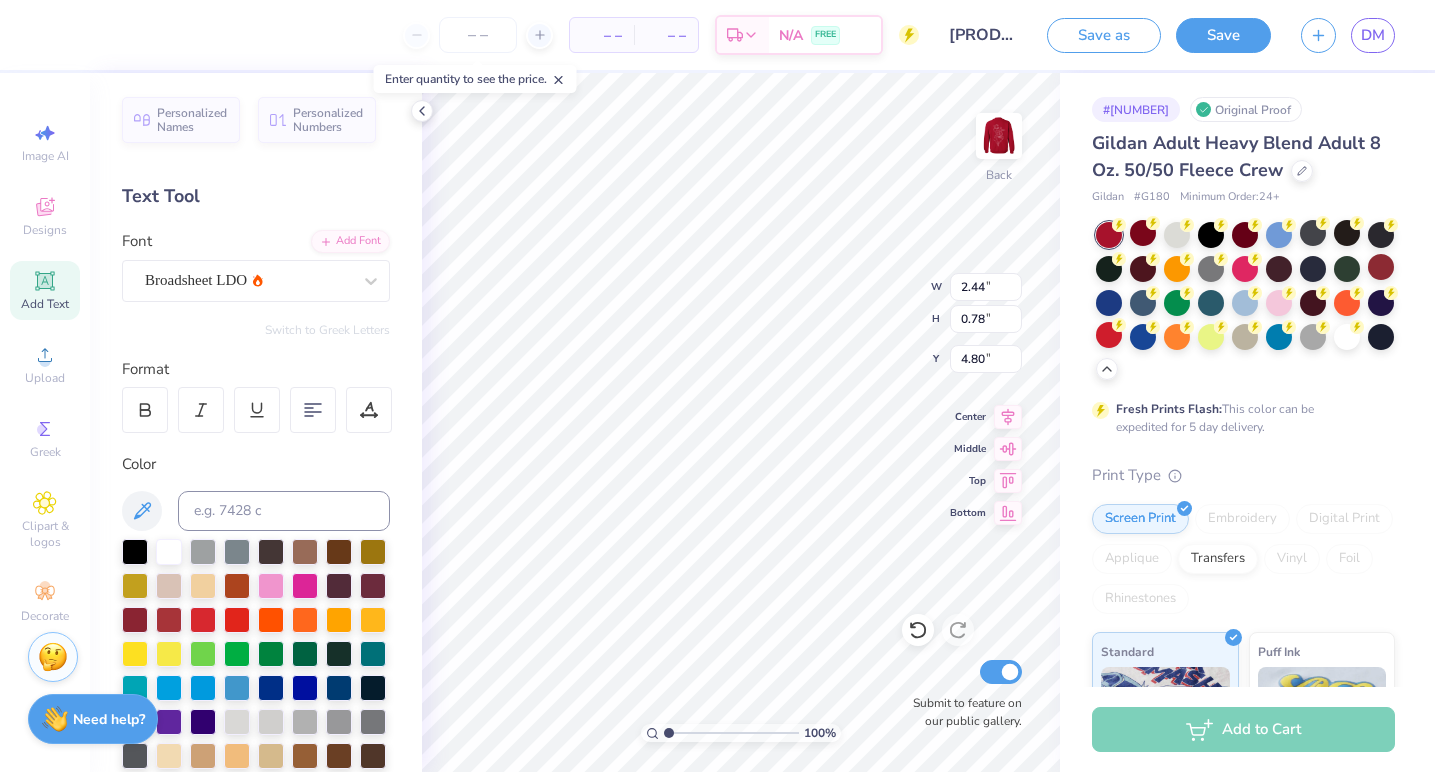 type on "4.67" 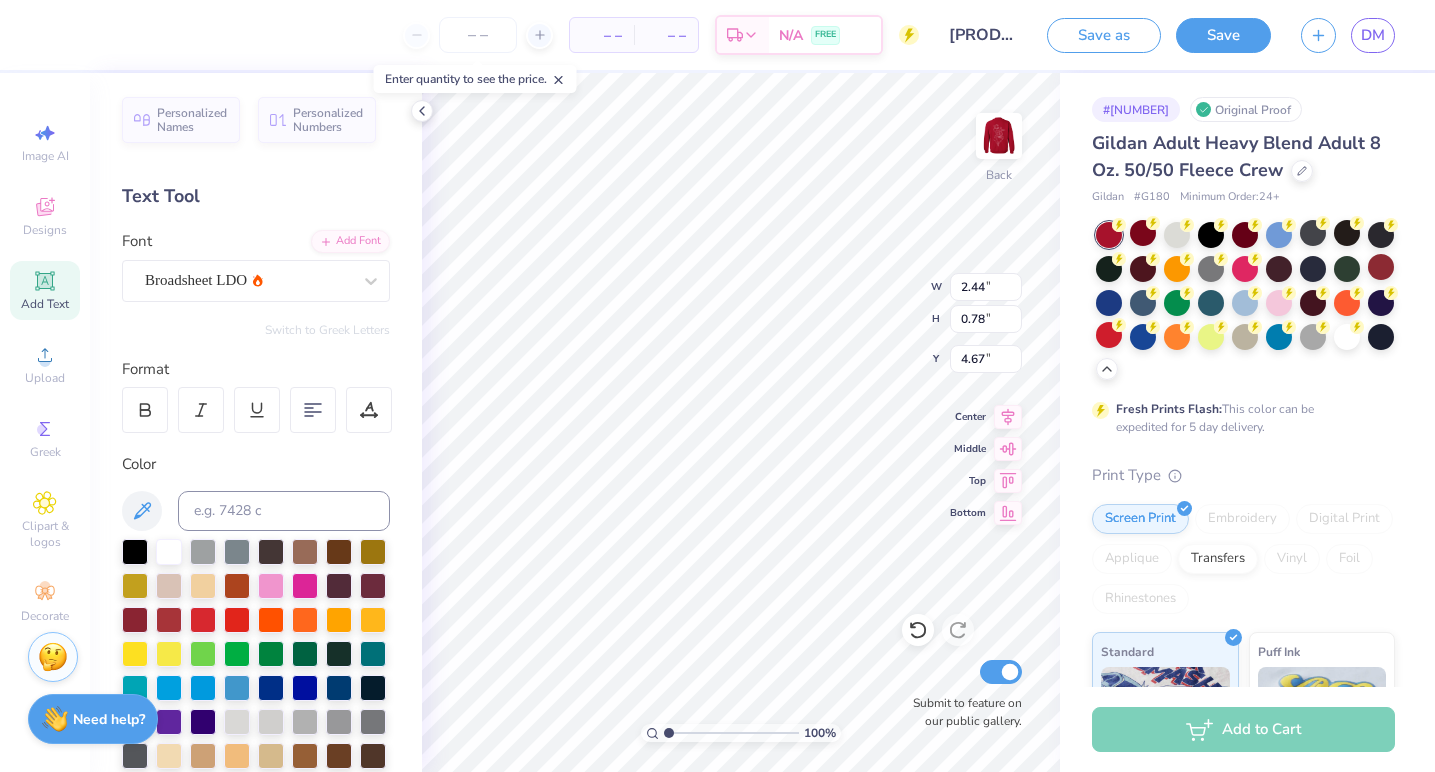 type on "4.73" 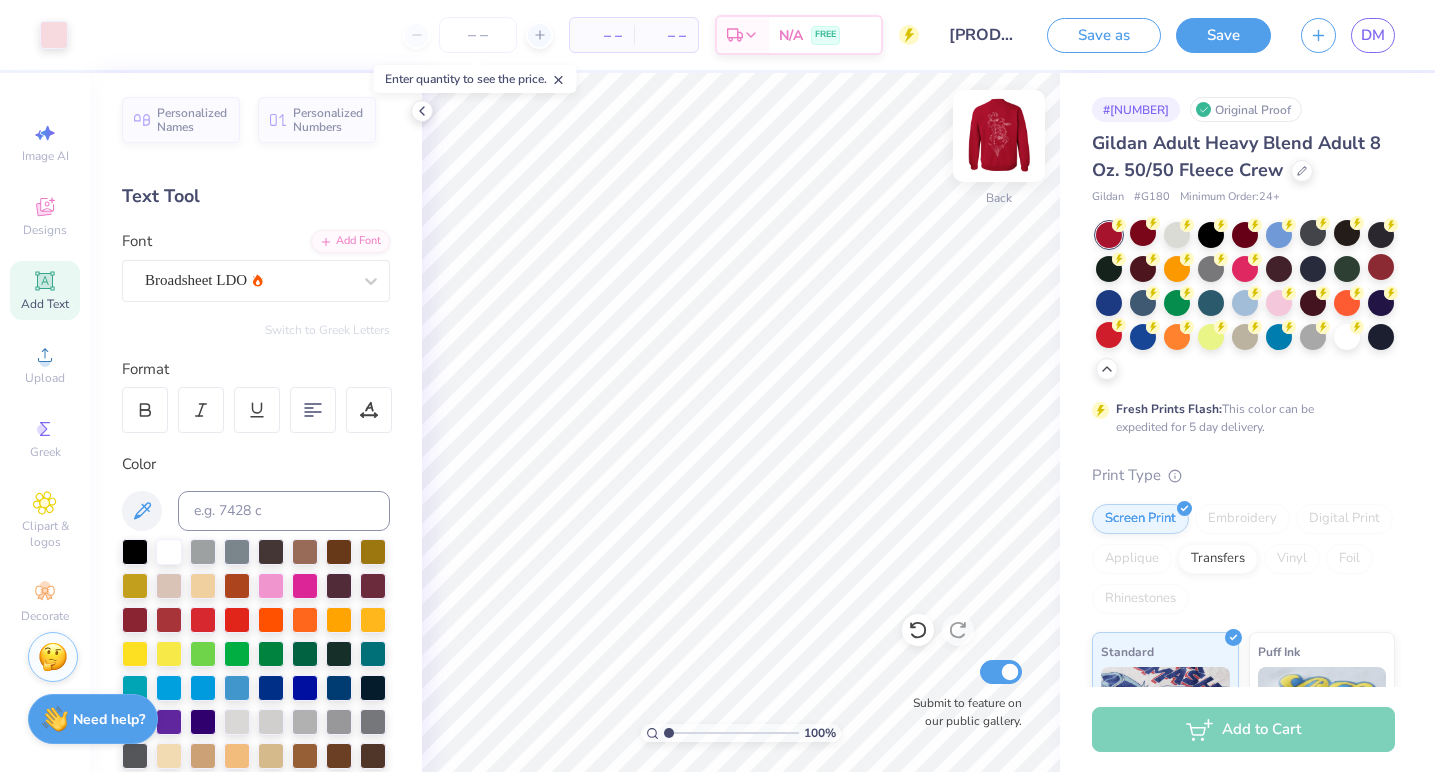 click at bounding box center [999, 136] 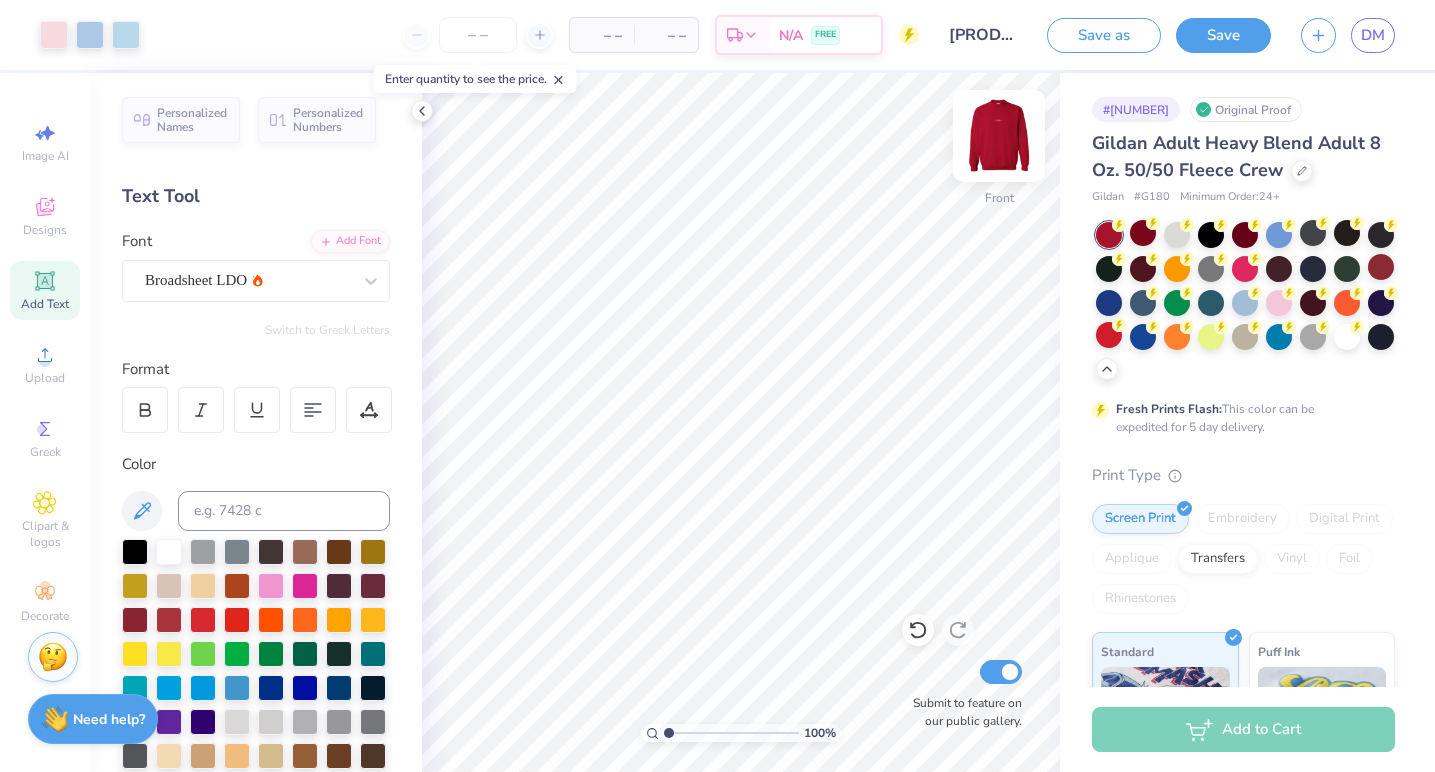 click at bounding box center (999, 136) 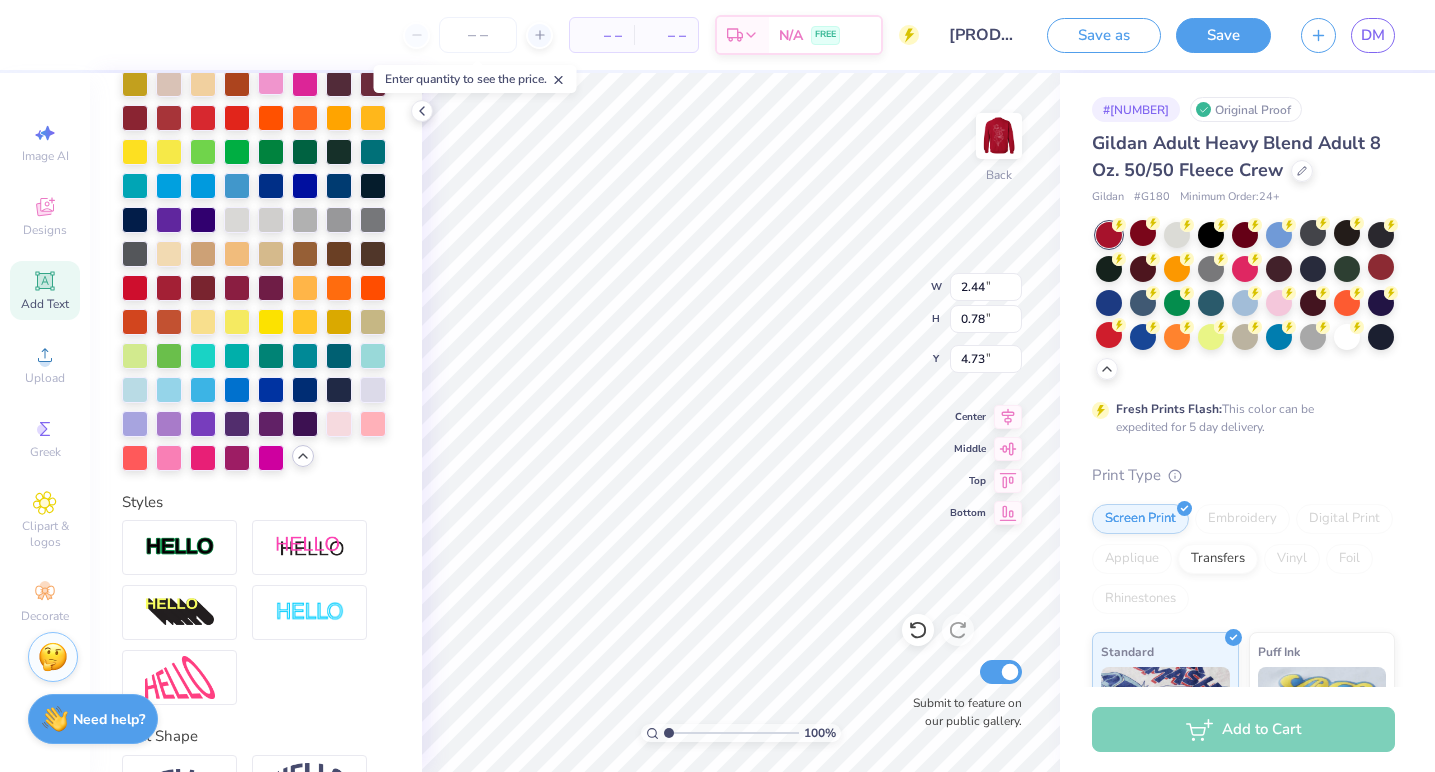 scroll, scrollTop: 628, scrollLeft: 0, axis: vertical 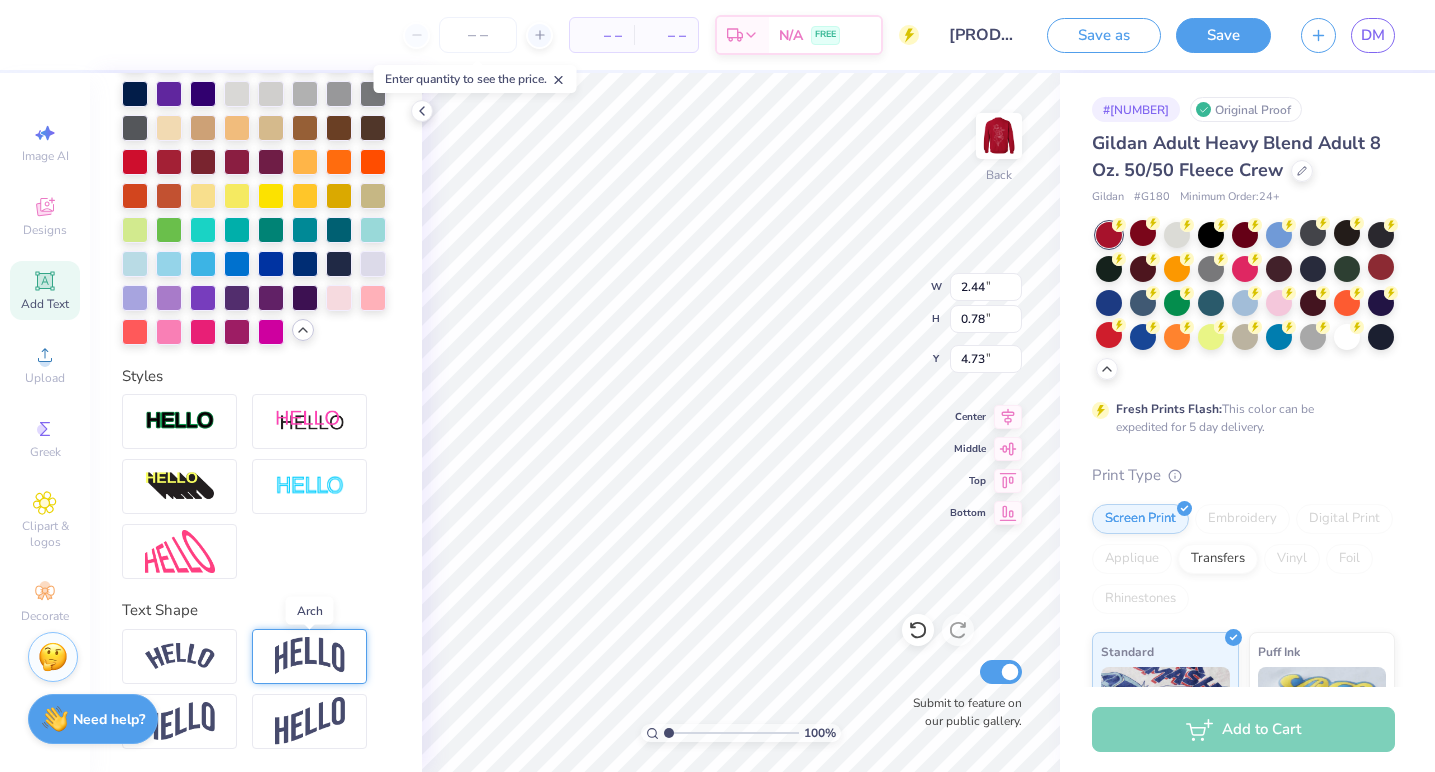 click at bounding box center (310, 656) 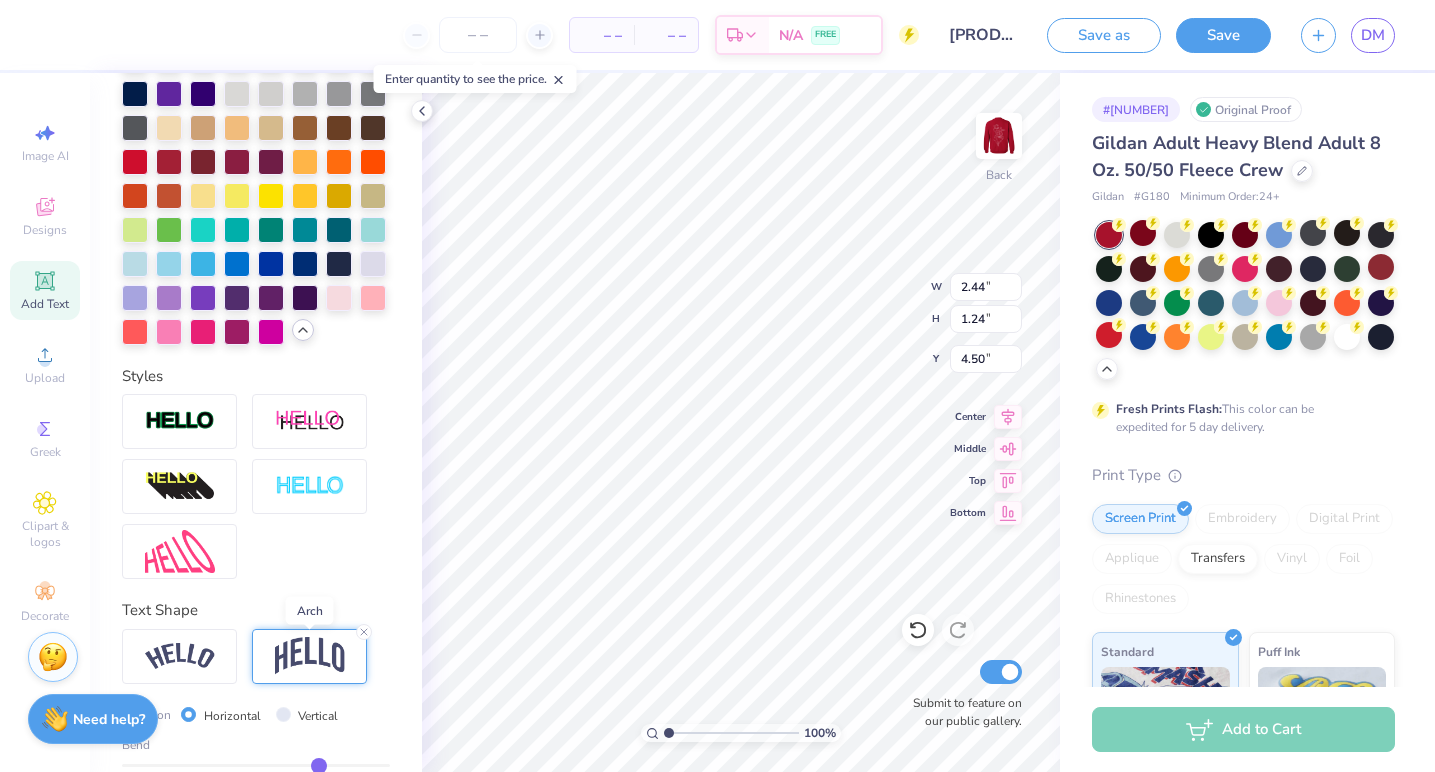 type on "1.24" 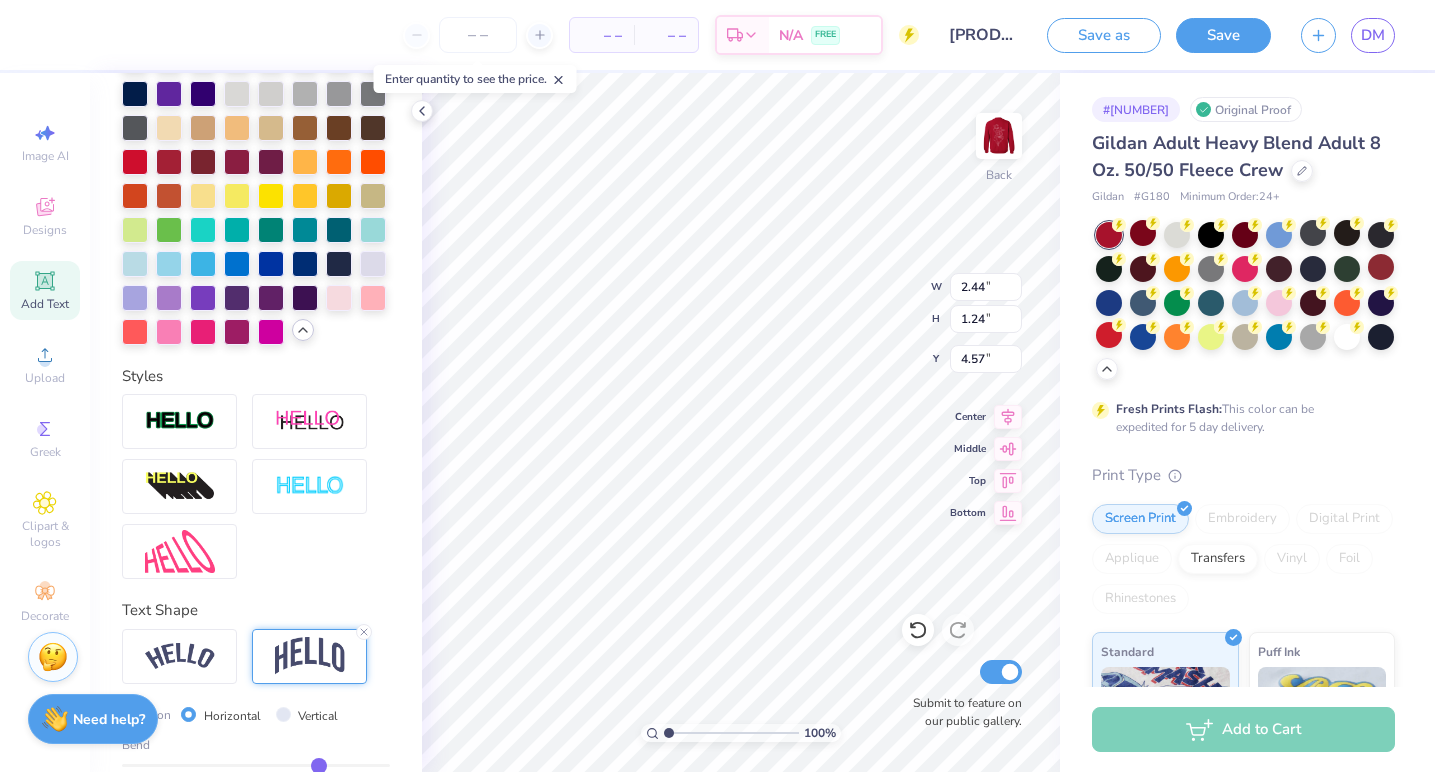 type on "4.73" 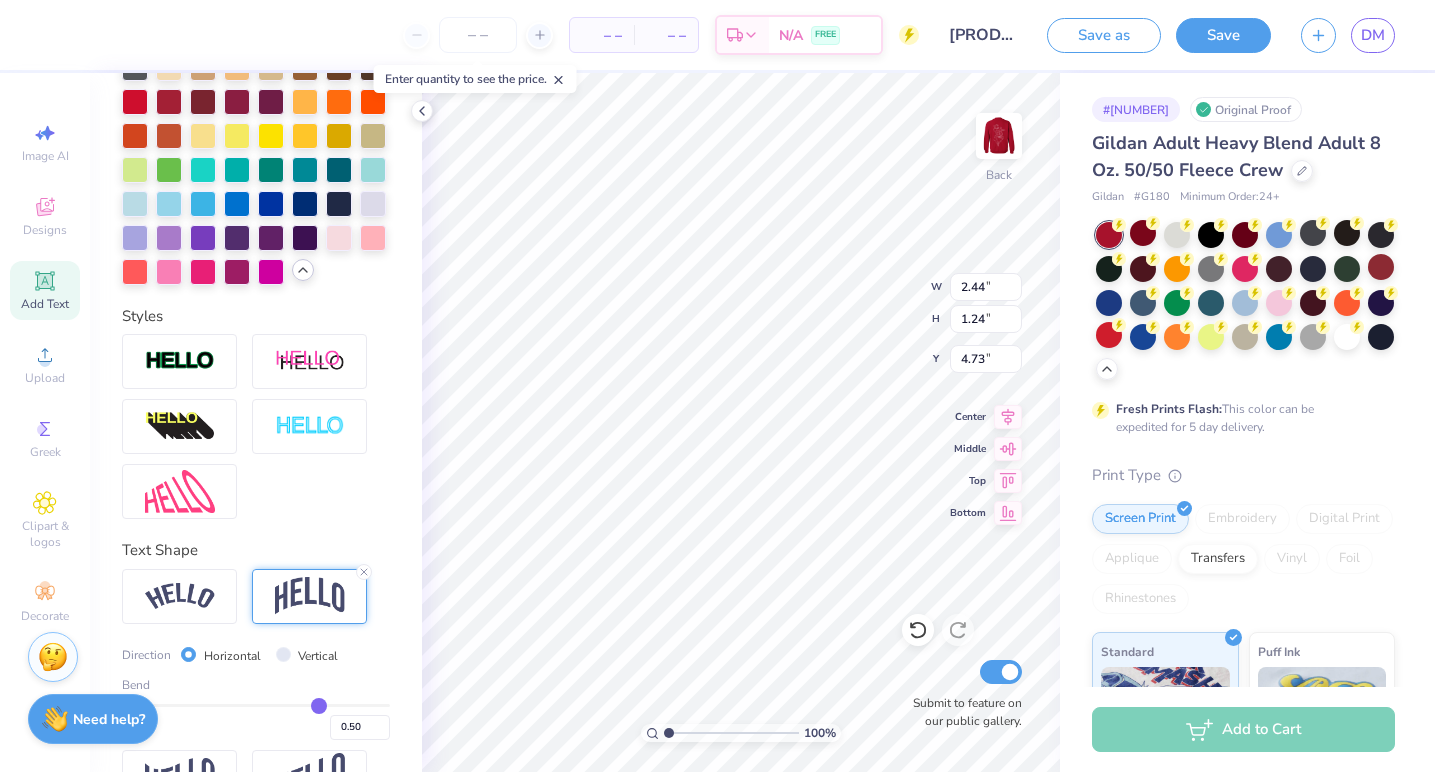 scroll, scrollTop: 715, scrollLeft: 0, axis: vertical 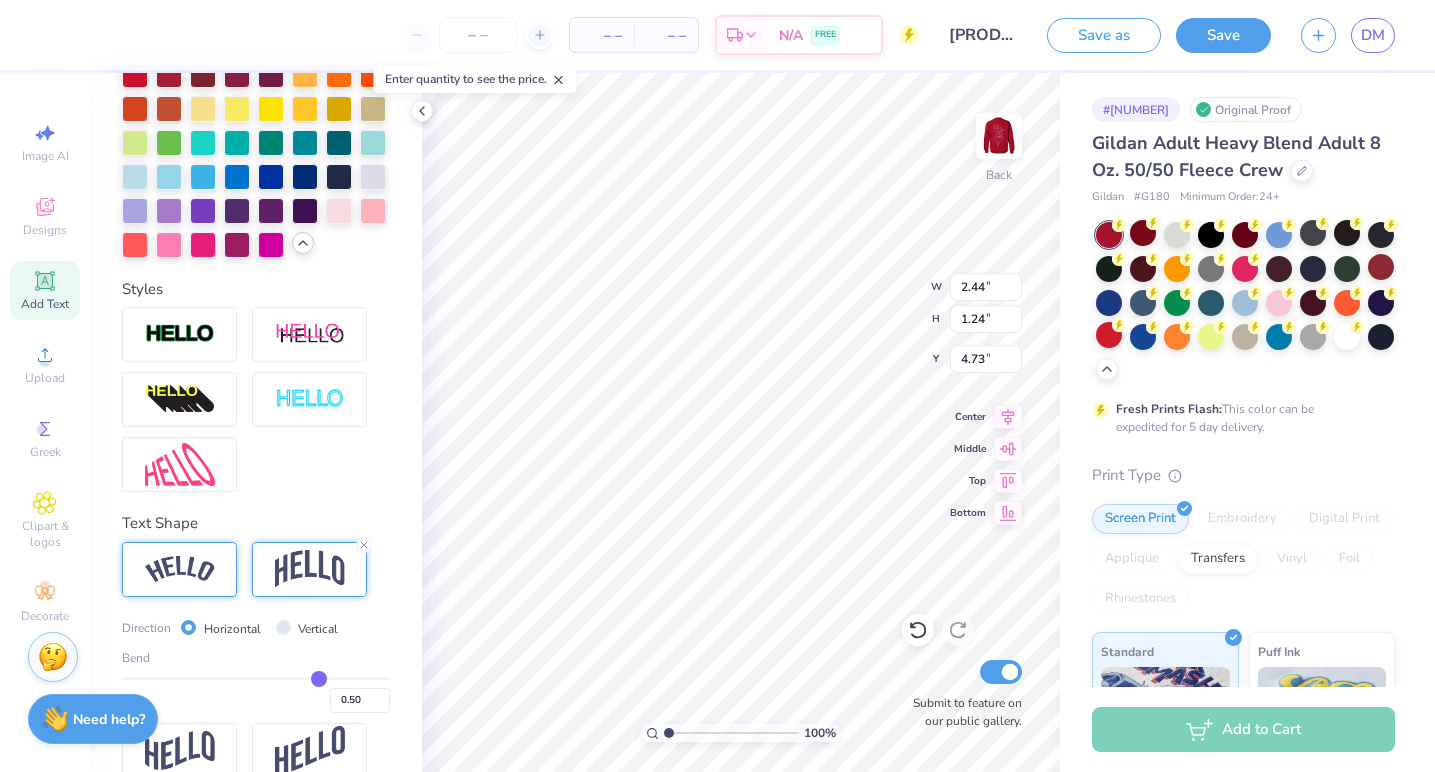 click at bounding box center (179, 569) 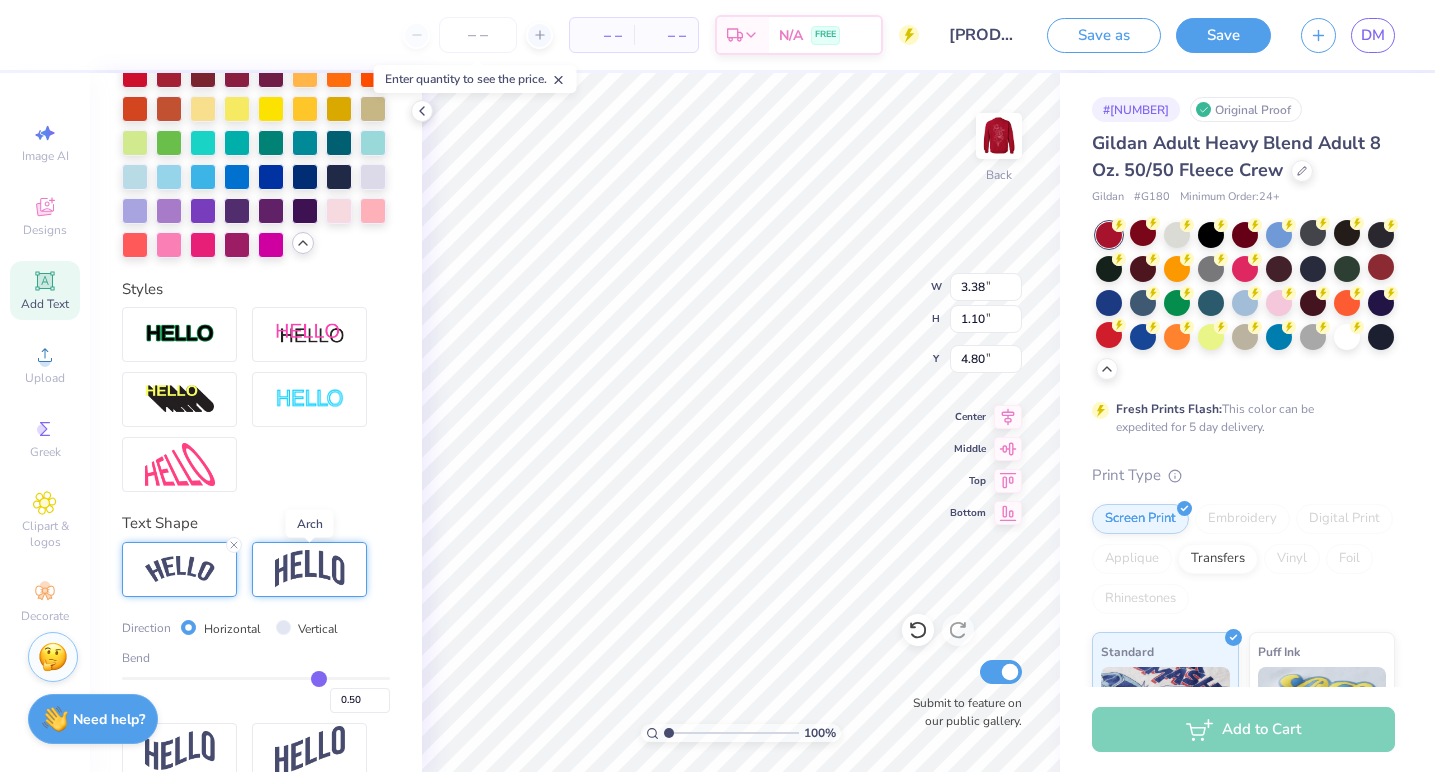 click at bounding box center [310, 569] 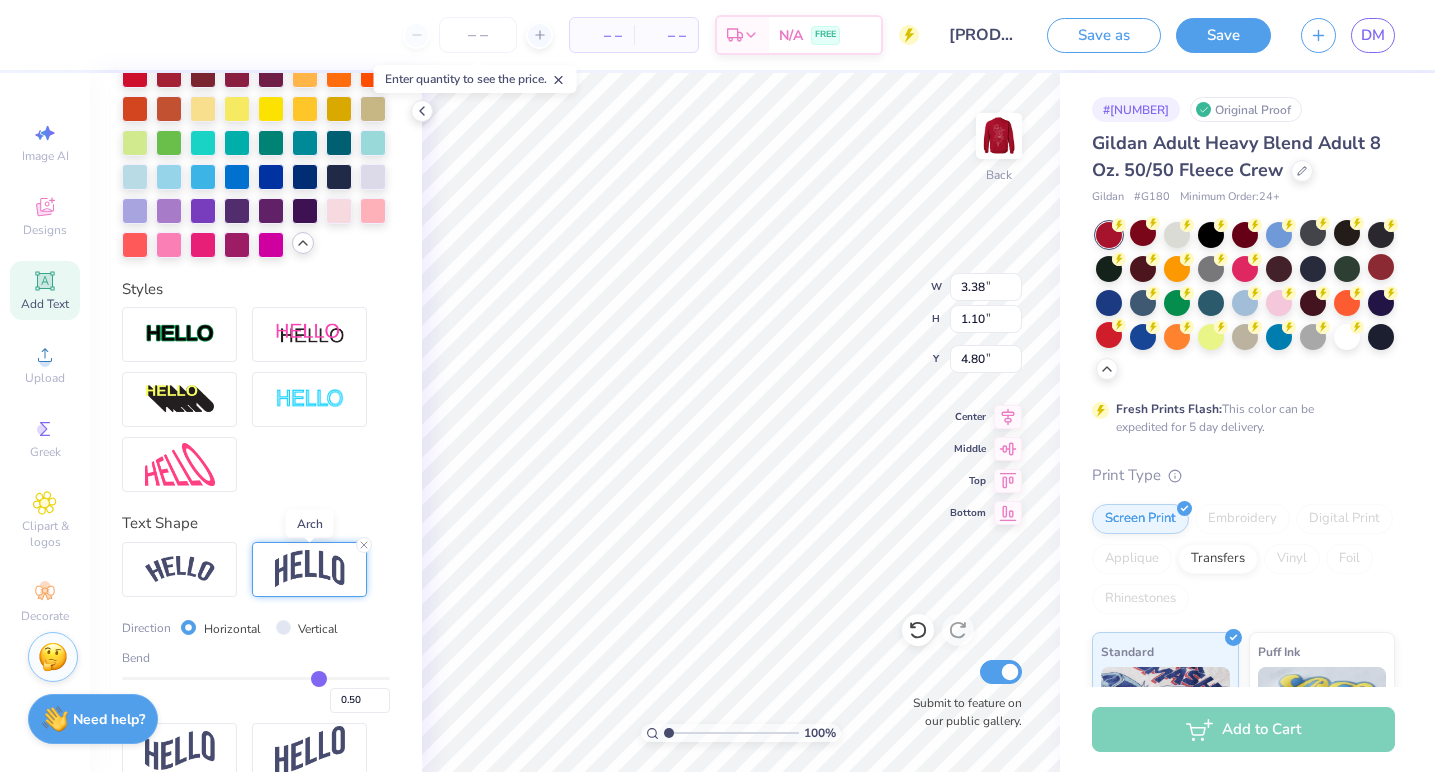 type on "2.44" 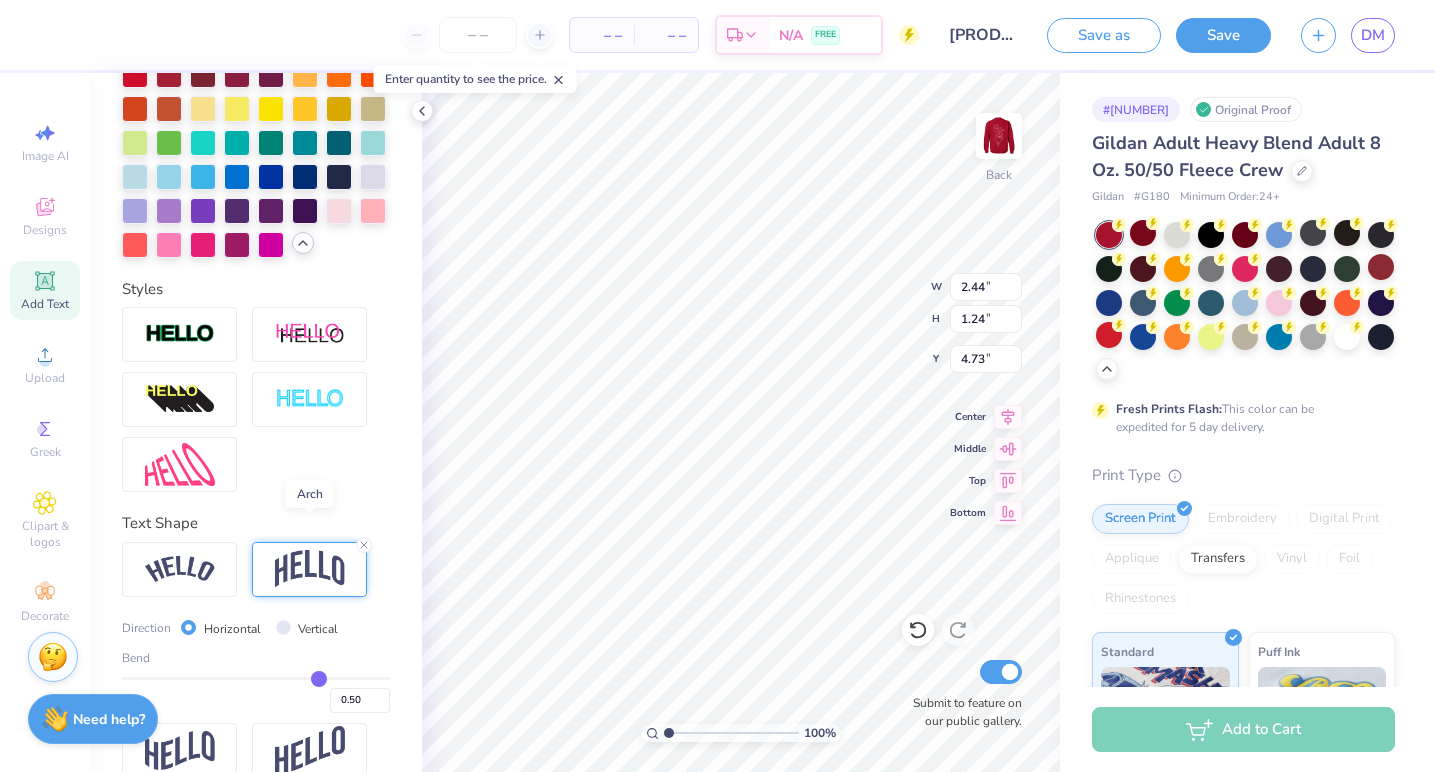 scroll, scrollTop: 745, scrollLeft: 0, axis: vertical 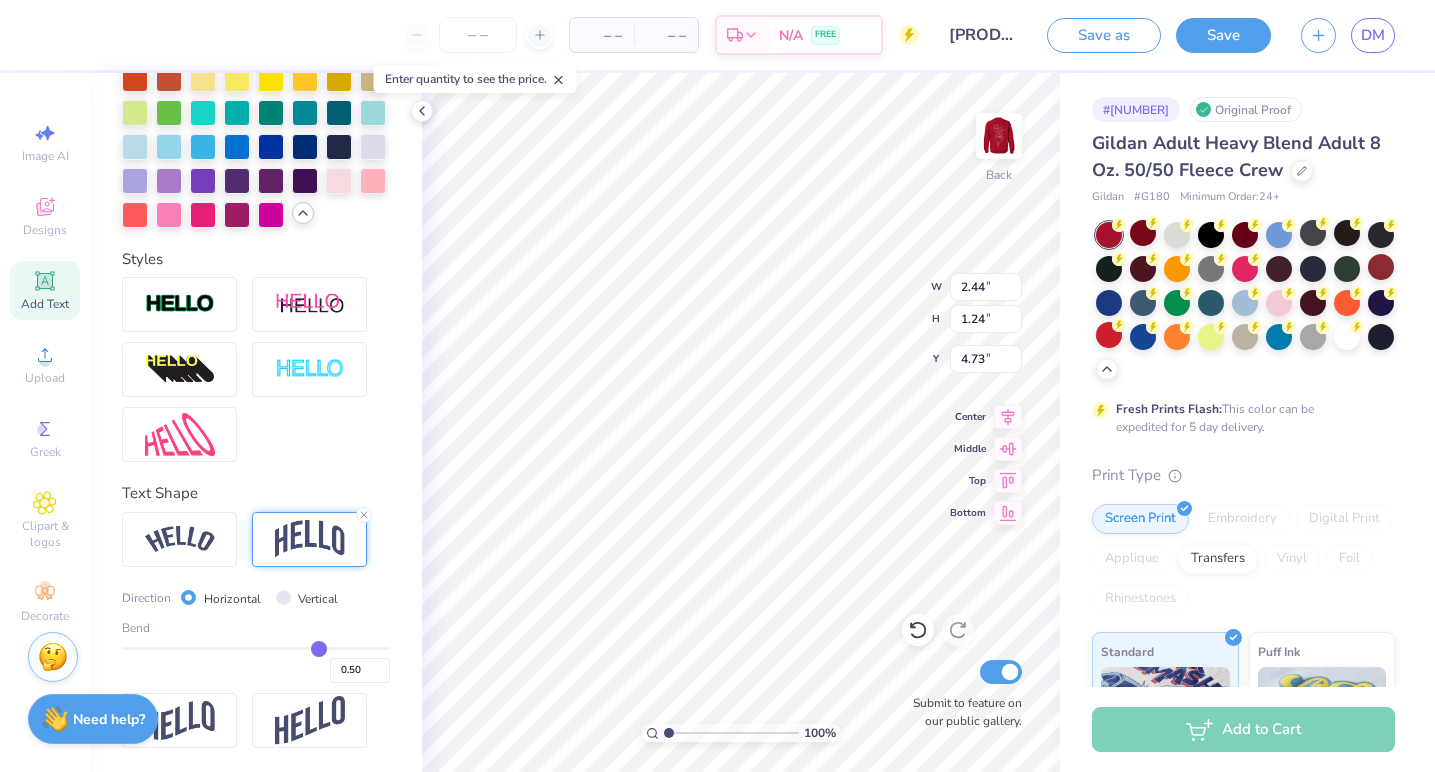 type on "0.51" 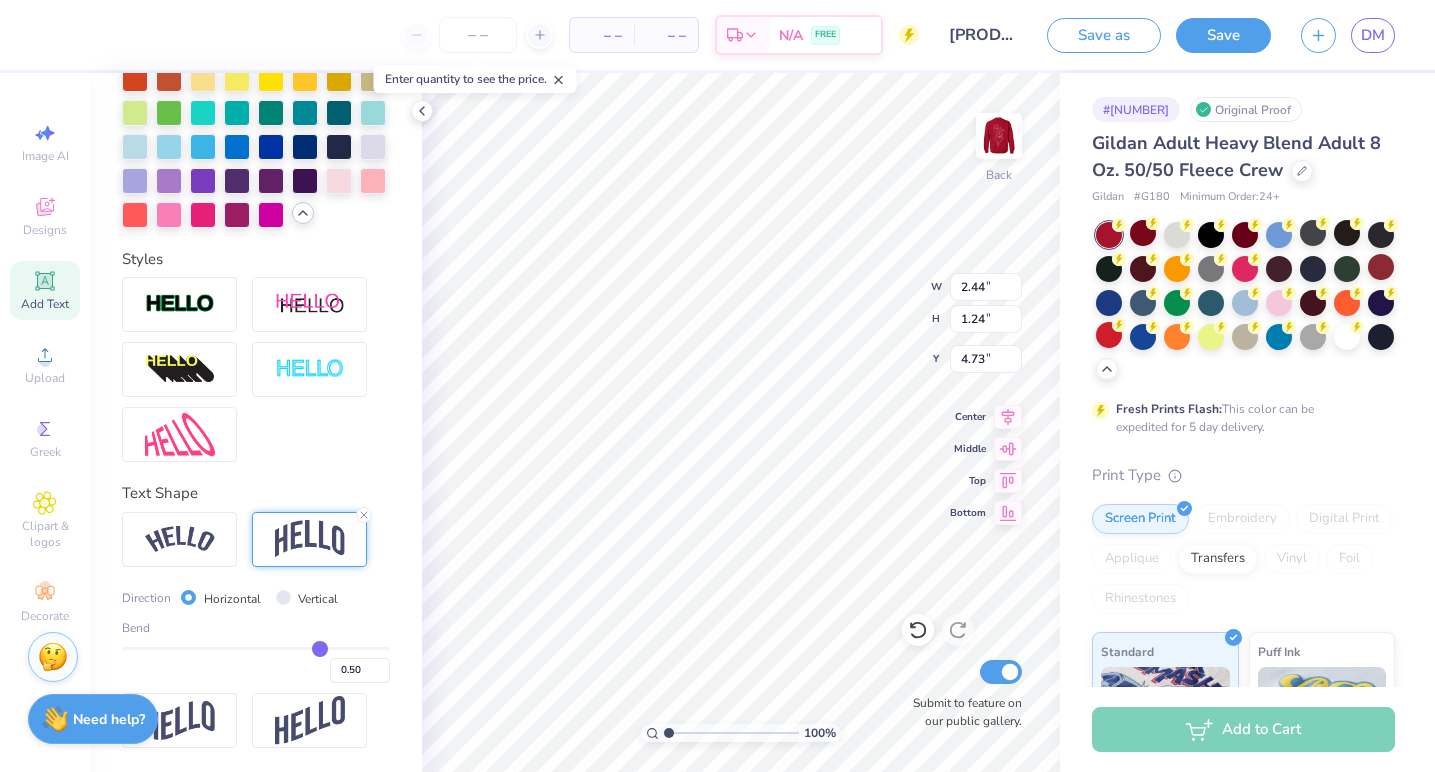 type on "0.51" 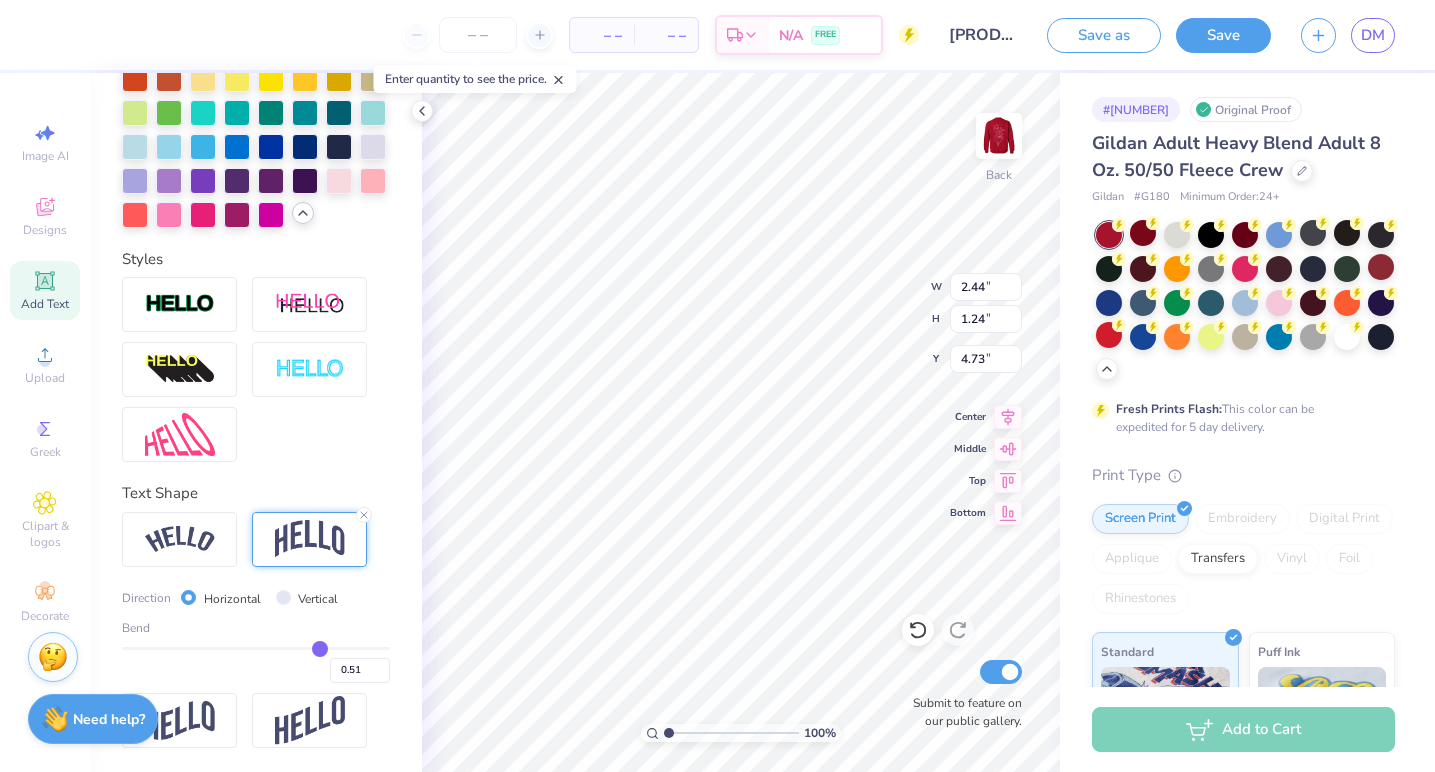 type on "0.5" 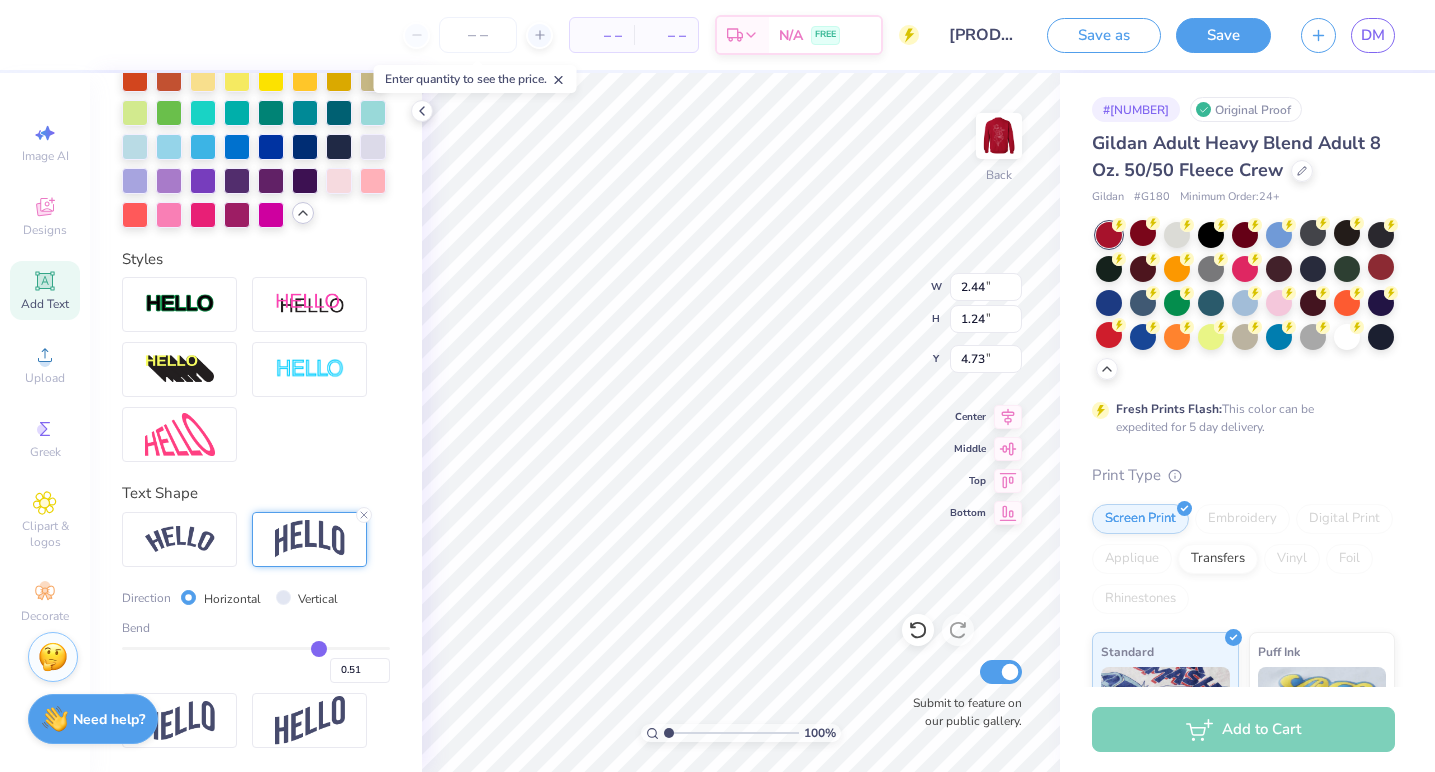 type on "0.50" 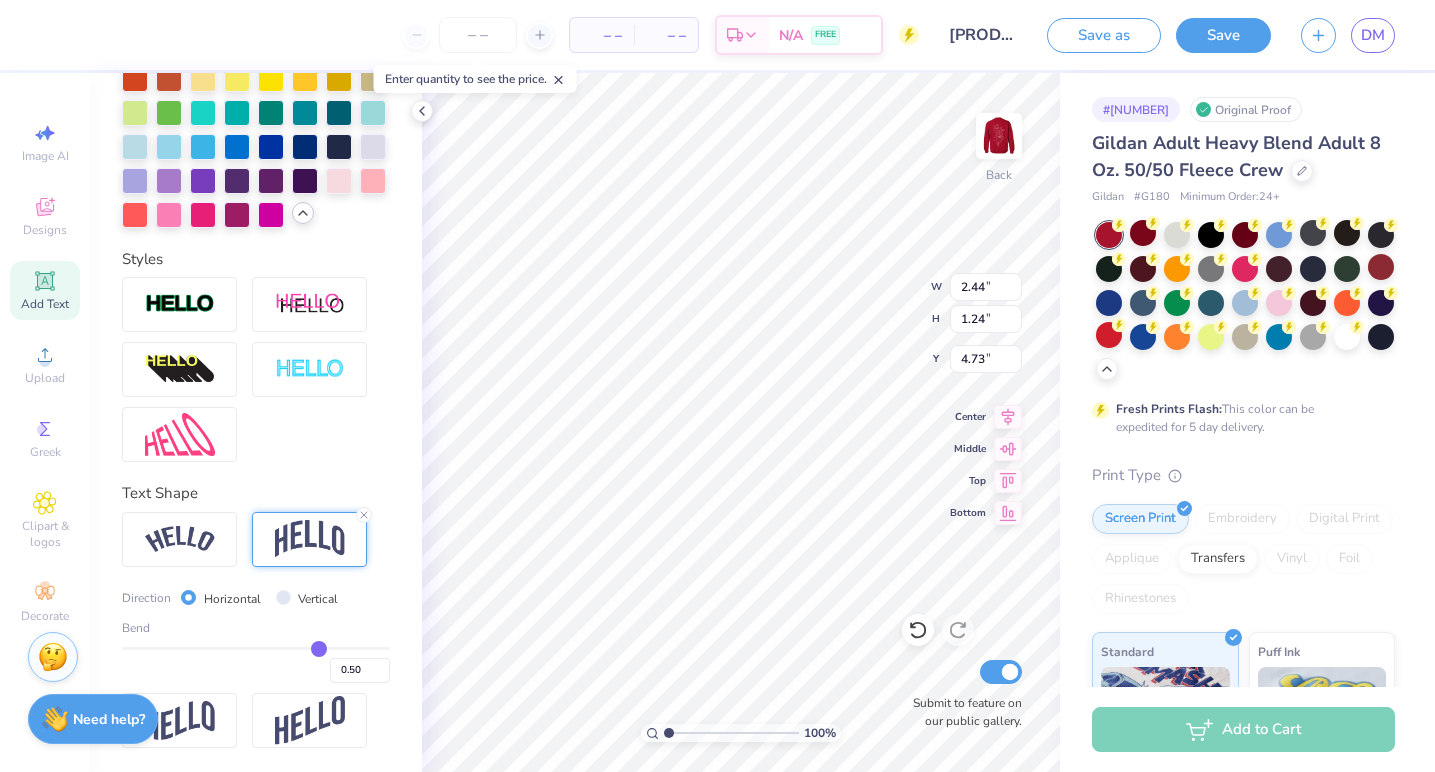 type on "0.49" 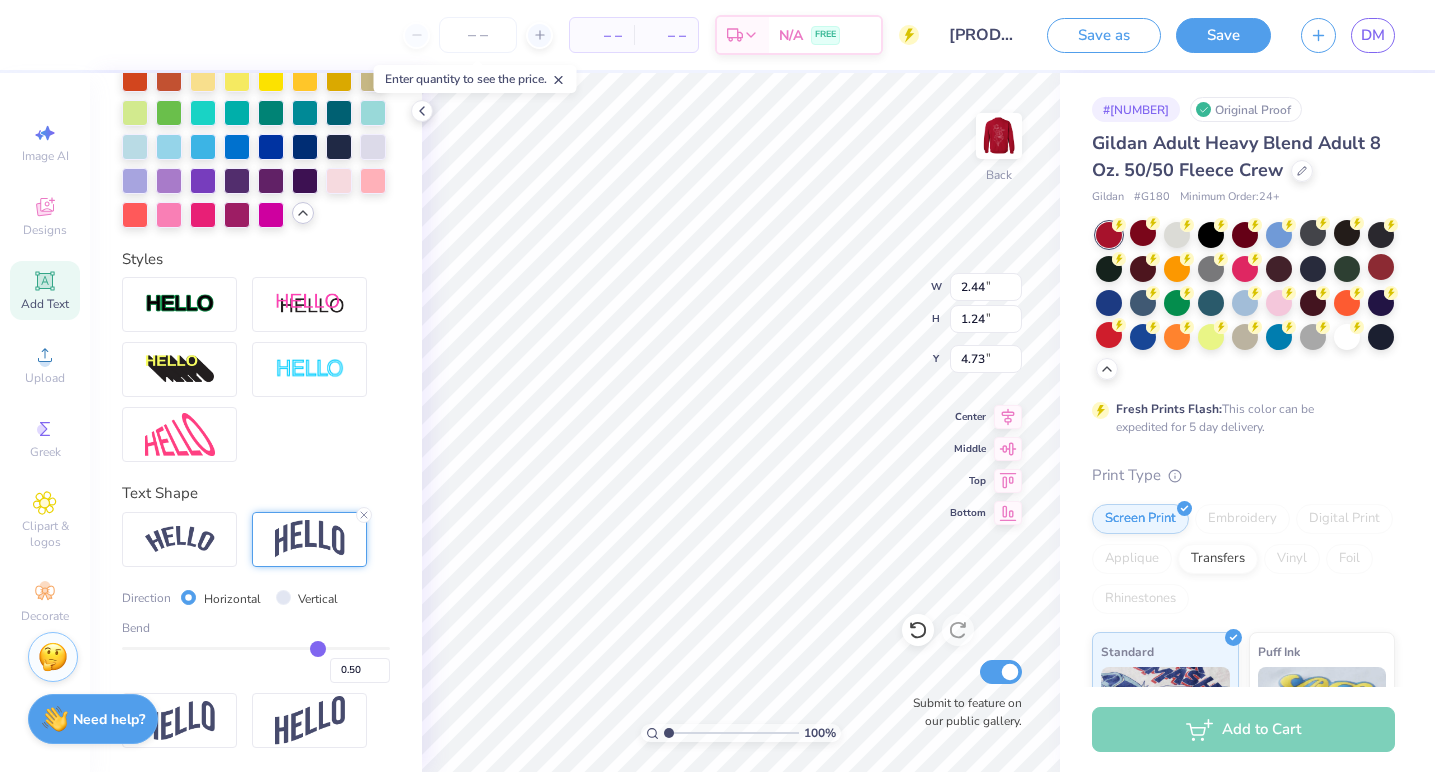 type on "0.49" 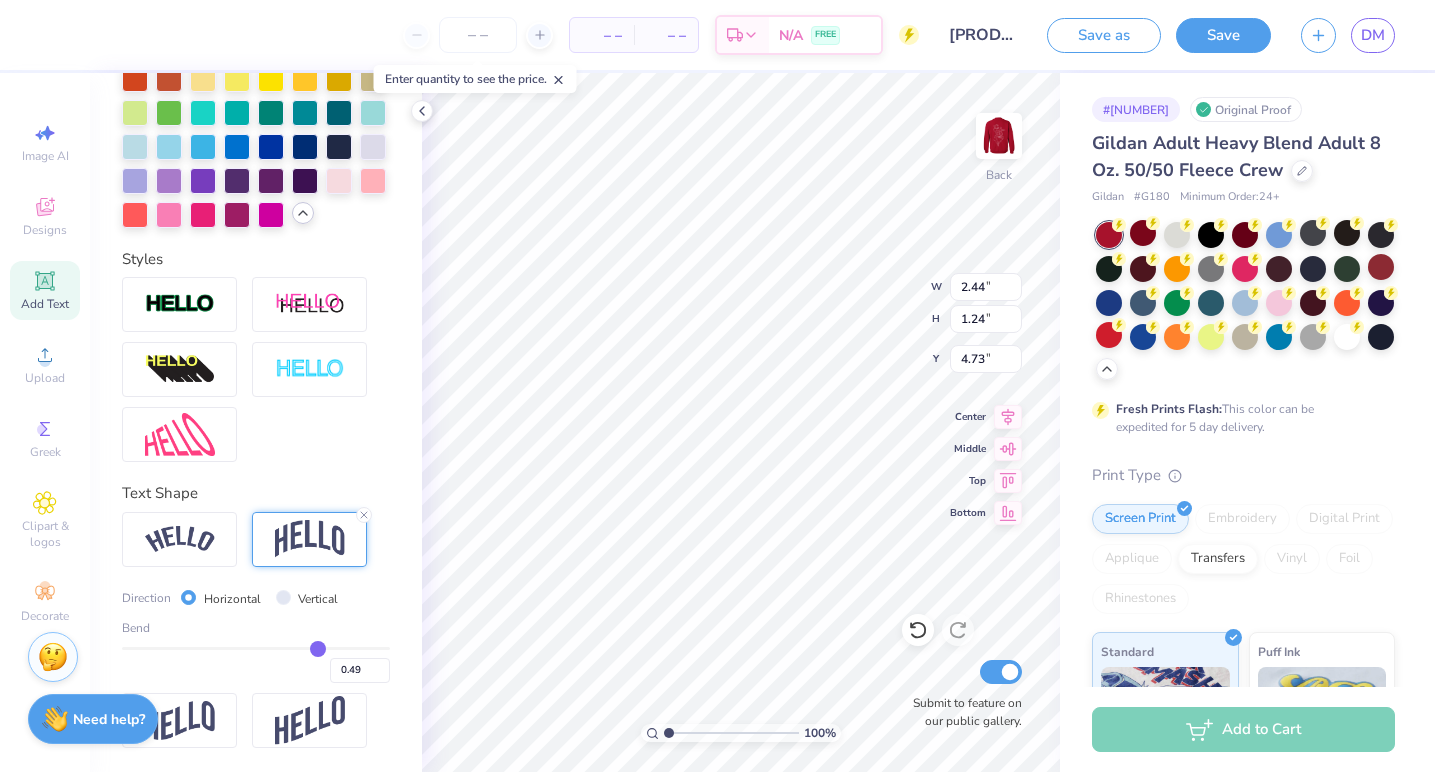 type on "0.48" 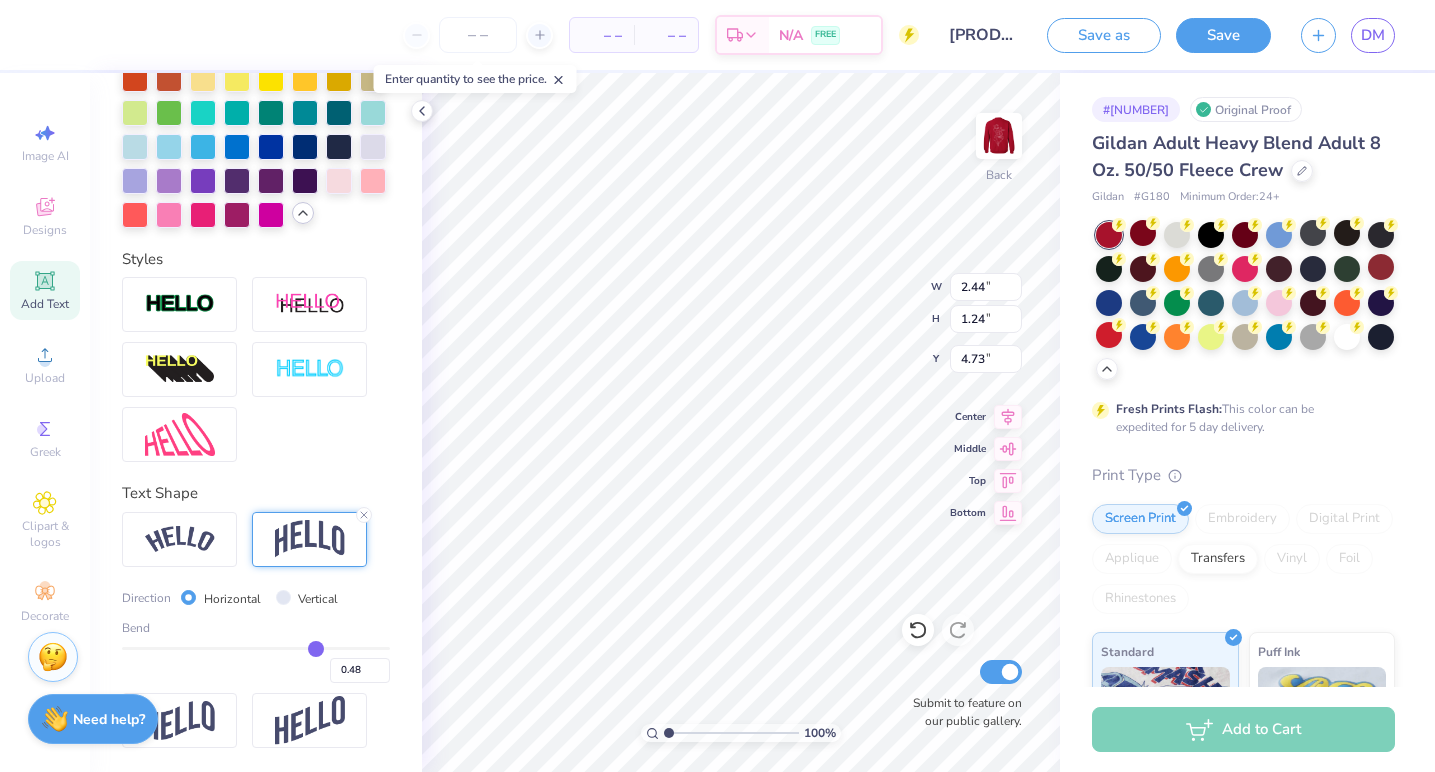 type on "0.47" 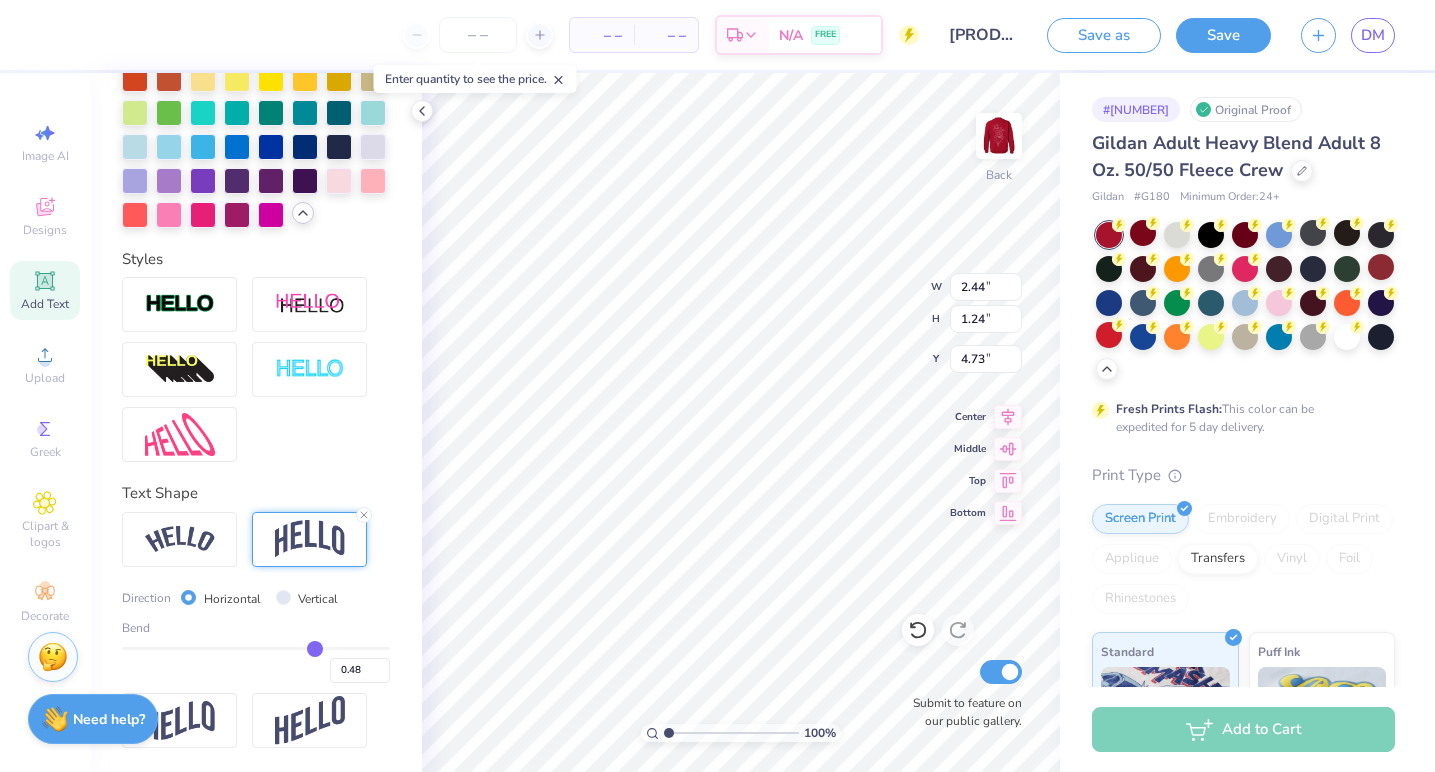 type on "0.47" 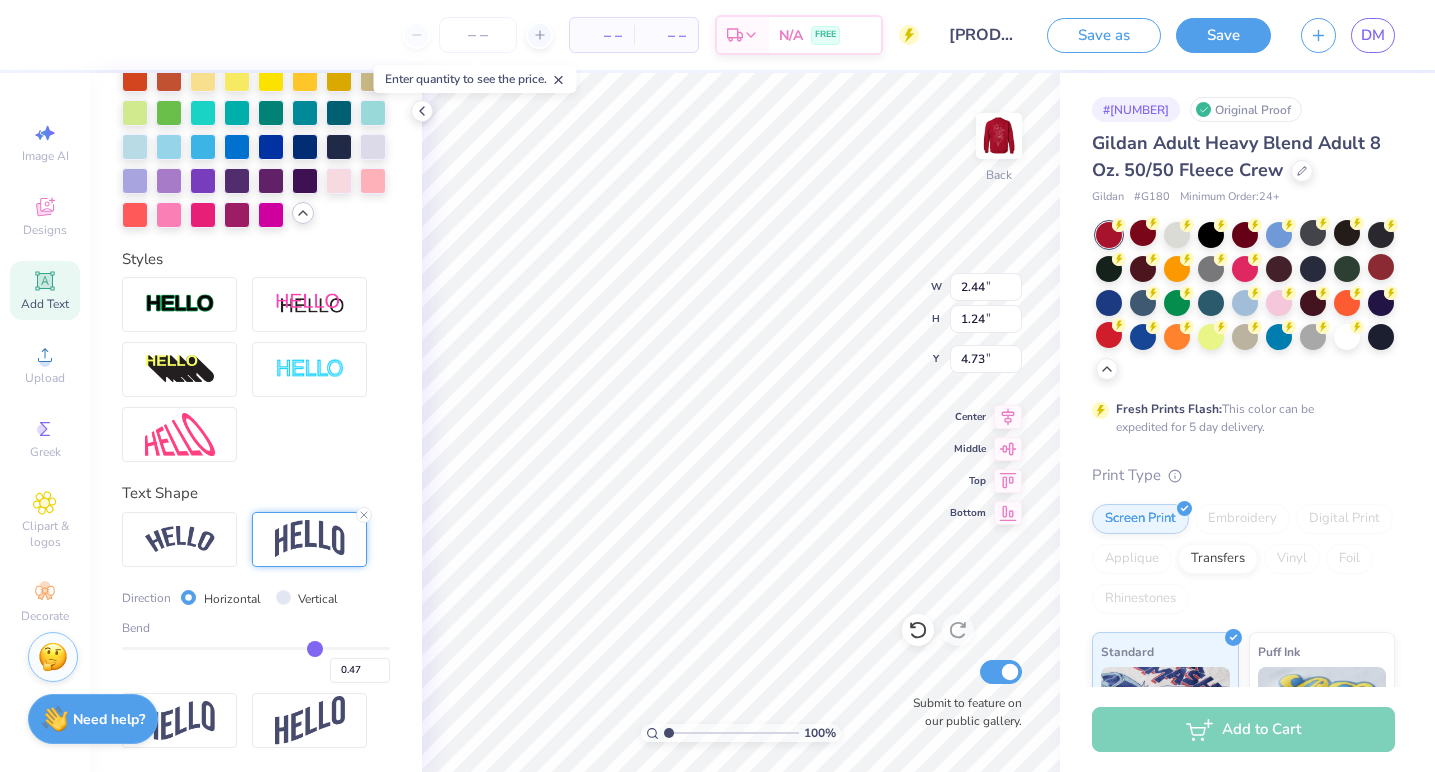 type on "0.46" 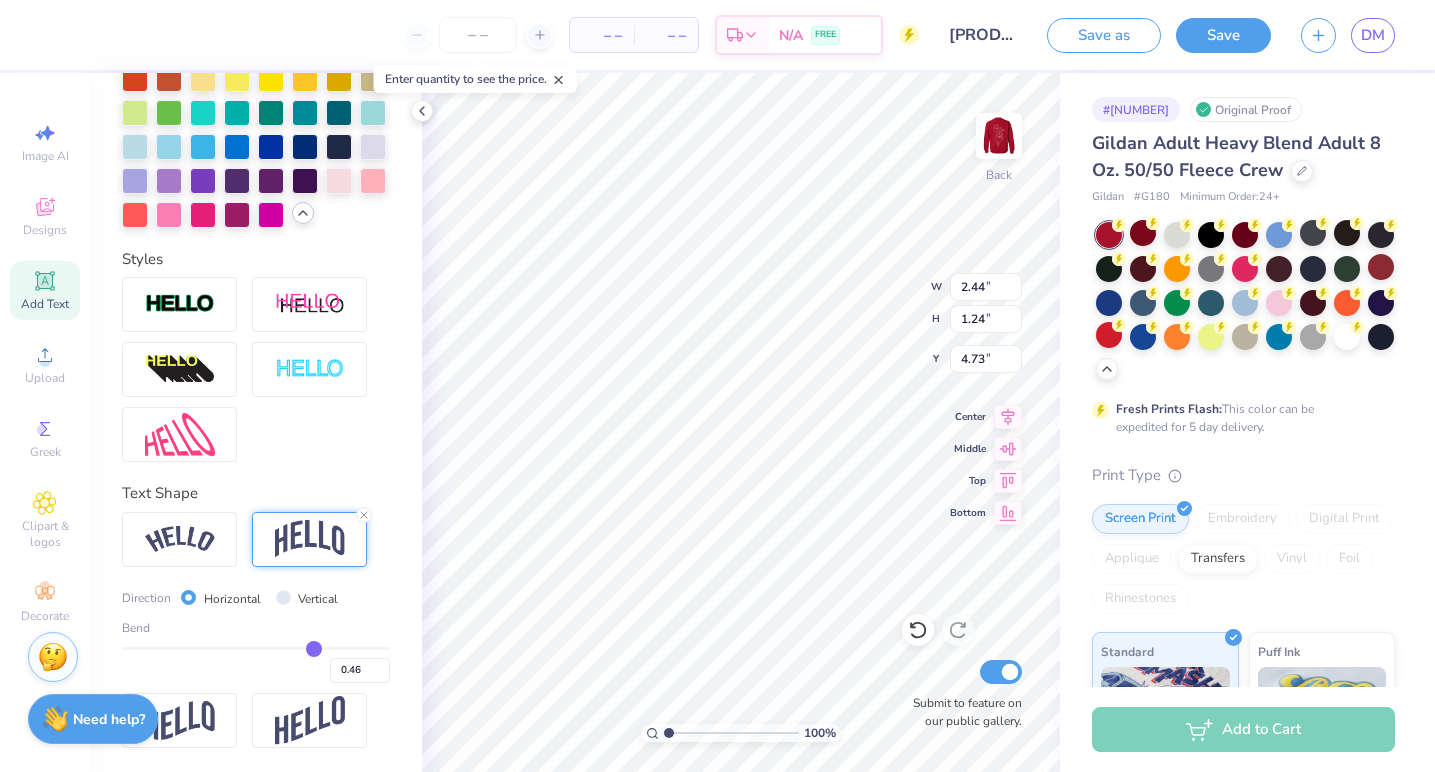 type on "0.45" 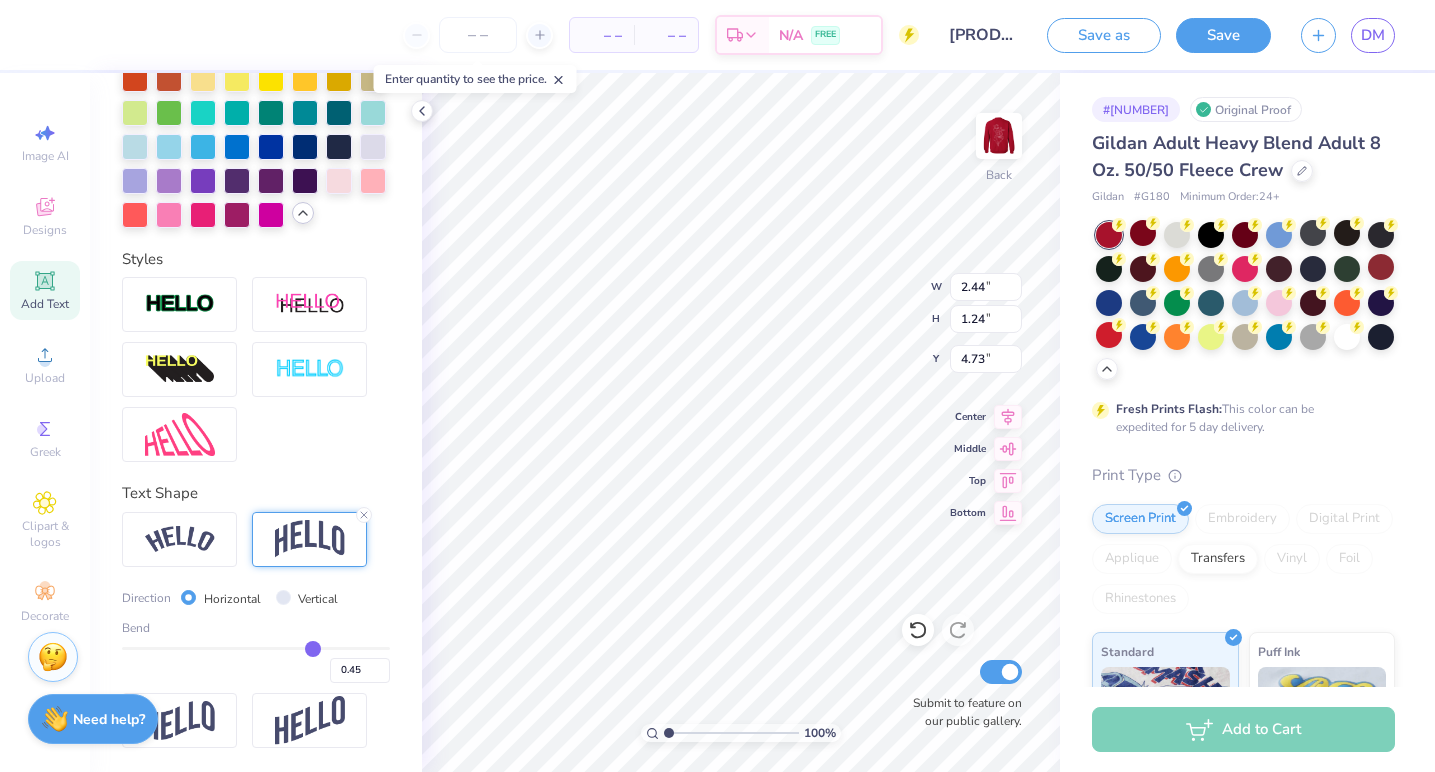 type on "0.44" 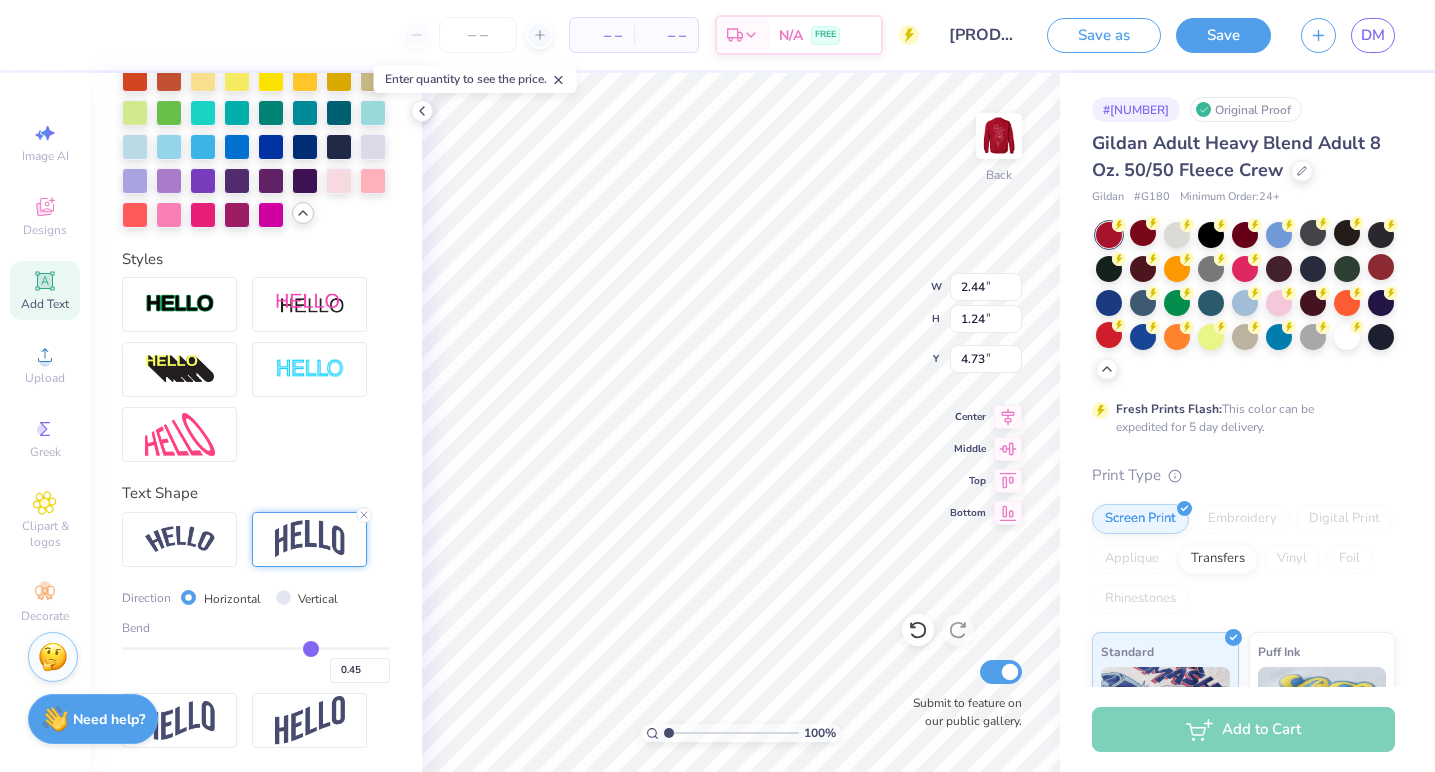 type on "0.44" 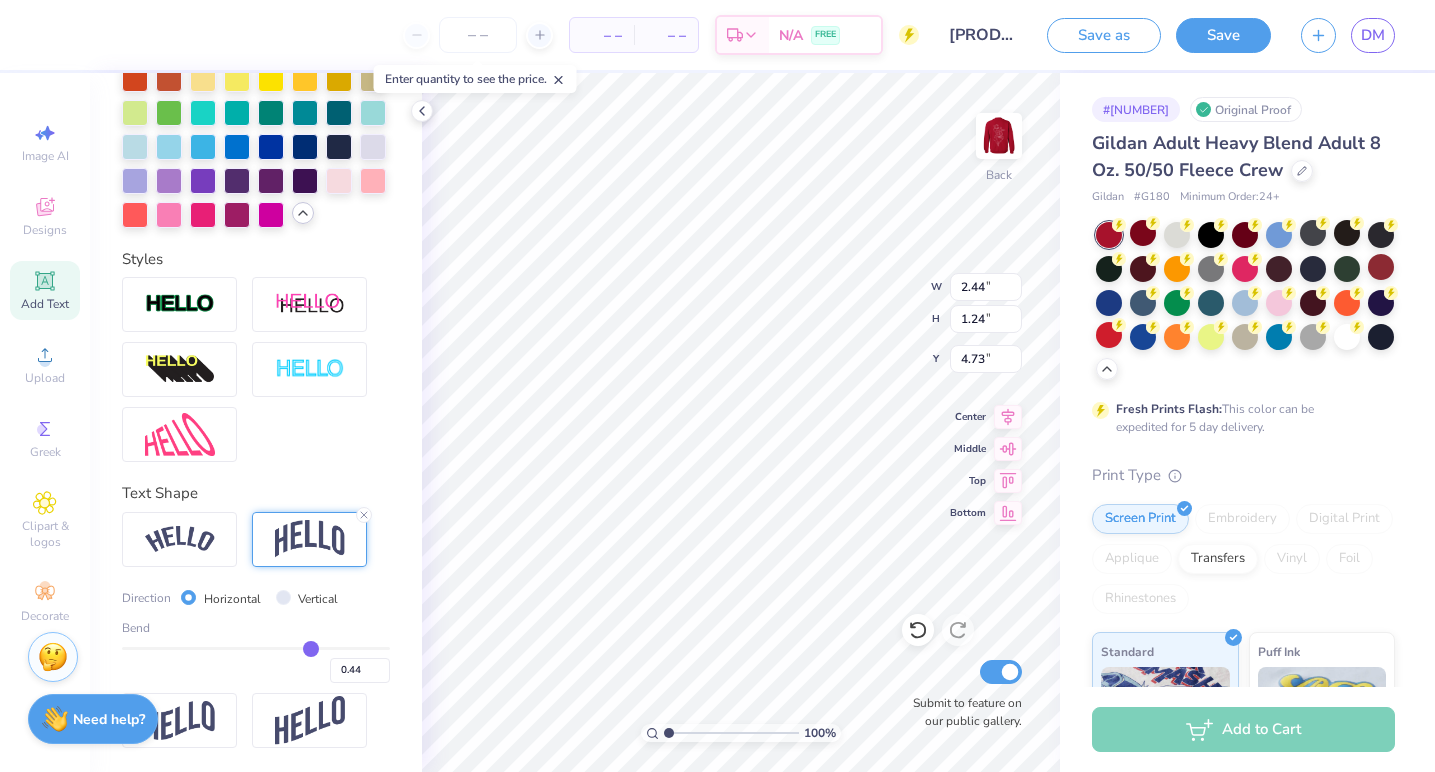 type on "0.43" 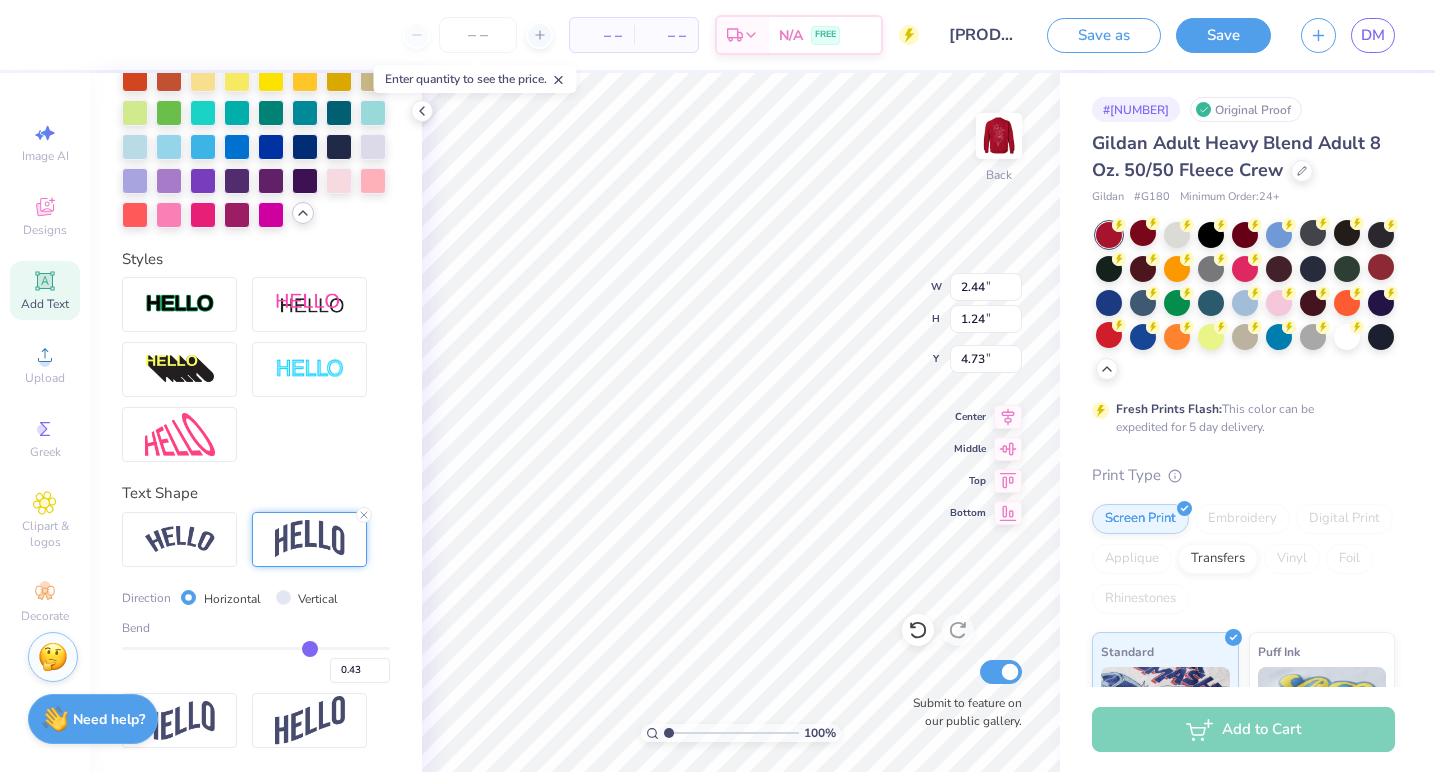 type on "0.42" 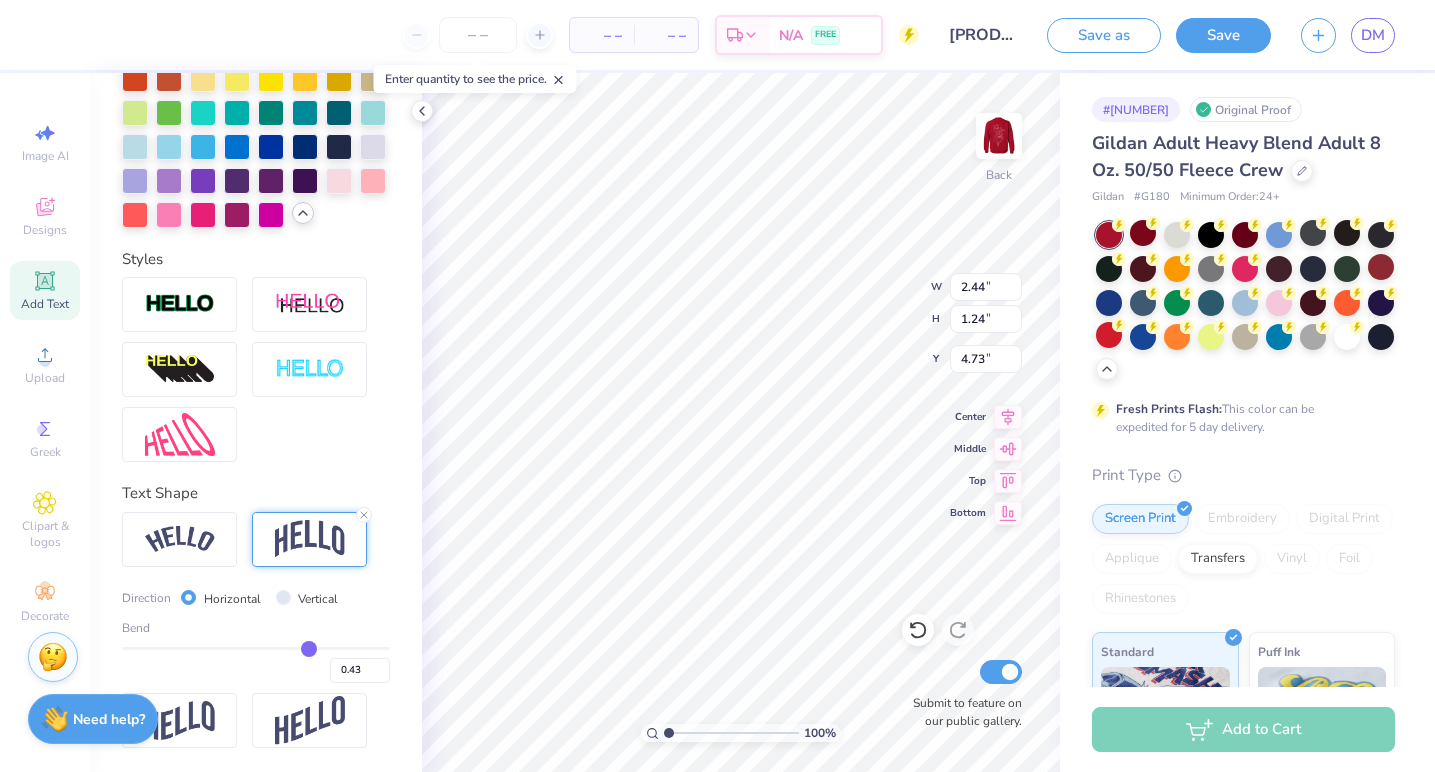 type on "0.42" 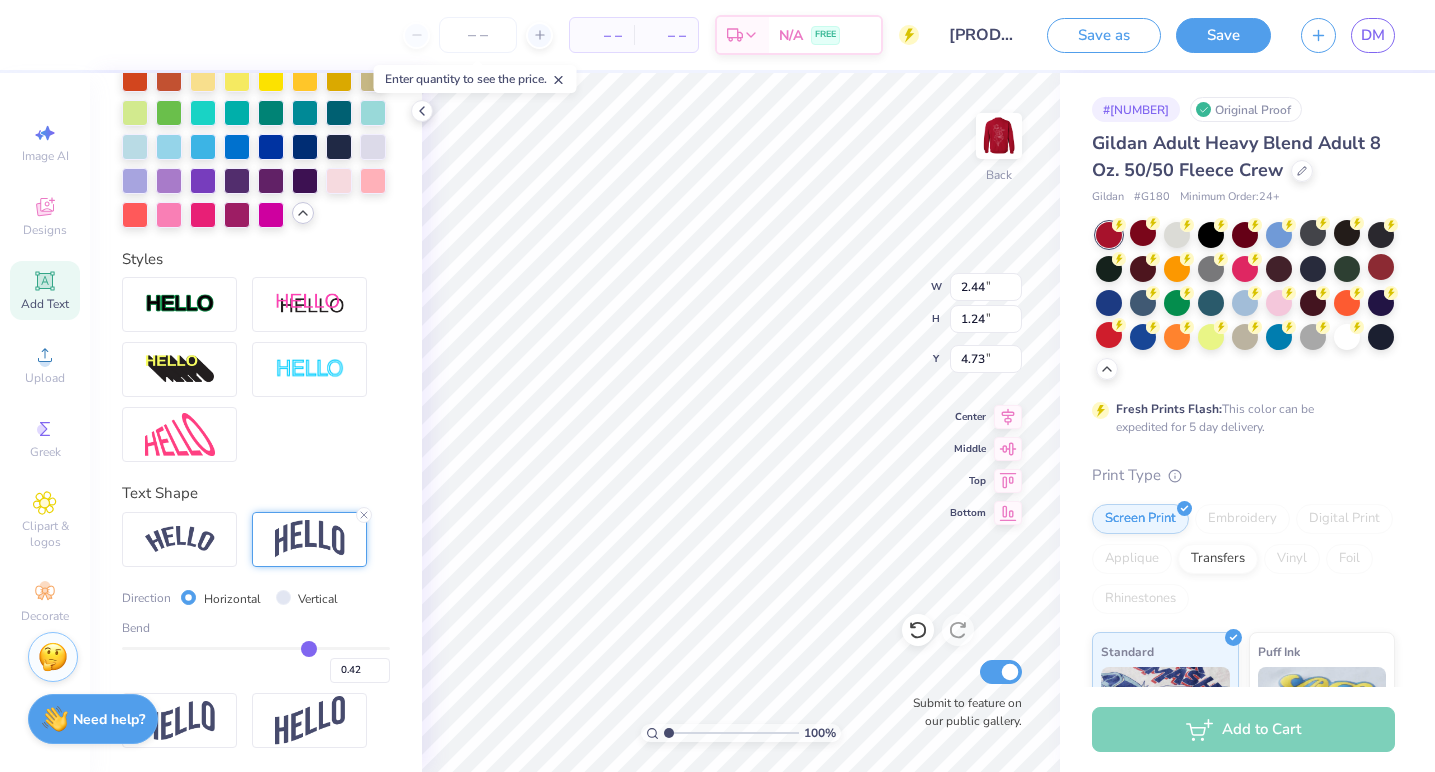type on "0.41" 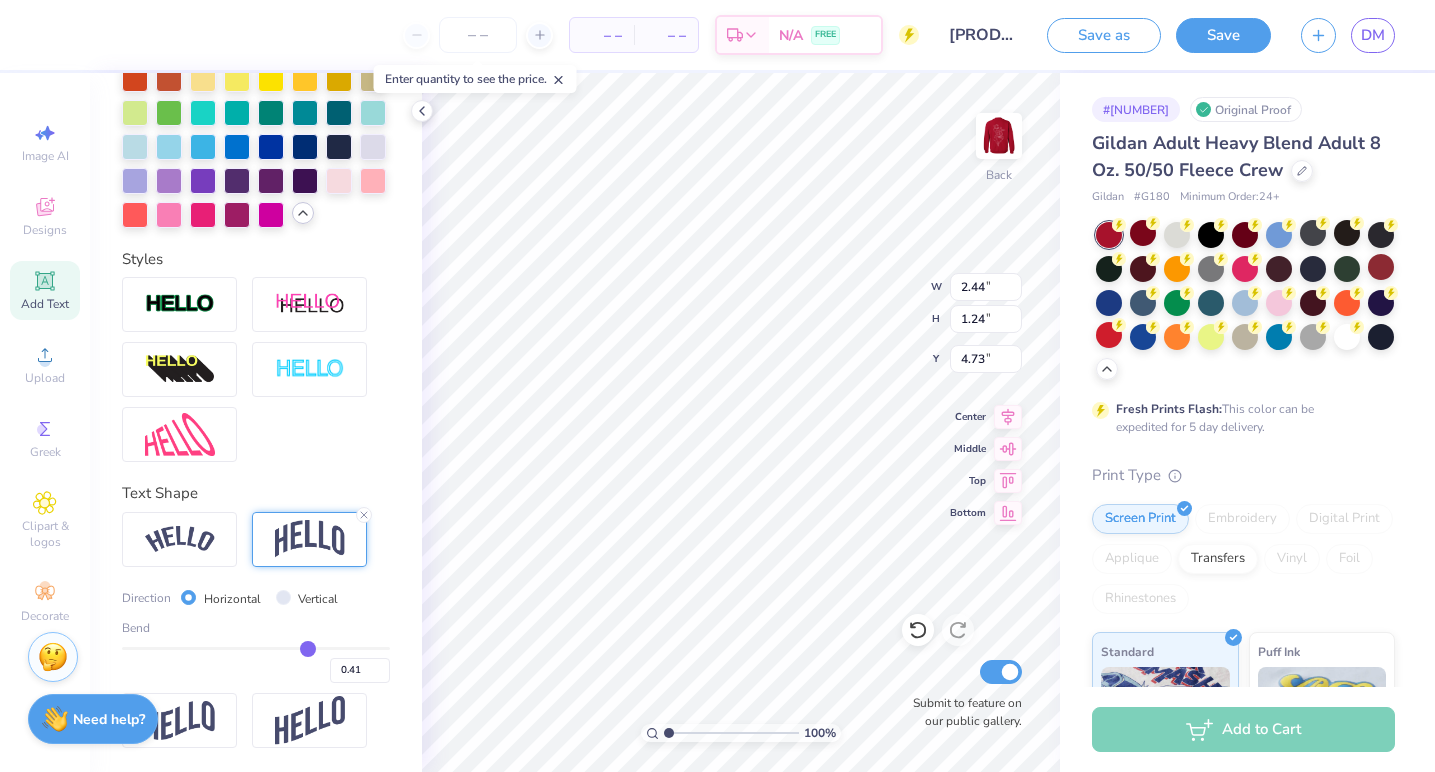 type on "0.4" 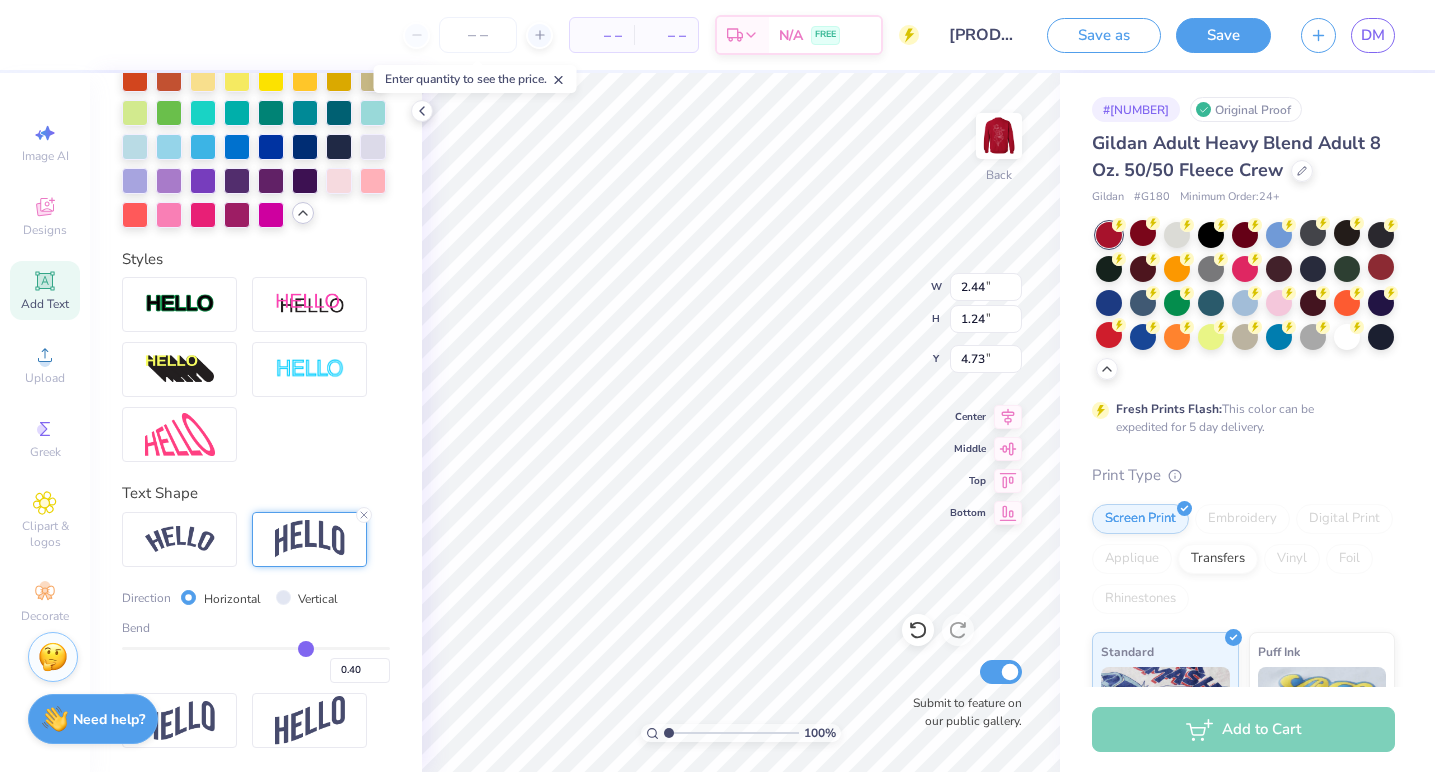 type on "0.39" 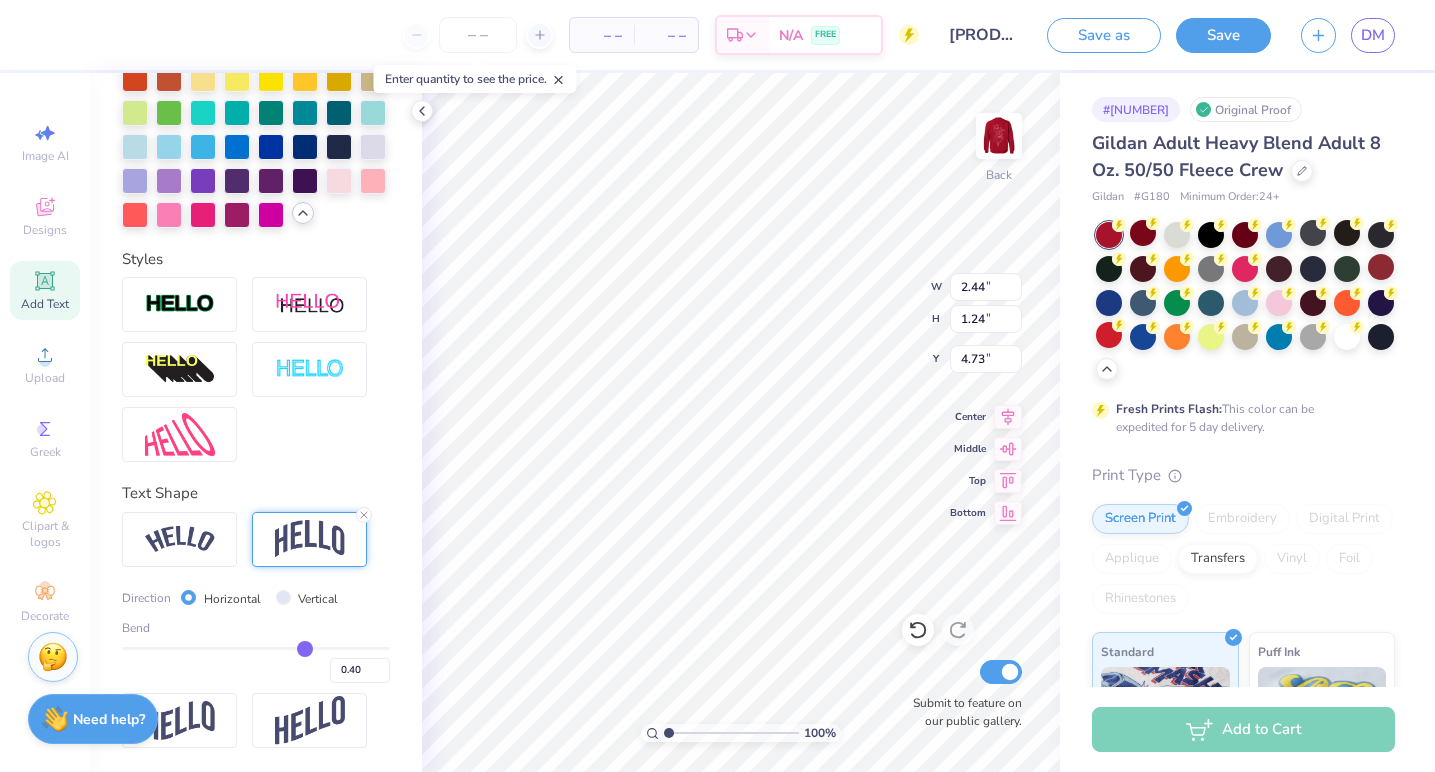 type on "0.39" 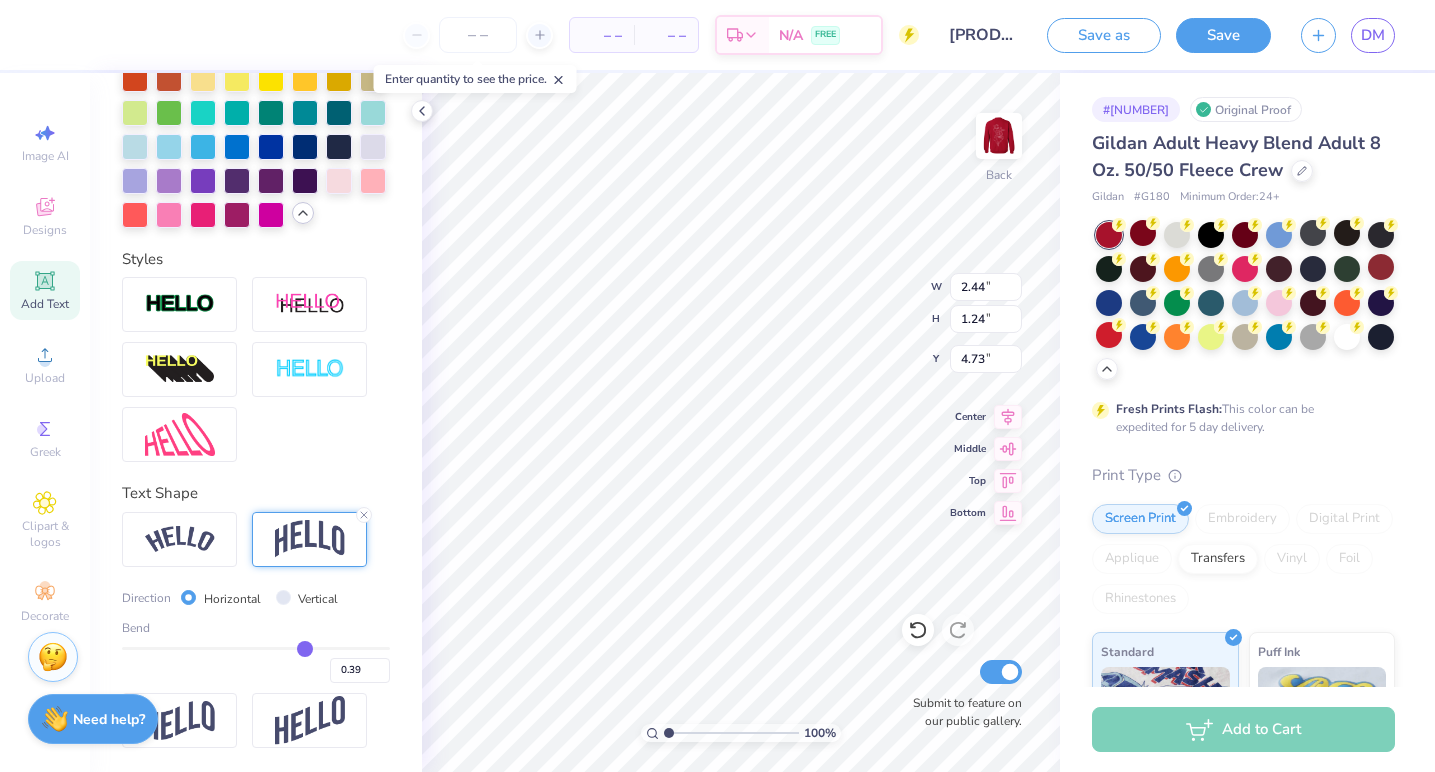 type on "0.38" 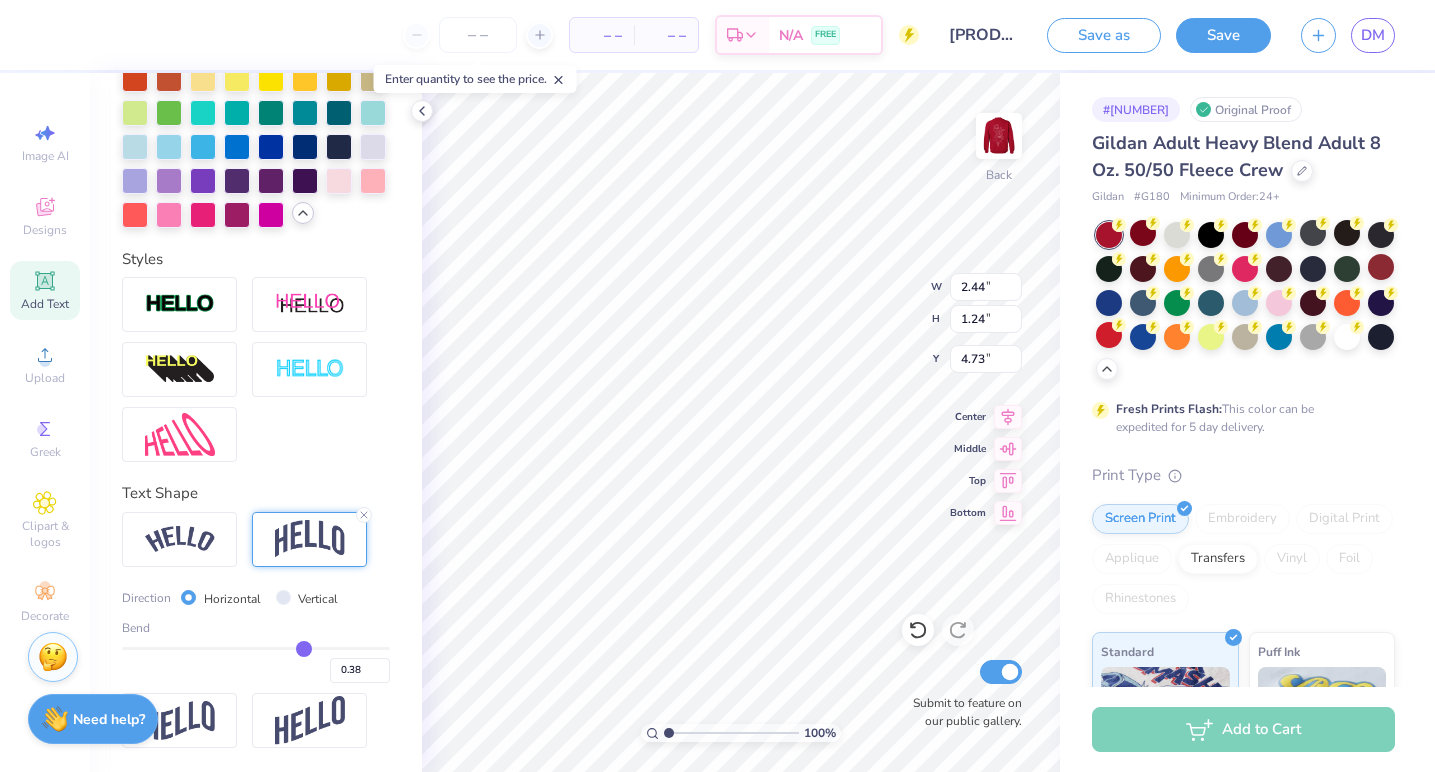 type on "0.37" 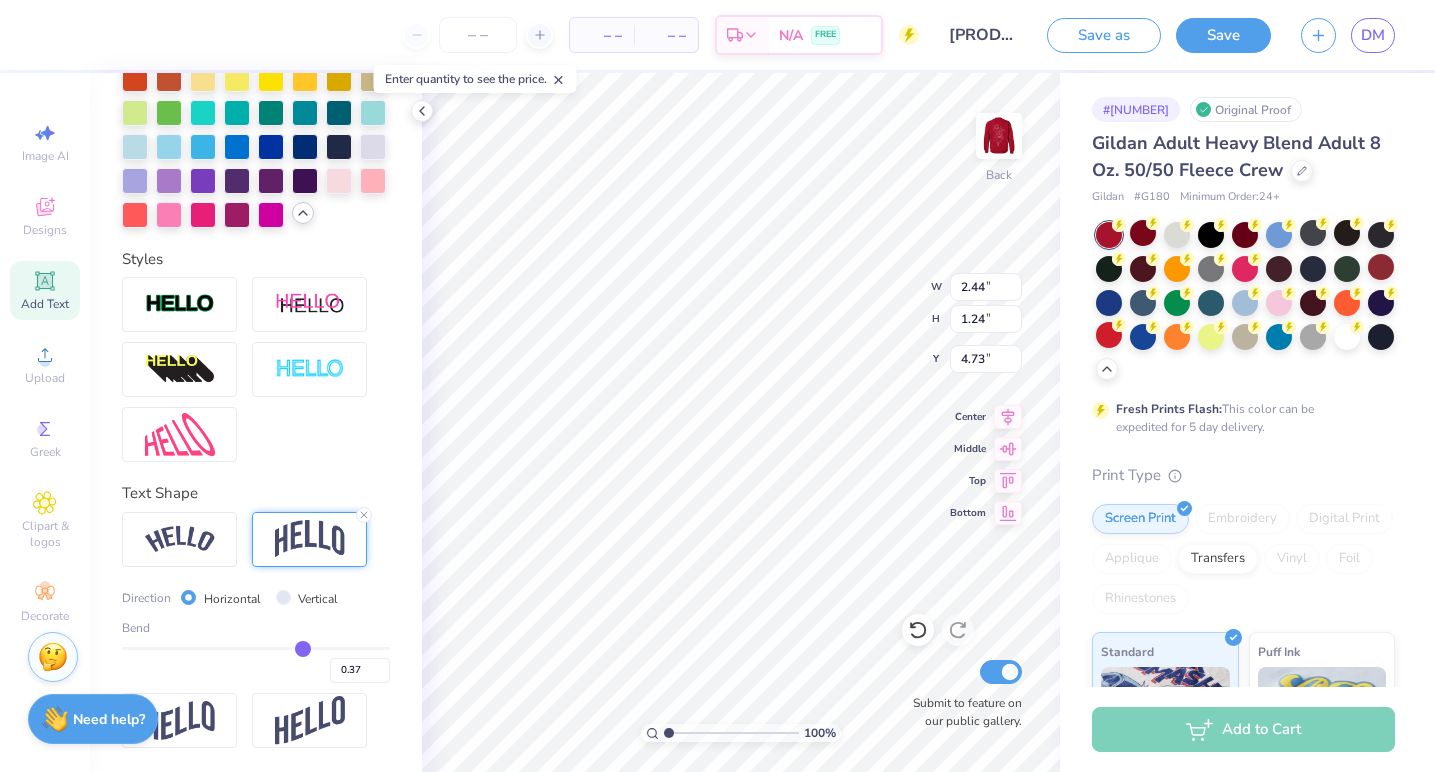 type on "0.36" 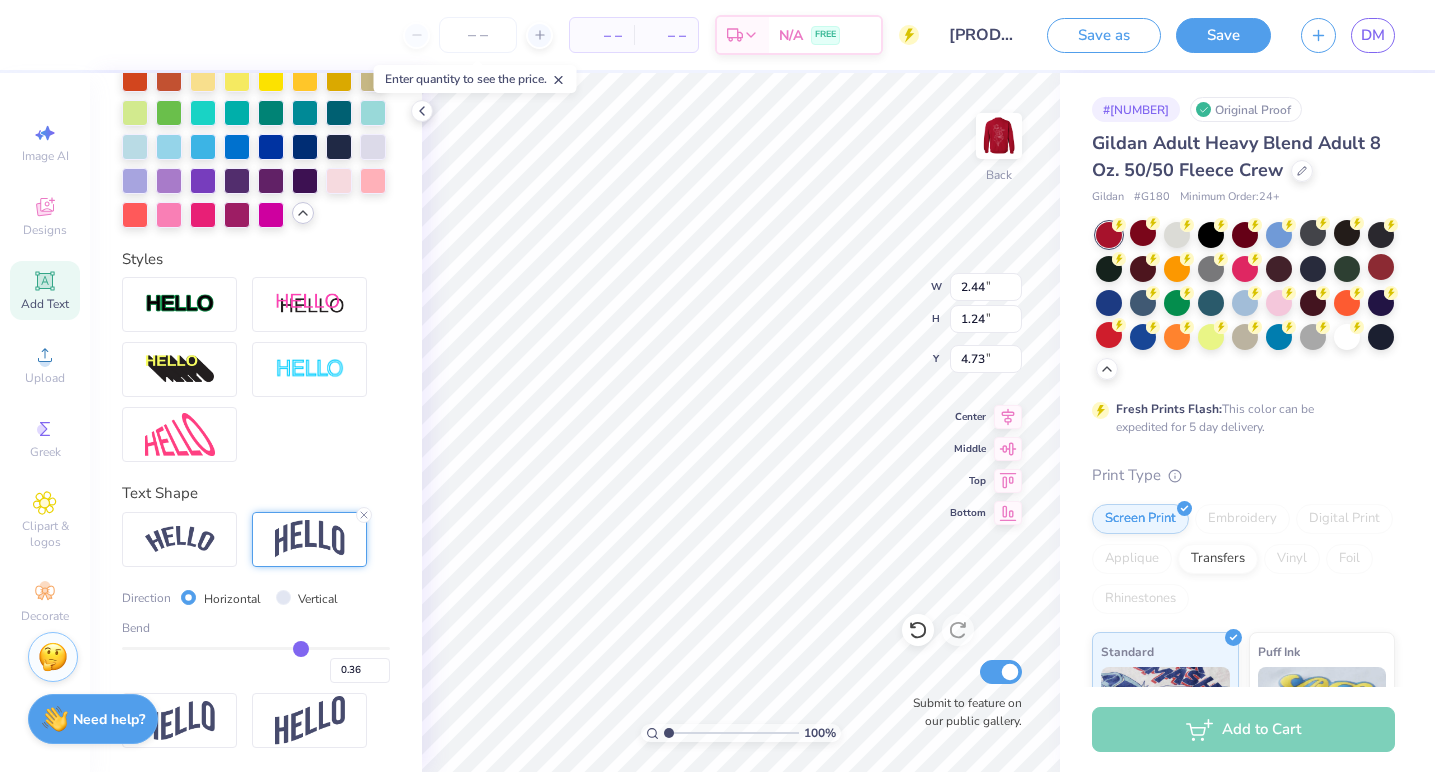 type on "0.35" 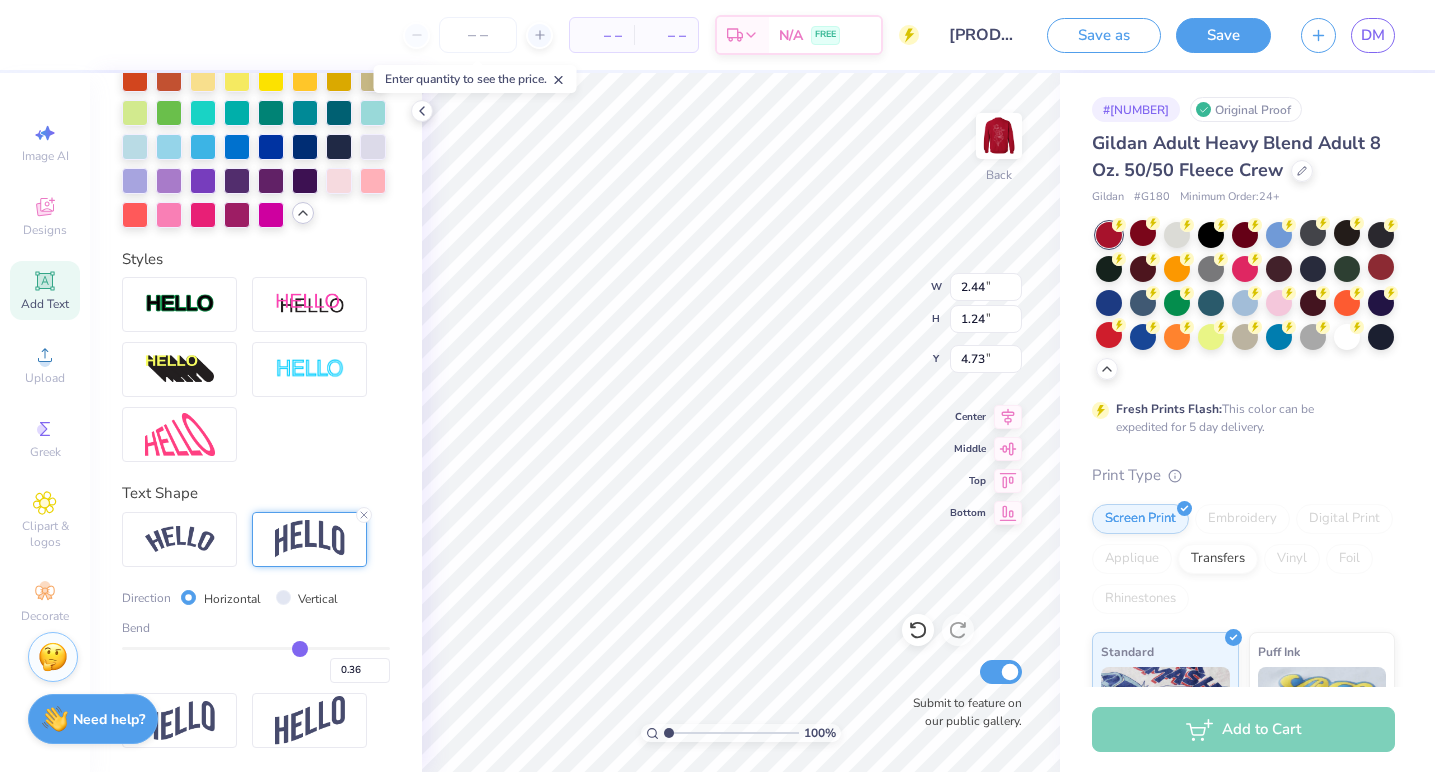 type on "0.35" 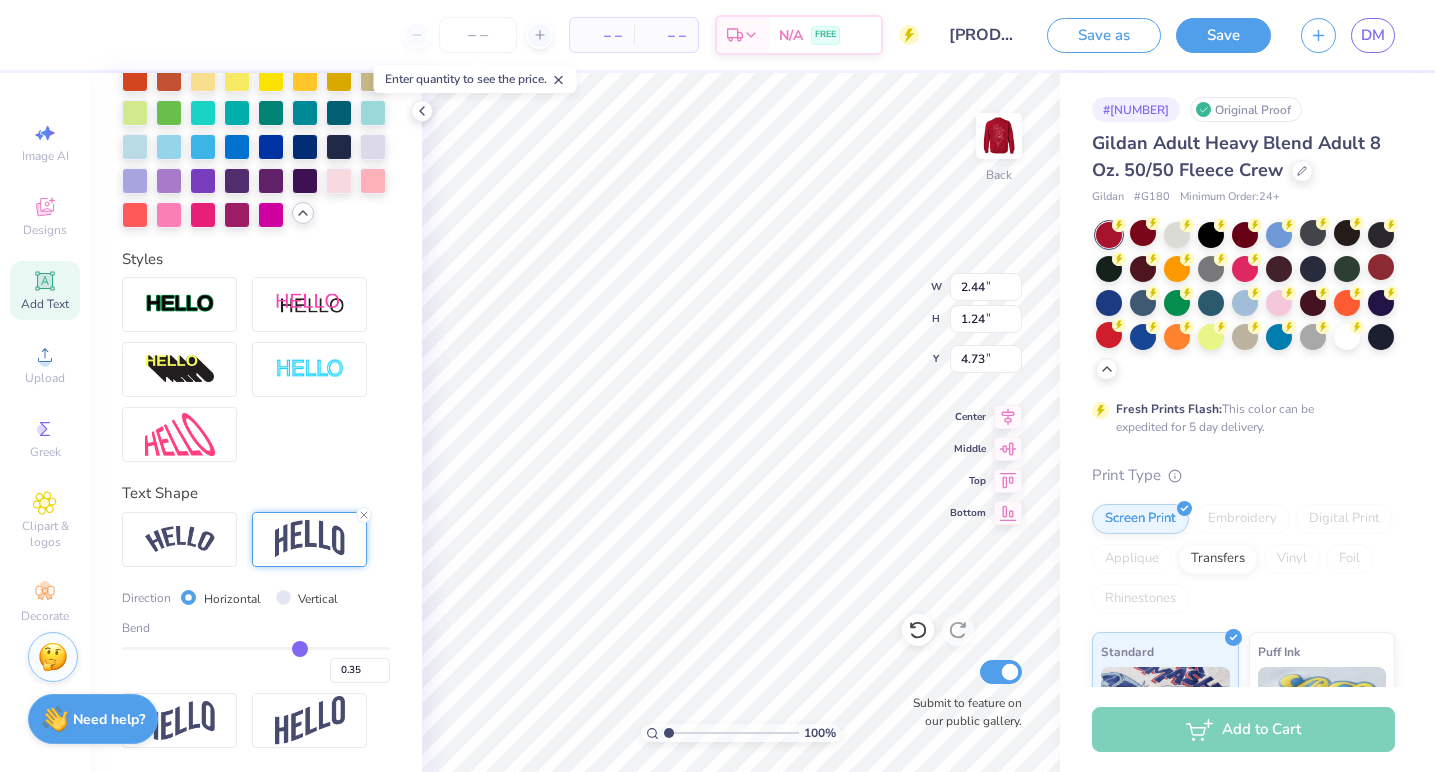 type on "0.34" 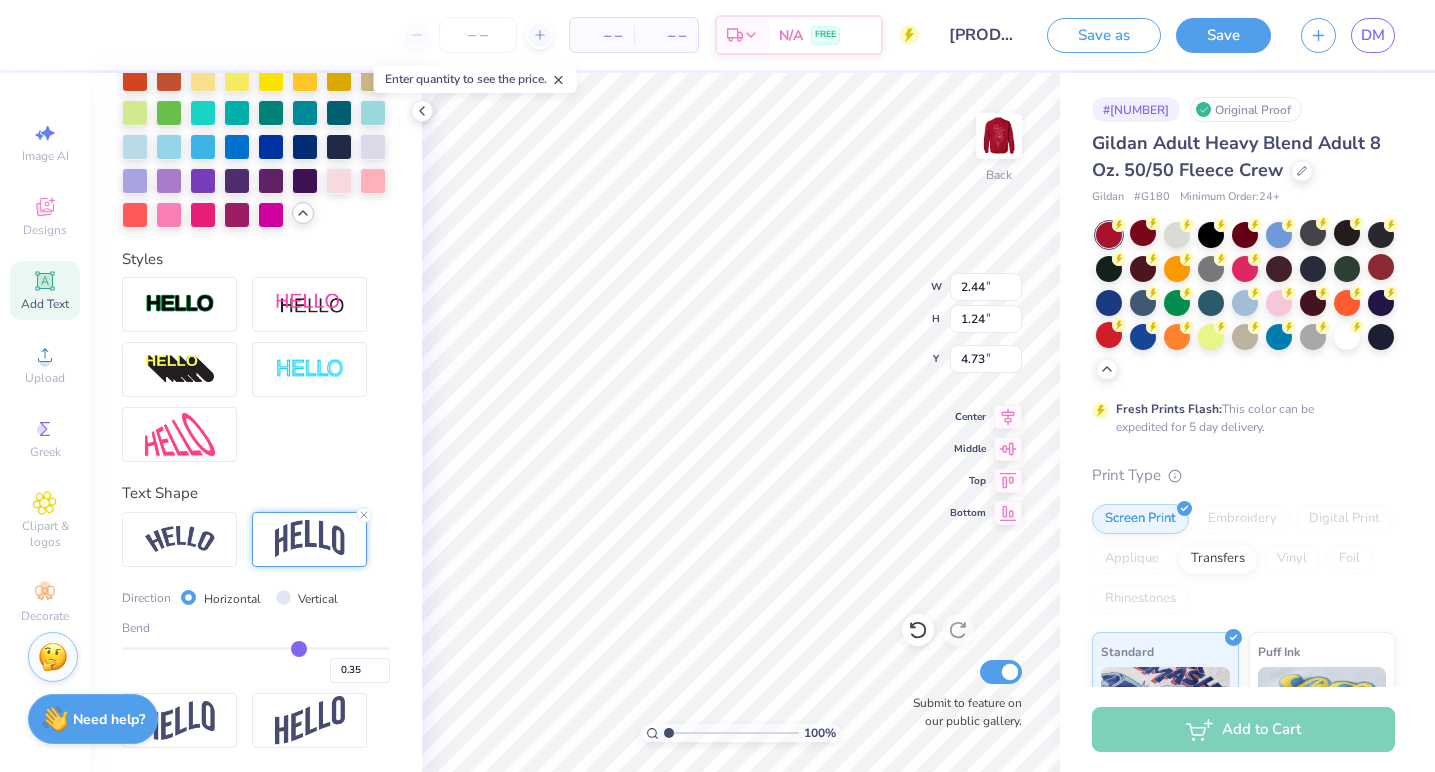 type on "0.34" 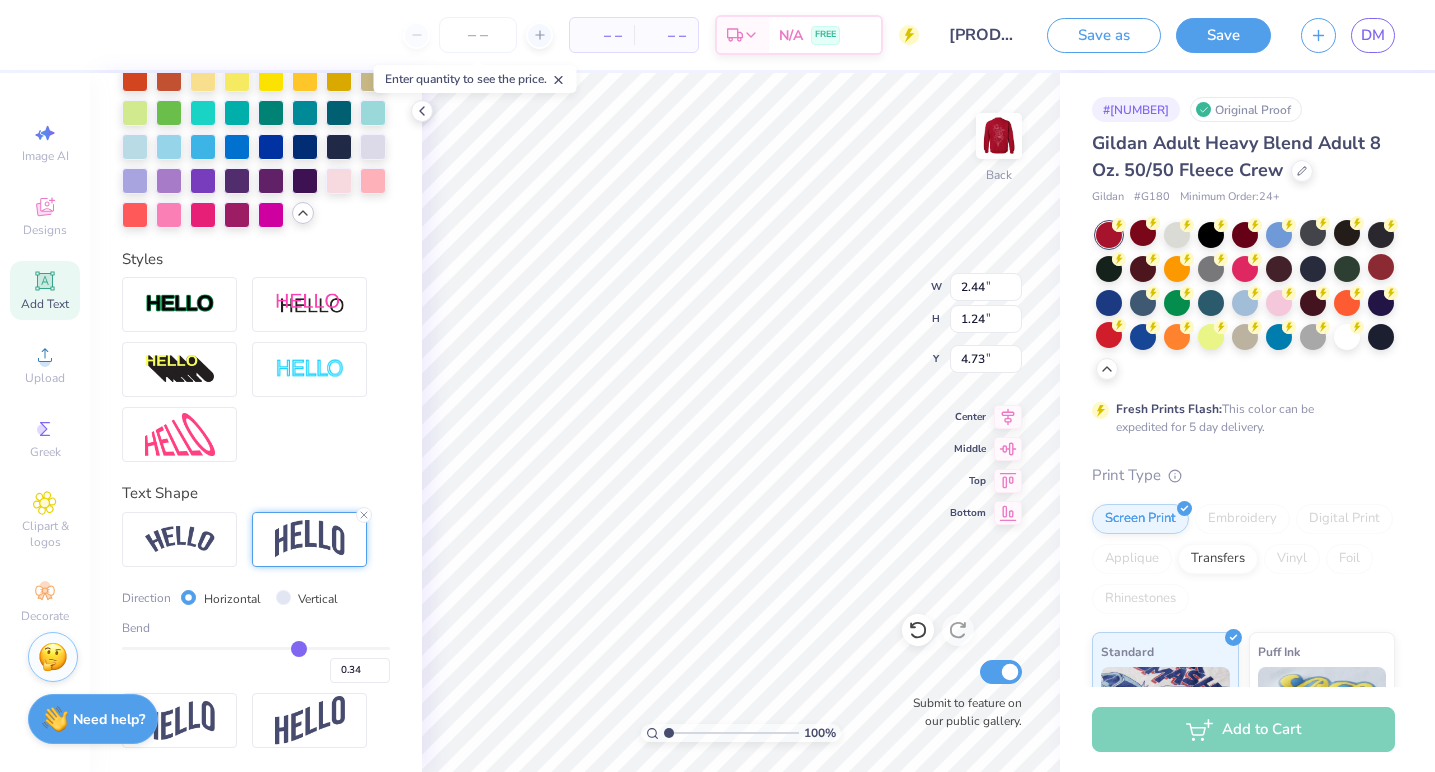 type on "0.33" 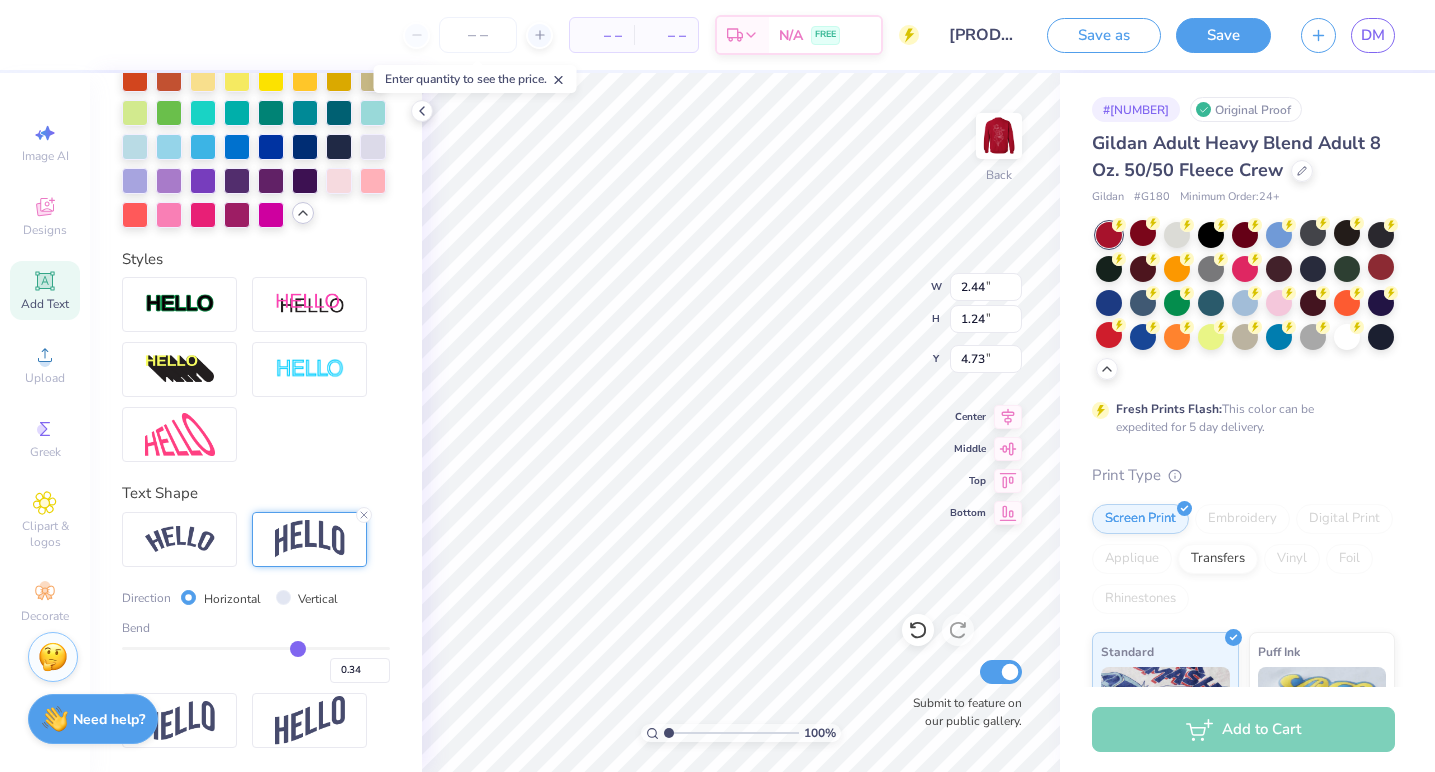 type on "0.33" 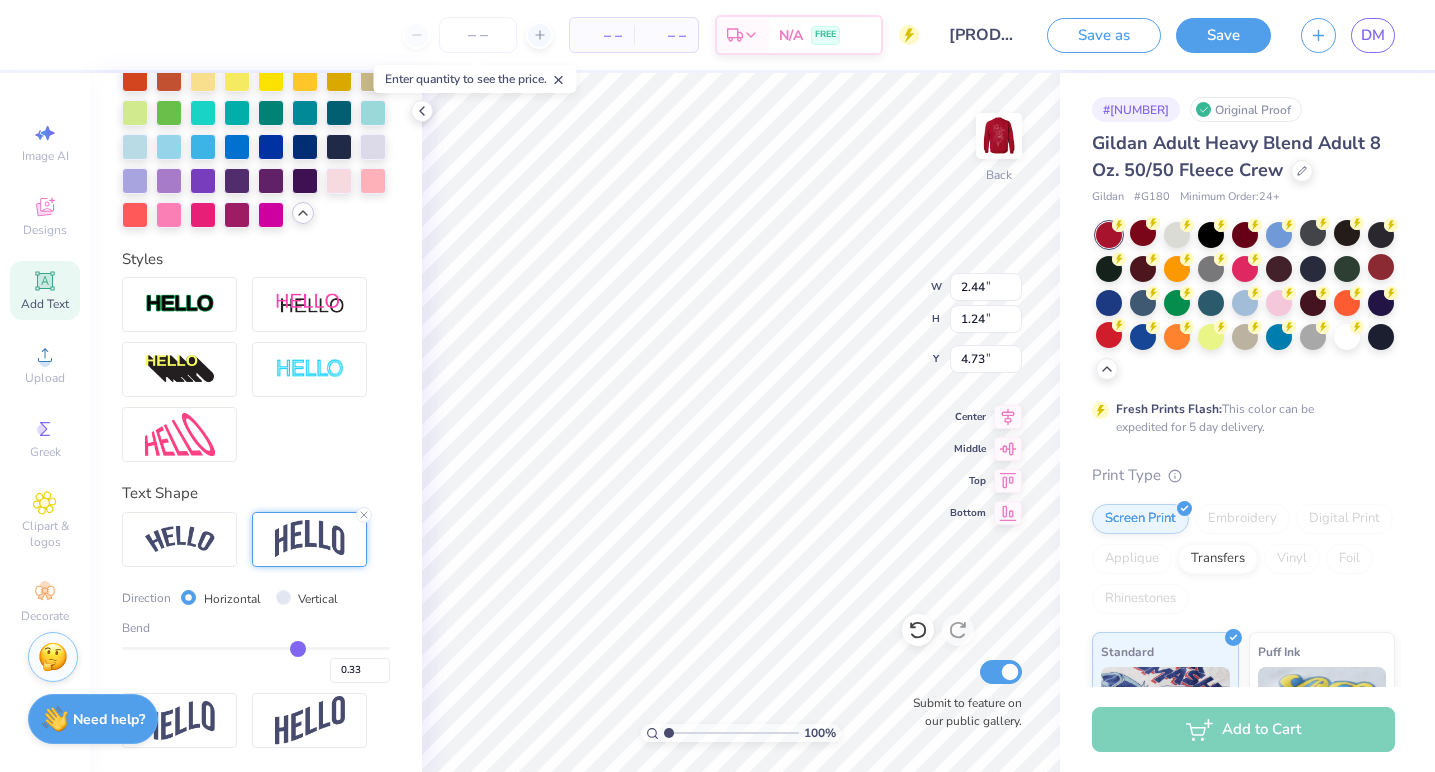 type on "0.32" 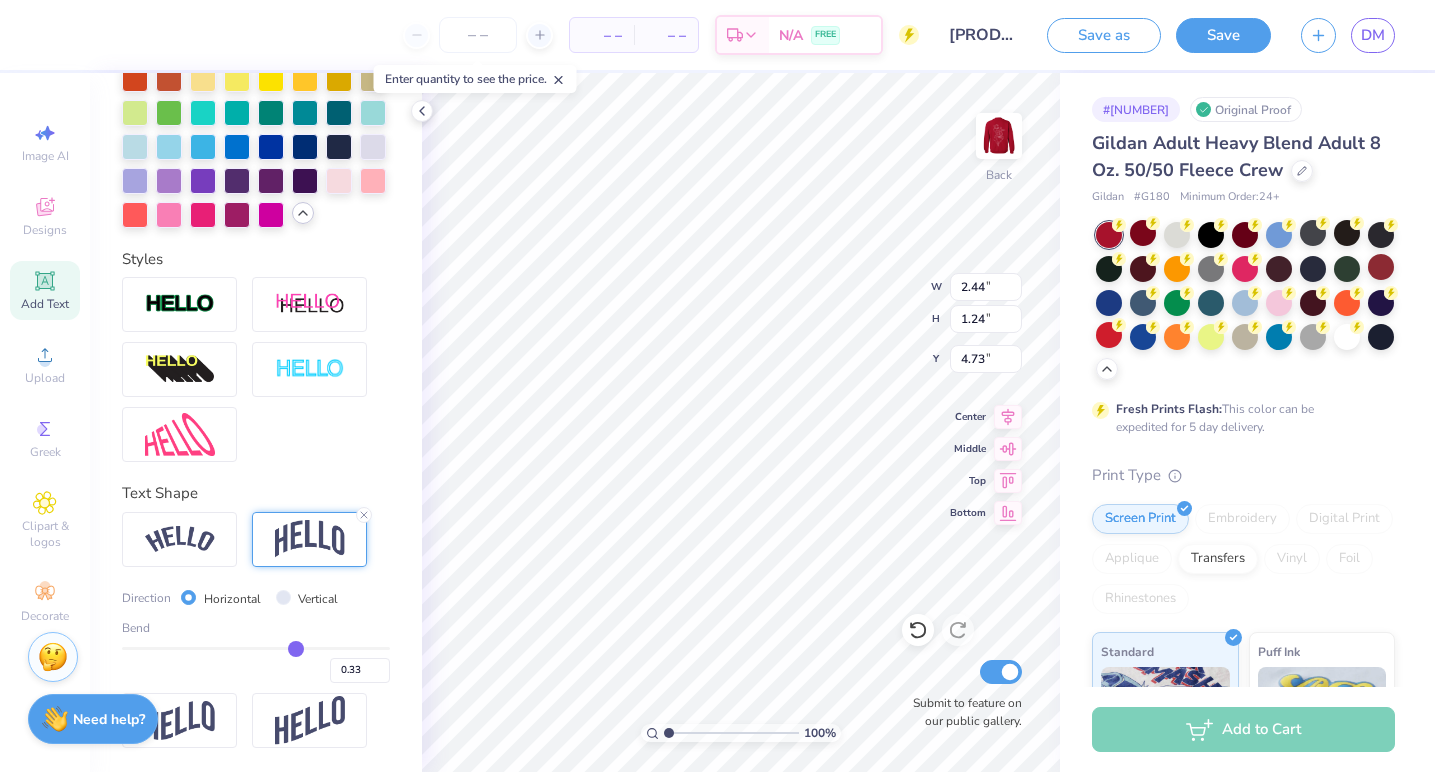 type on "0.32" 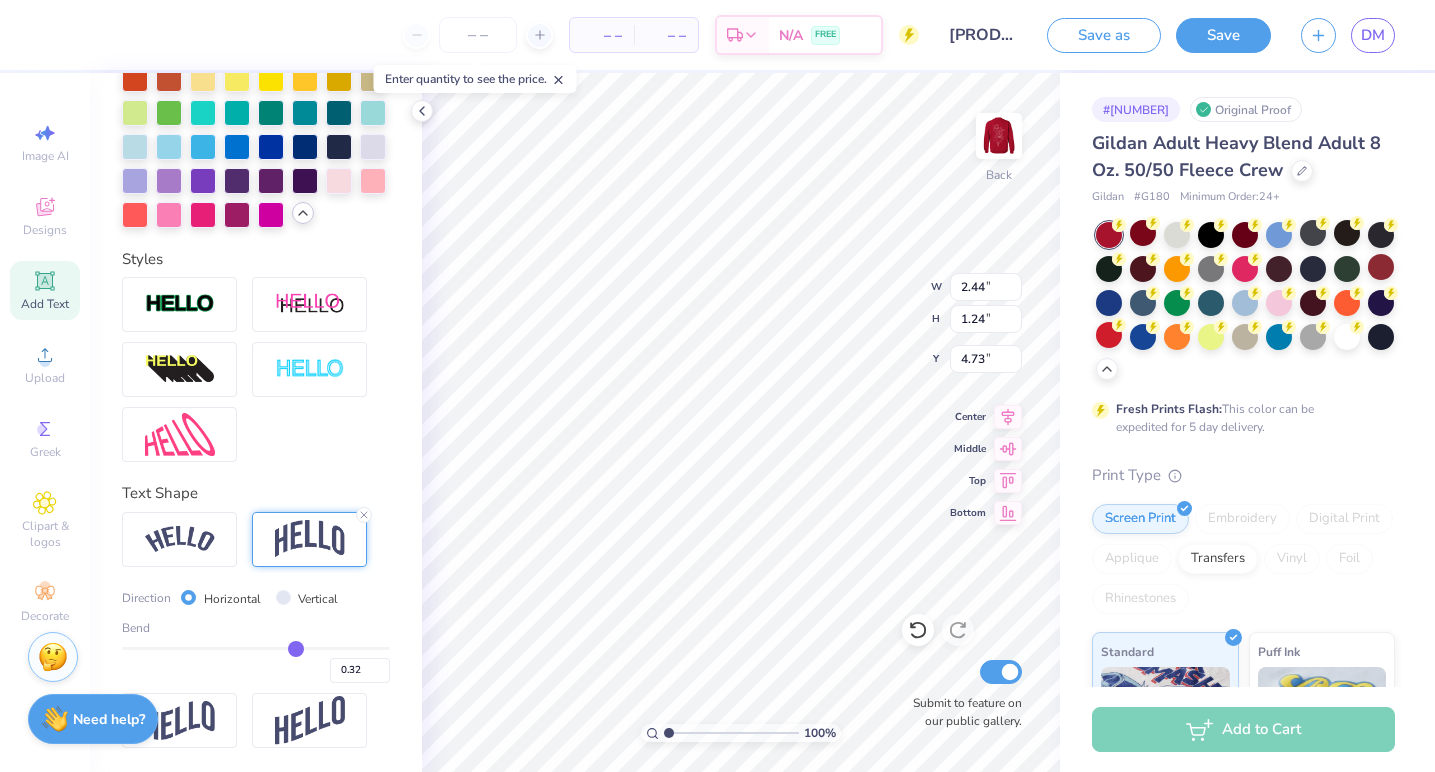 type on "0.31" 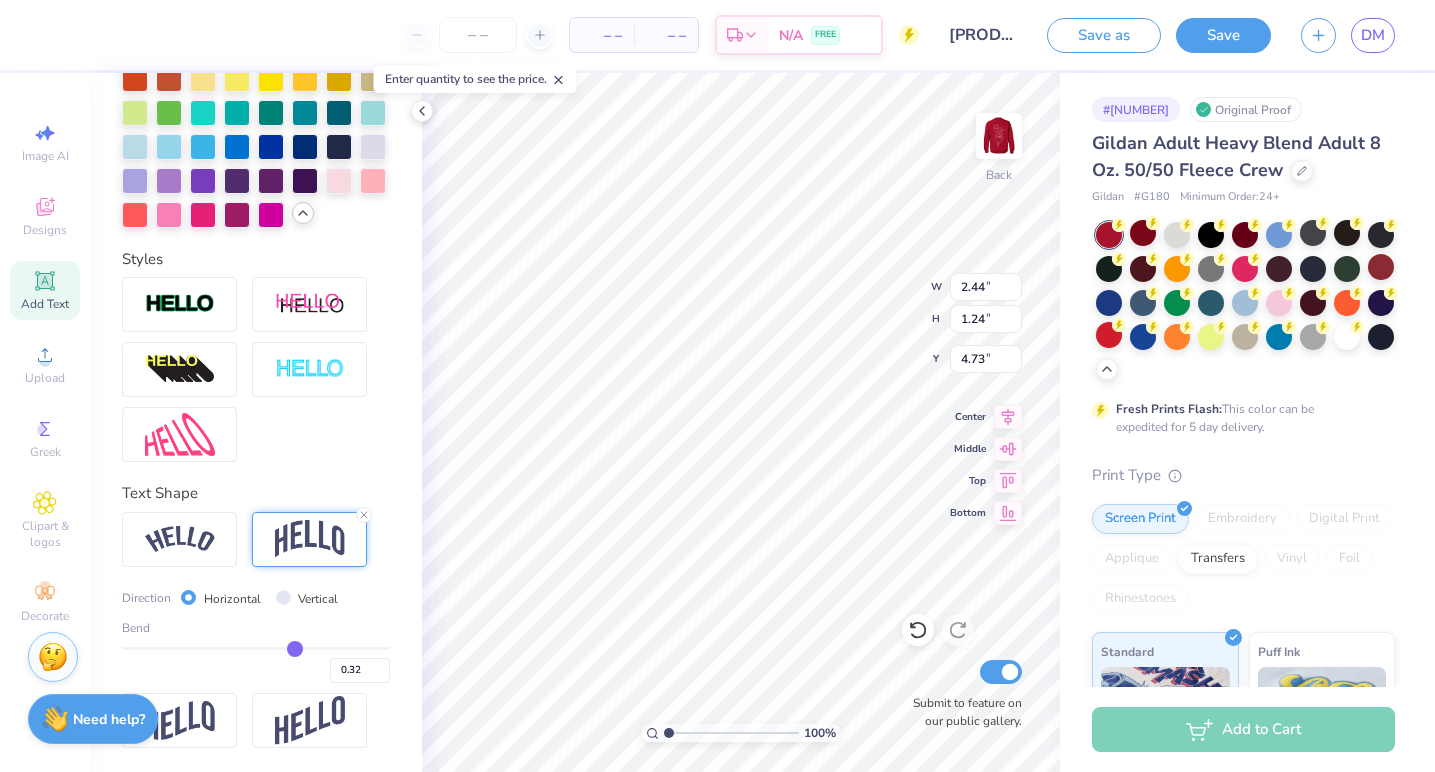 type on "0.31" 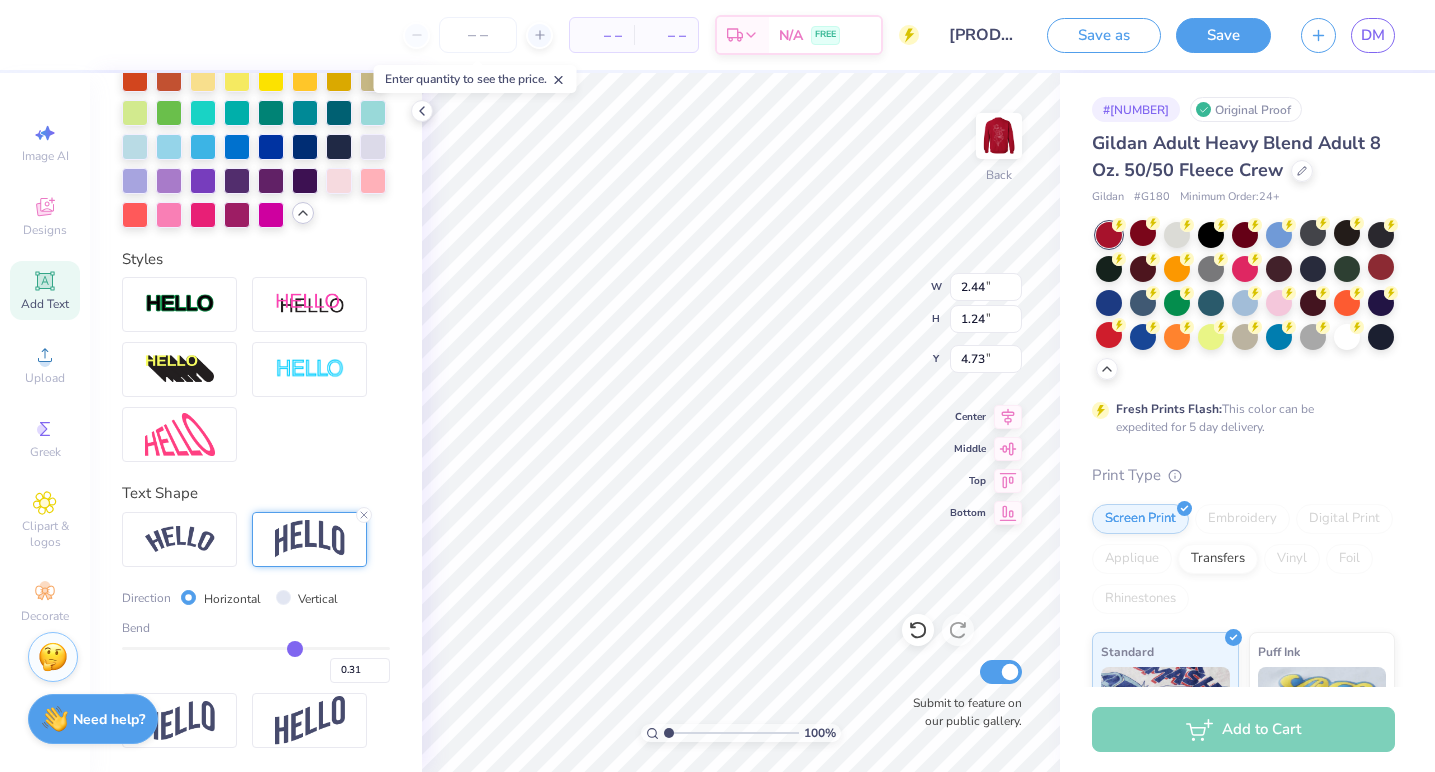 type on "0.3" 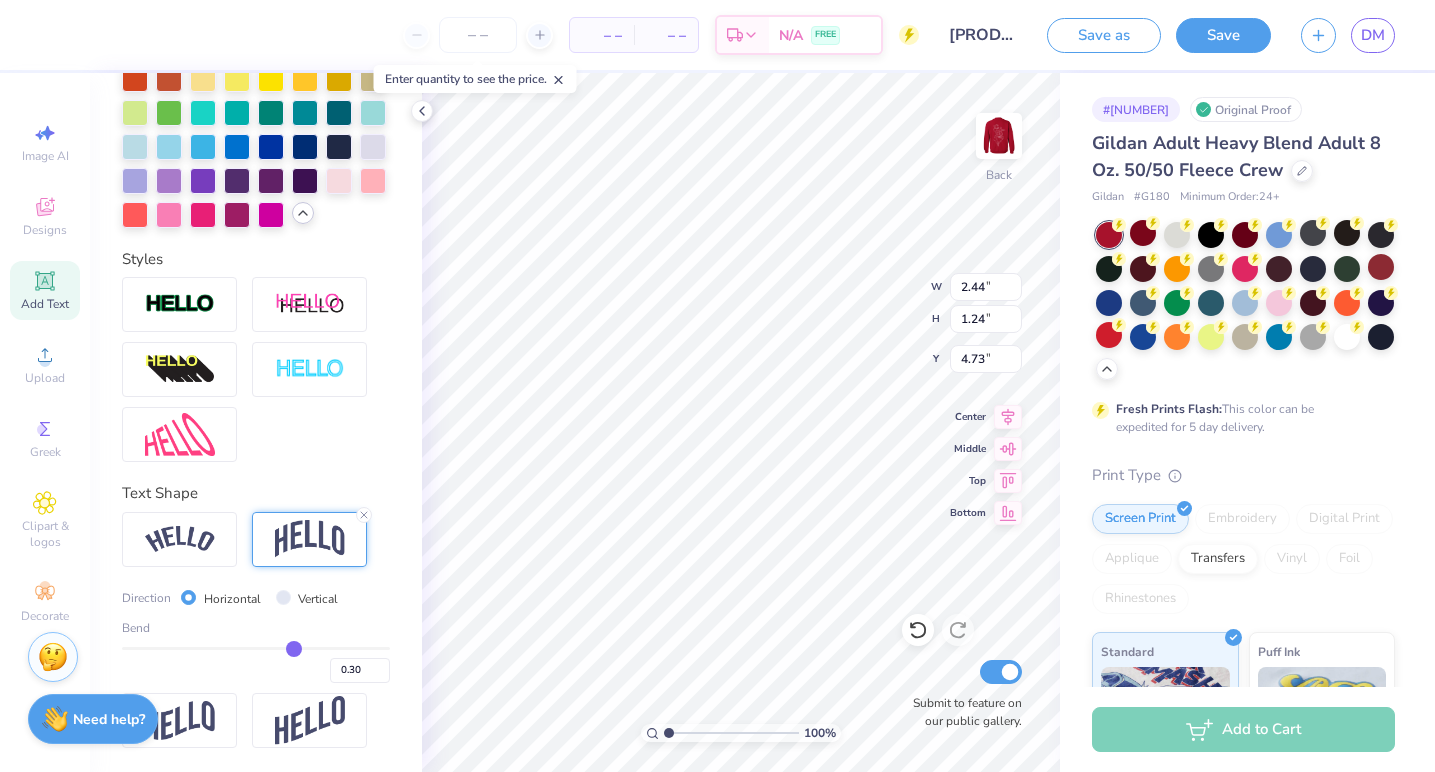 type on "0.29" 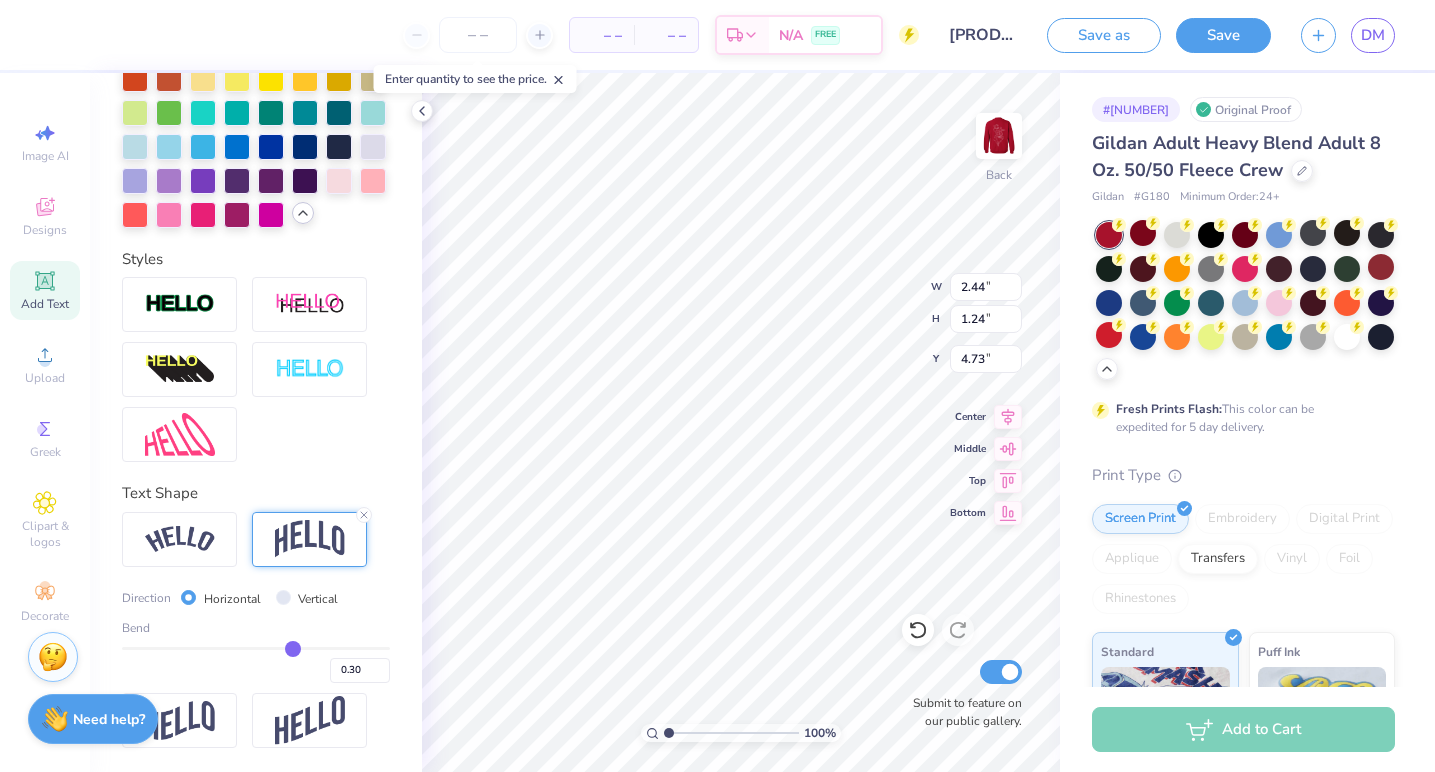 type on "0.29" 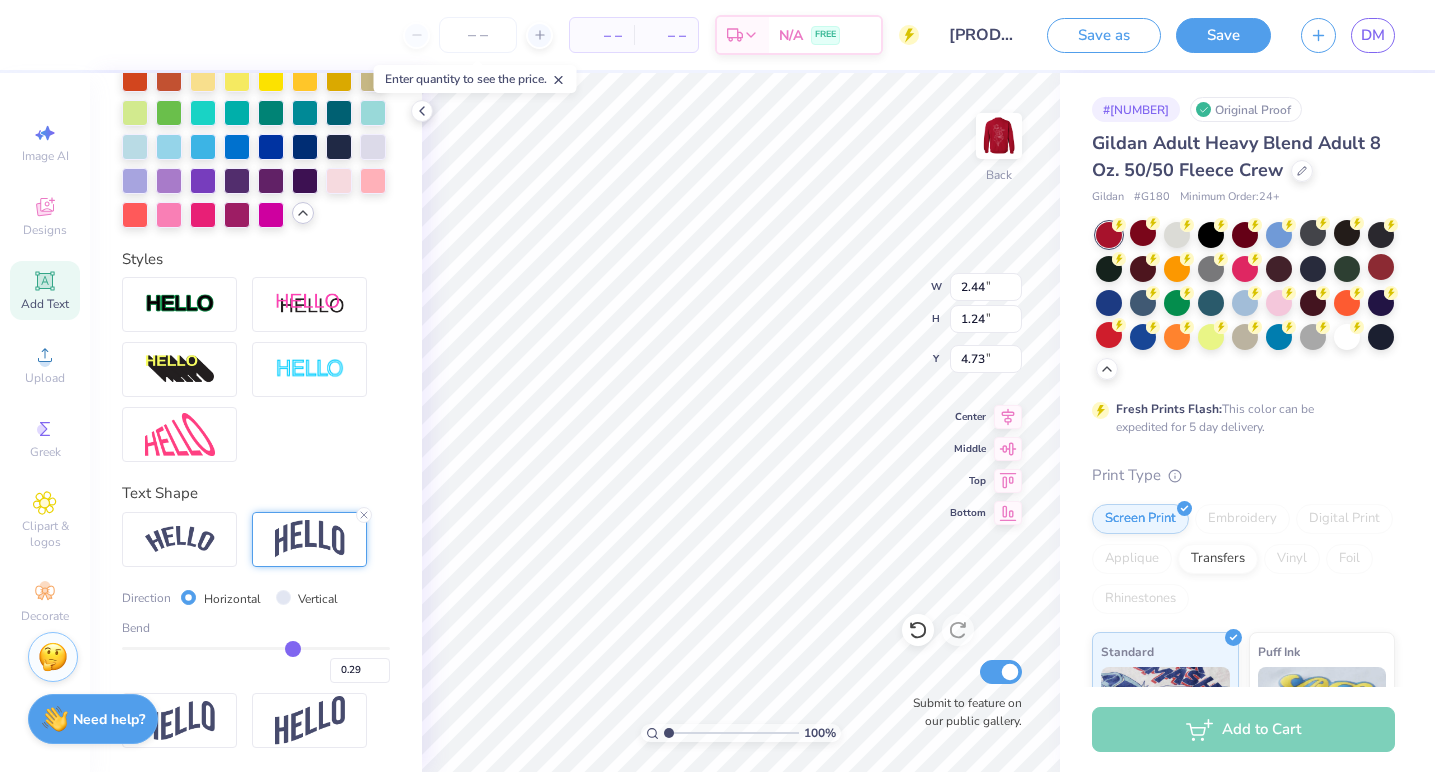type on "0.28" 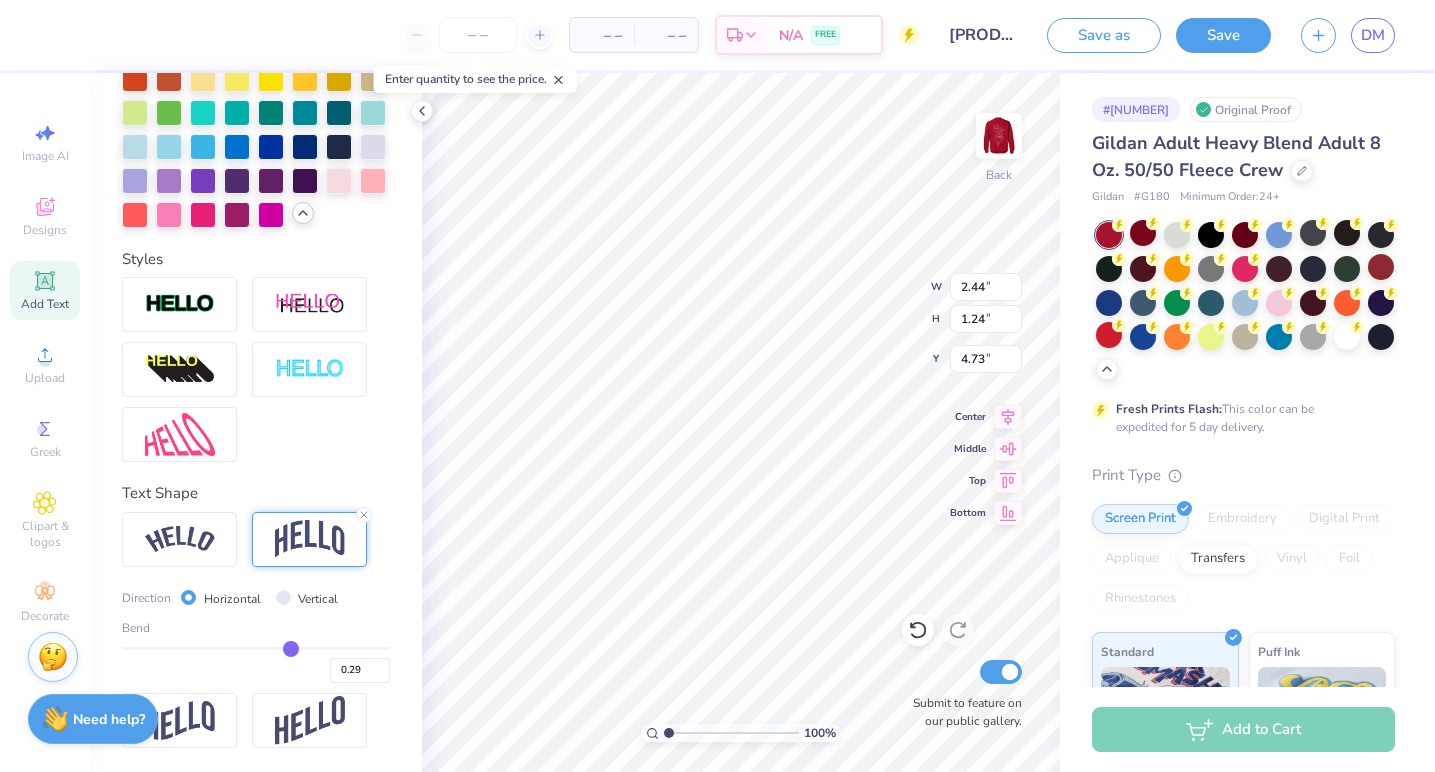 type on "0.28" 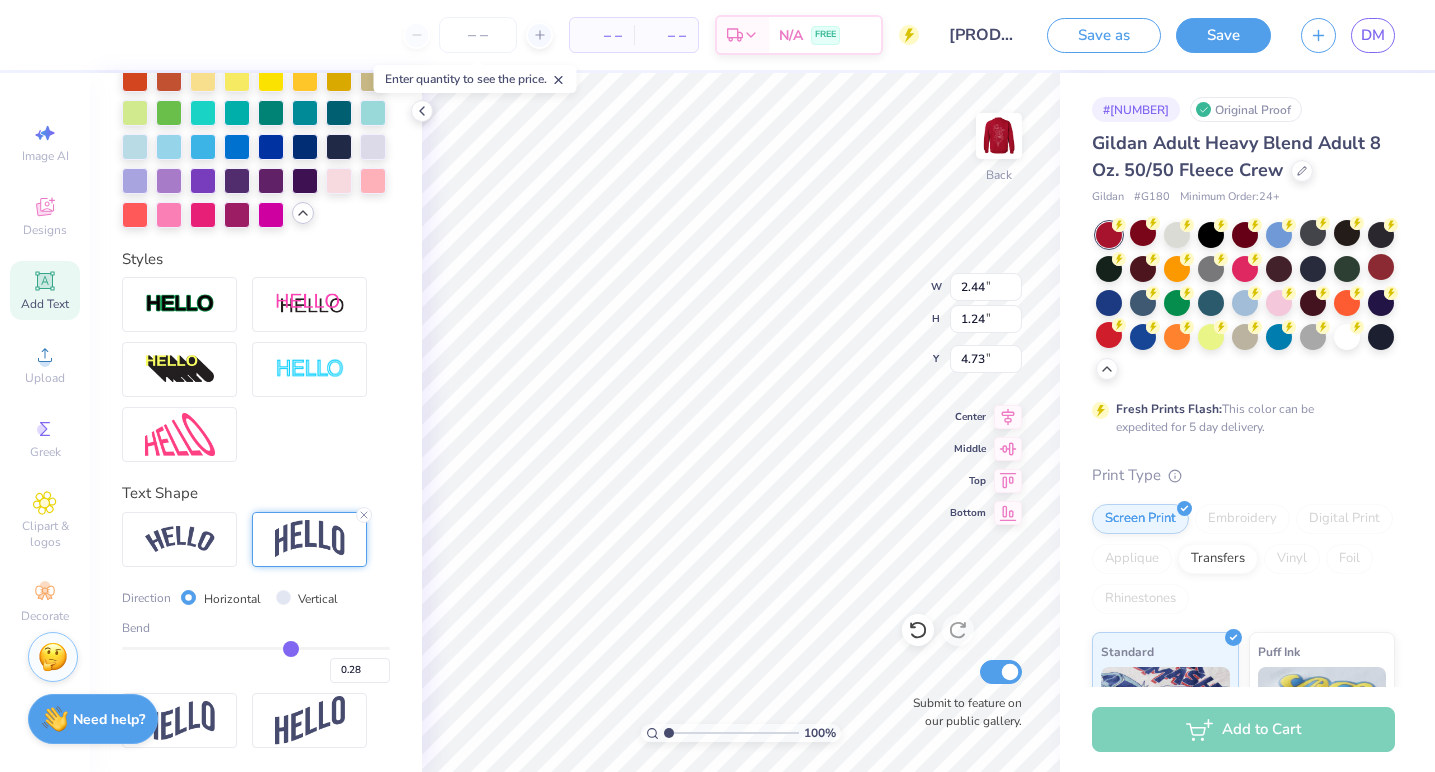 type on "0.27" 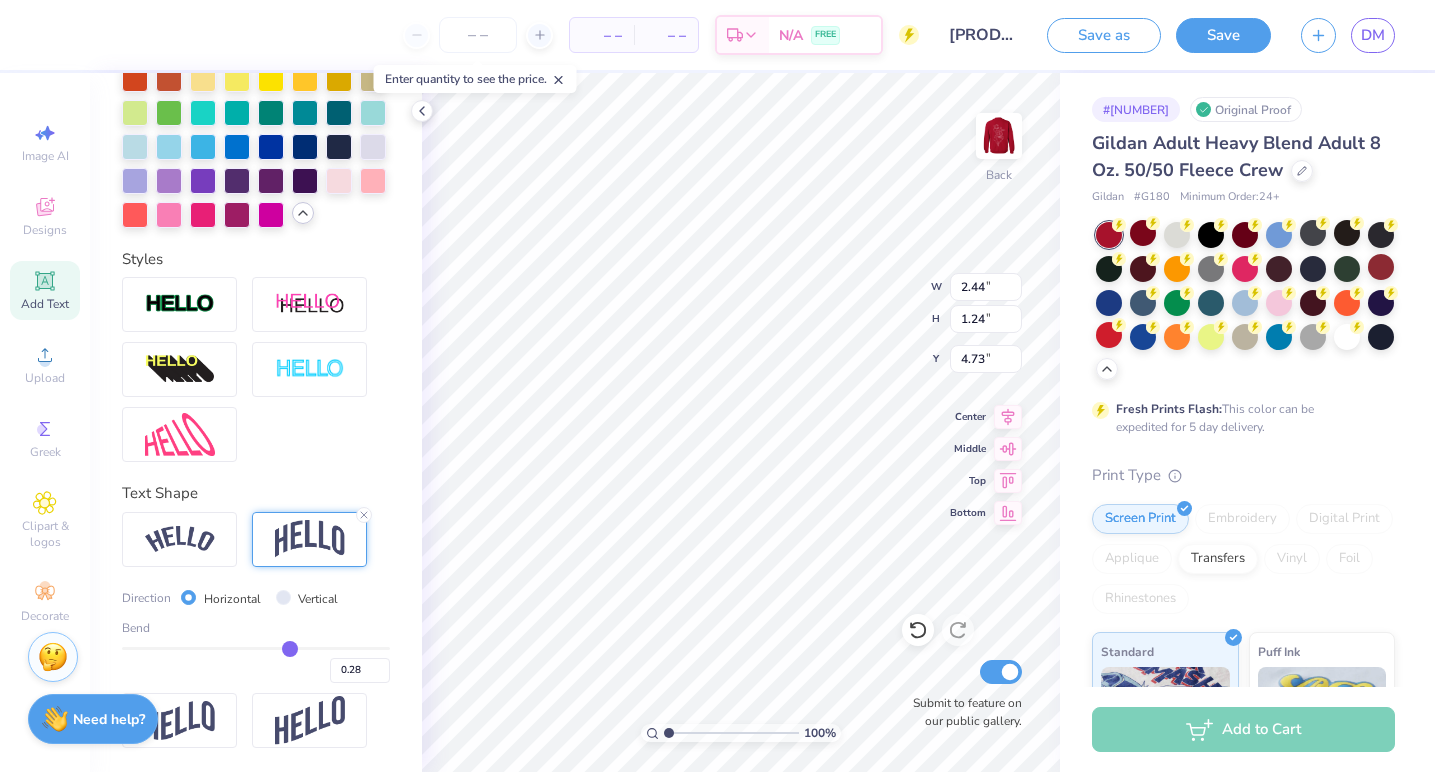 type on "0.27" 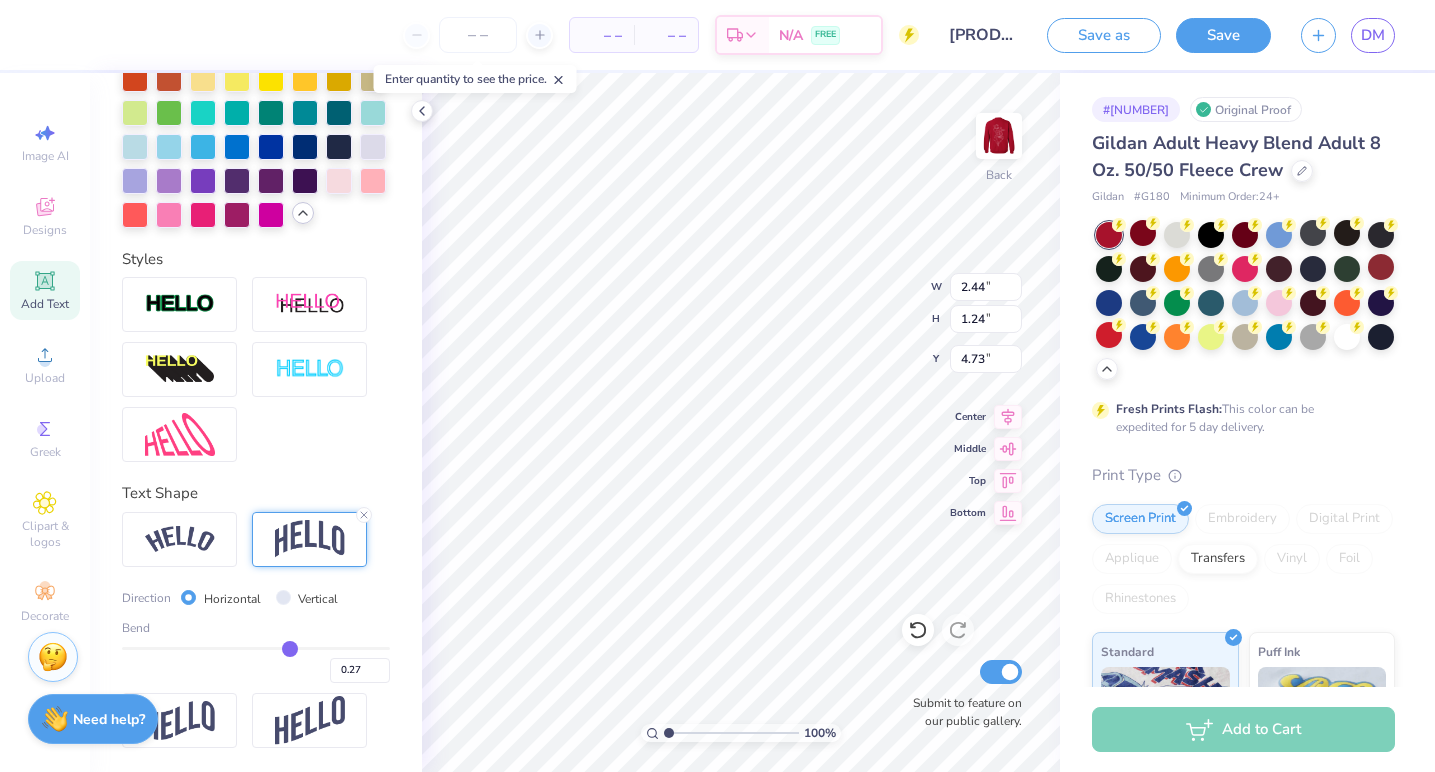type on "0.26" 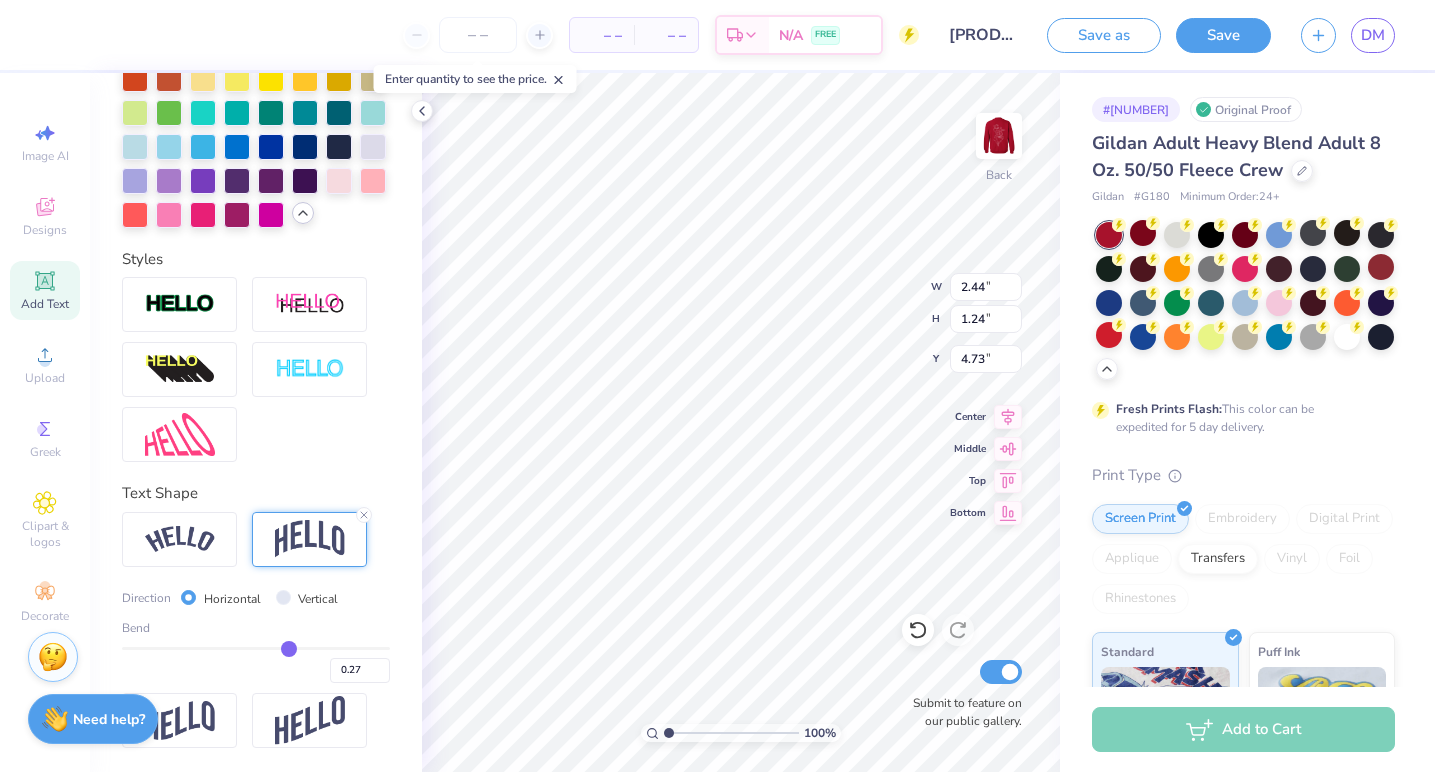 type on "0.26" 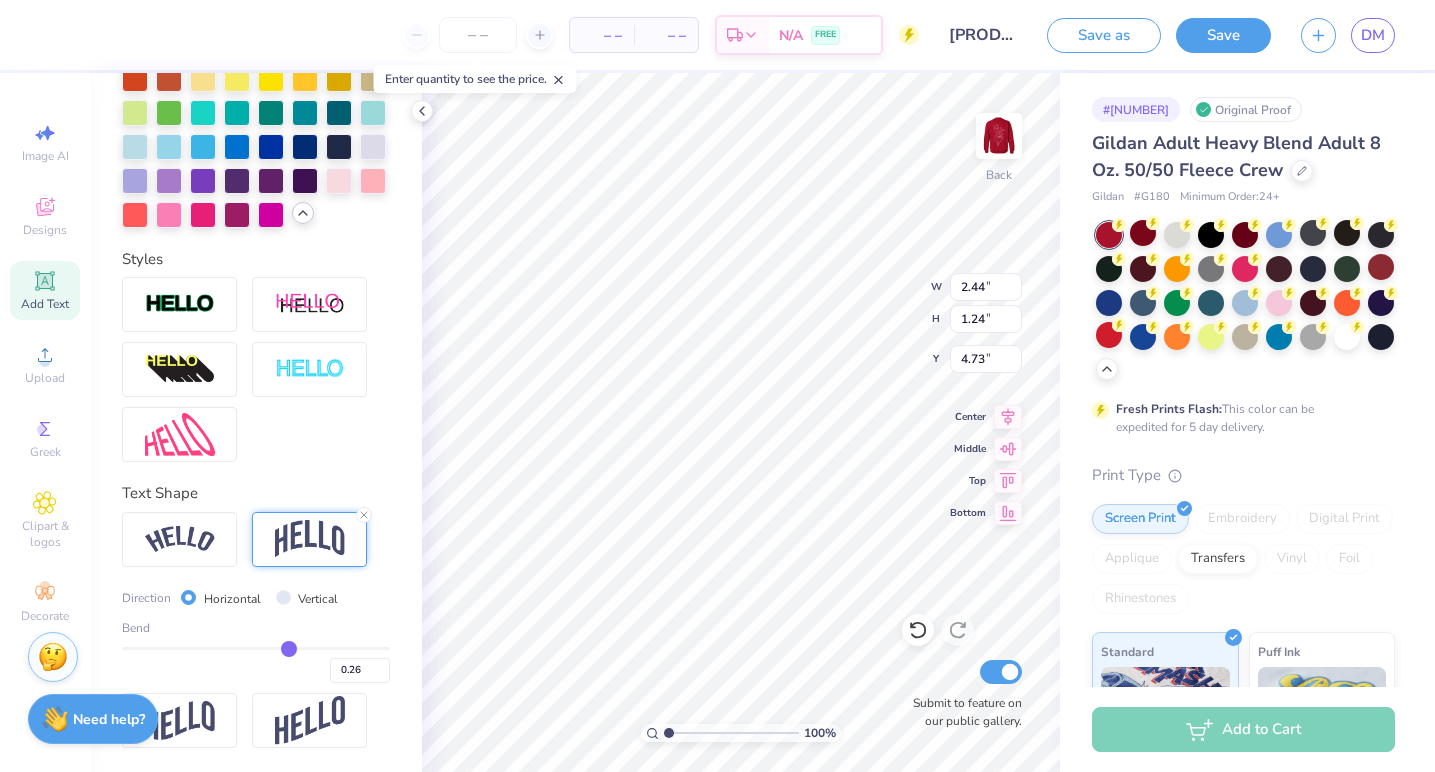 type on "0.25" 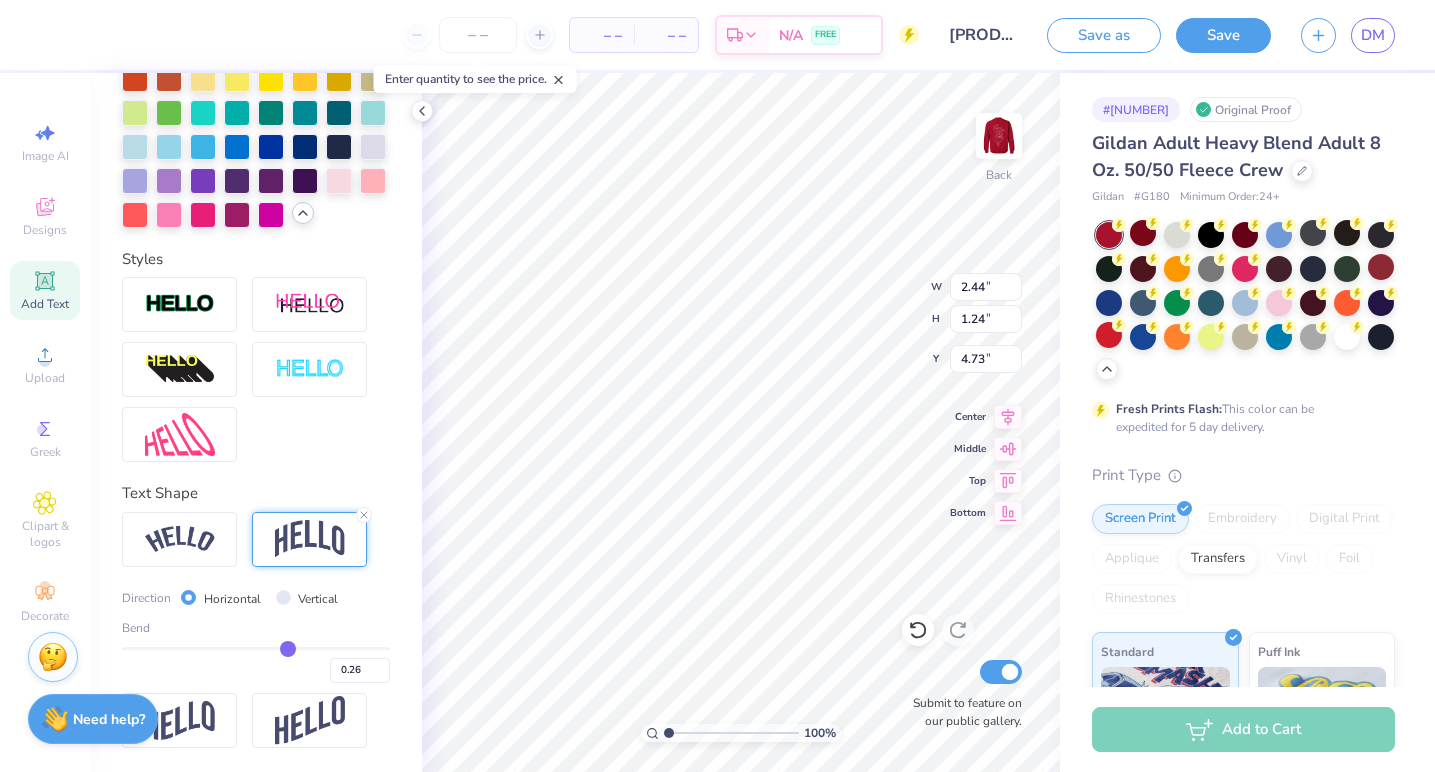 type on "0.25" 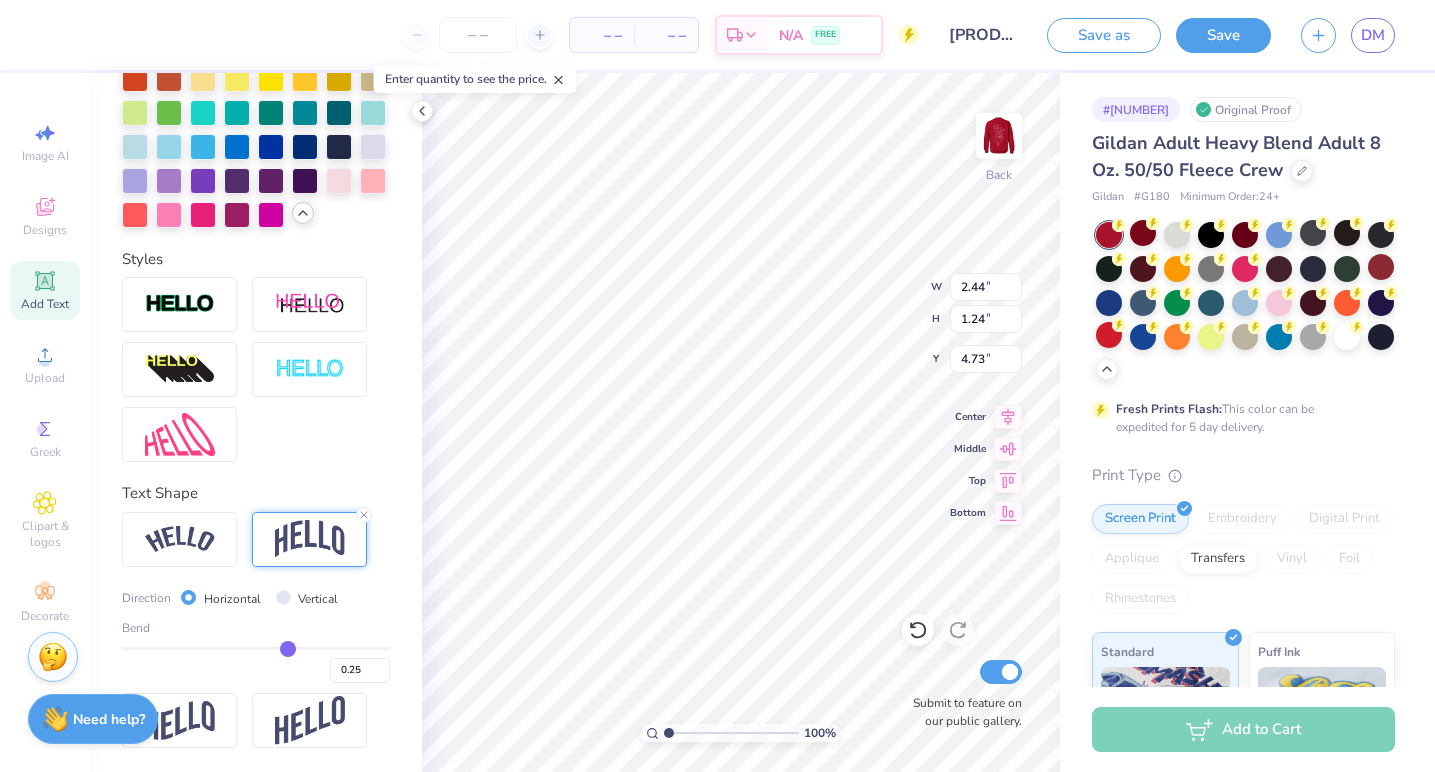 type on "0.24" 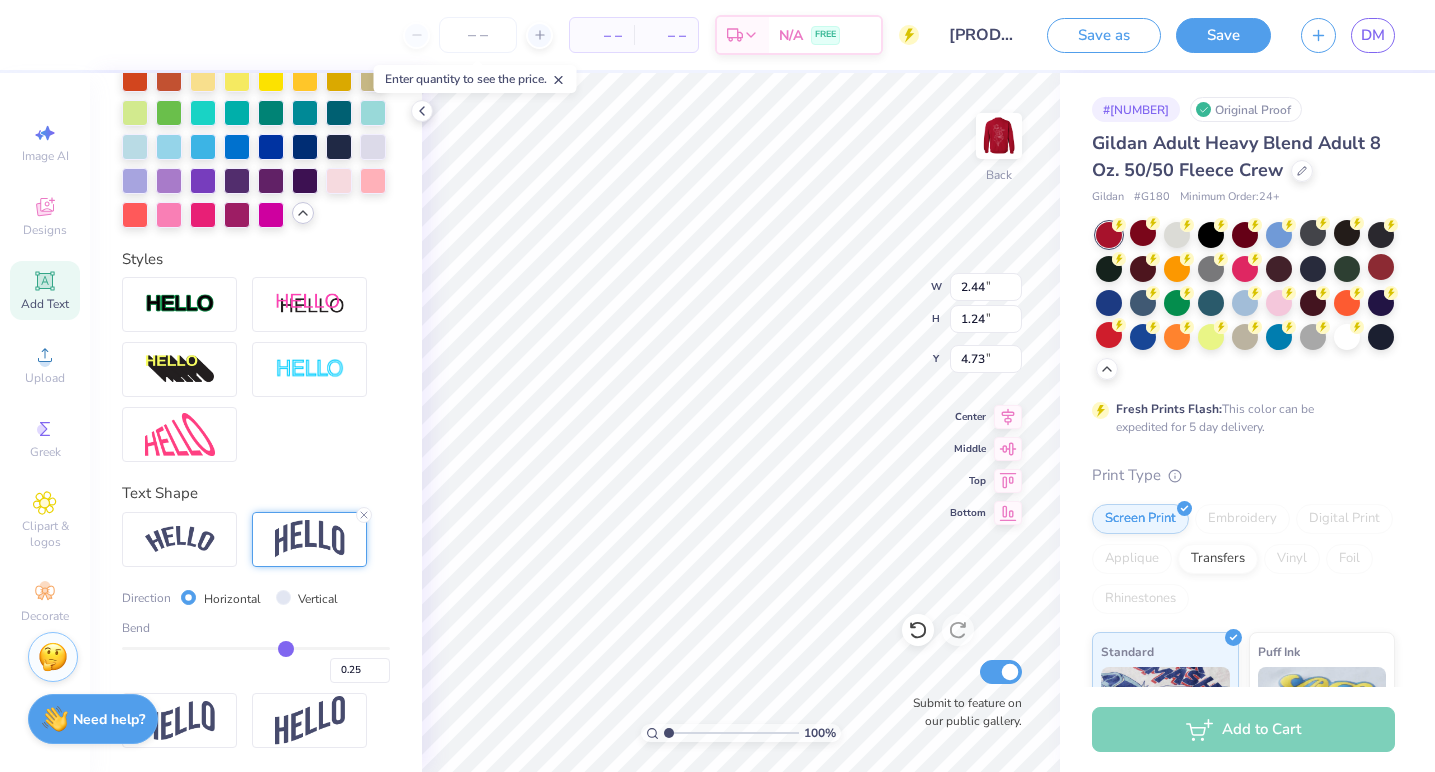 type on "0.24" 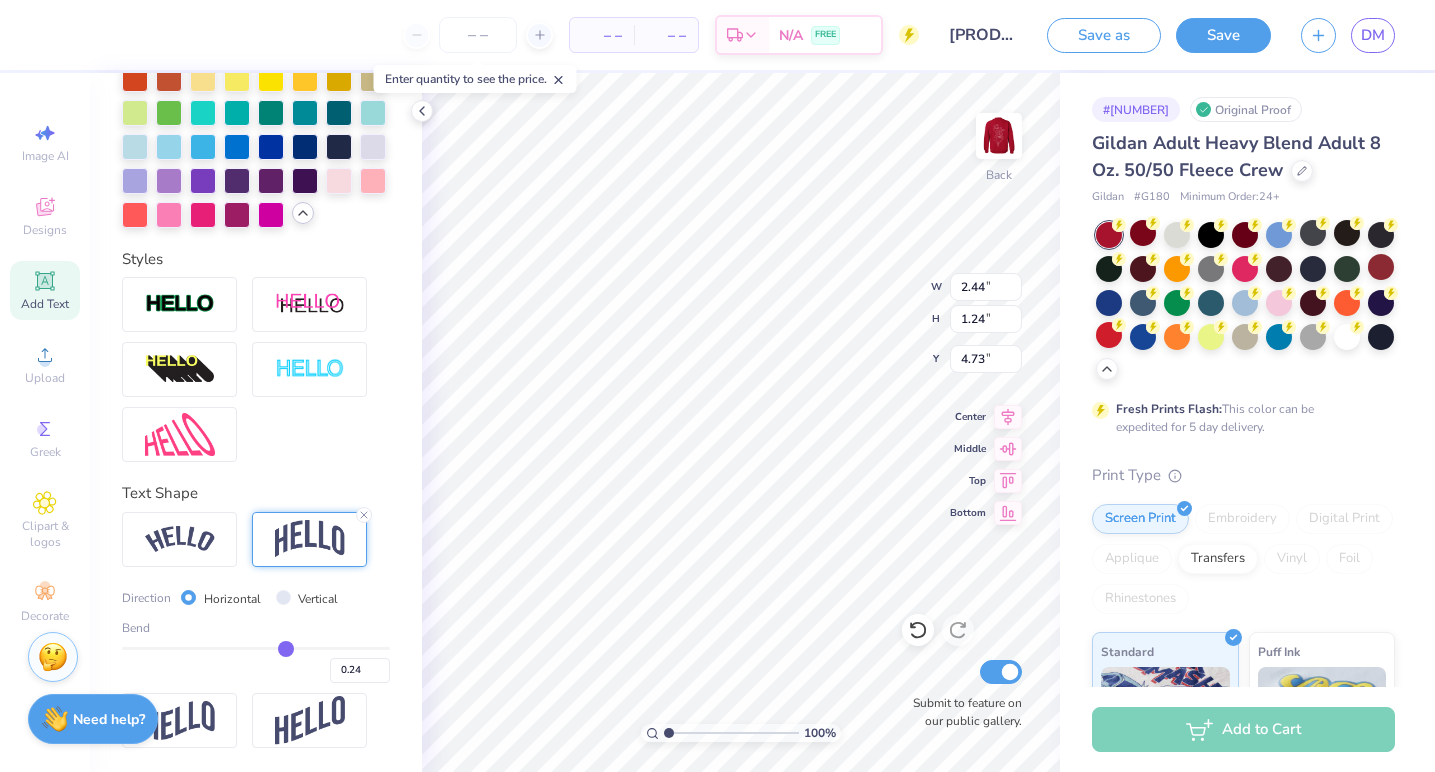 type on "0.22" 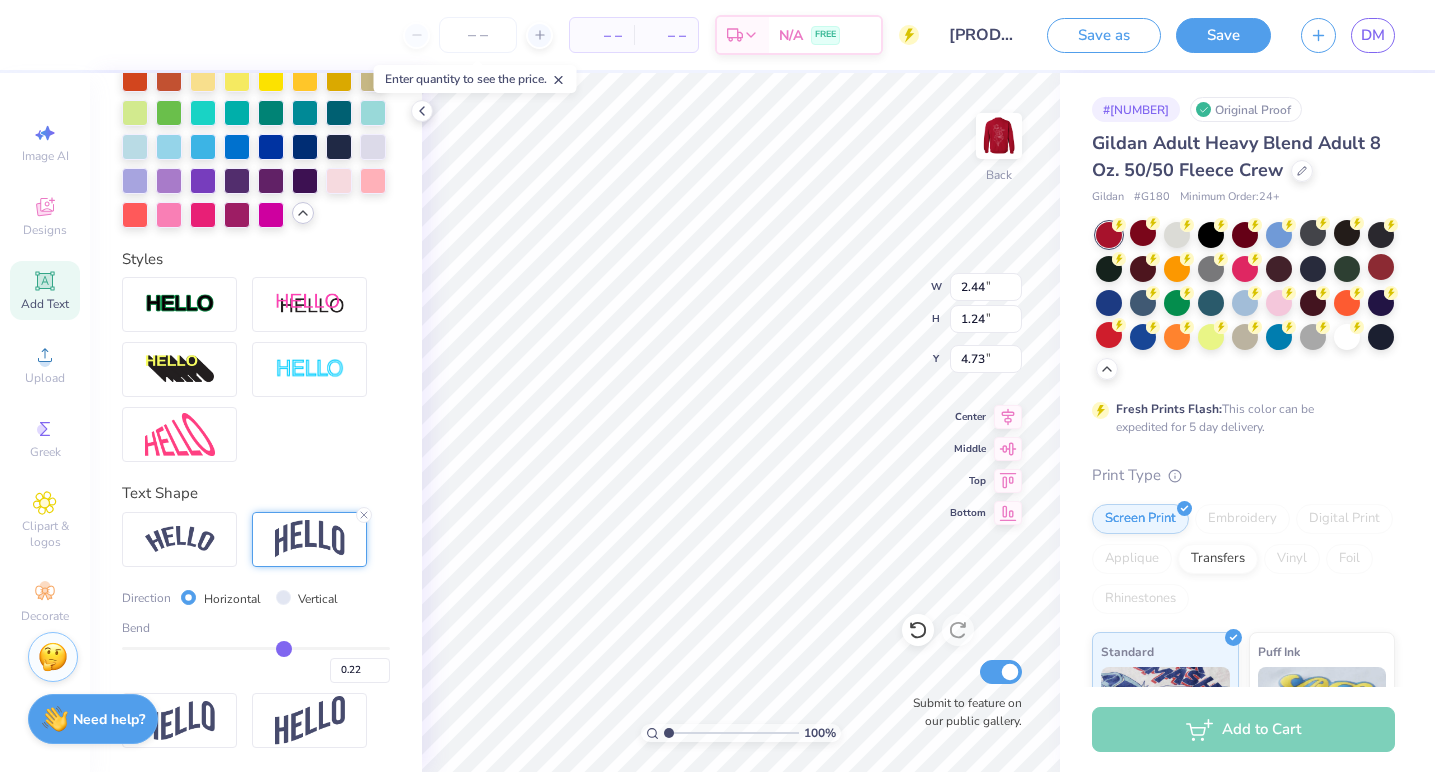 type on "0.21" 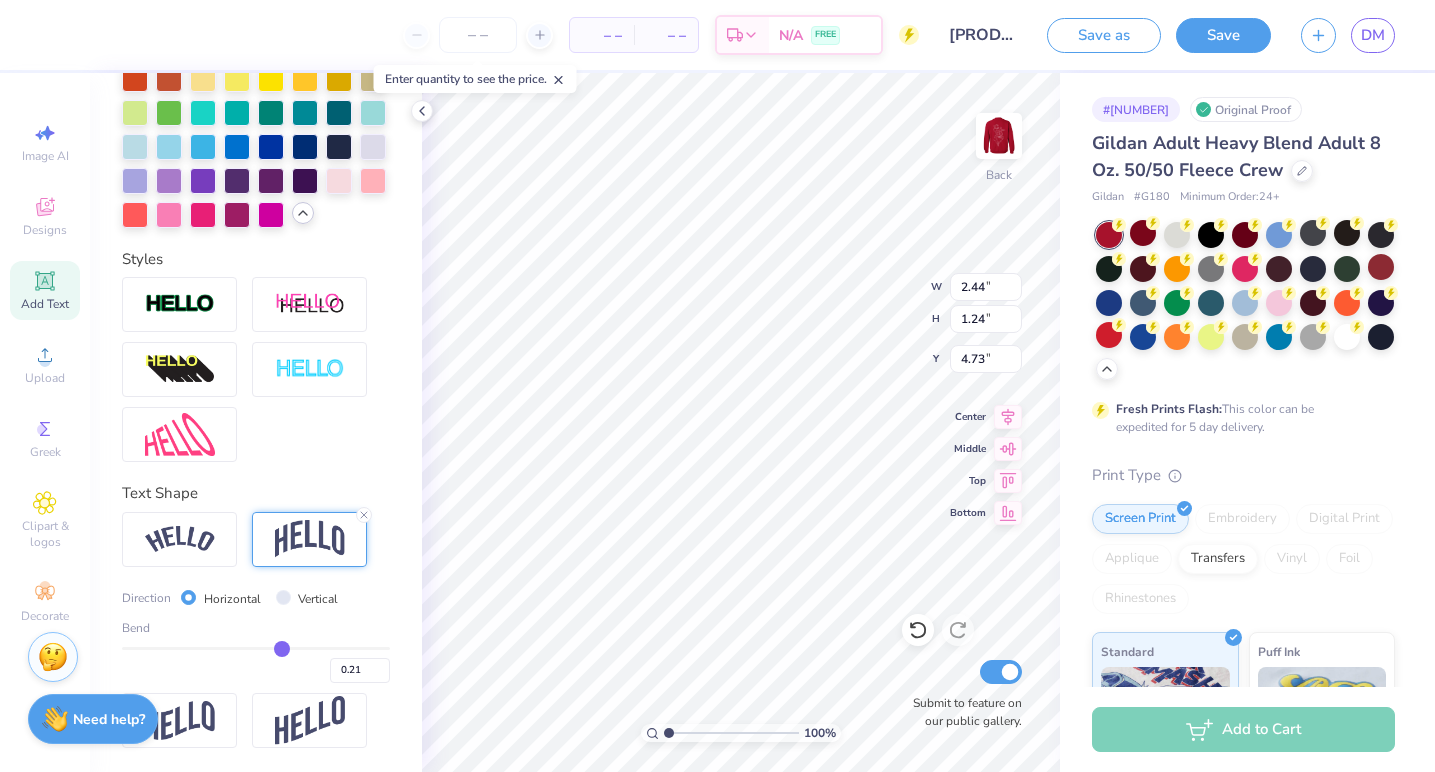 type on "0.19" 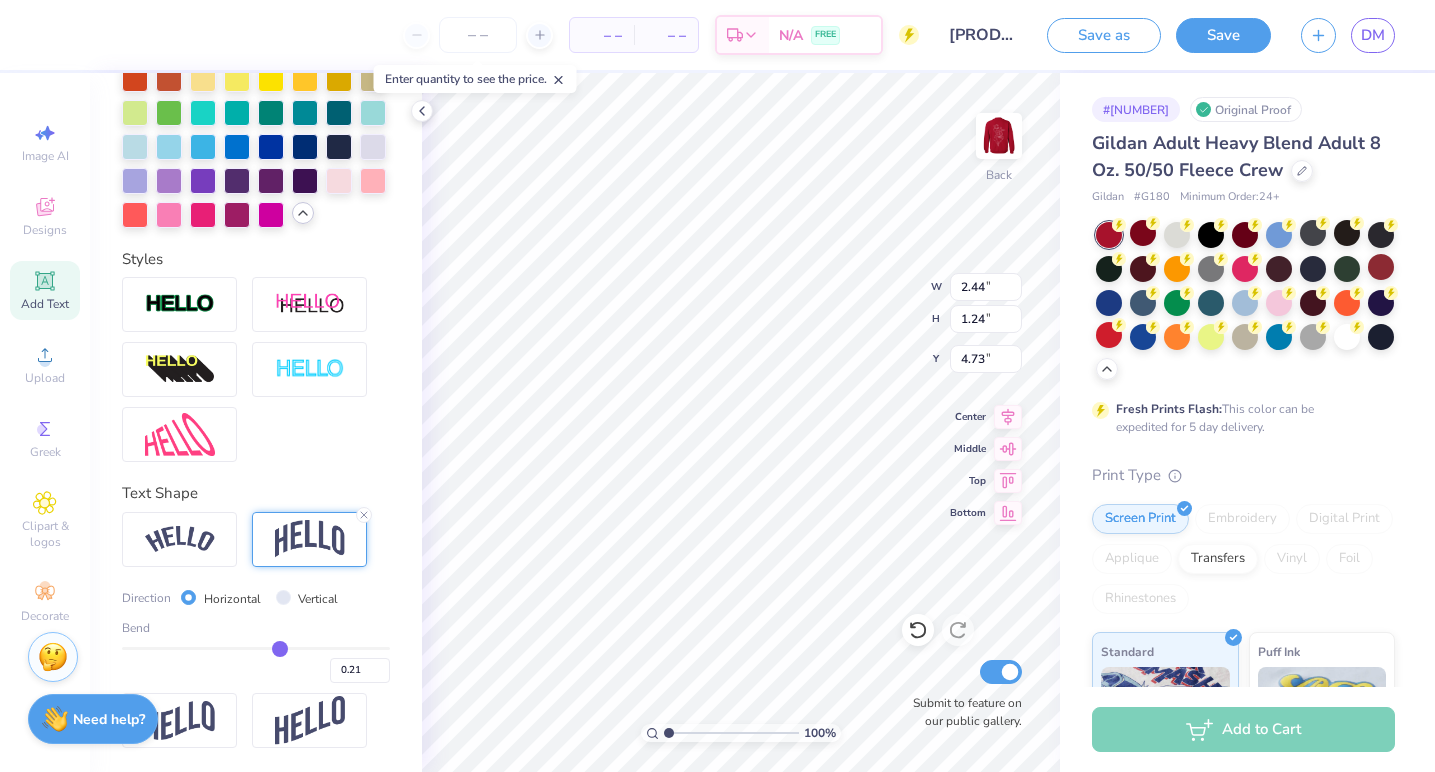 type on "0.19" 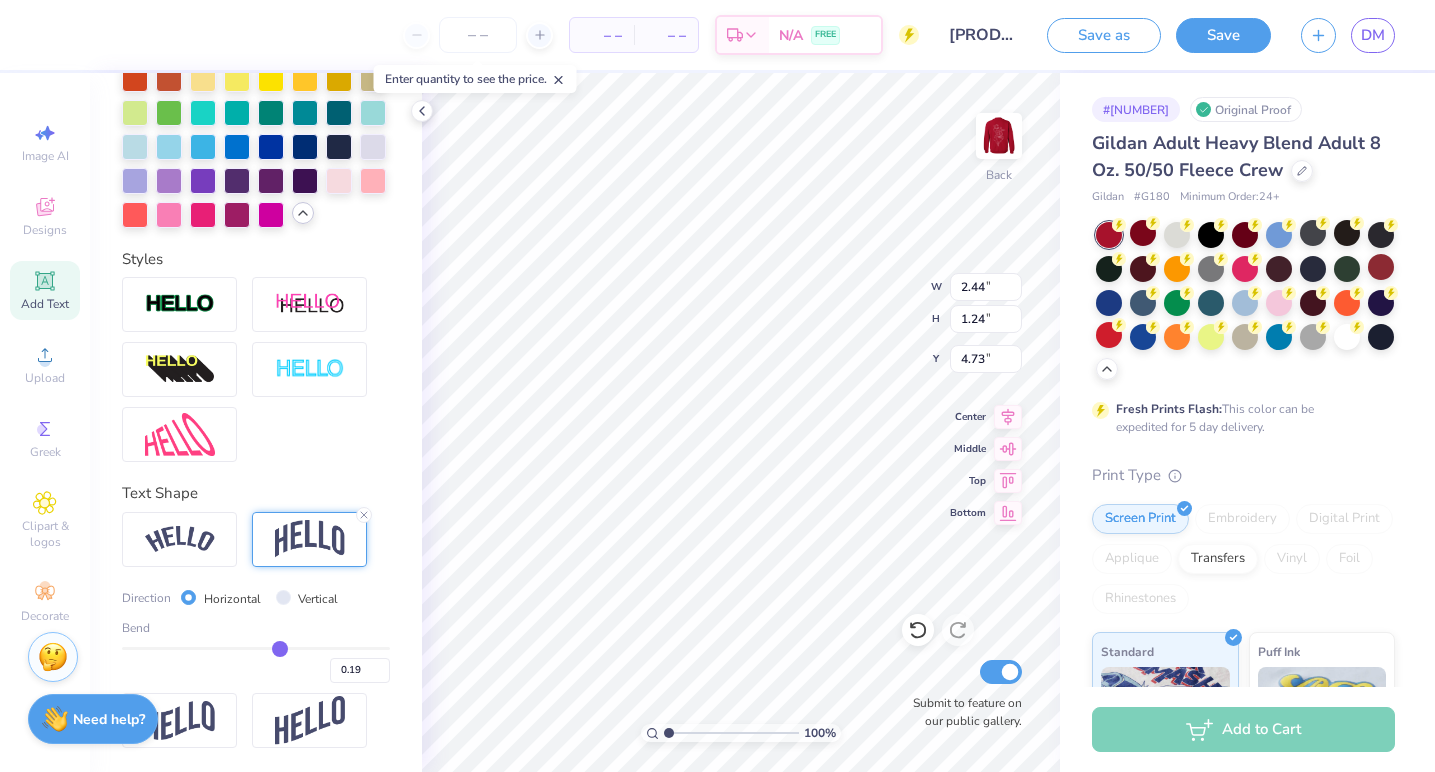type on "0.17" 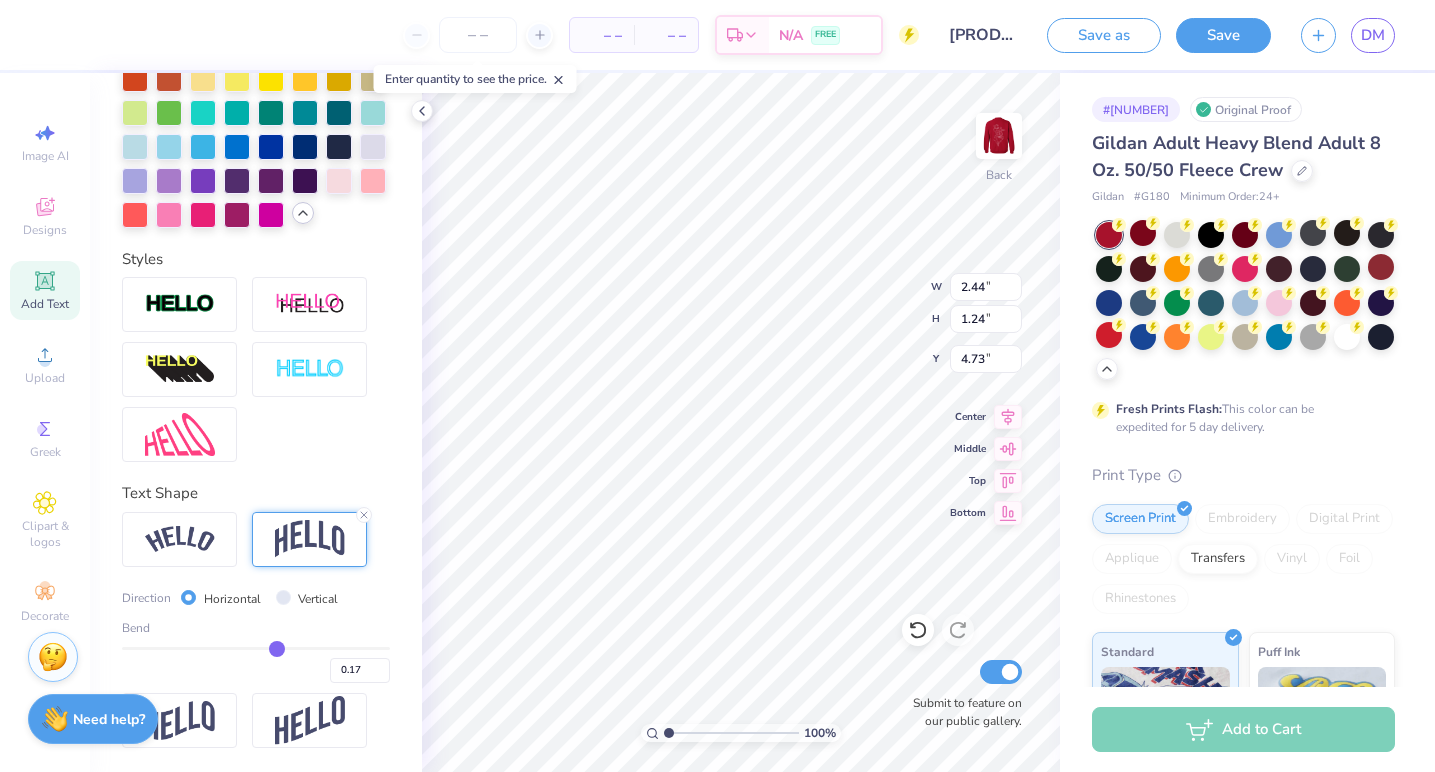 type on "0.15" 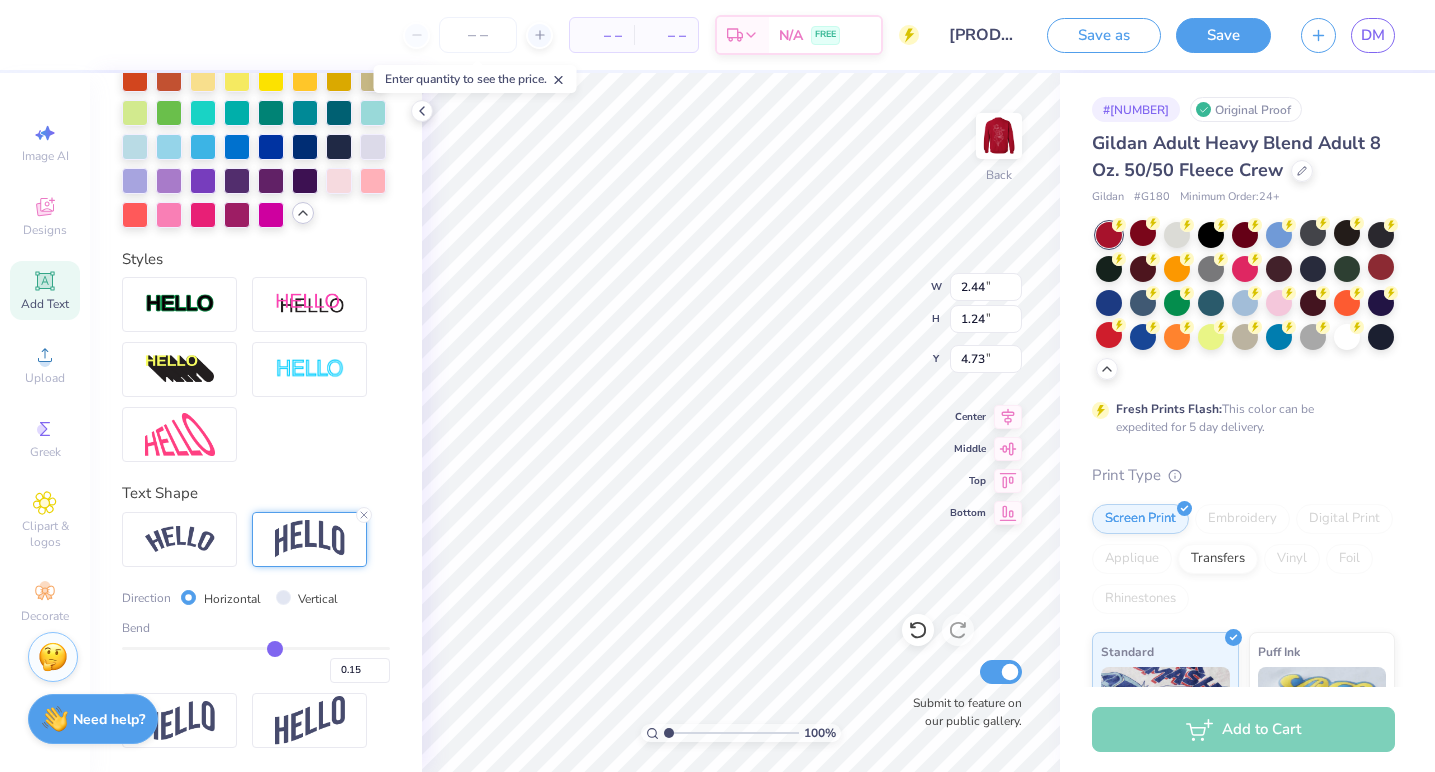 type on "0.13" 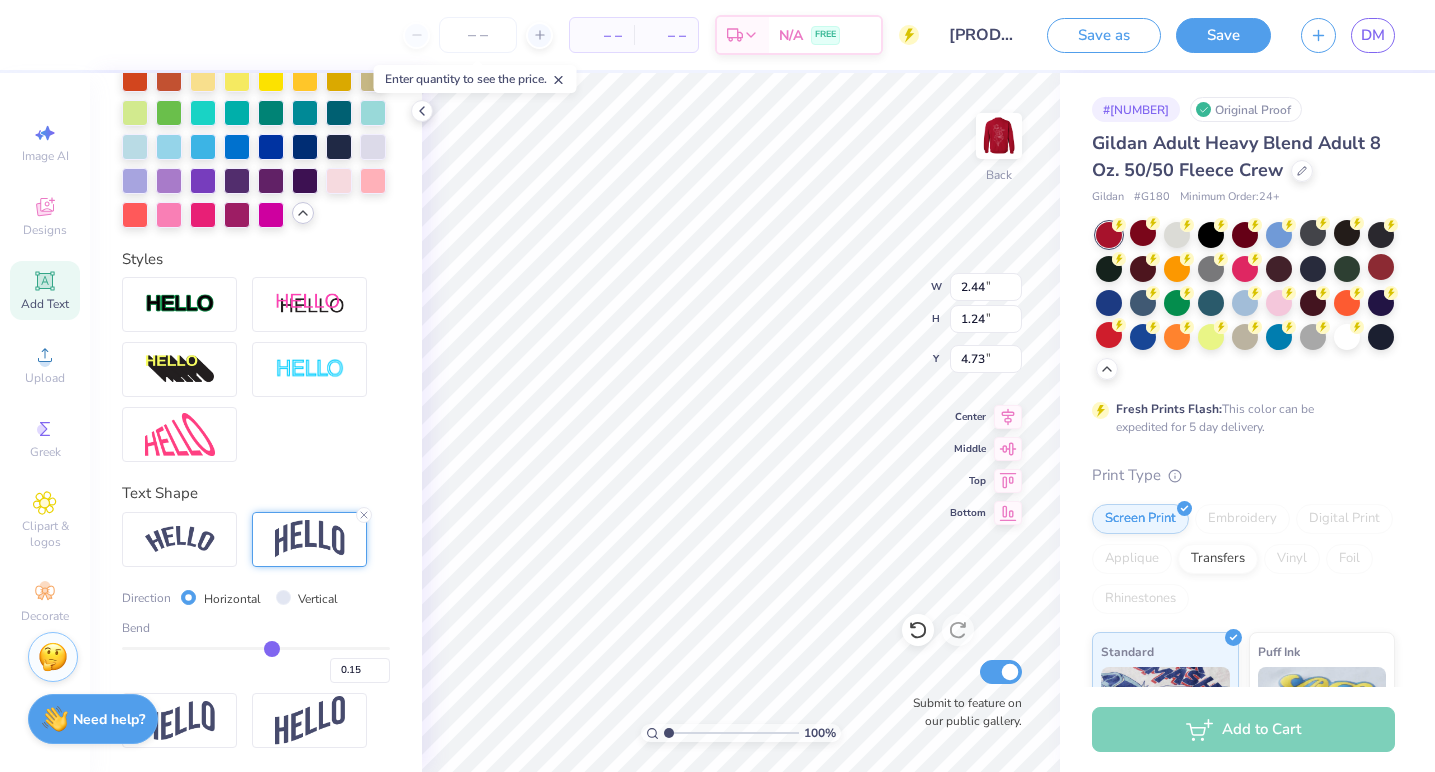 type on "0.13" 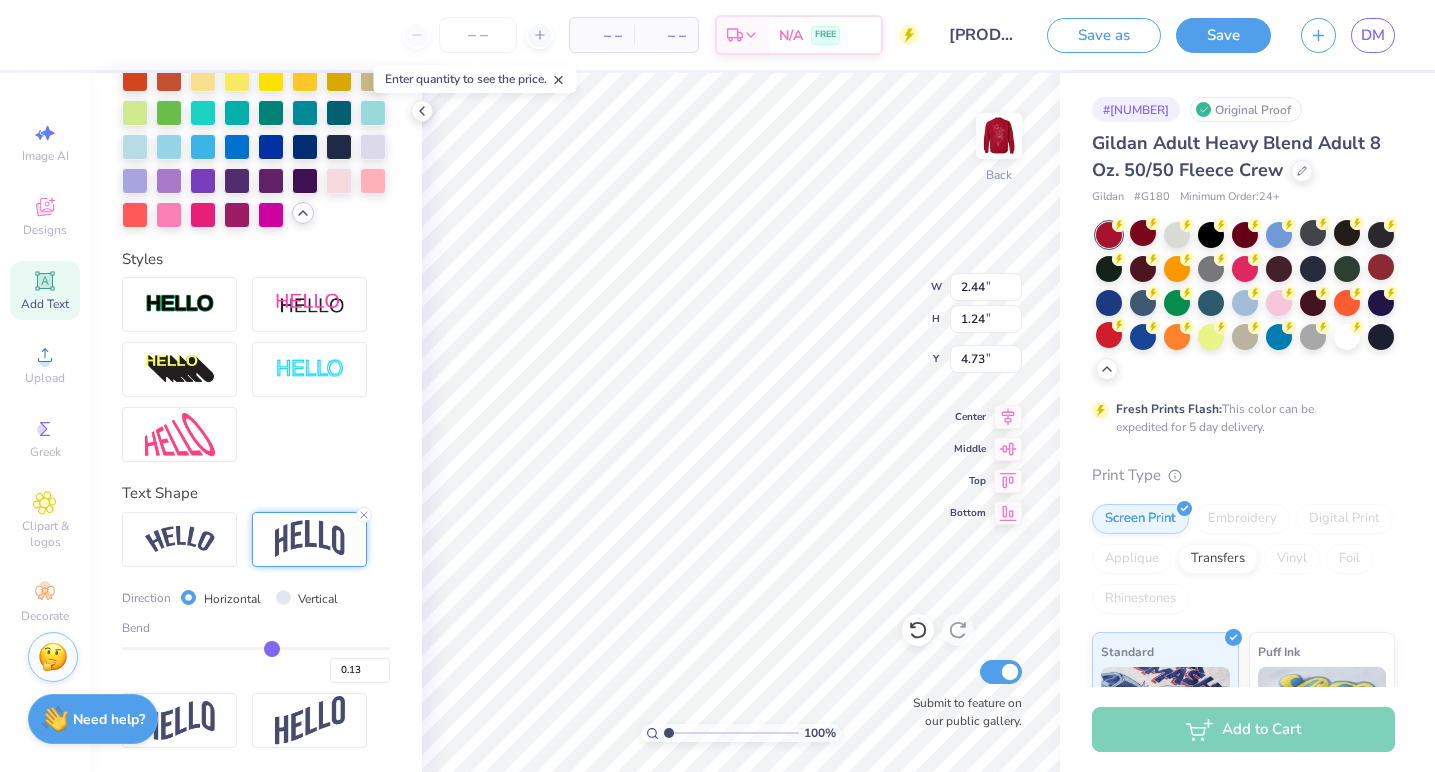 type on "0.12" 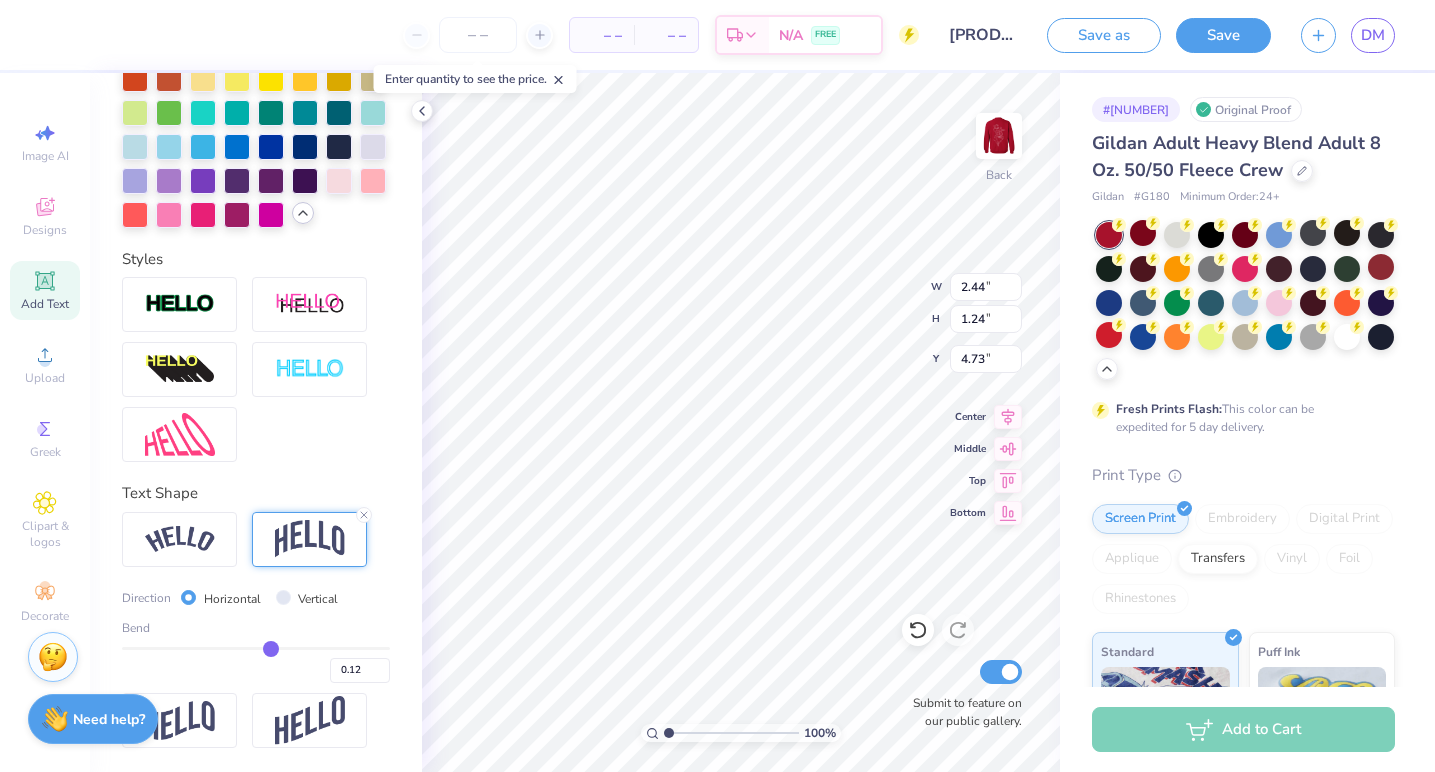 type on "0.1" 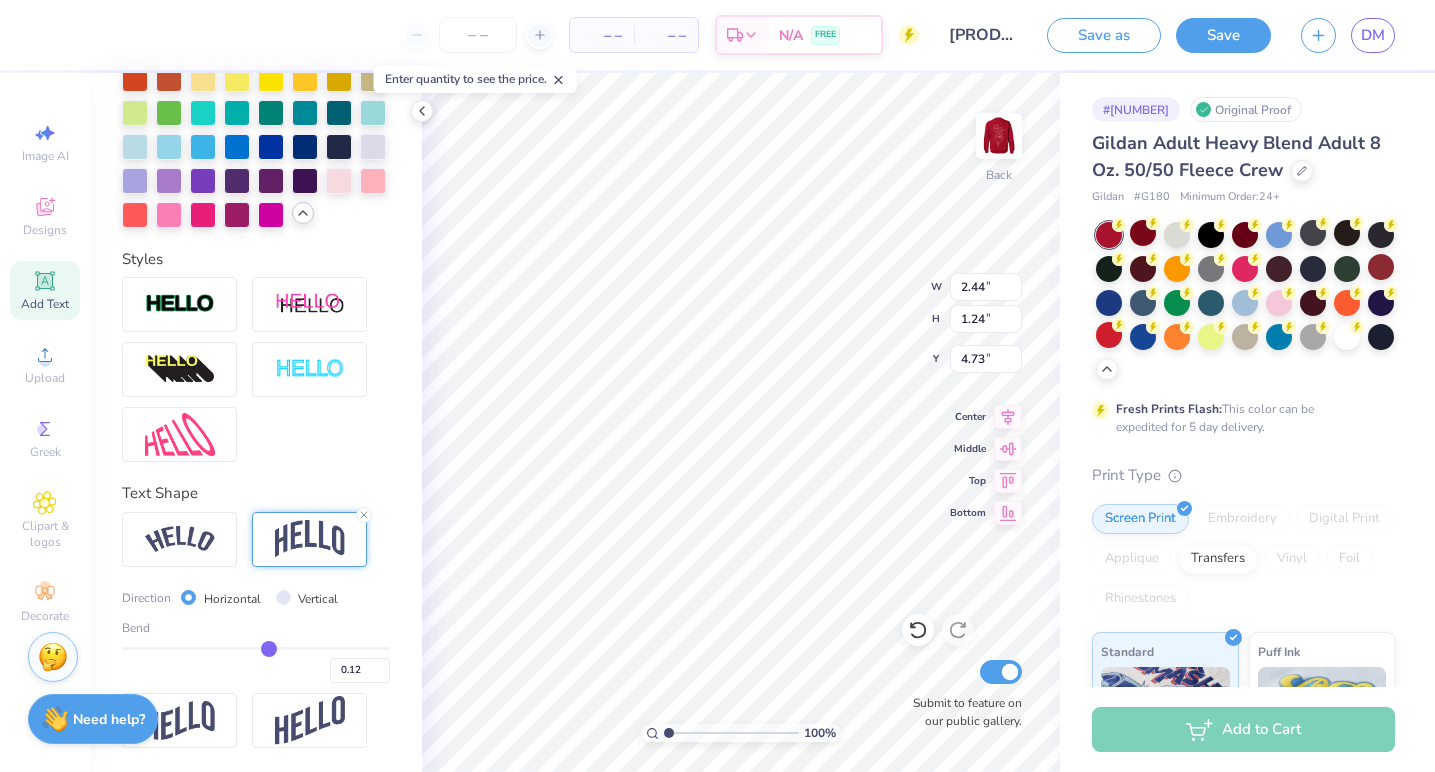 type on "0.10" 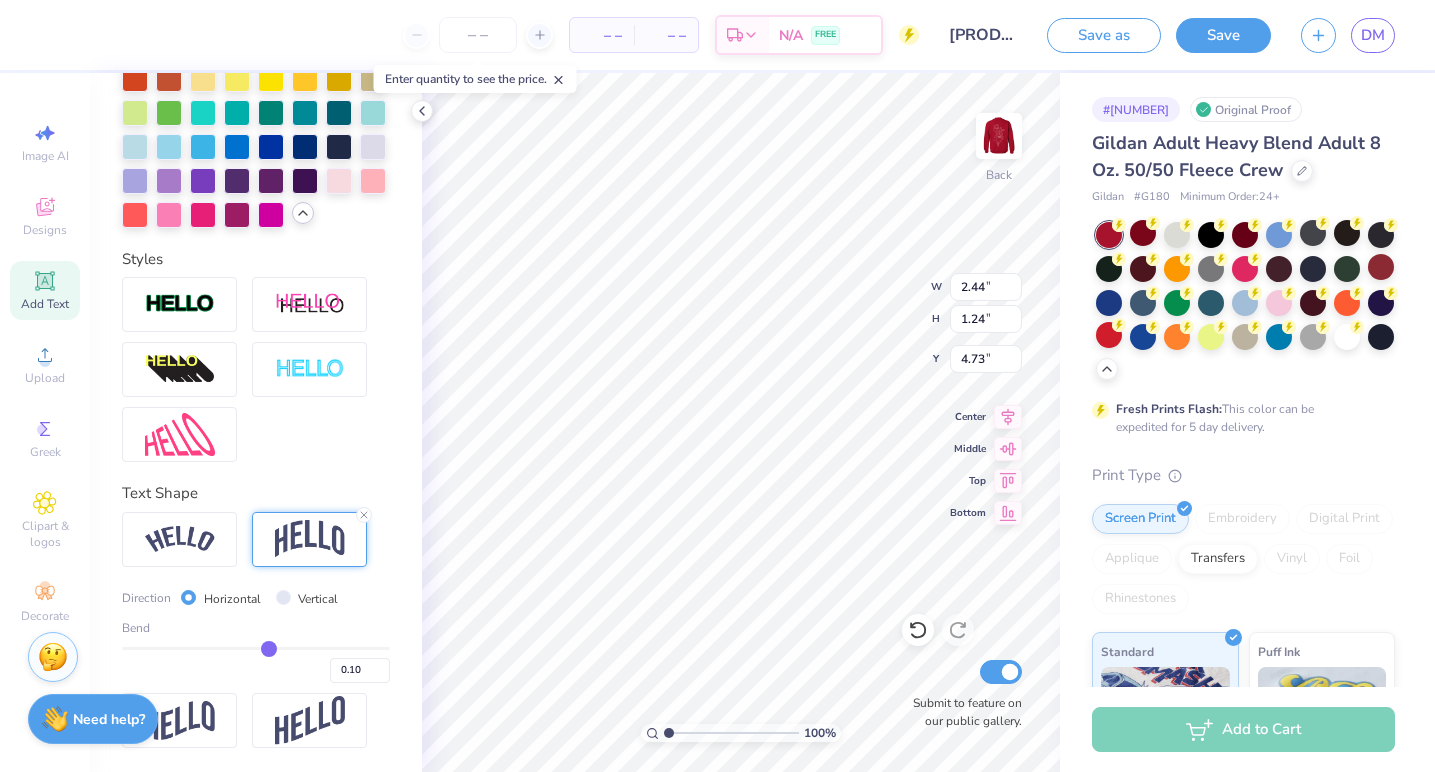 type on "0.09" 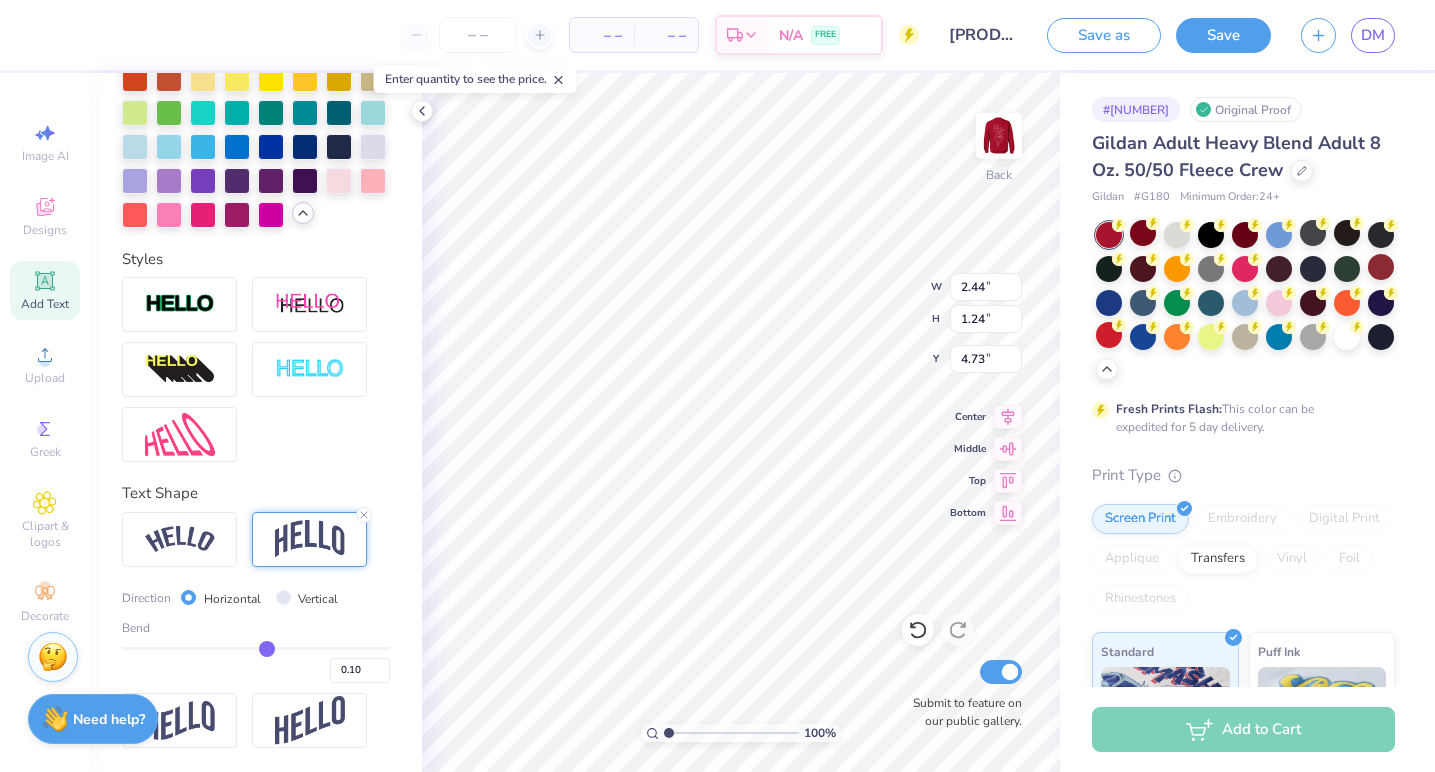 type on "0.09" 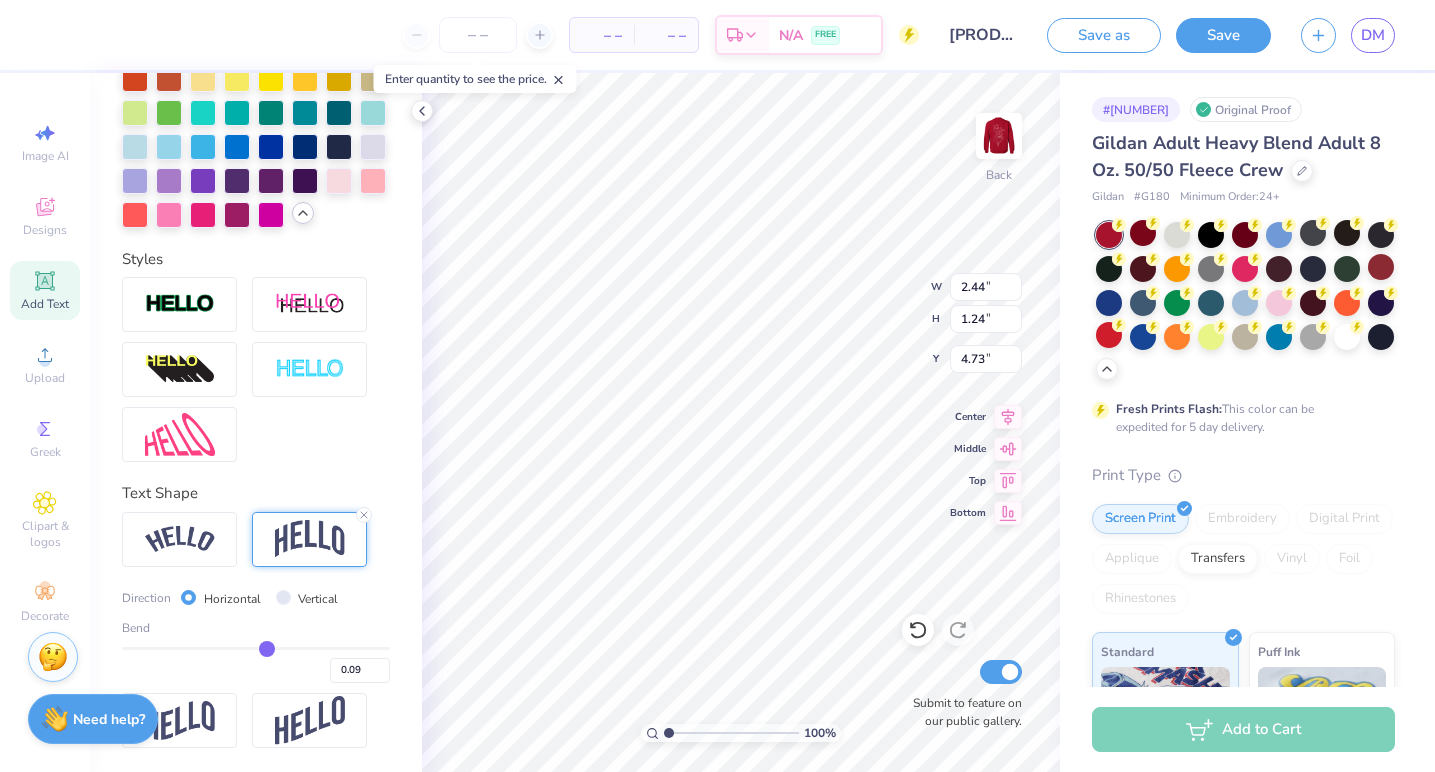 type on "0.08" 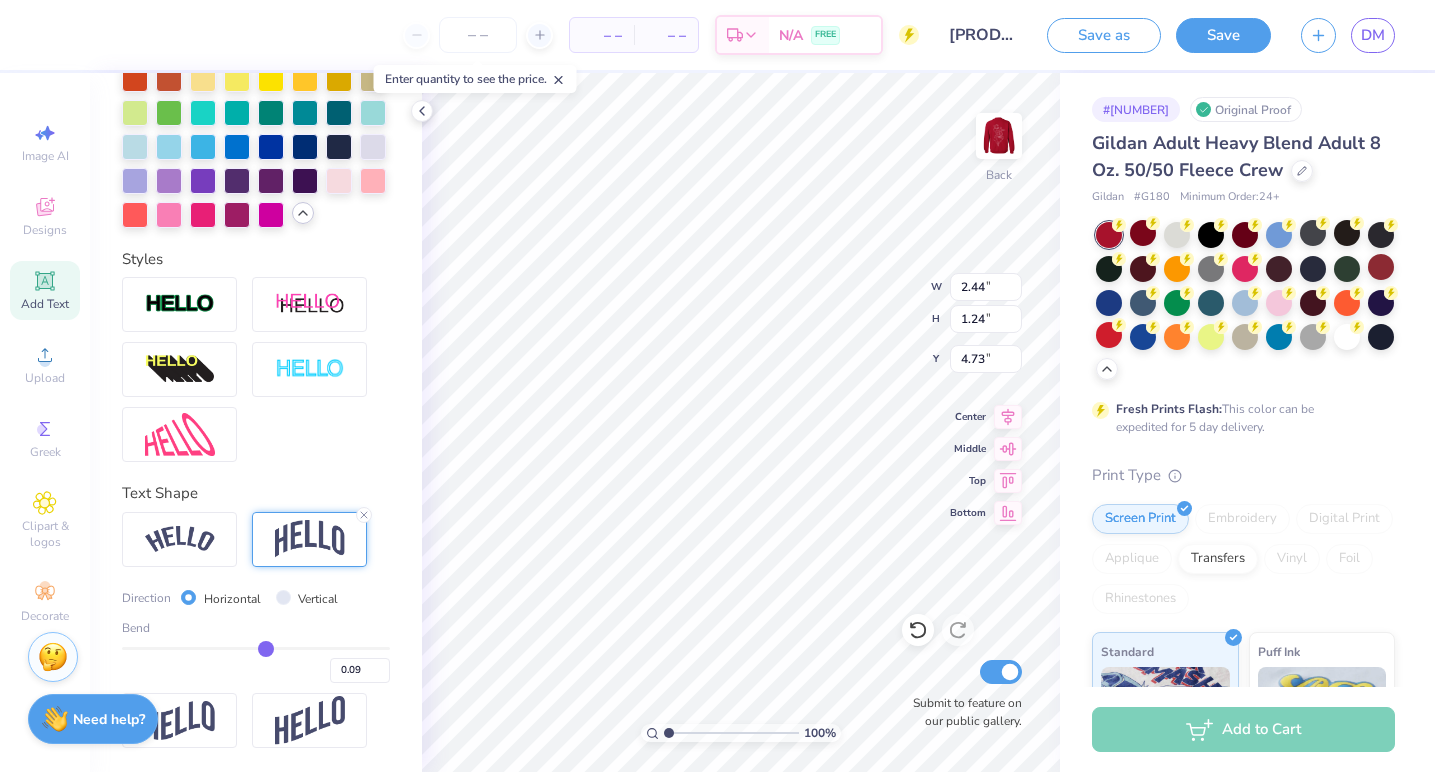 type on "0.08" 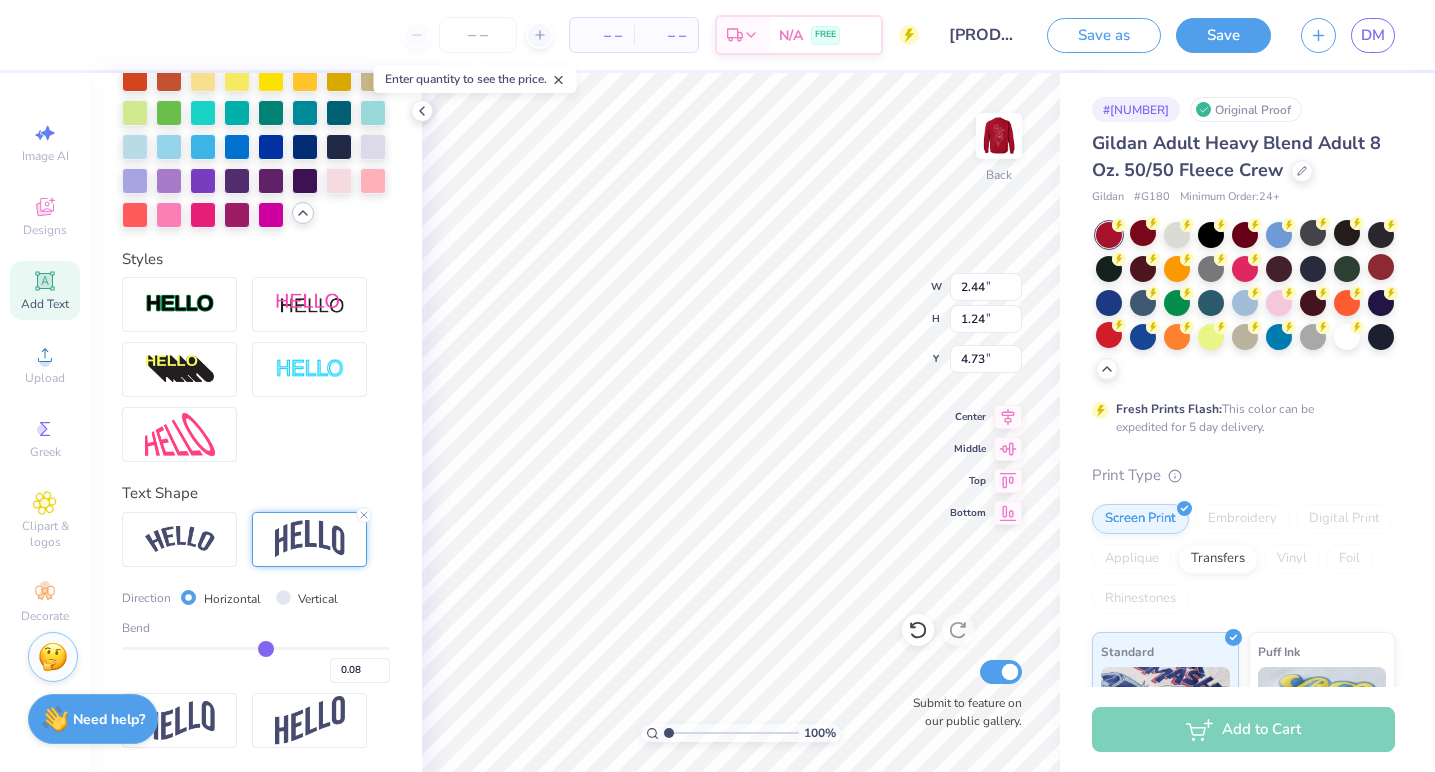 type on "0.07" 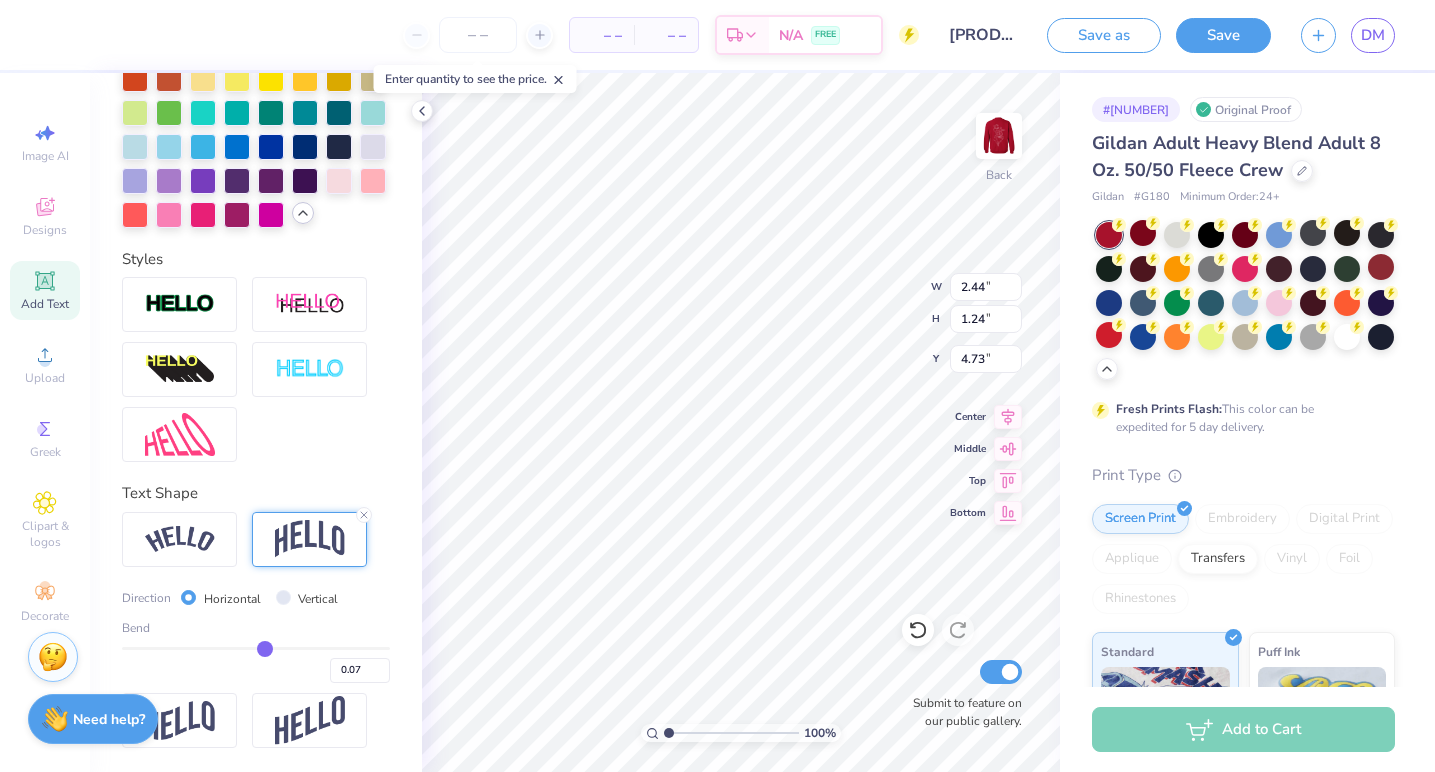 type on "0.06" 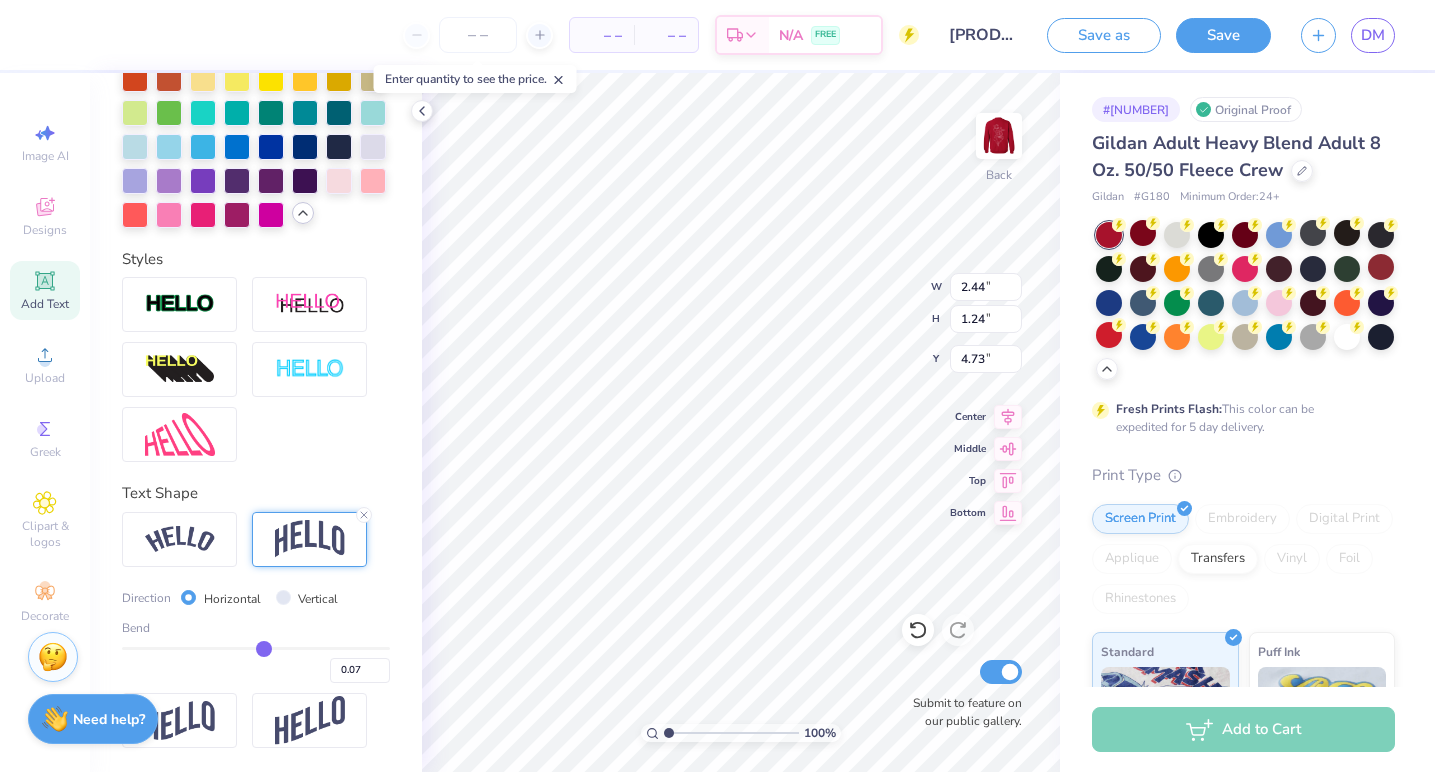 type on "0.06" 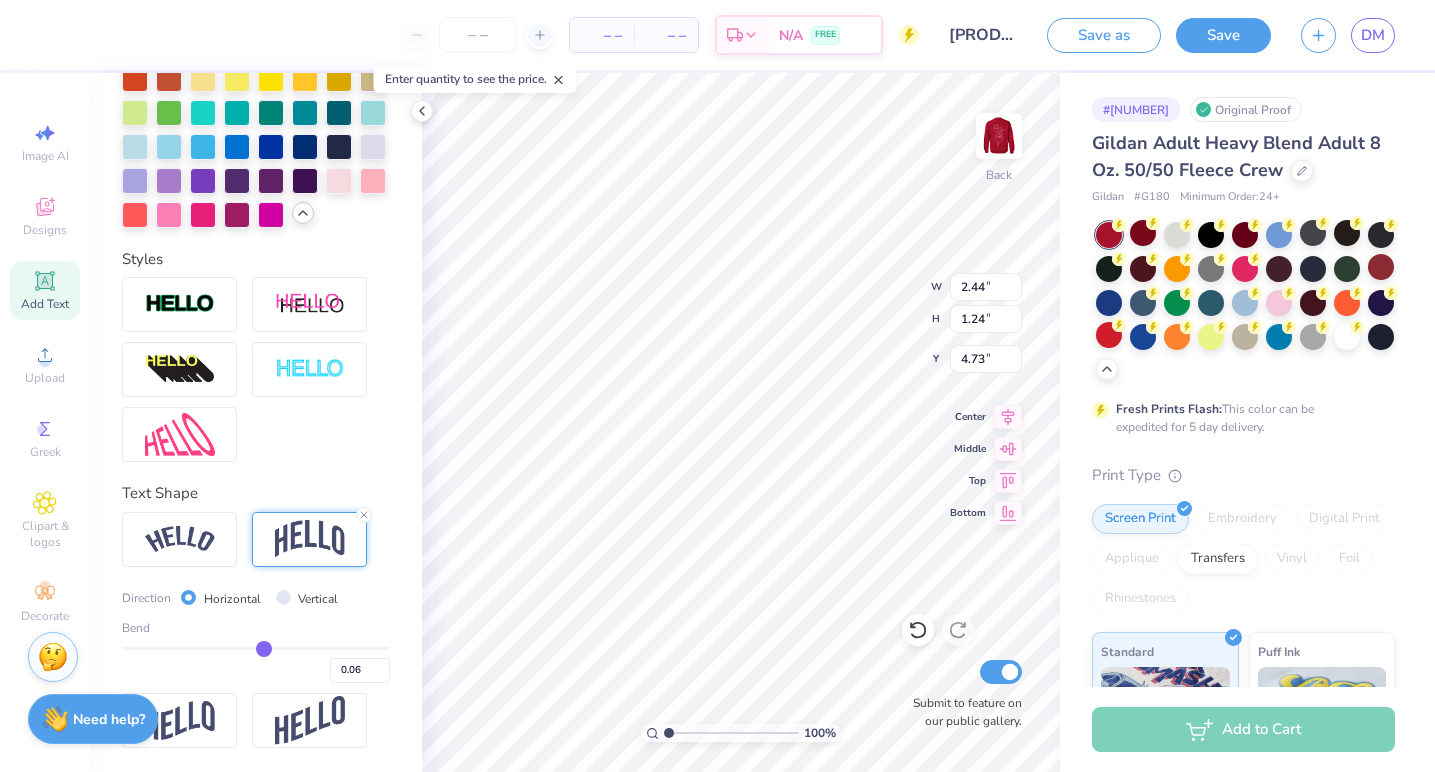 type on "0.05" 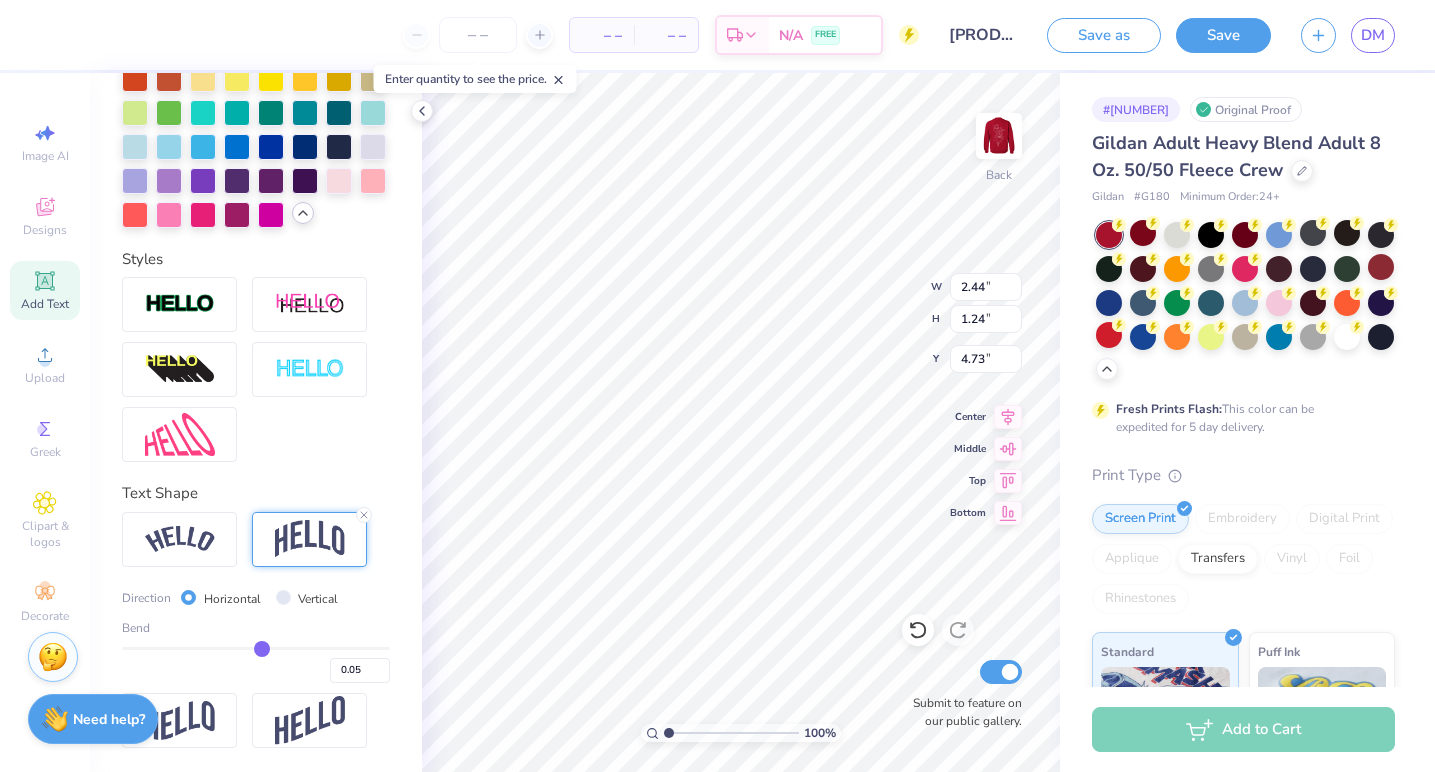 type on "0.06" 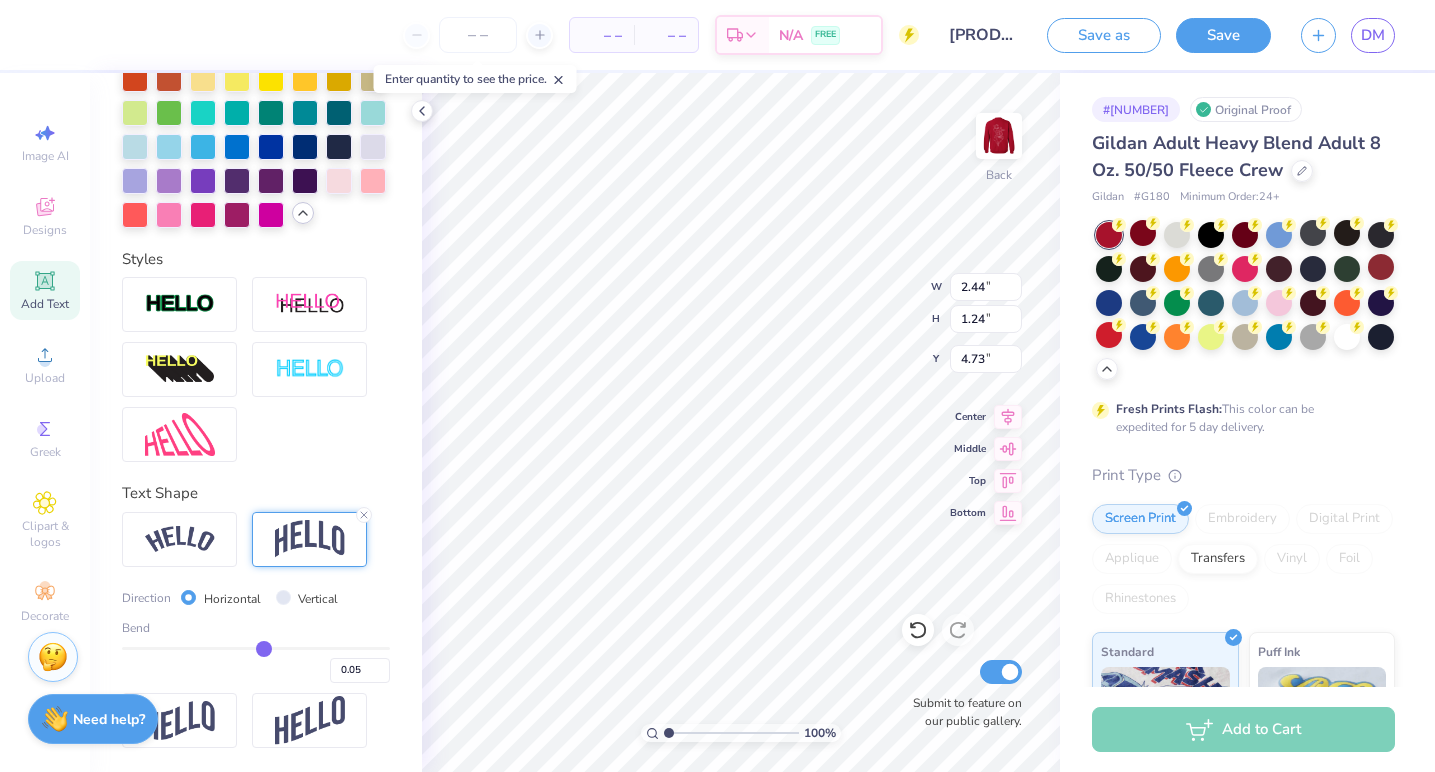 type on "0.06" 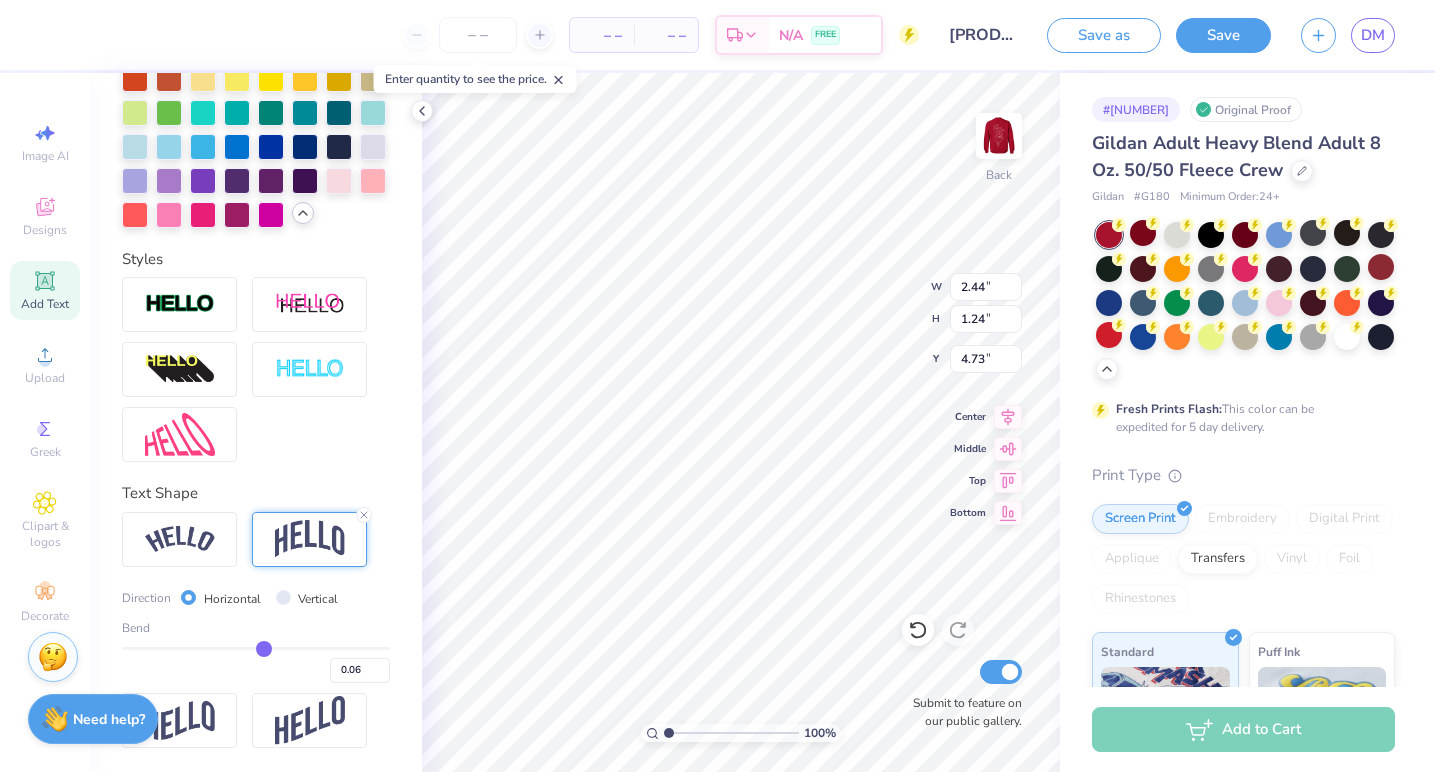 type on "0.06" 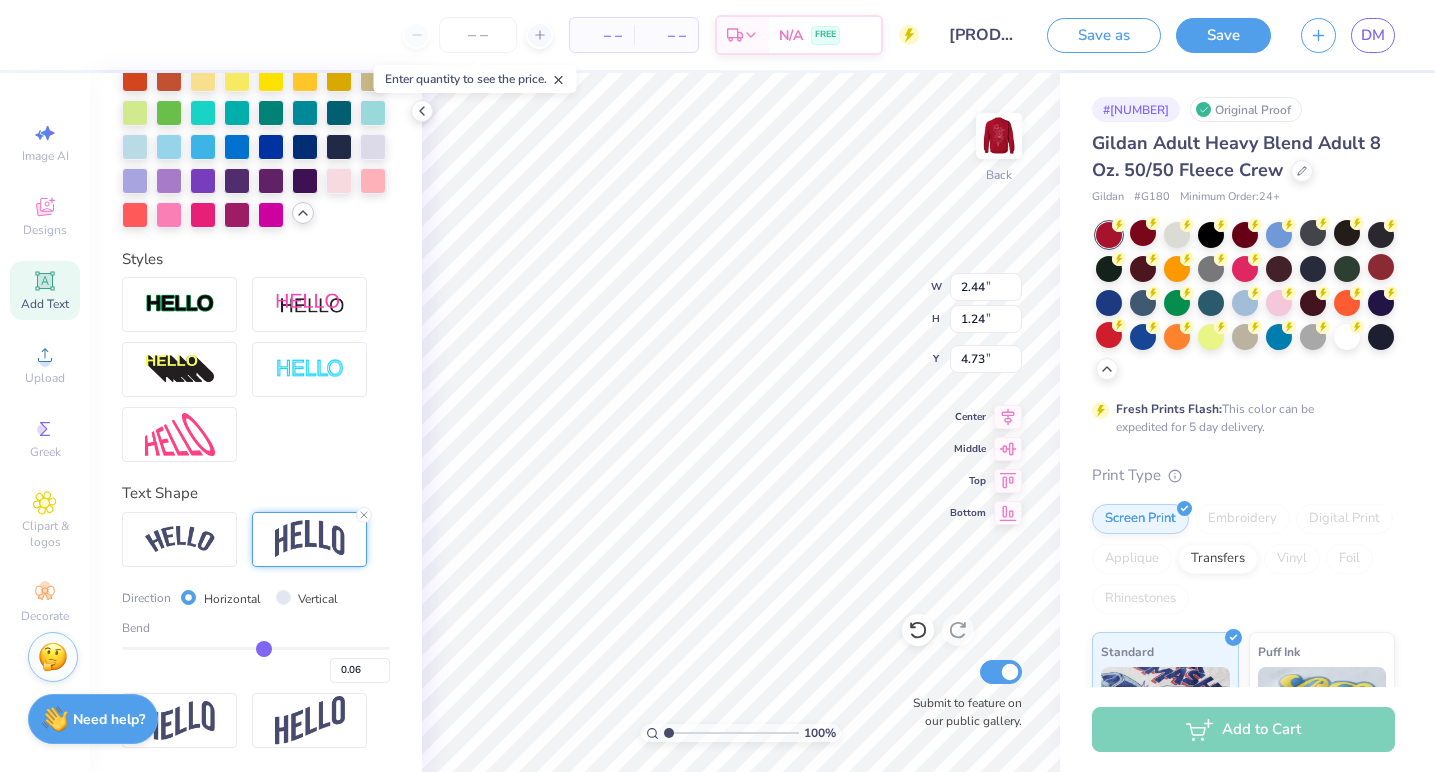 type on "0.80" 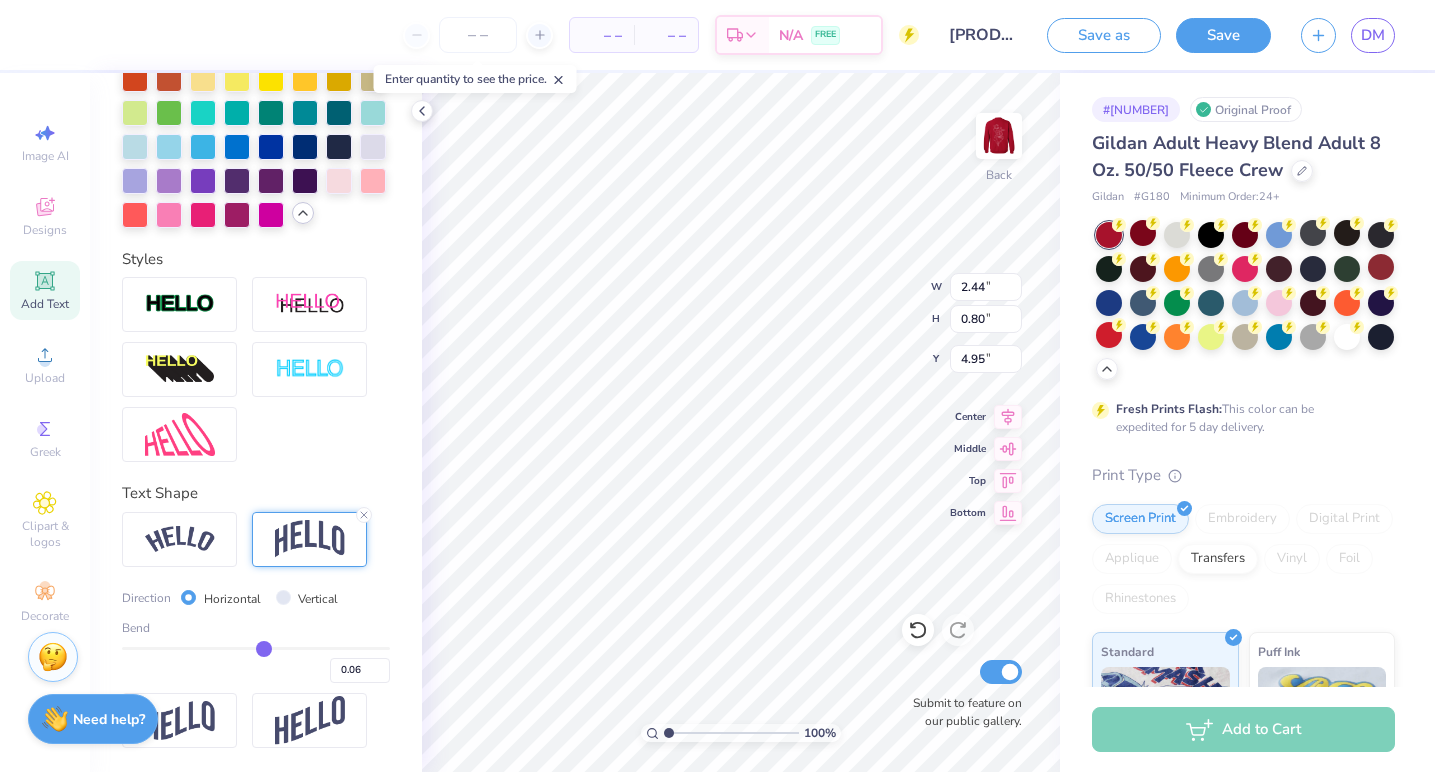 type on "0.07" 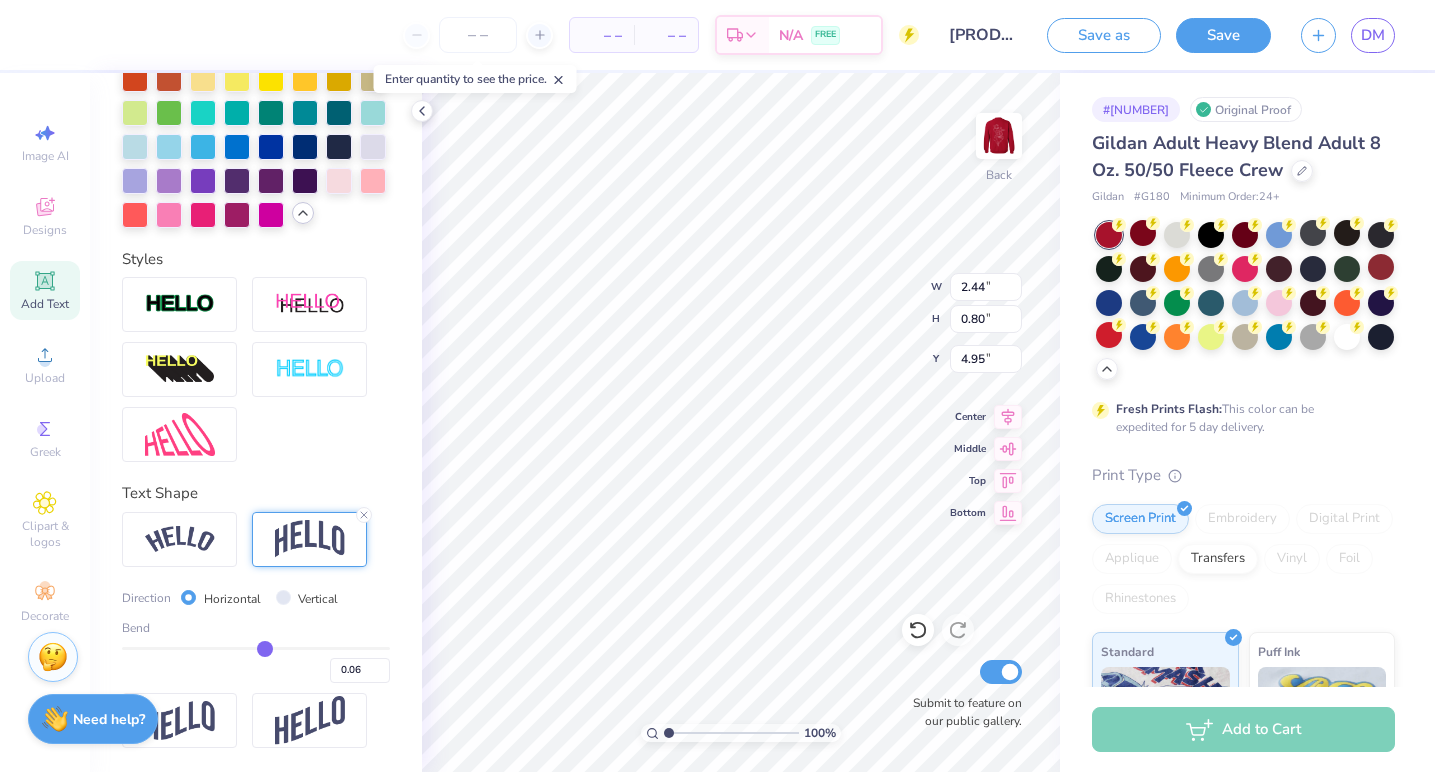 type on "0.07" 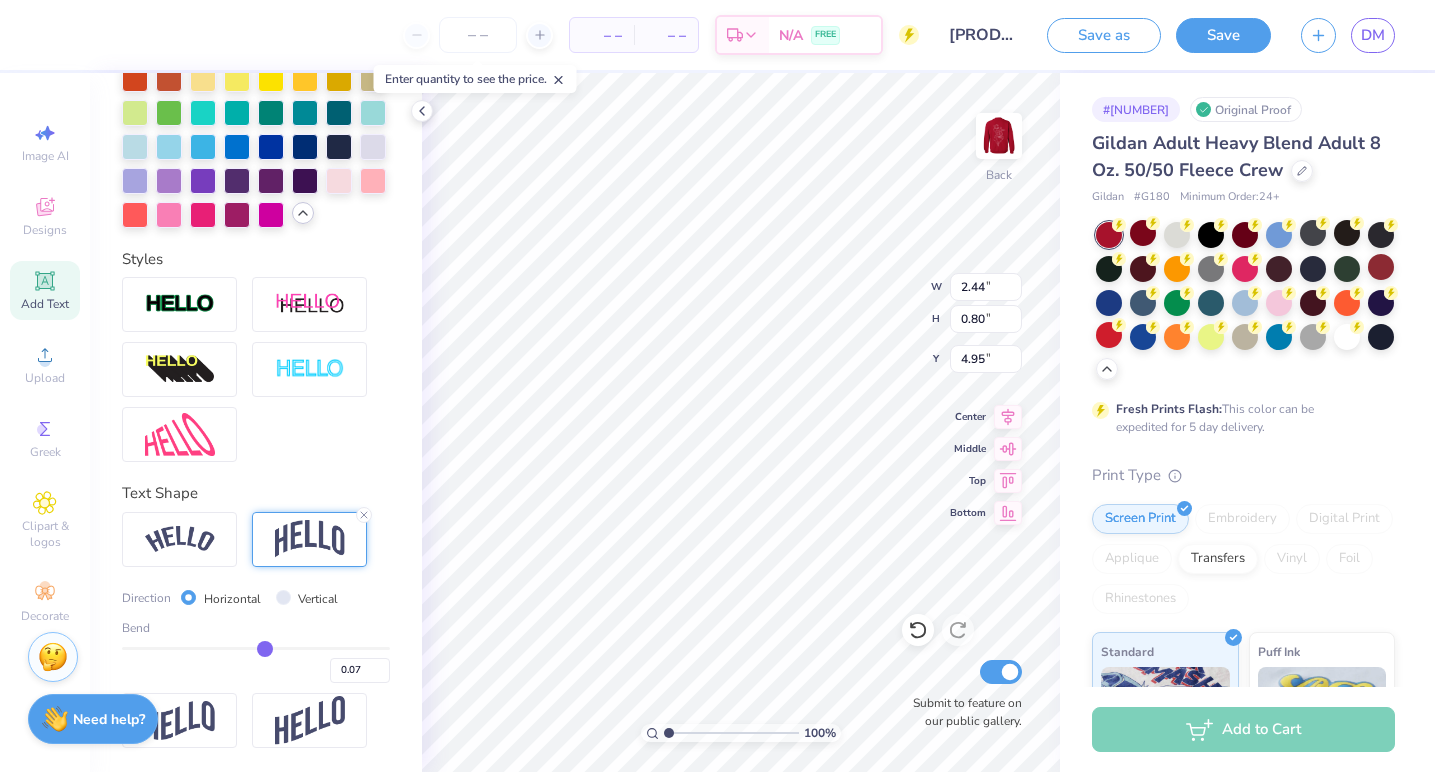 type on "0.08" 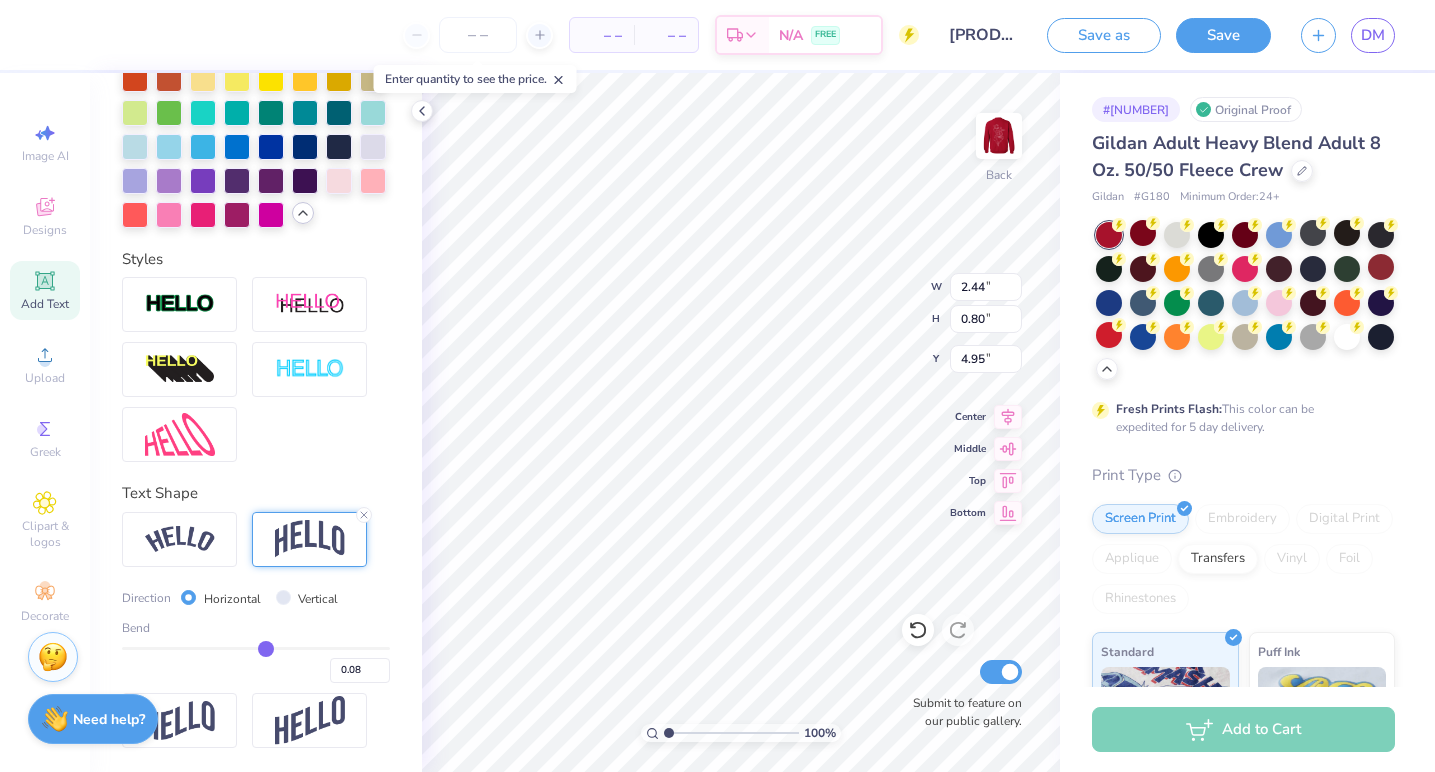 type on "0.1" 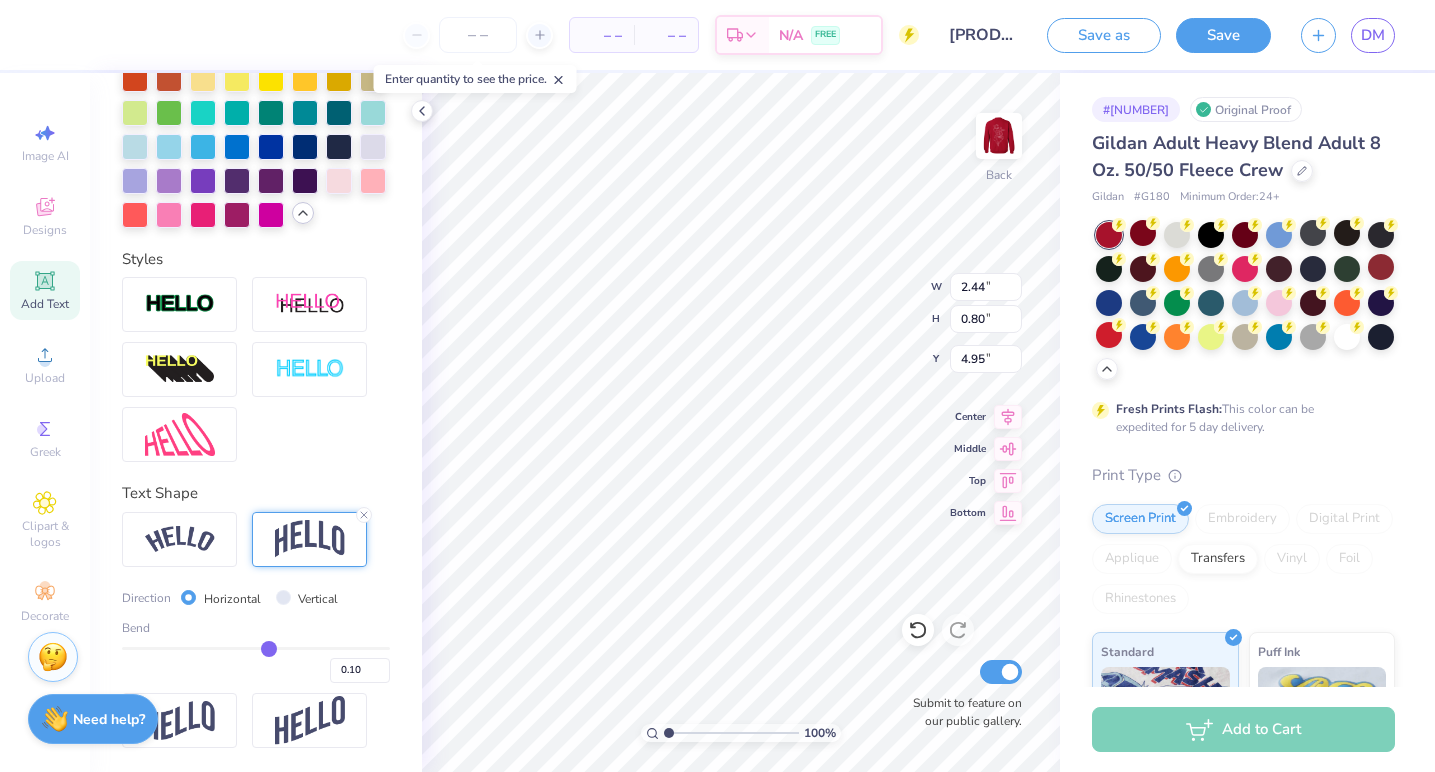 type on "0.12" 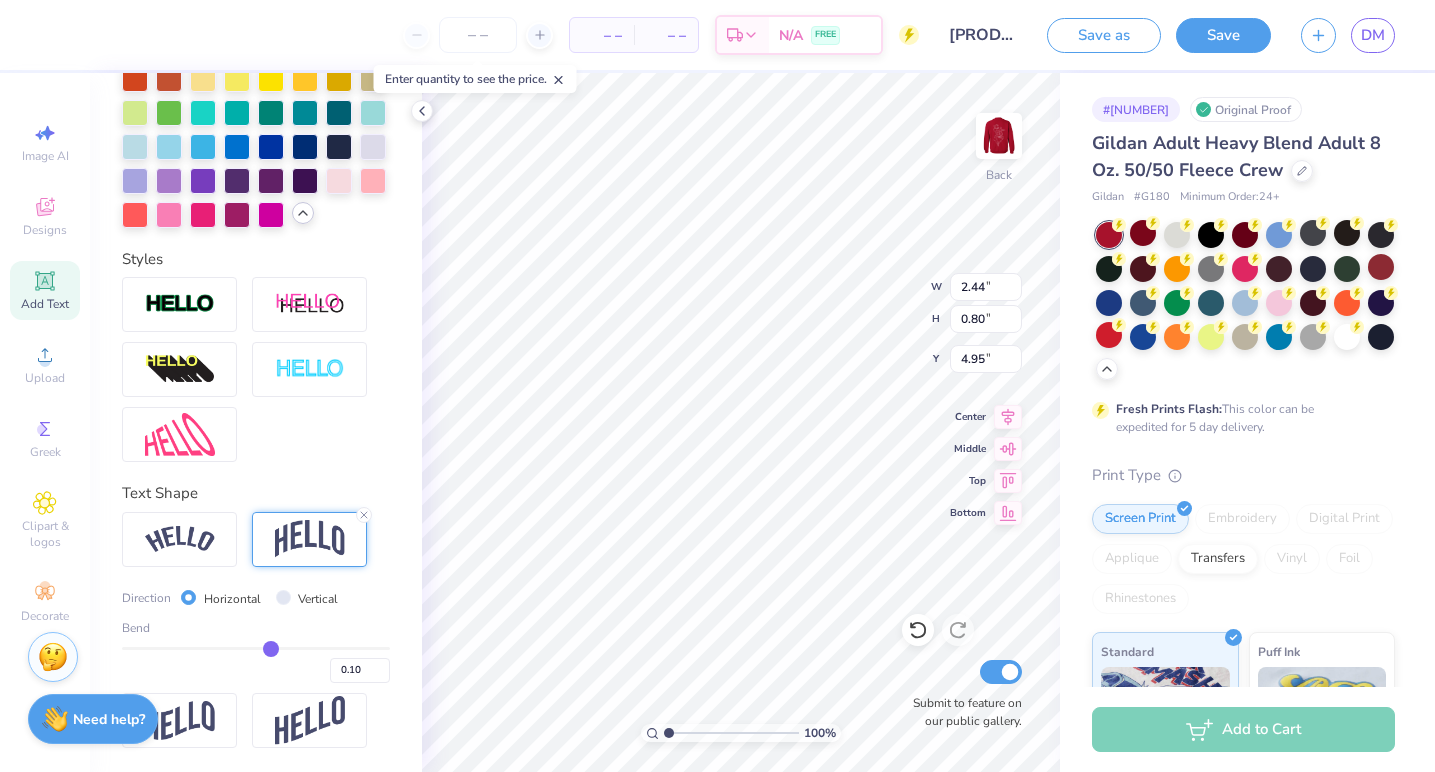 type on "0.12" 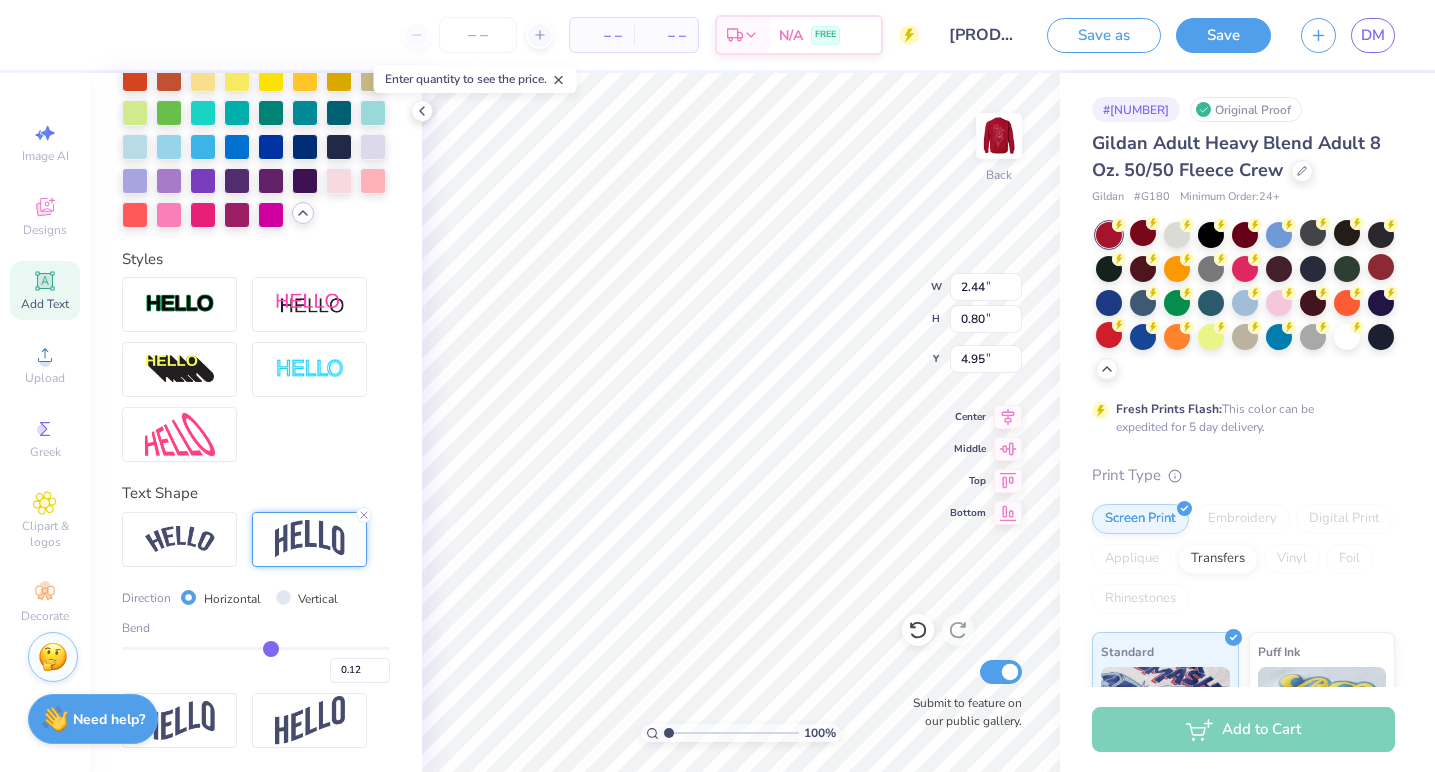 type on "0.14" 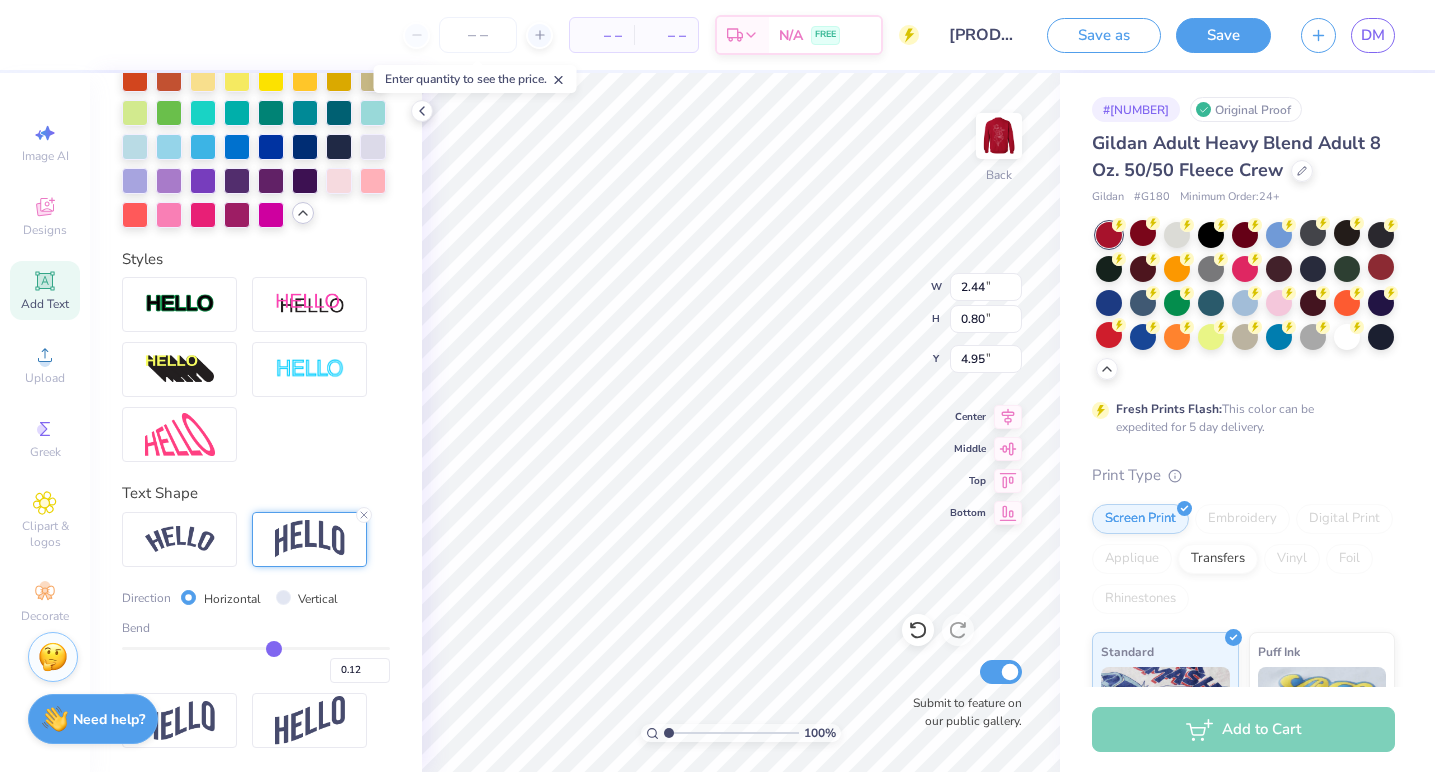 type on "0.14" 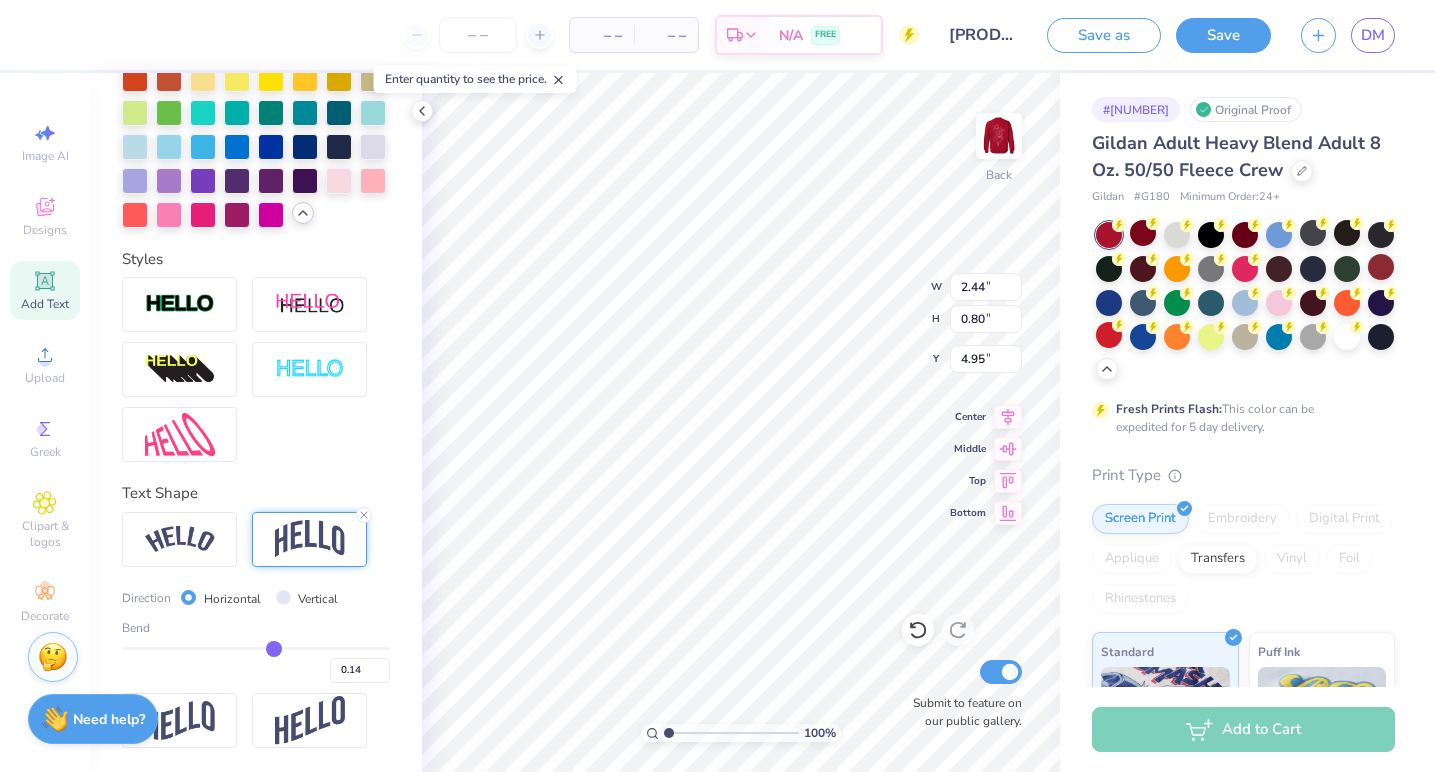 type on "0.17" 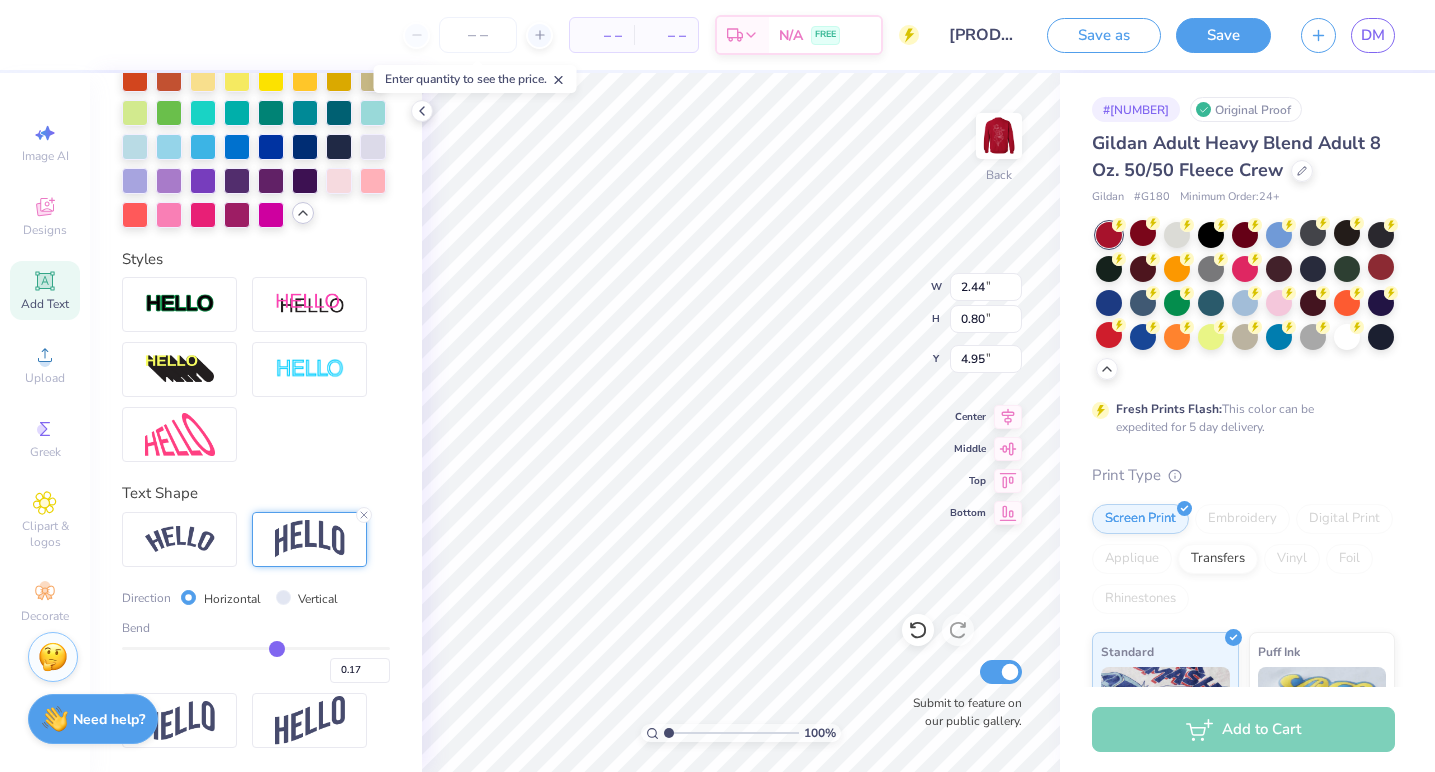type on "0.19" 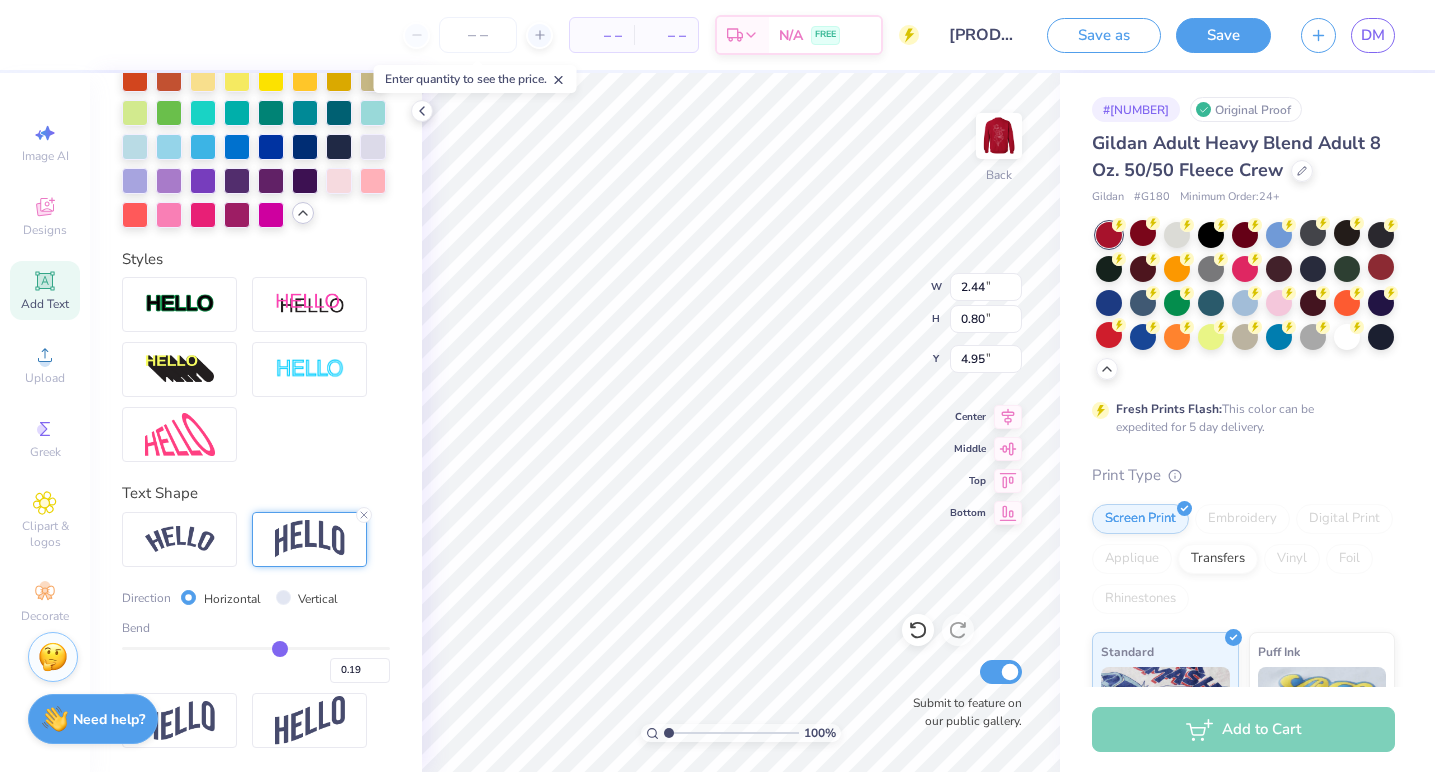 type on "0.21" 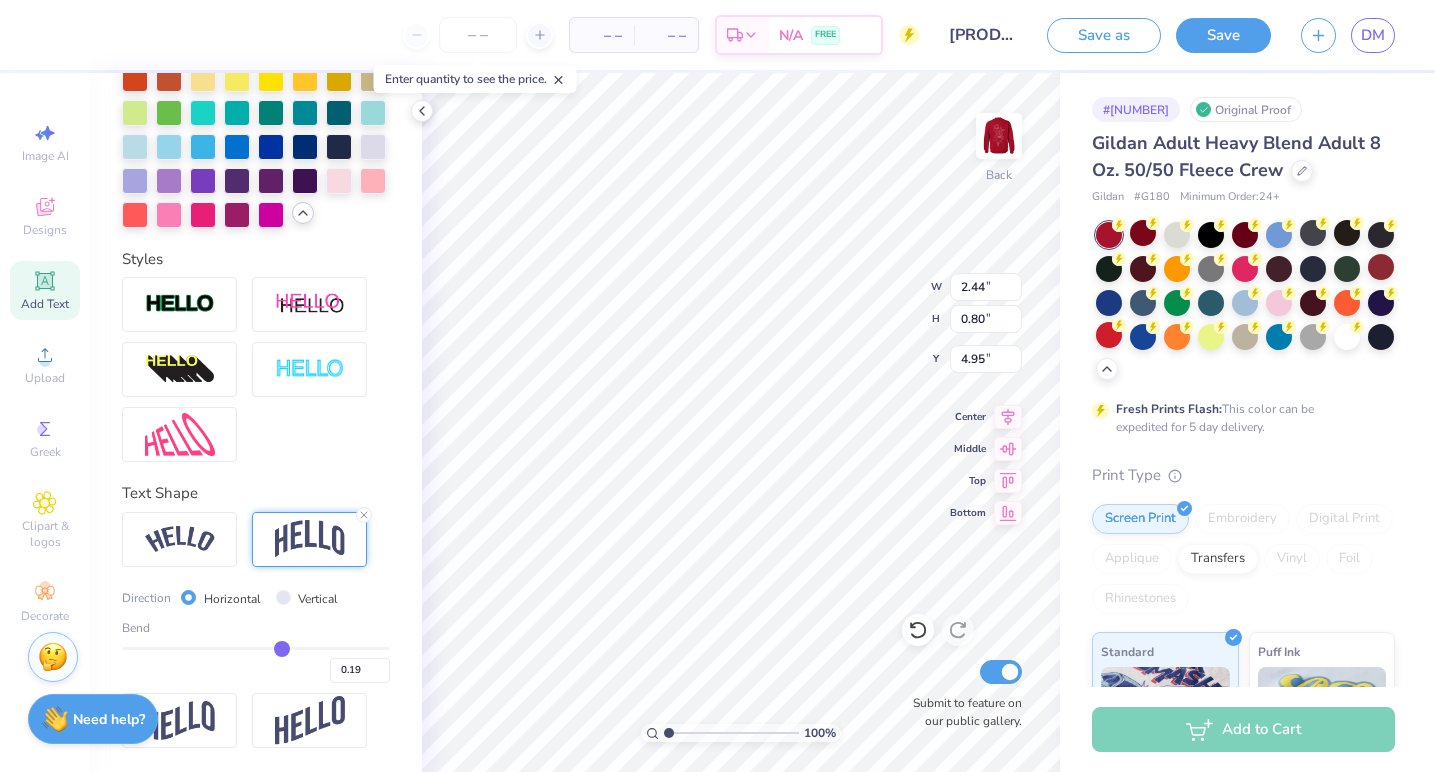 type on "0.21" 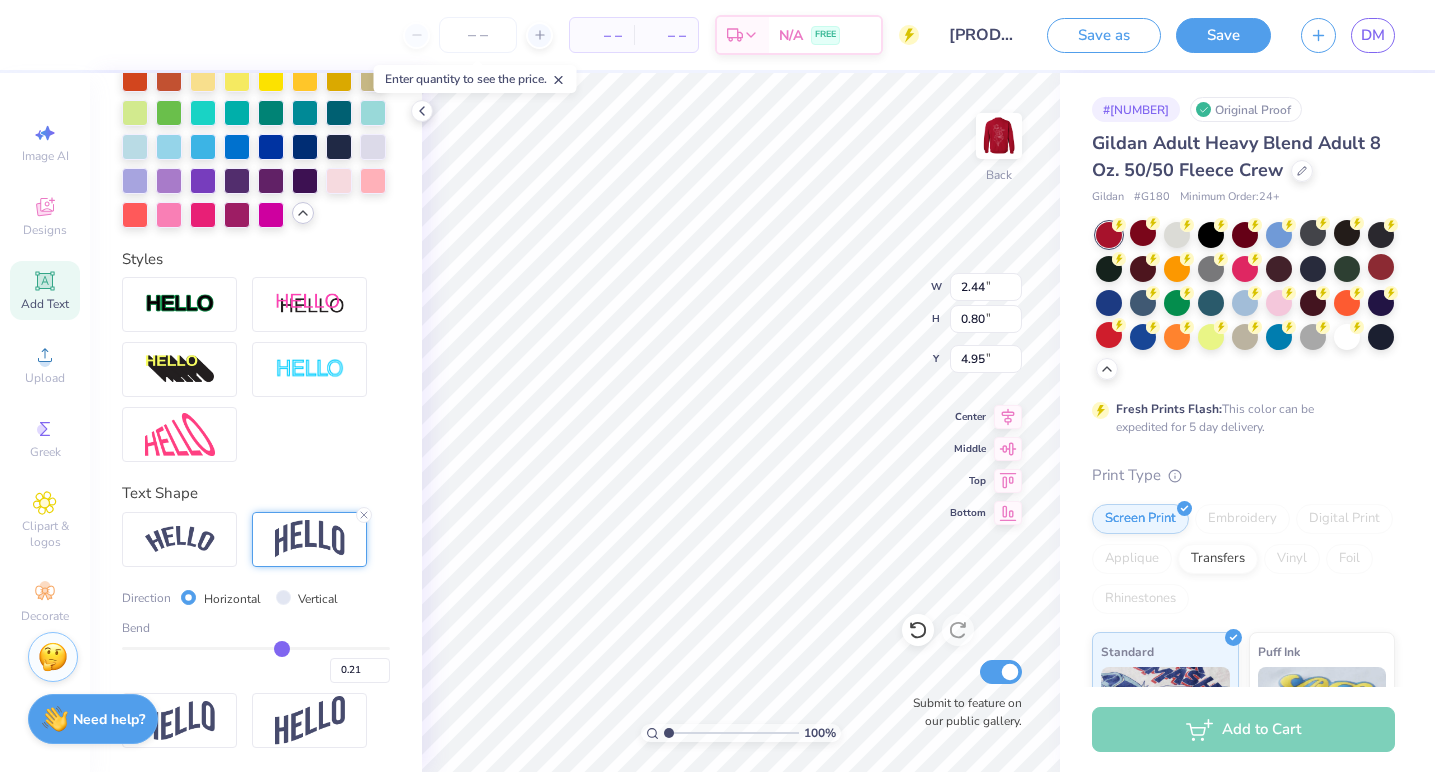 type on "0.22" 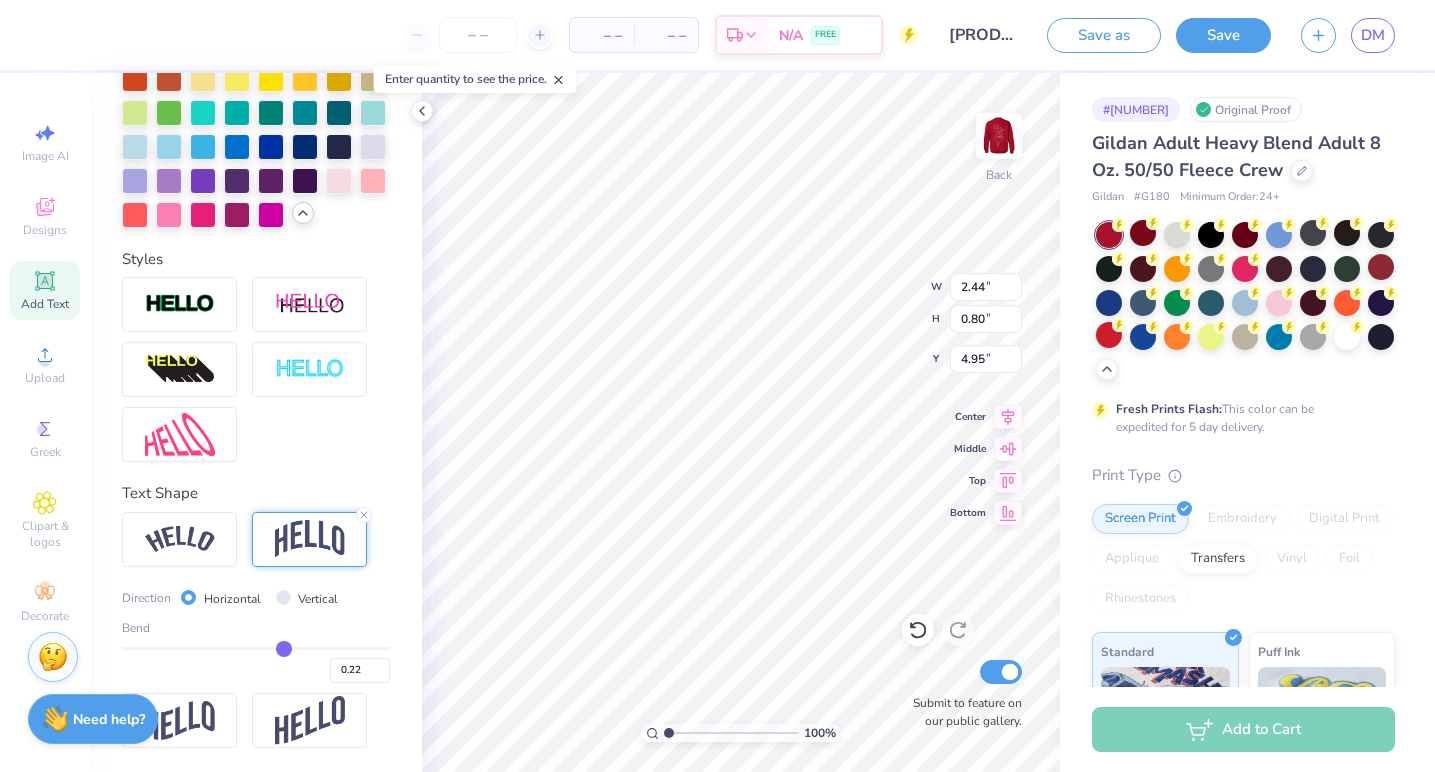 type on "0.24" 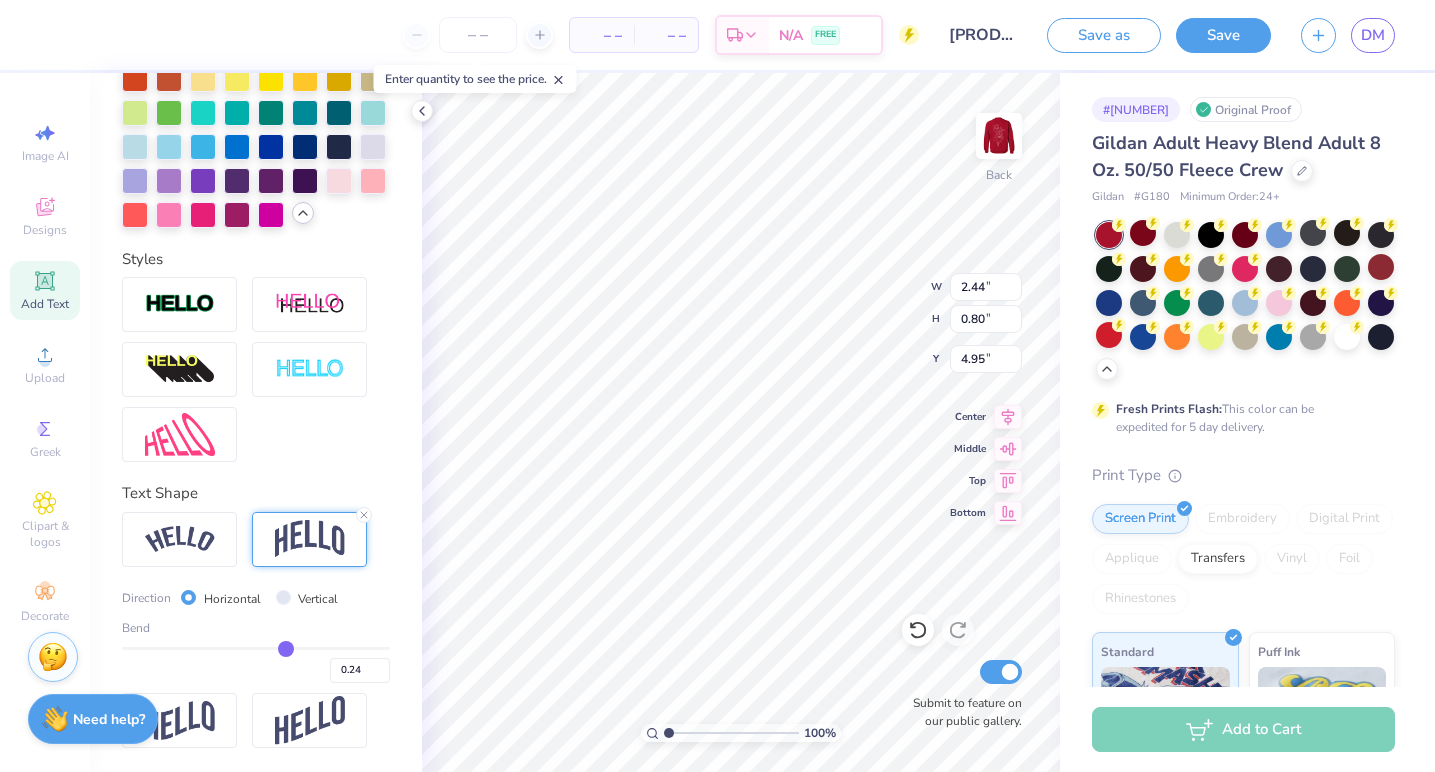 type on "0.25" 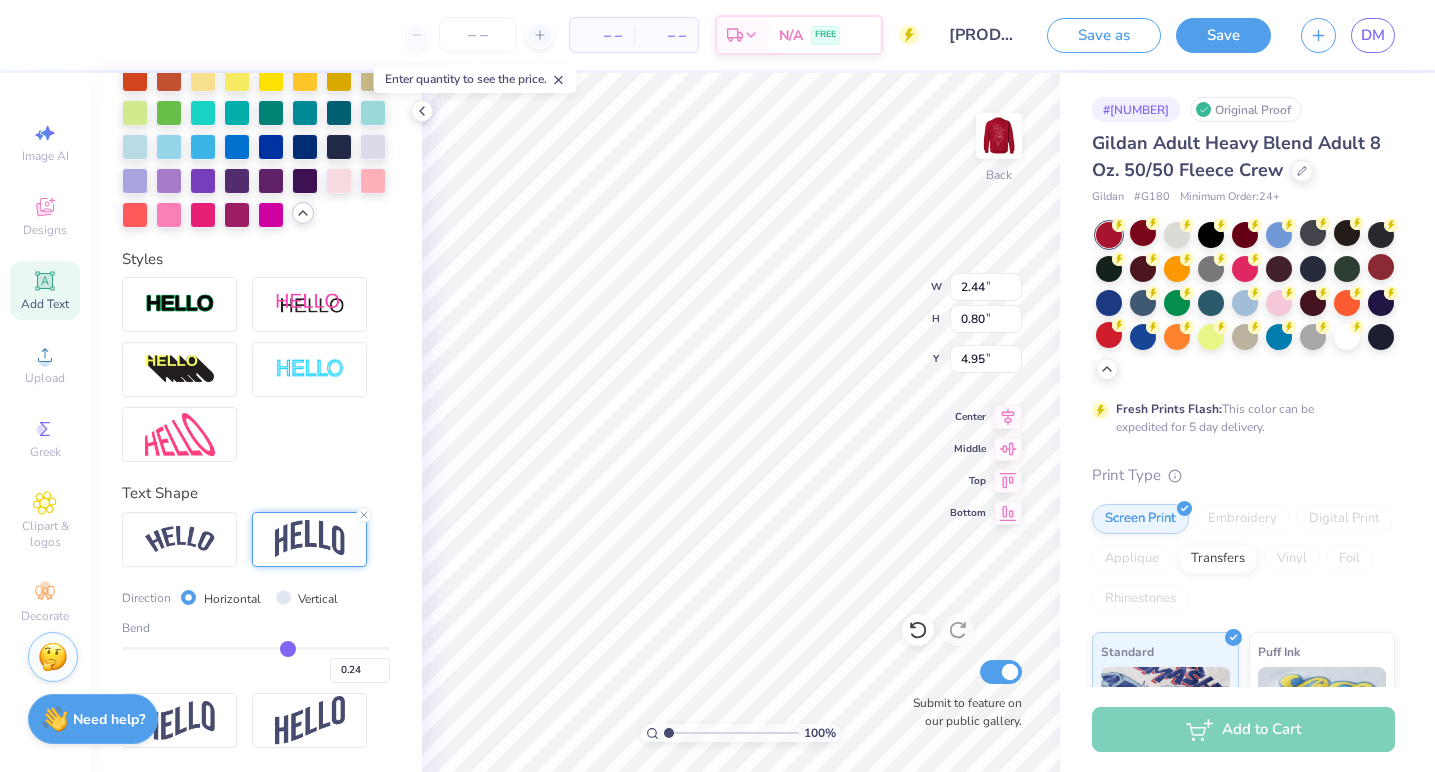 type on "0.25" 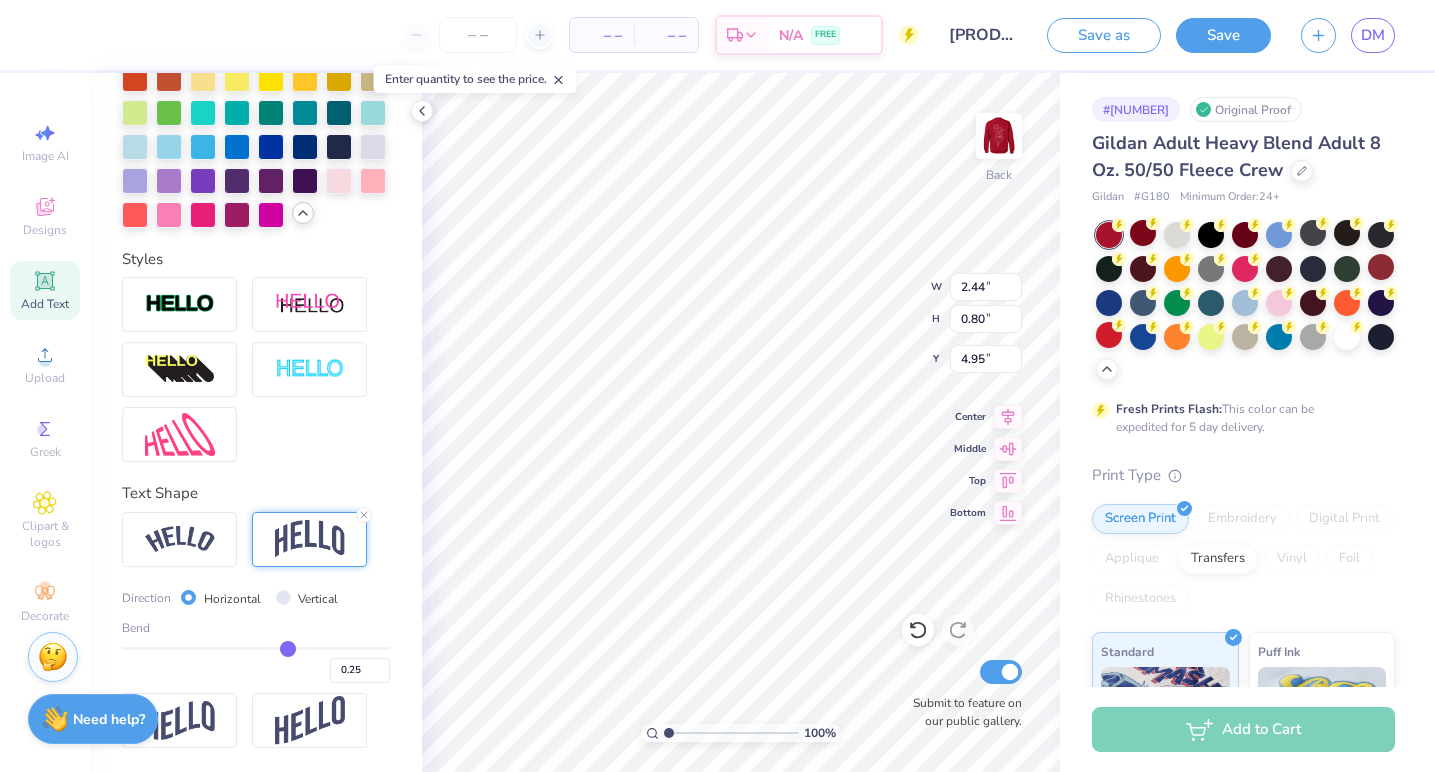 type on "0.26" 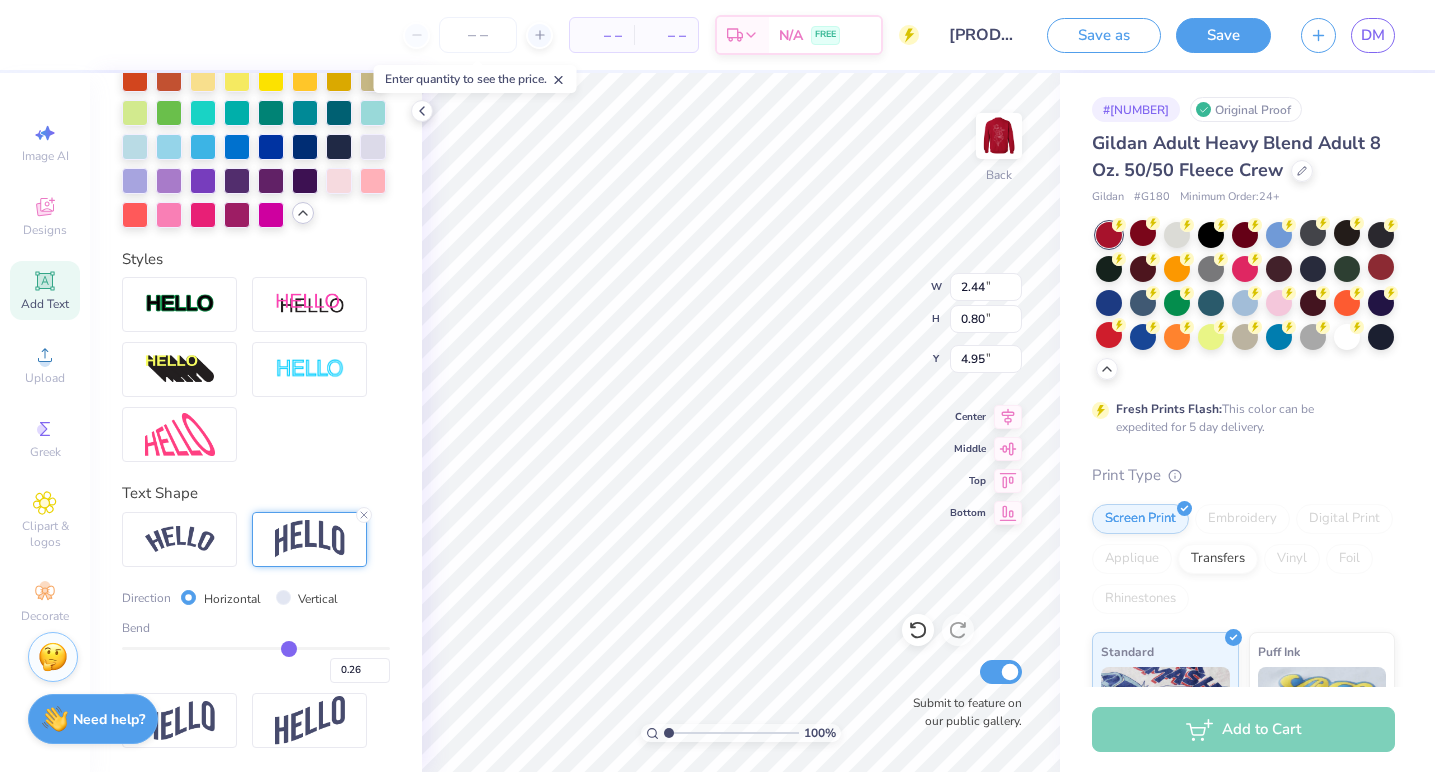 type on "0.27" 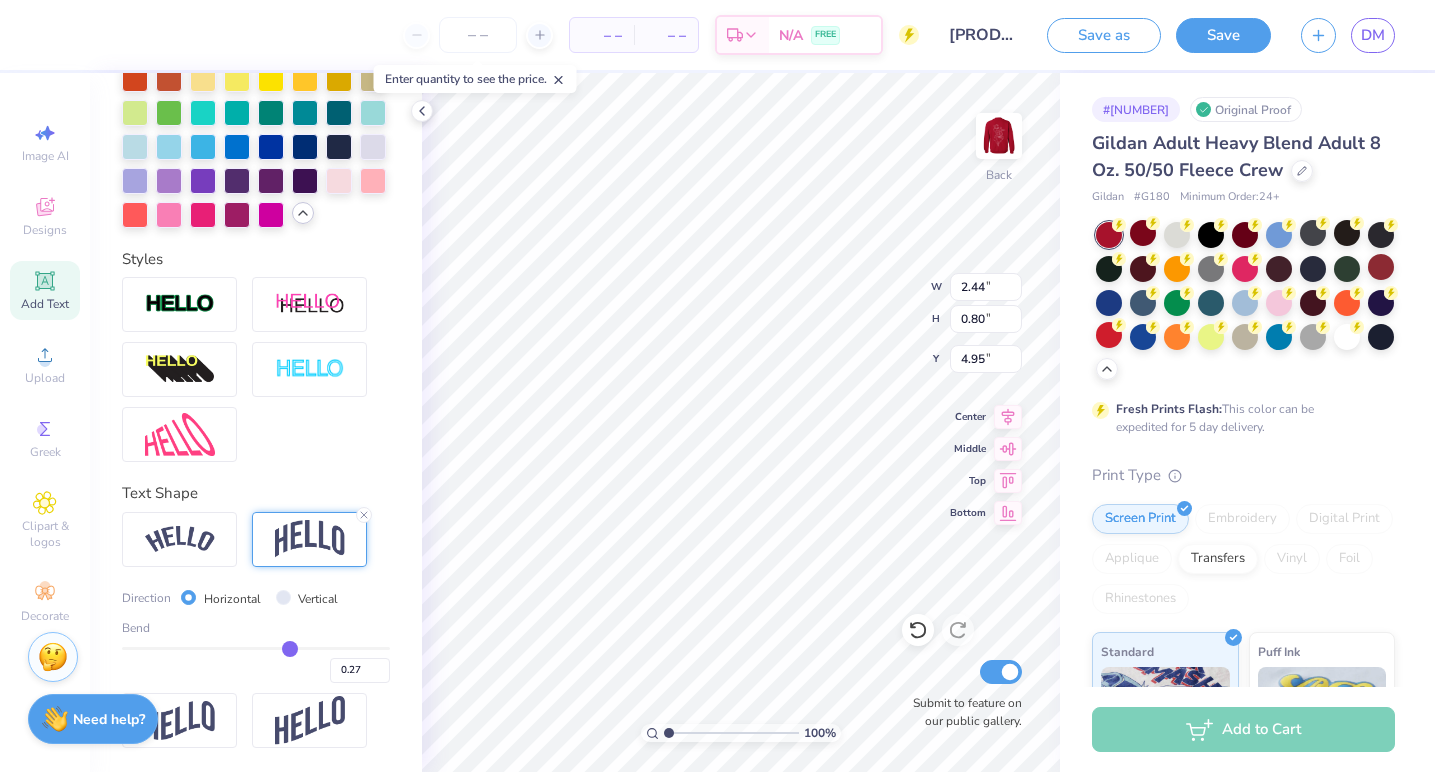 type on "0.28" 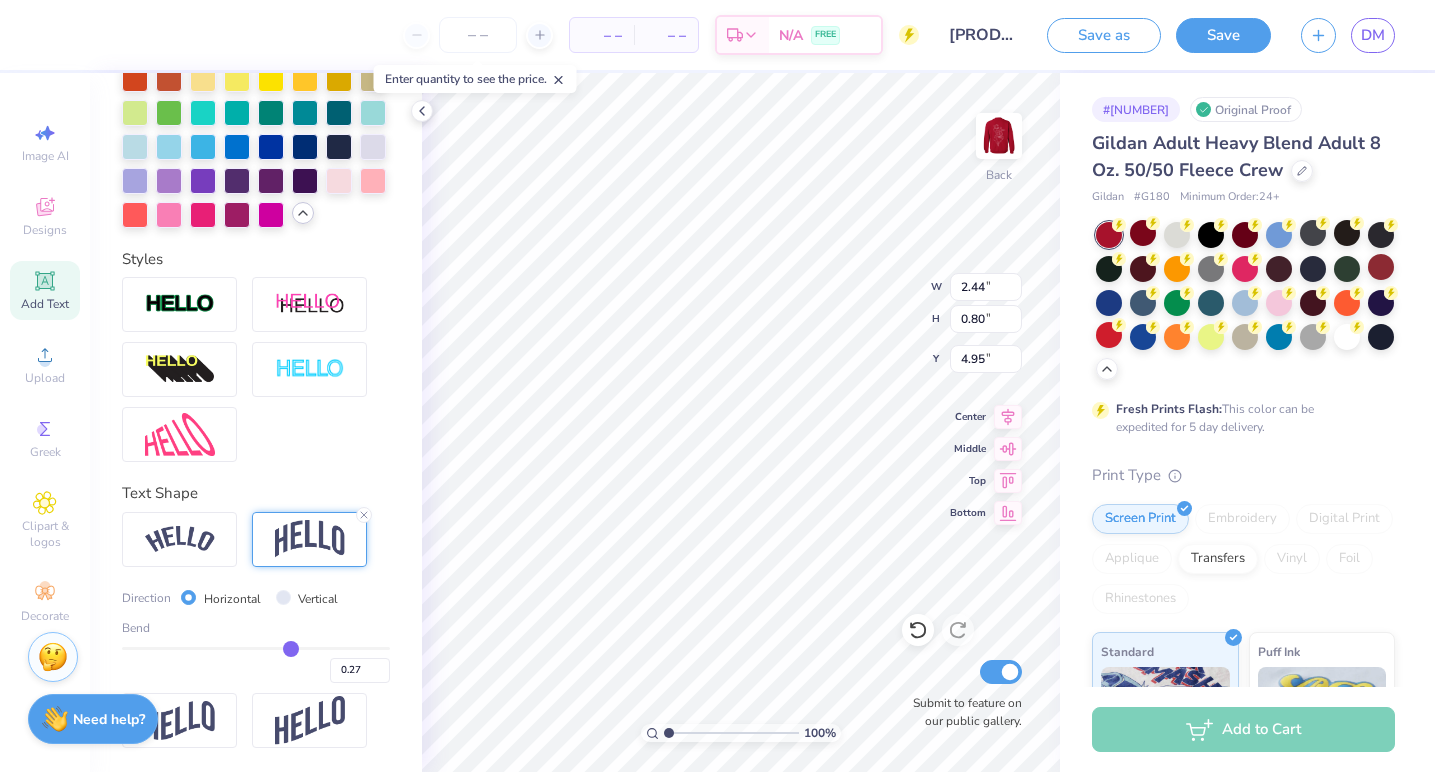 type on "0.28" 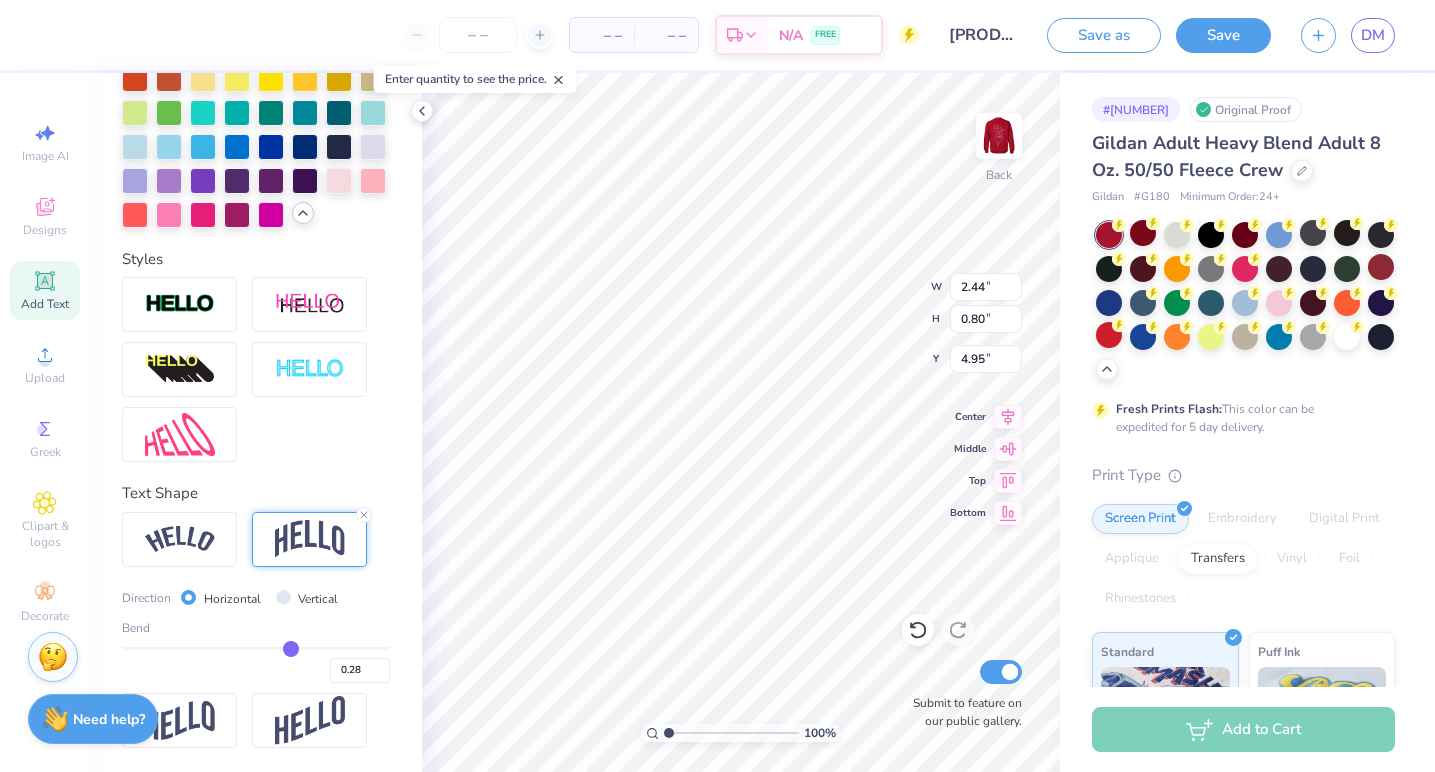drag, startPoint x: 263, startPoint y: 647, endPoint x: 291, endPoint y: 648, distance: 28.01785 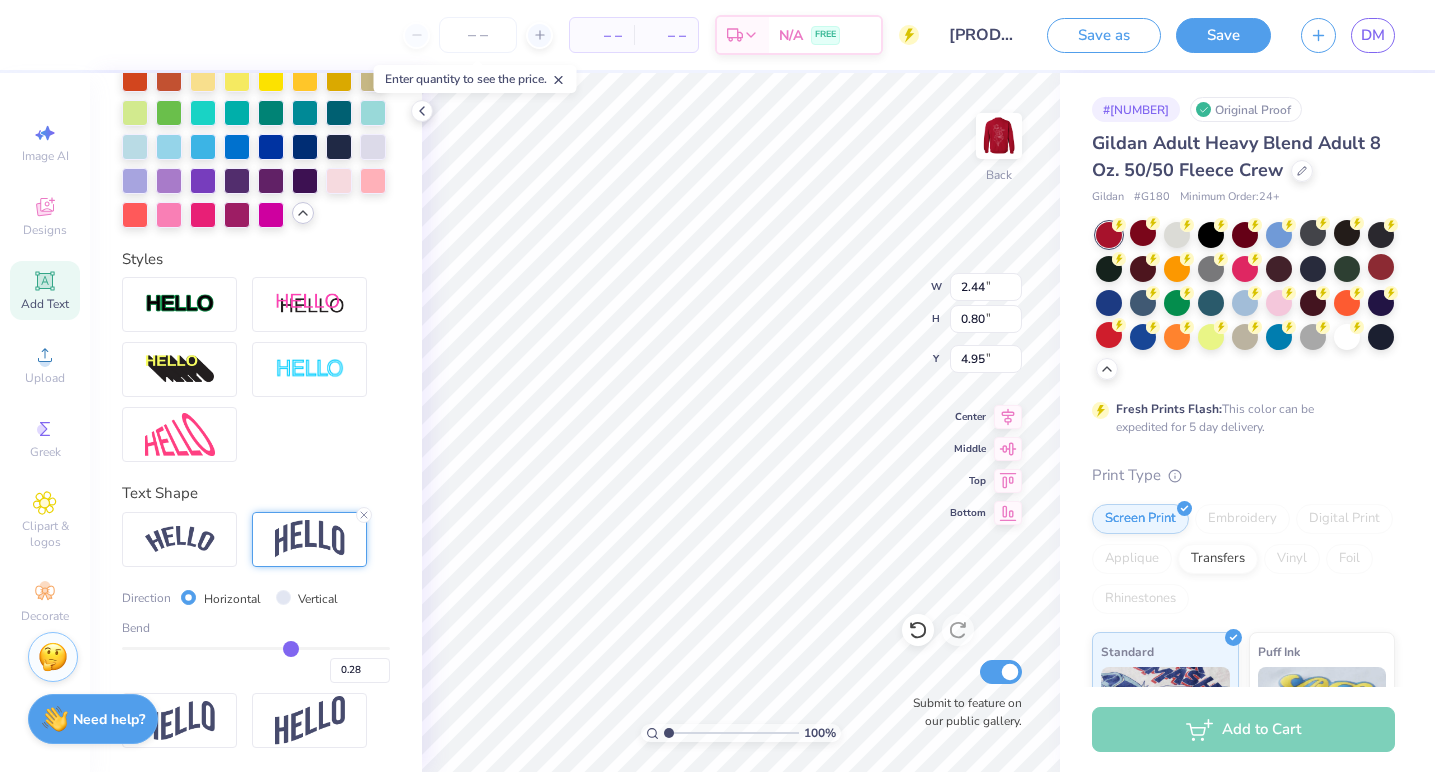 type on "1.01" 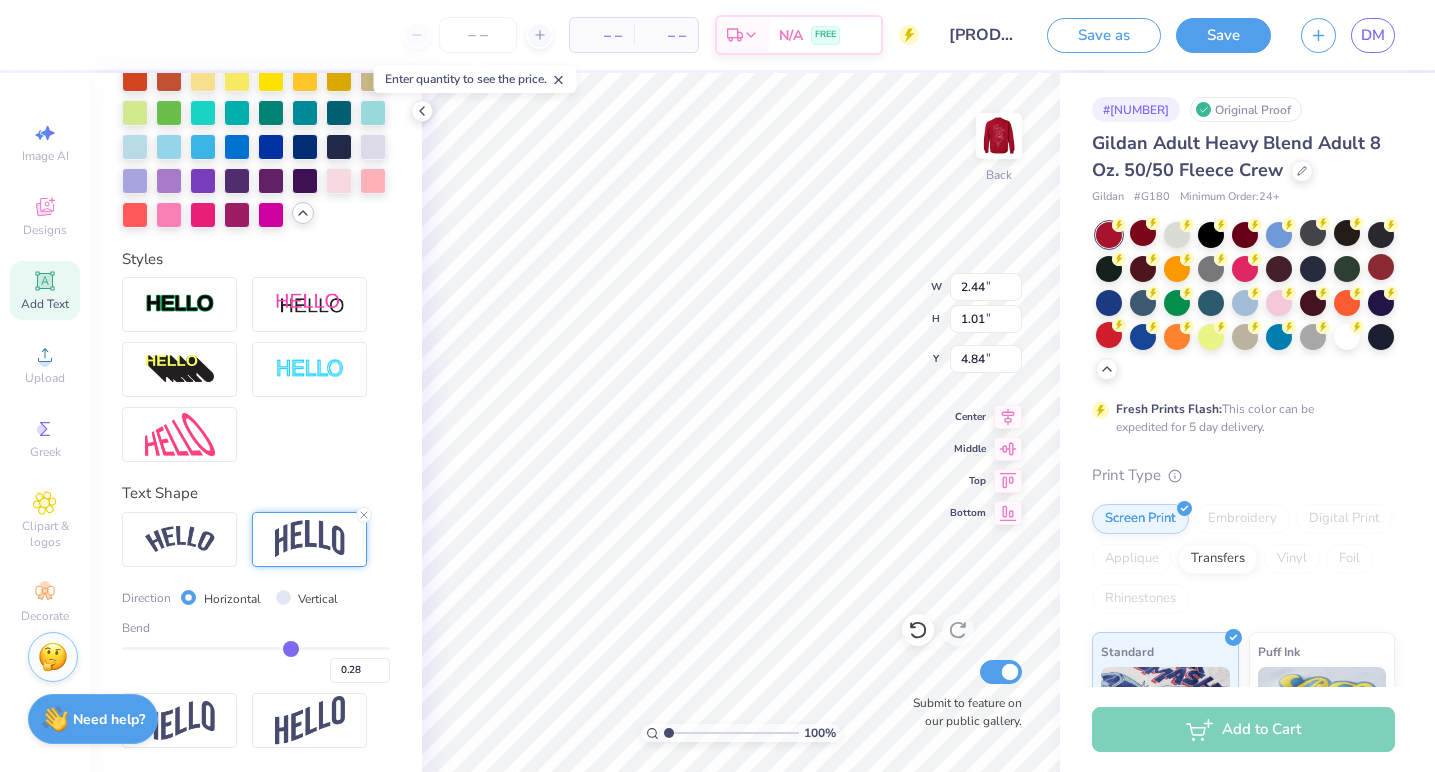 type on "0.29" 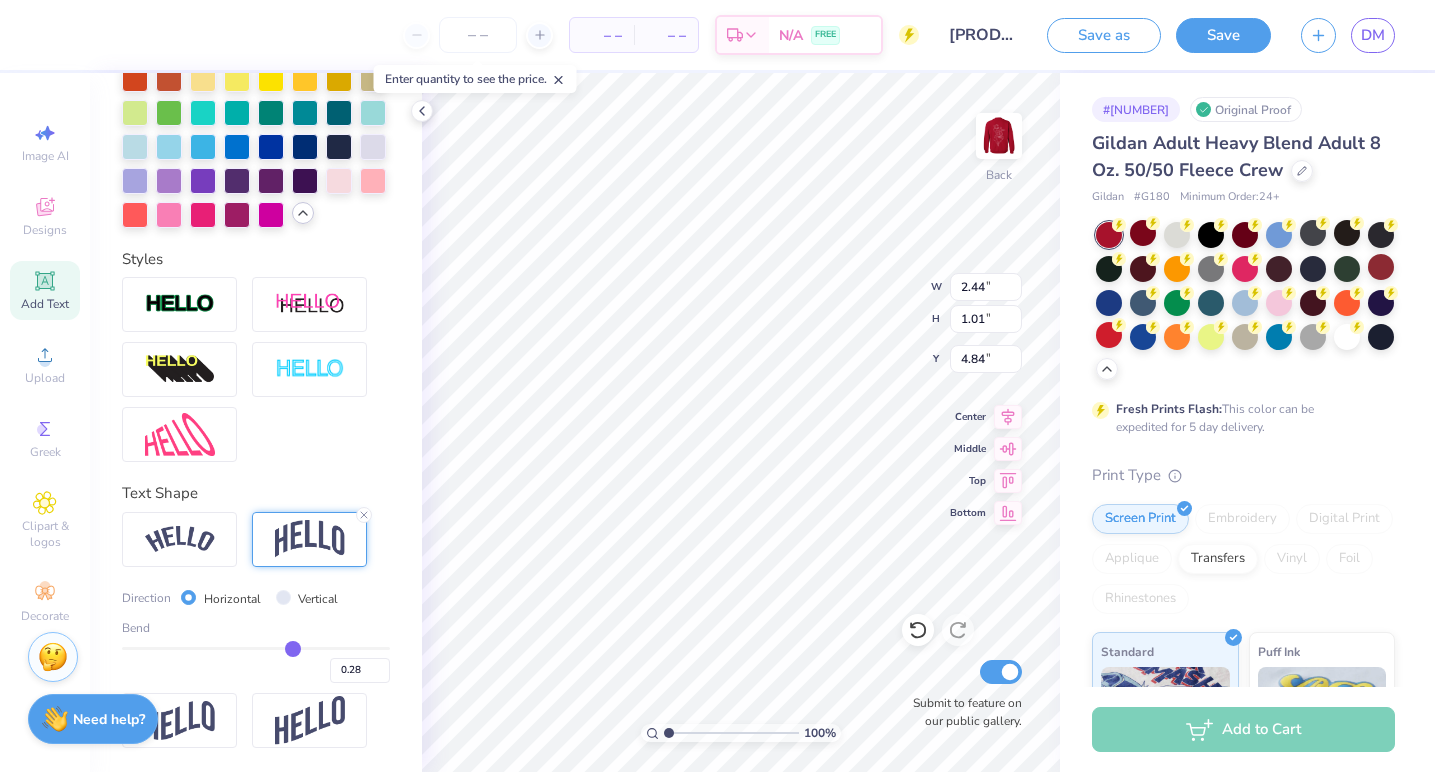 type on "0.29" 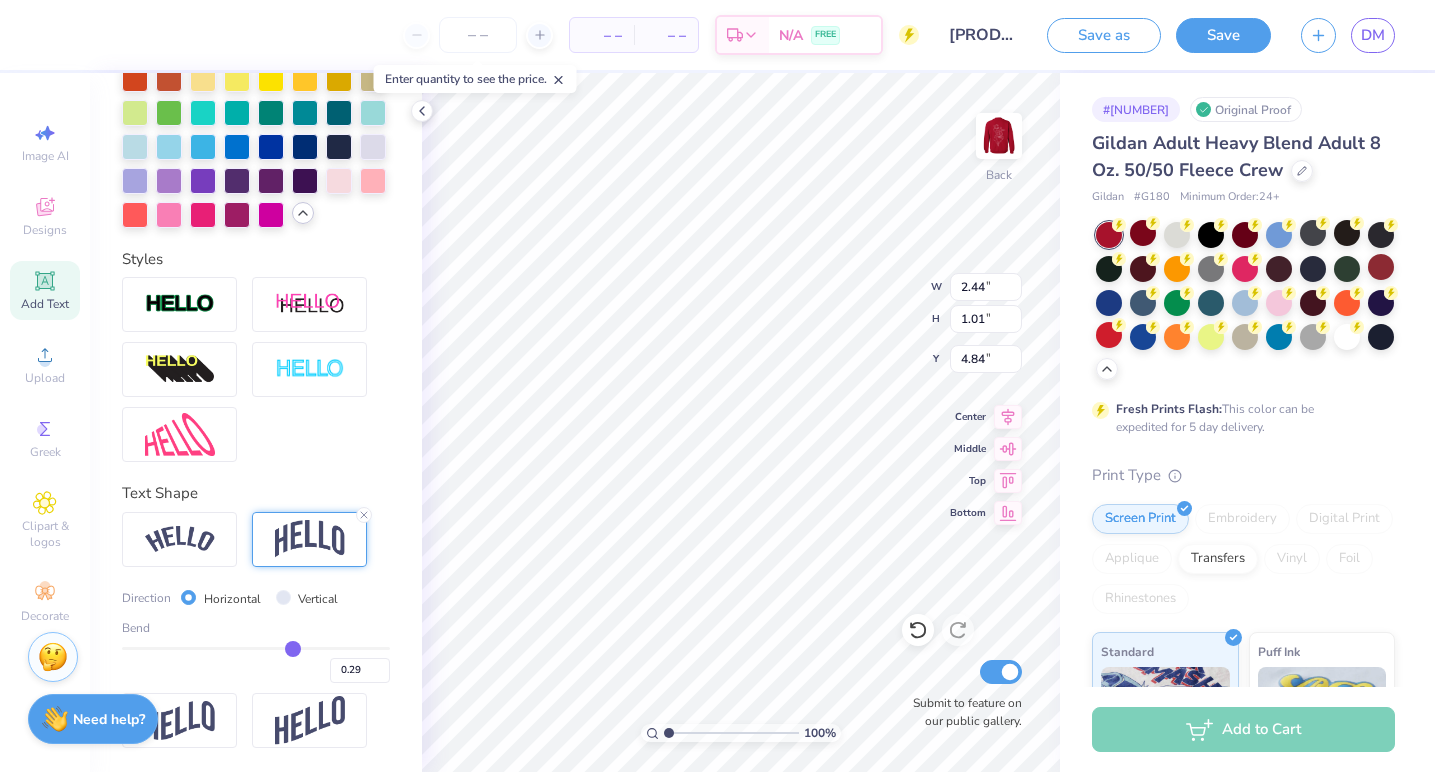 type on "0.3" 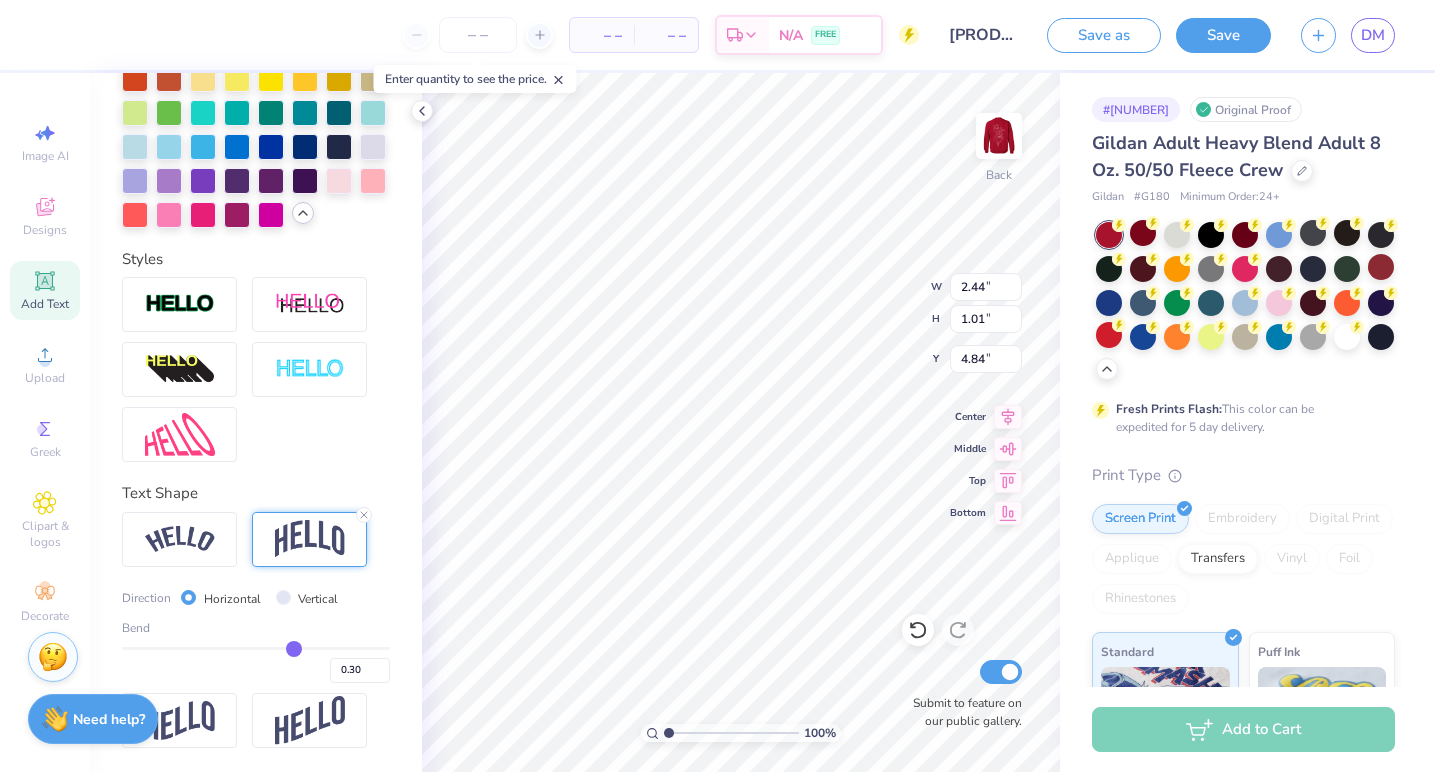 type on "0.31" 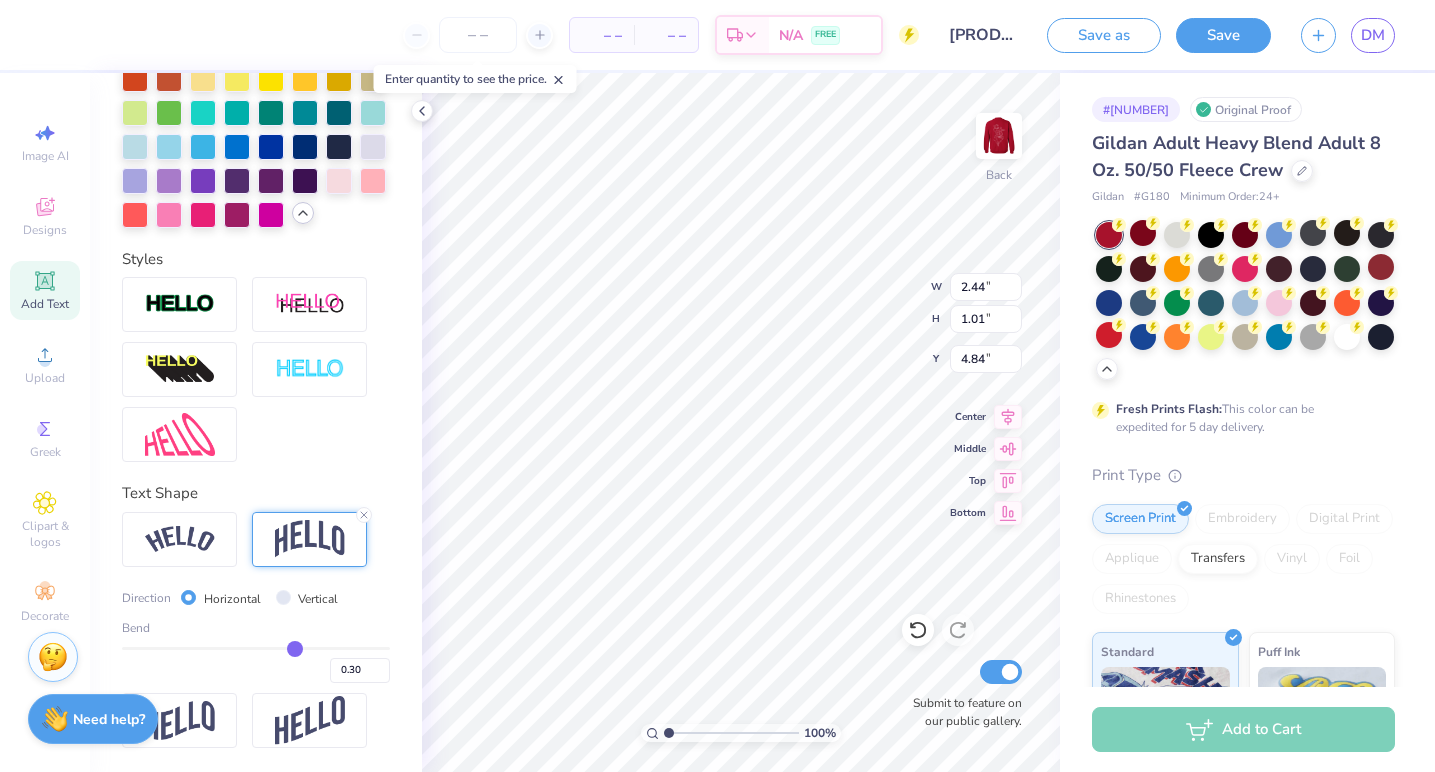 type on "0.31" 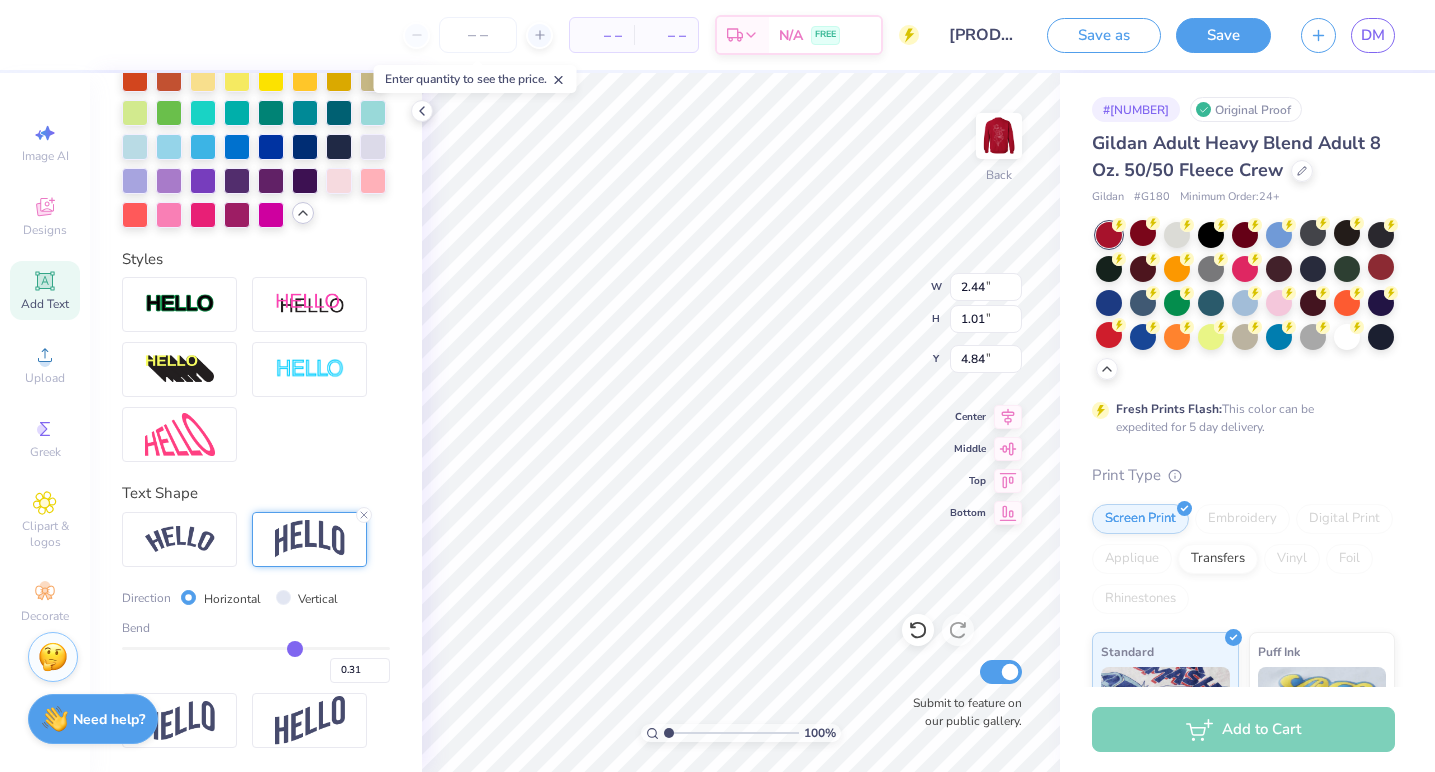 type on "0.32" 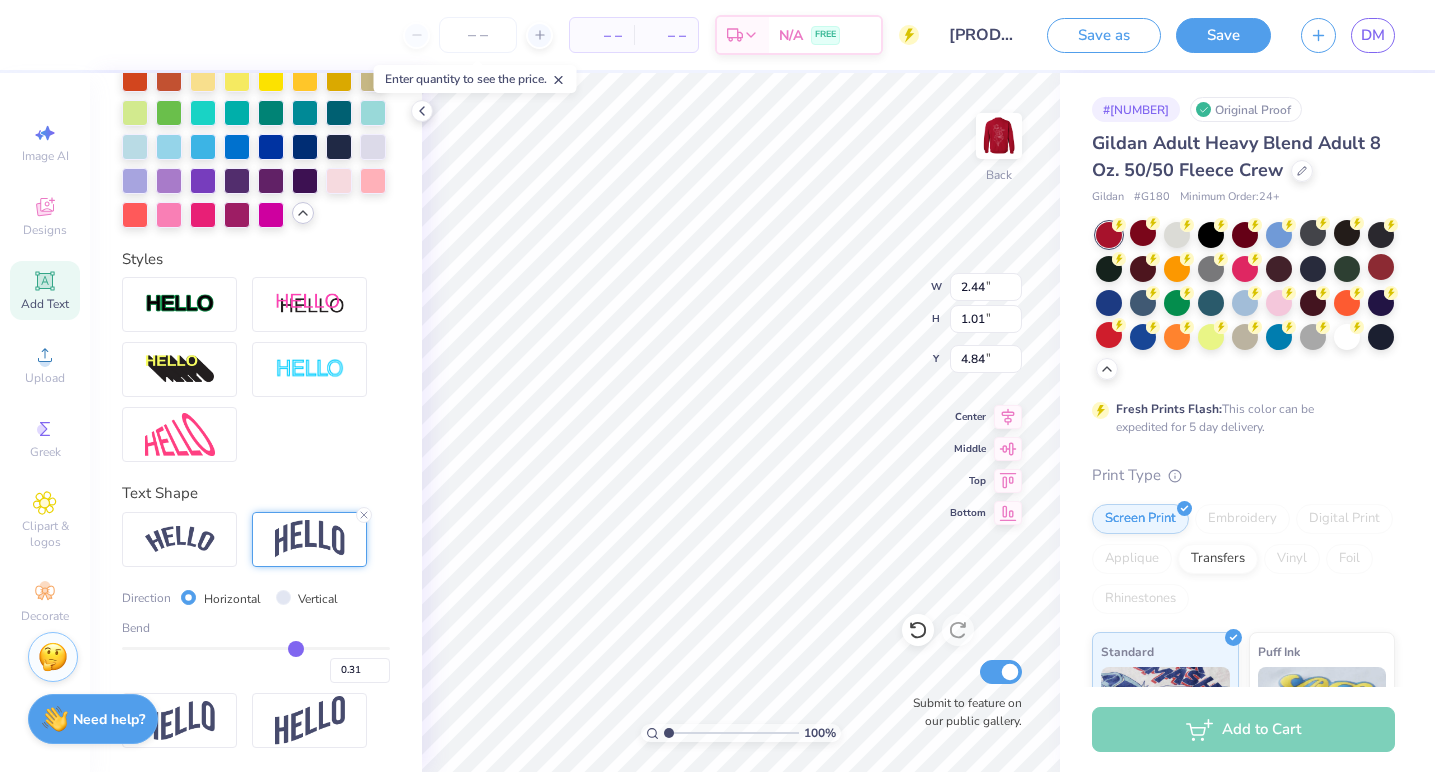 type on "0.32" 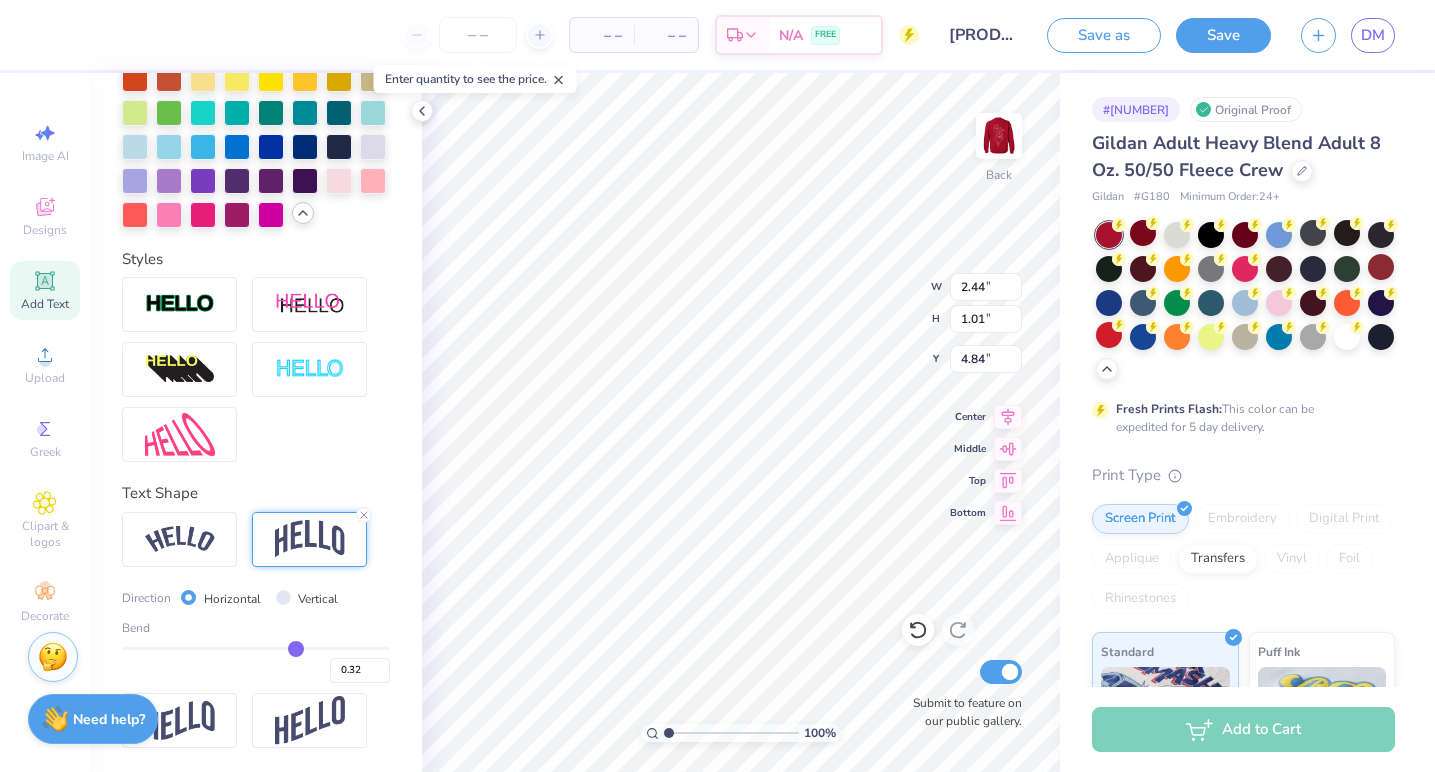 type on "0.33" 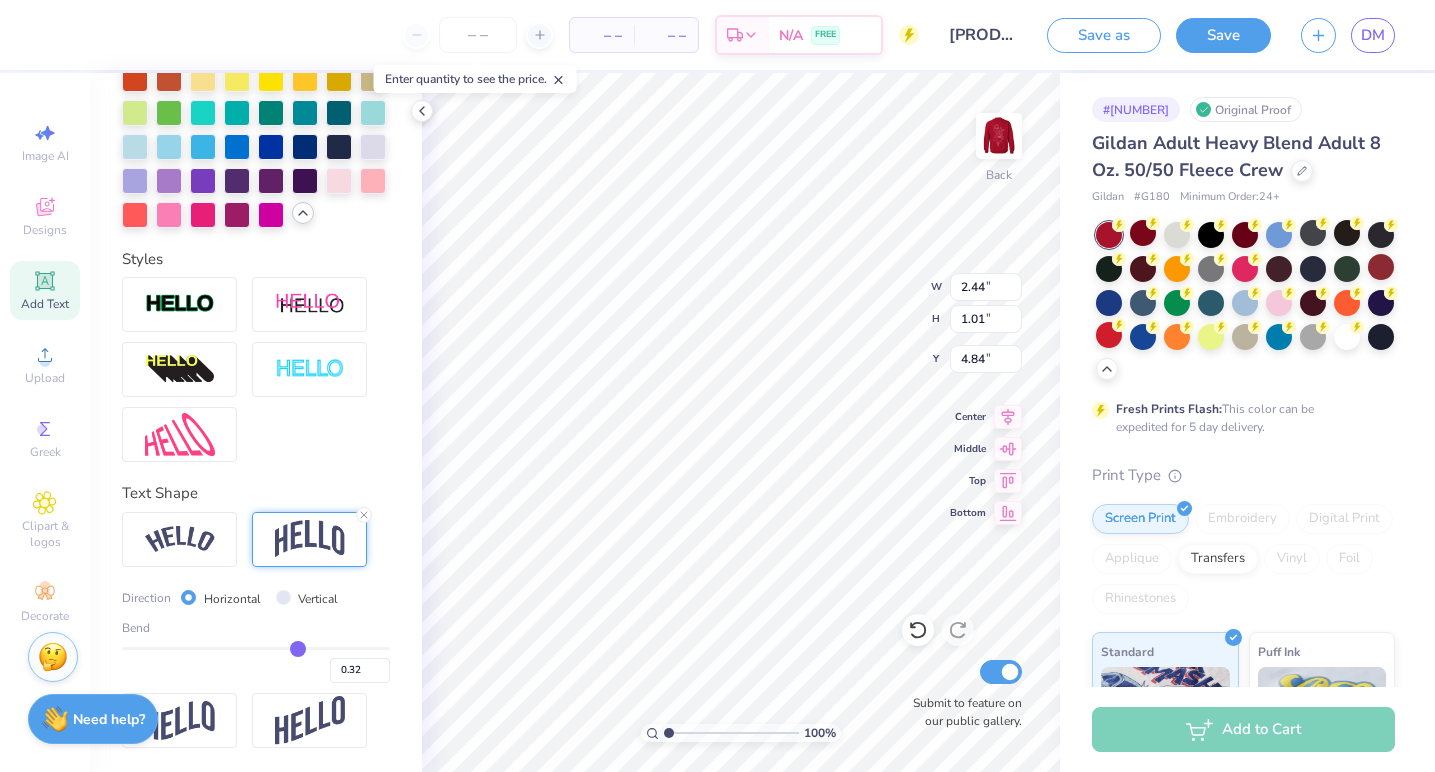 type on "0.33" 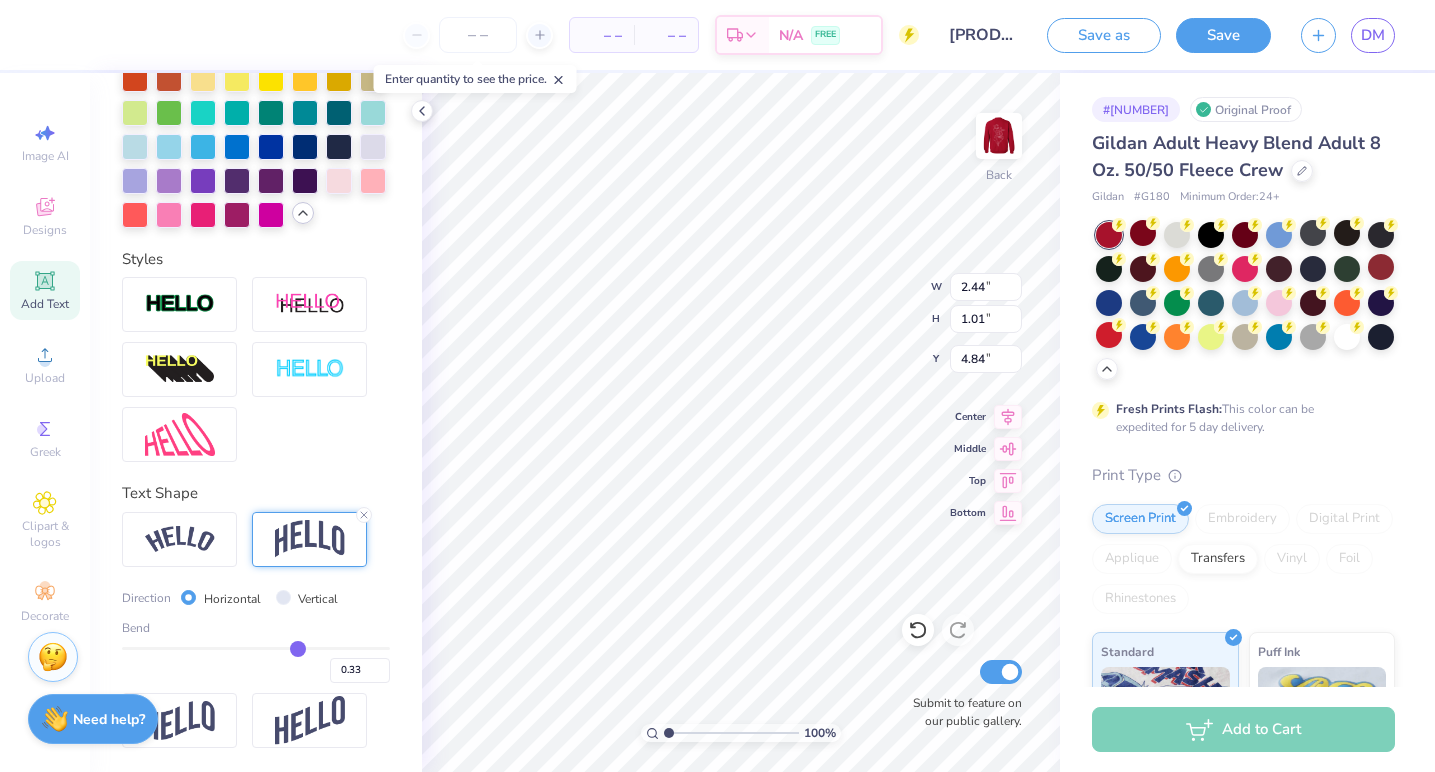 type on "0.34" 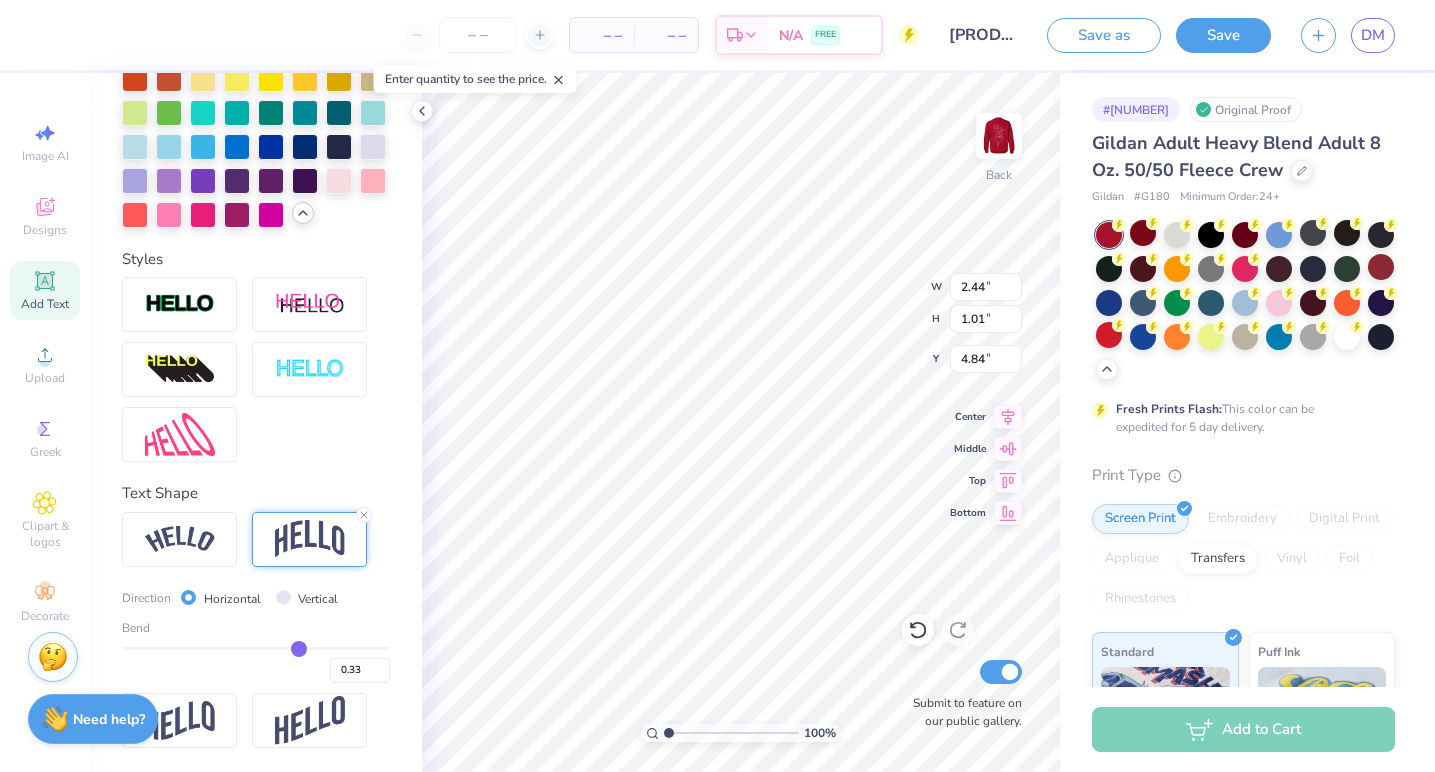 type on "0.34" 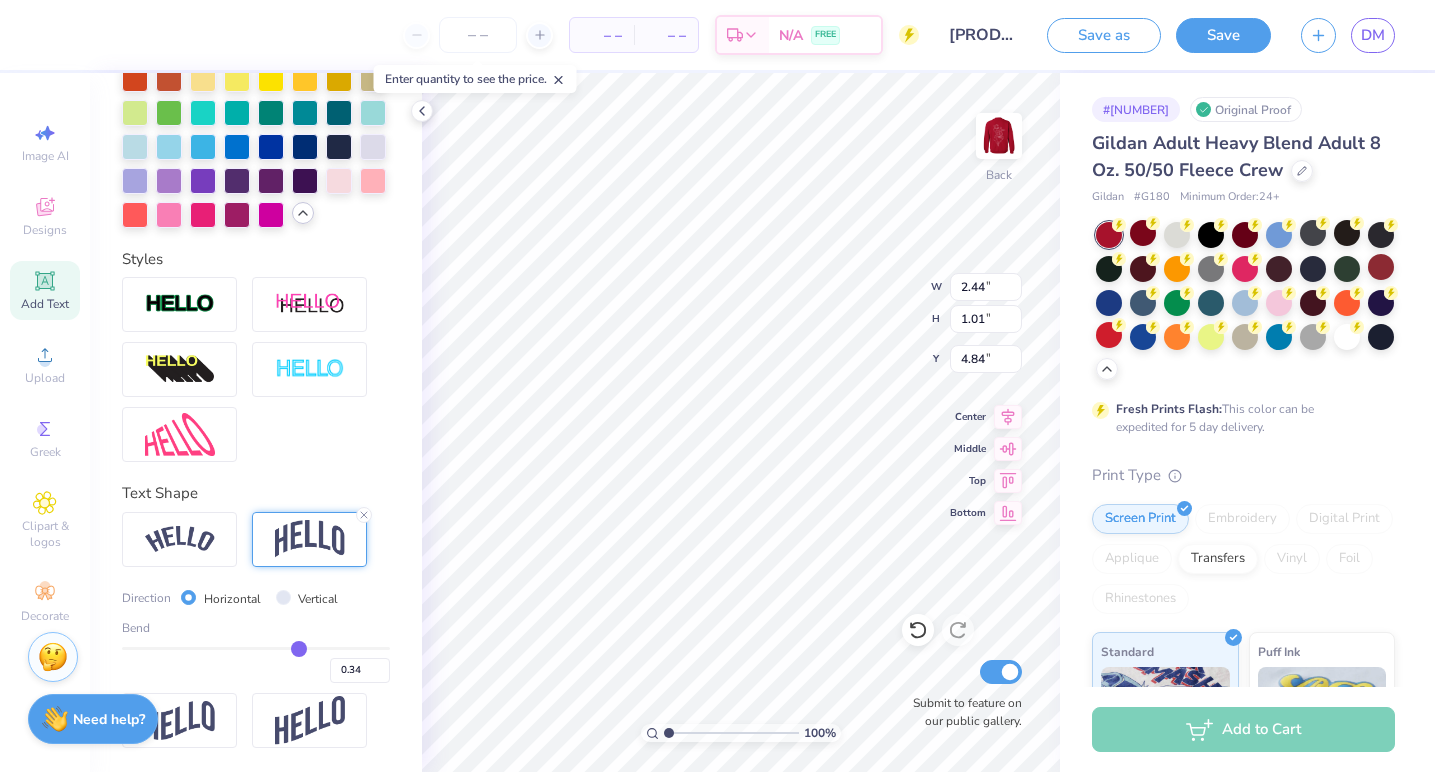 type on "0.35" 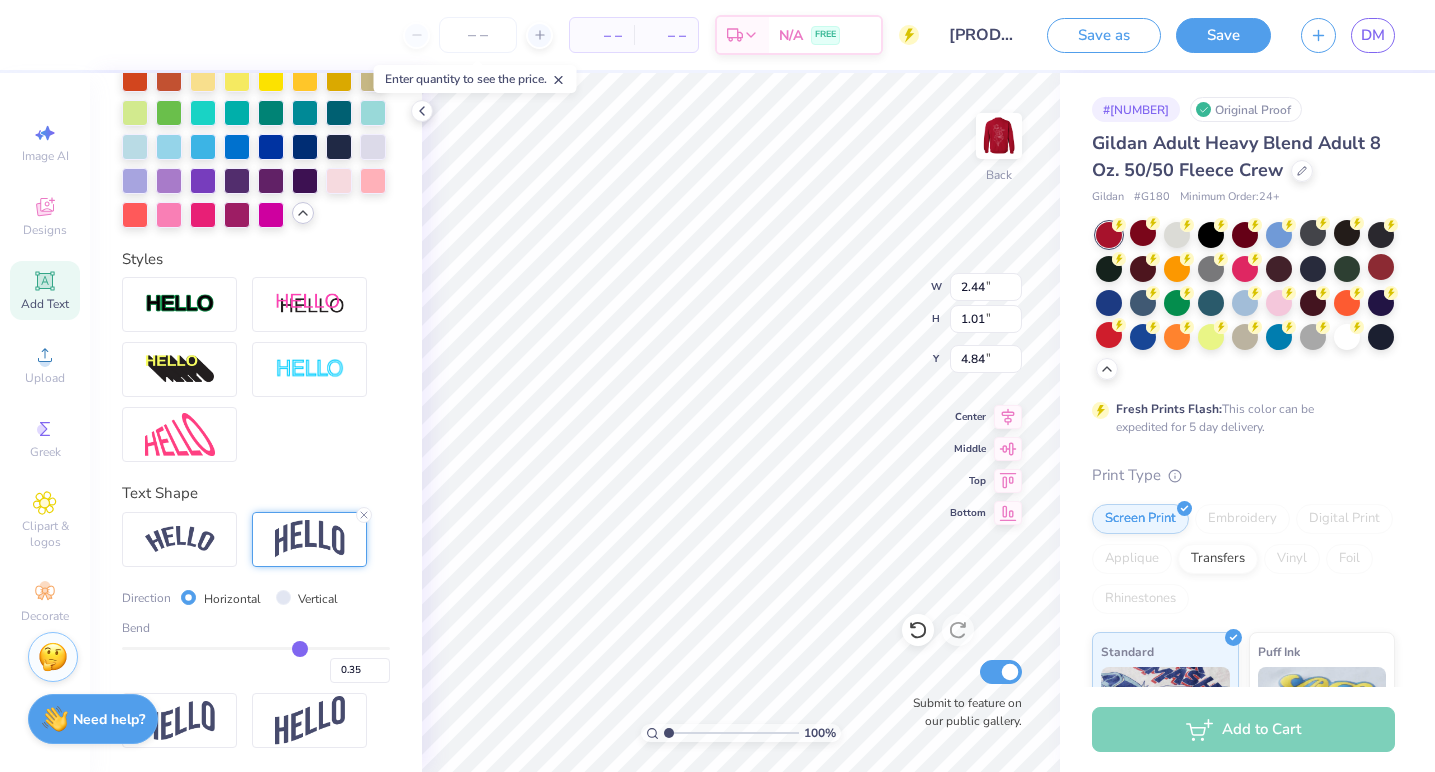 type on "0.36" 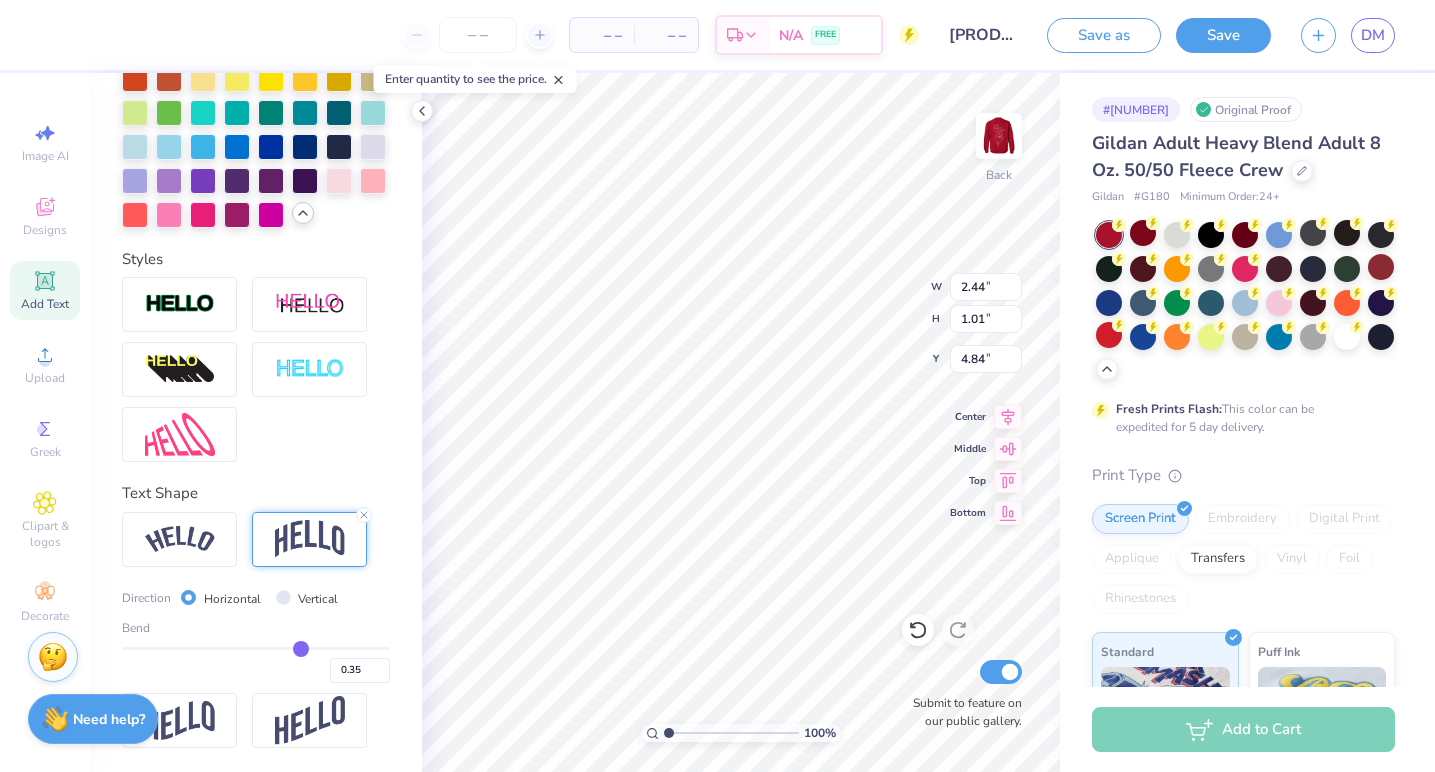 type on "0.36" 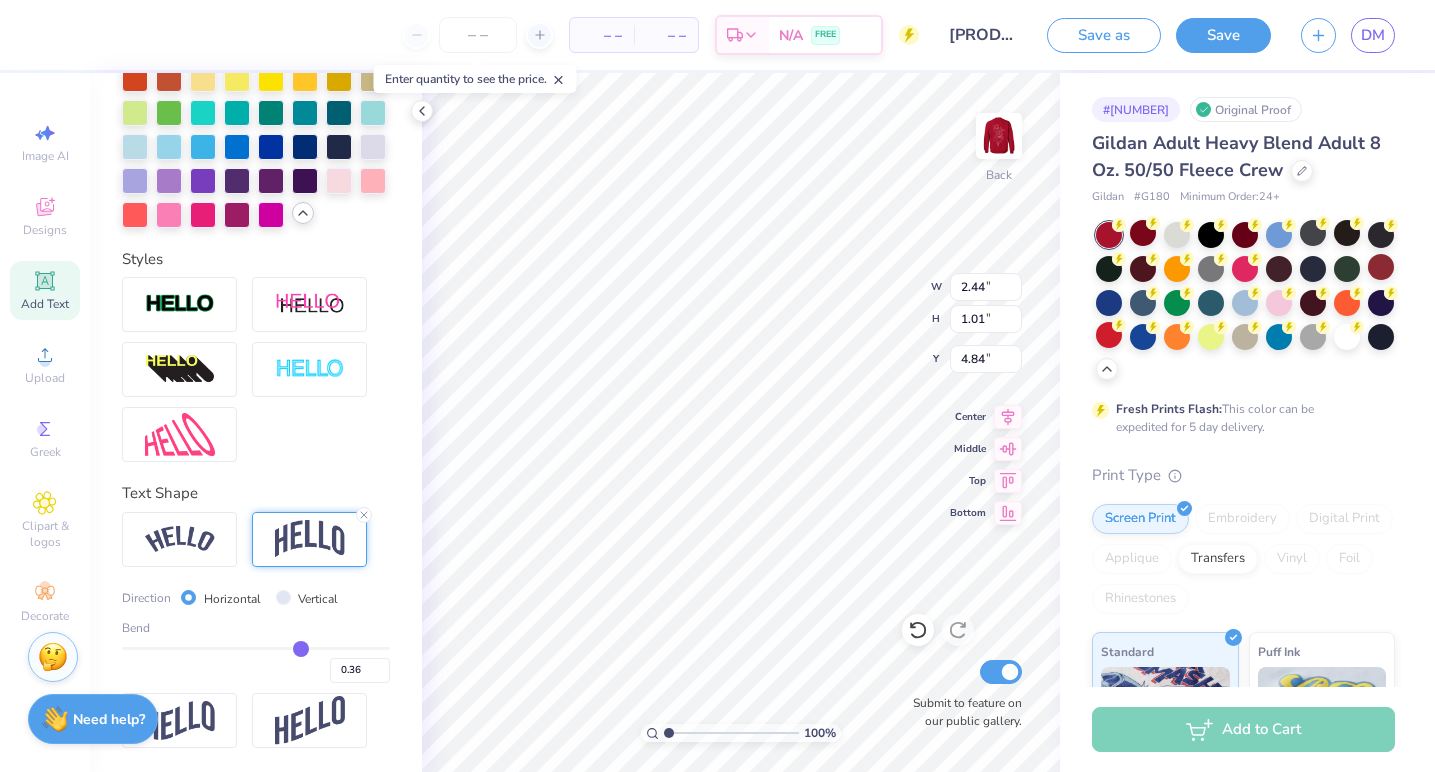 drag, startPoint x: 291, startPoint y: 648, endPoint x: 301, endPoint y: 649, distance: 10.049875 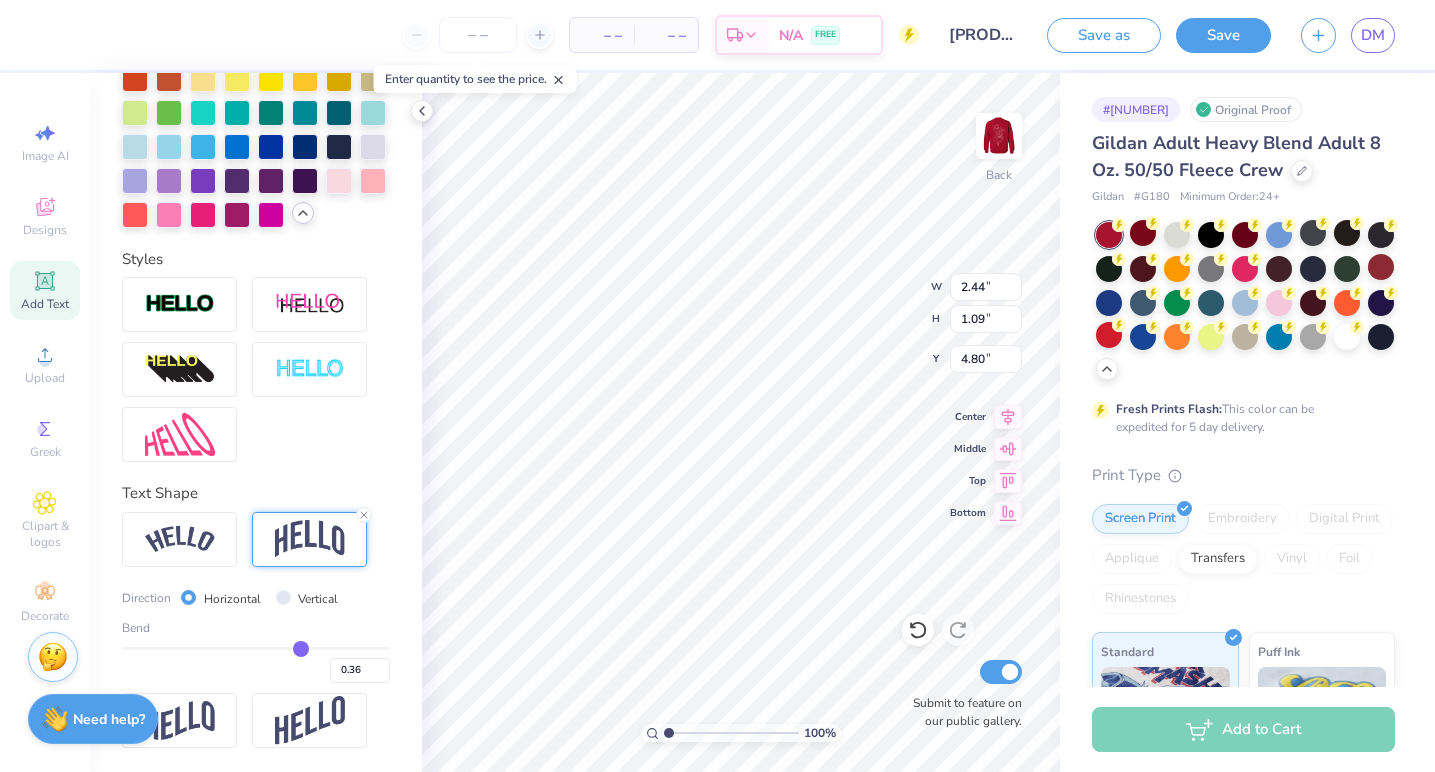 type on "4.62" 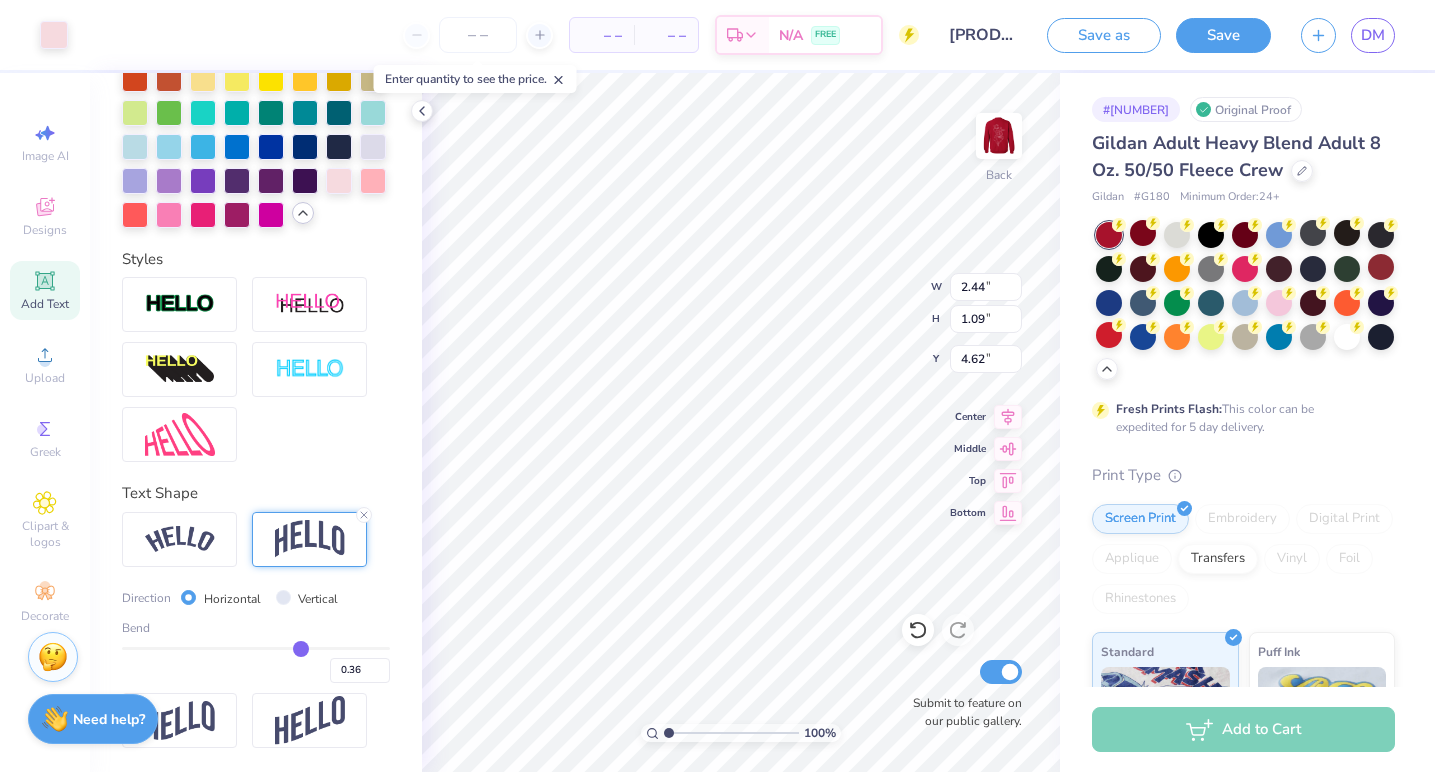 type on "4.63" 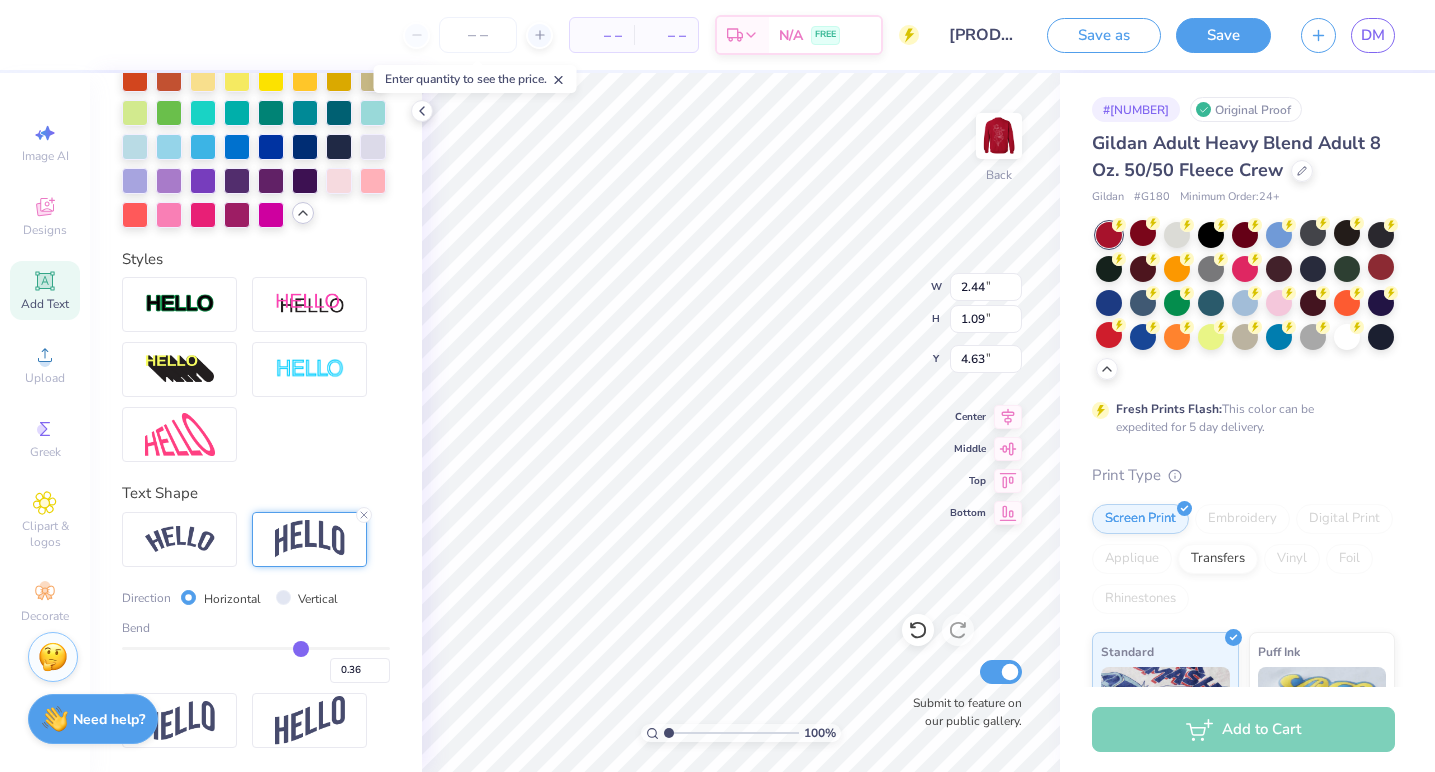 type on "KKG Davis" 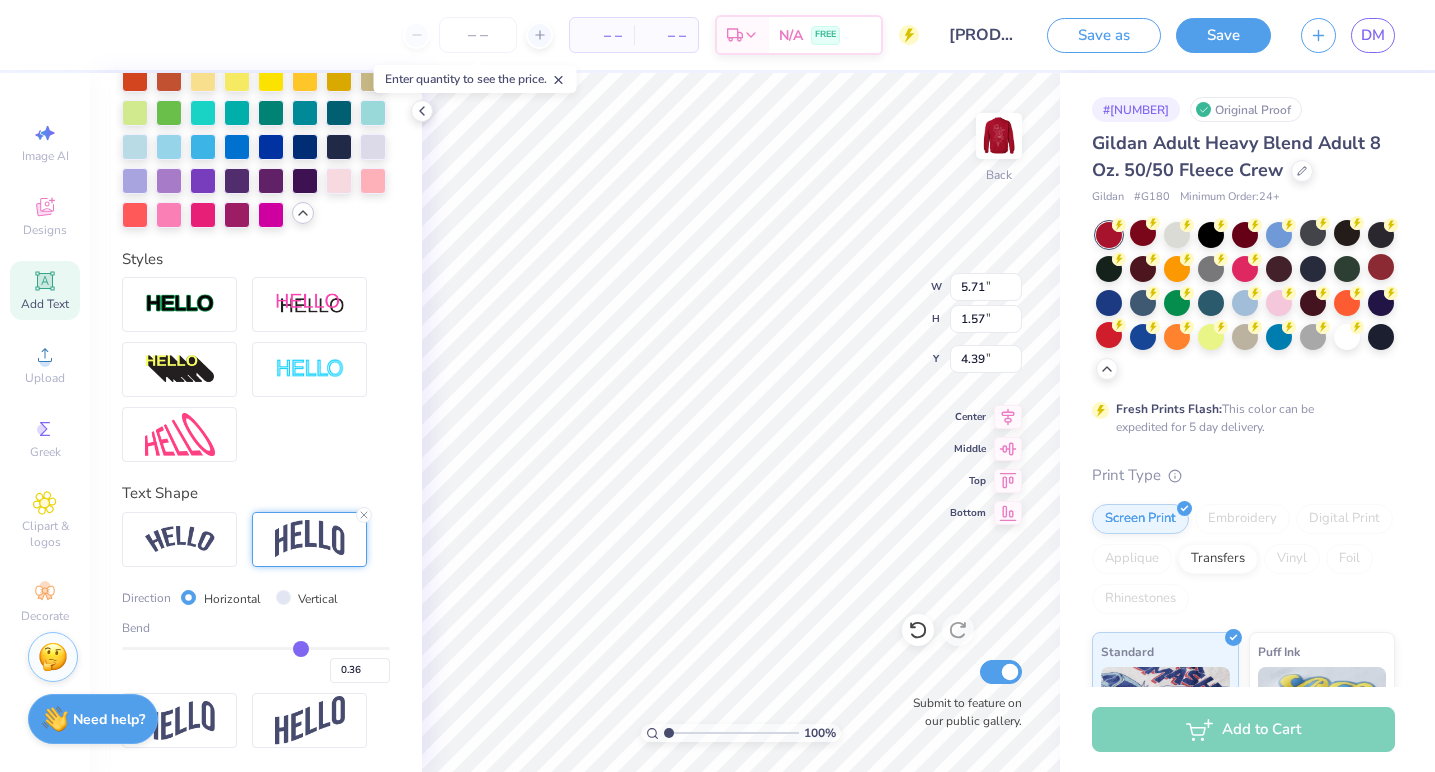 type on "3.47" 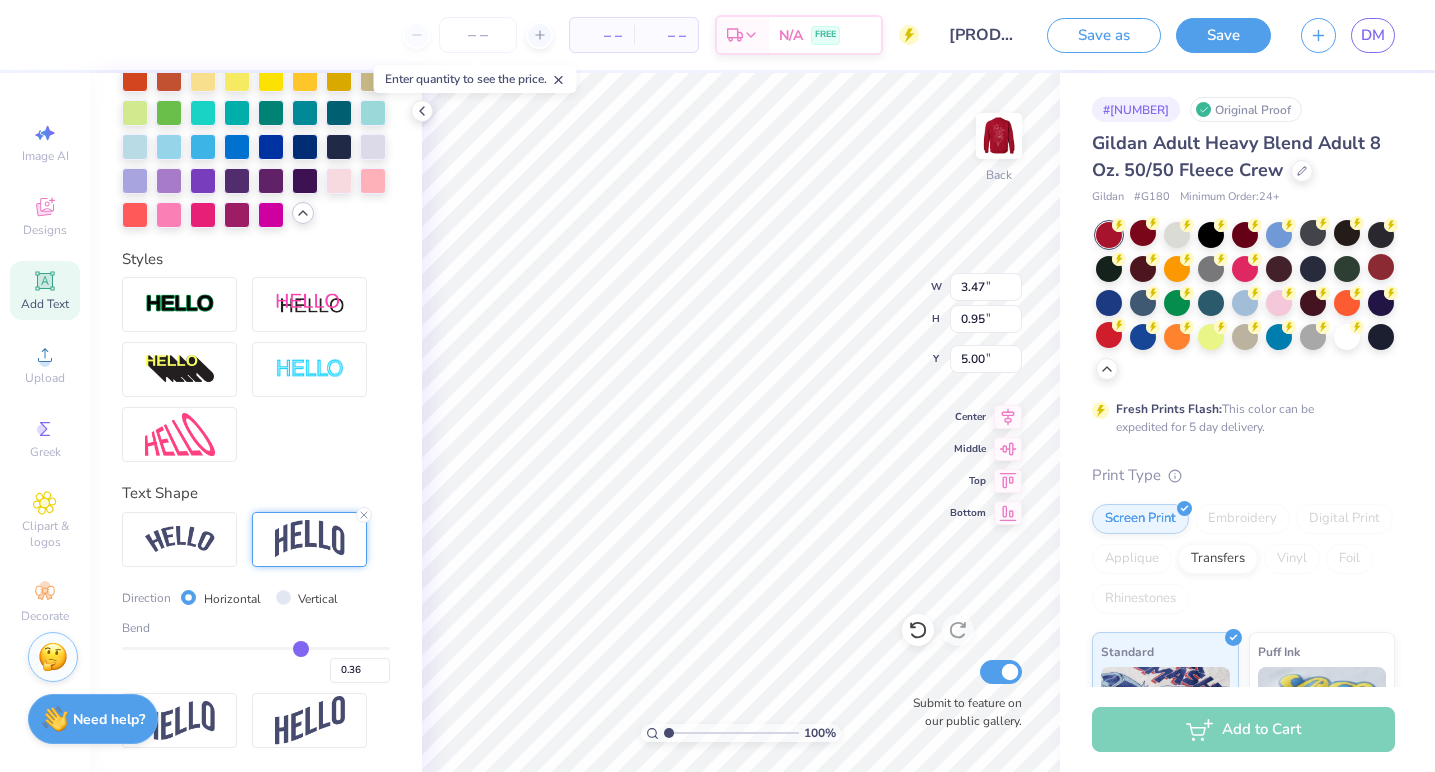 type on "4.38" 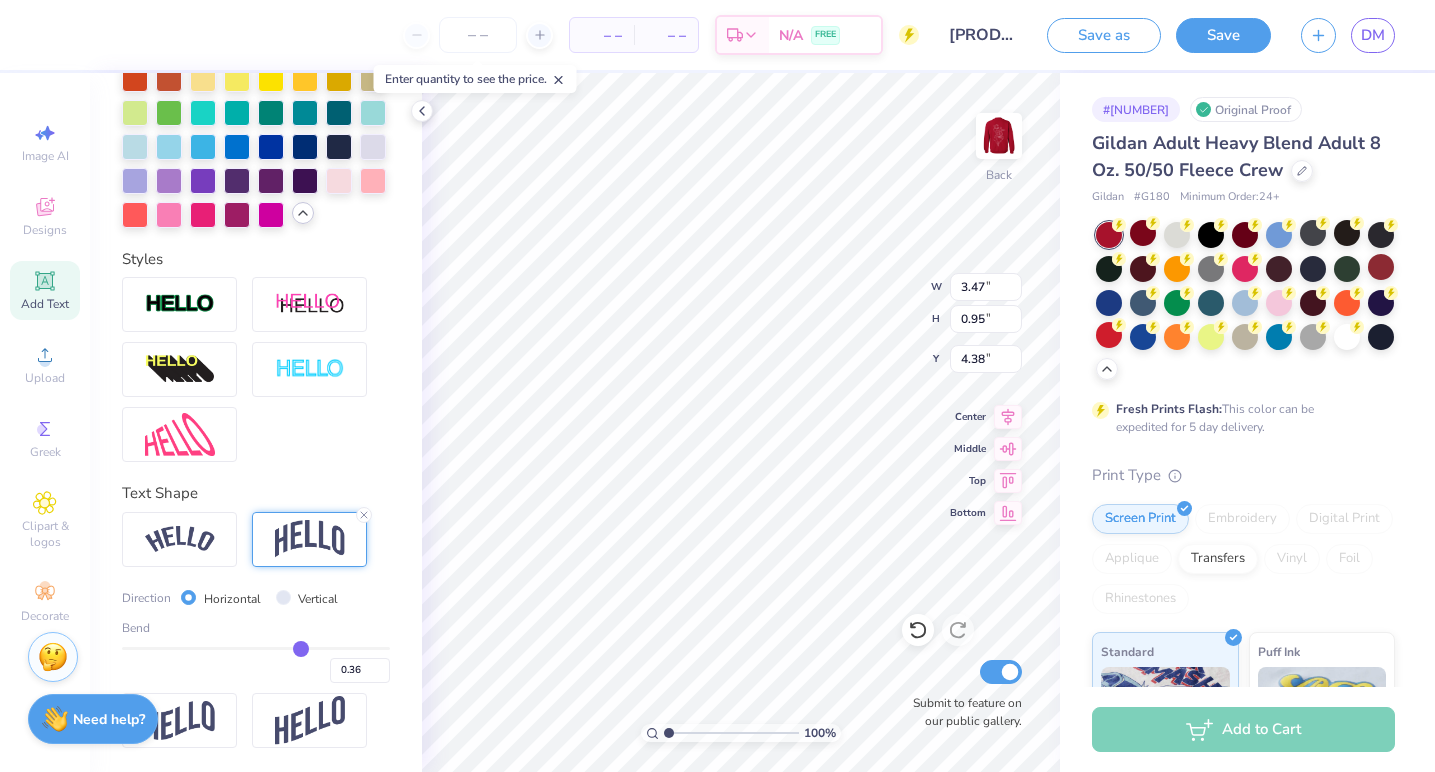 type on "4.90" 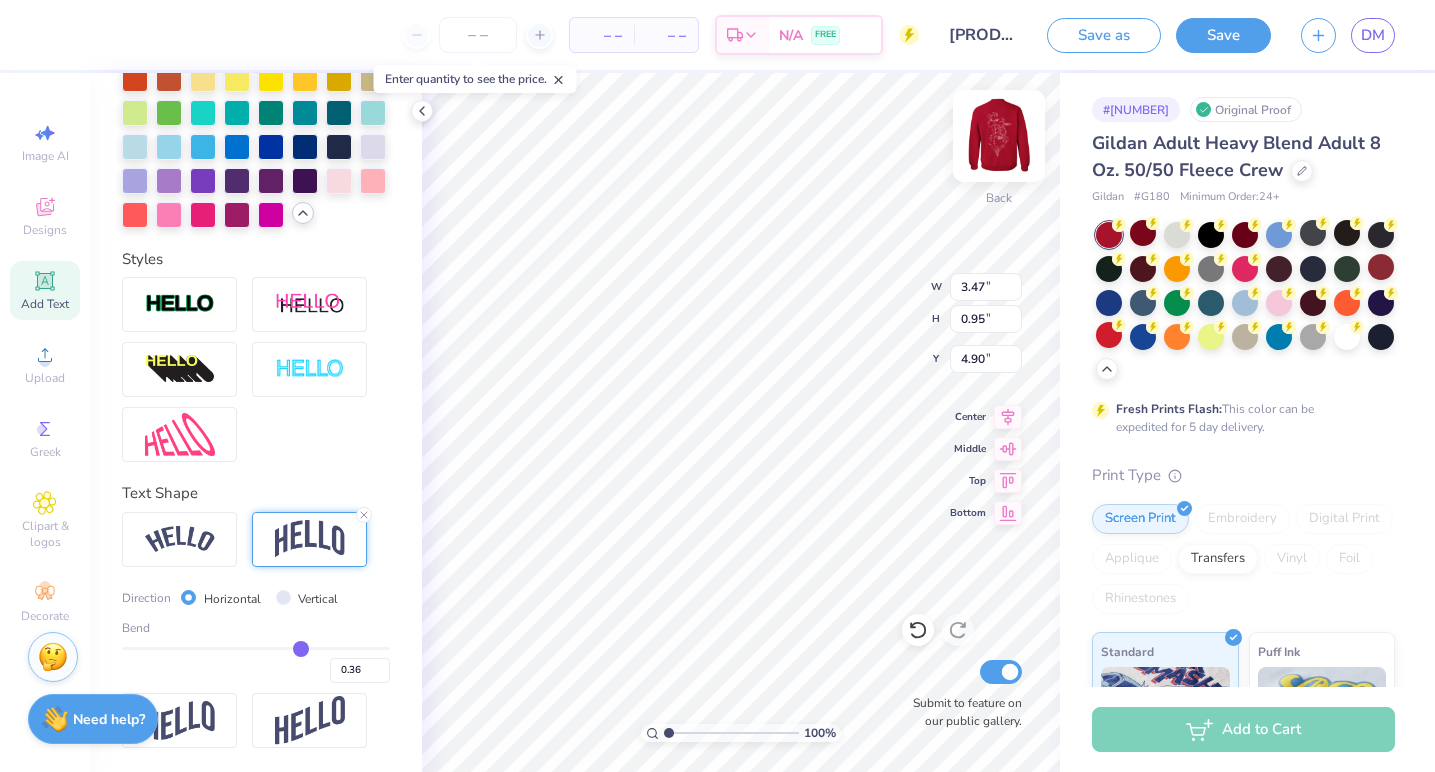 type on "4.68" 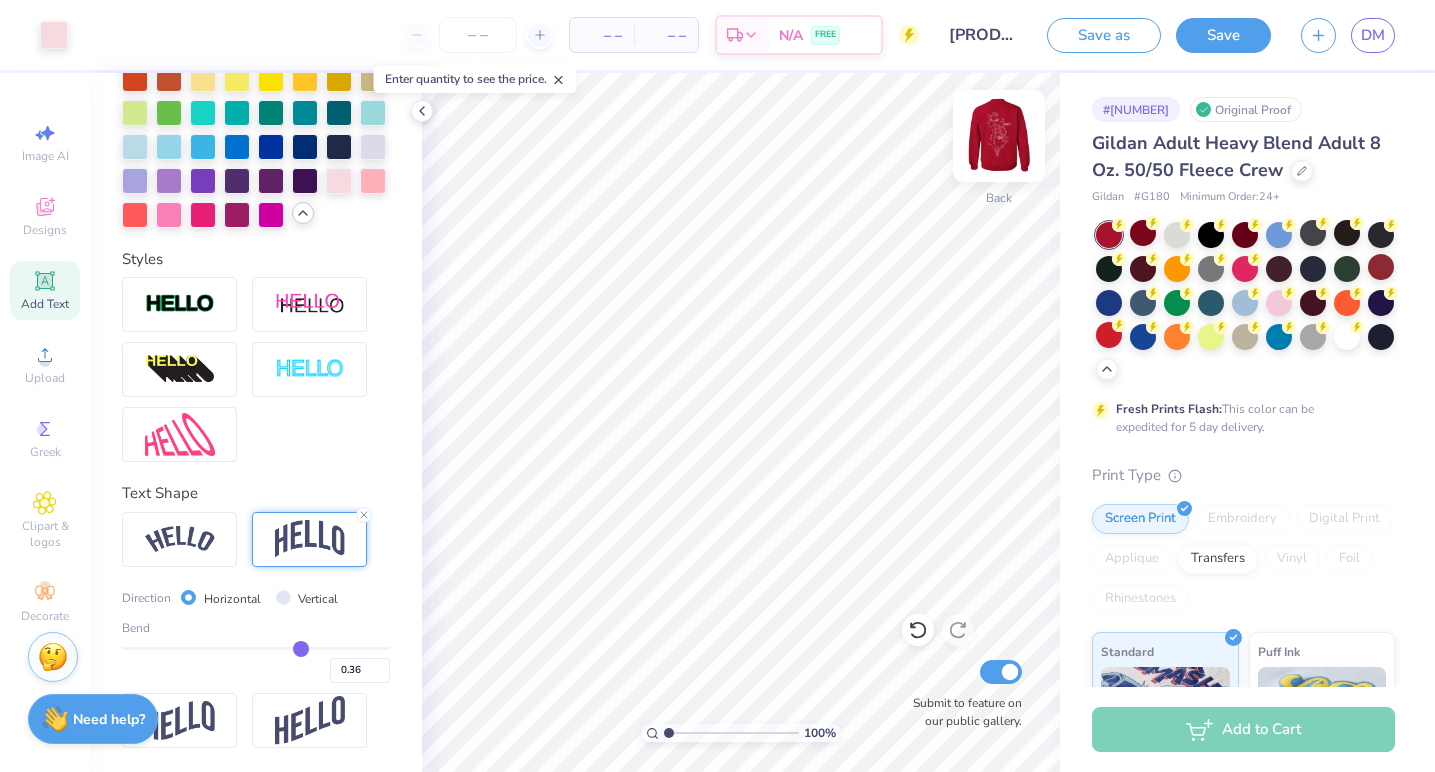 click at bounding box center [999, 136] 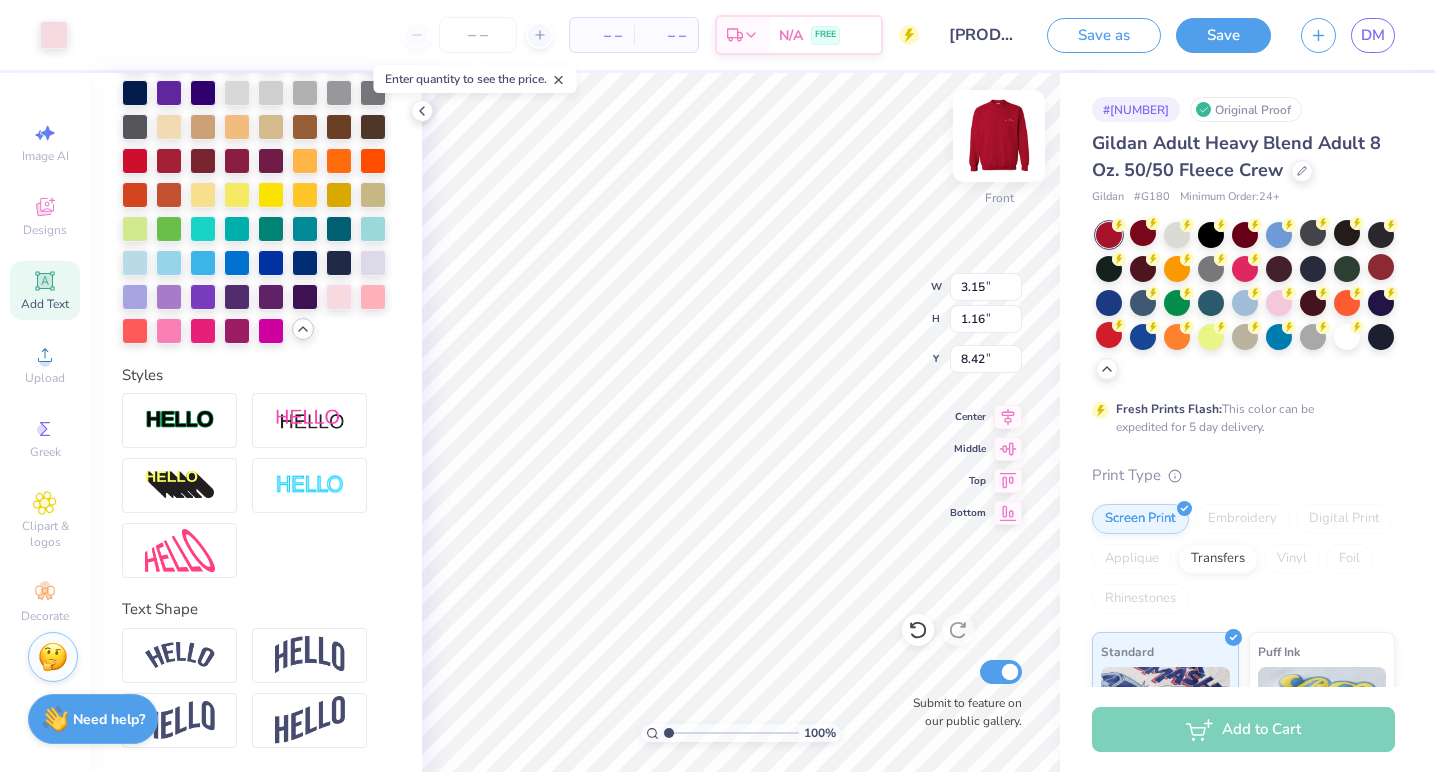 scroll, scrollTop: 628, scrollLeft: 0, axis: vertical 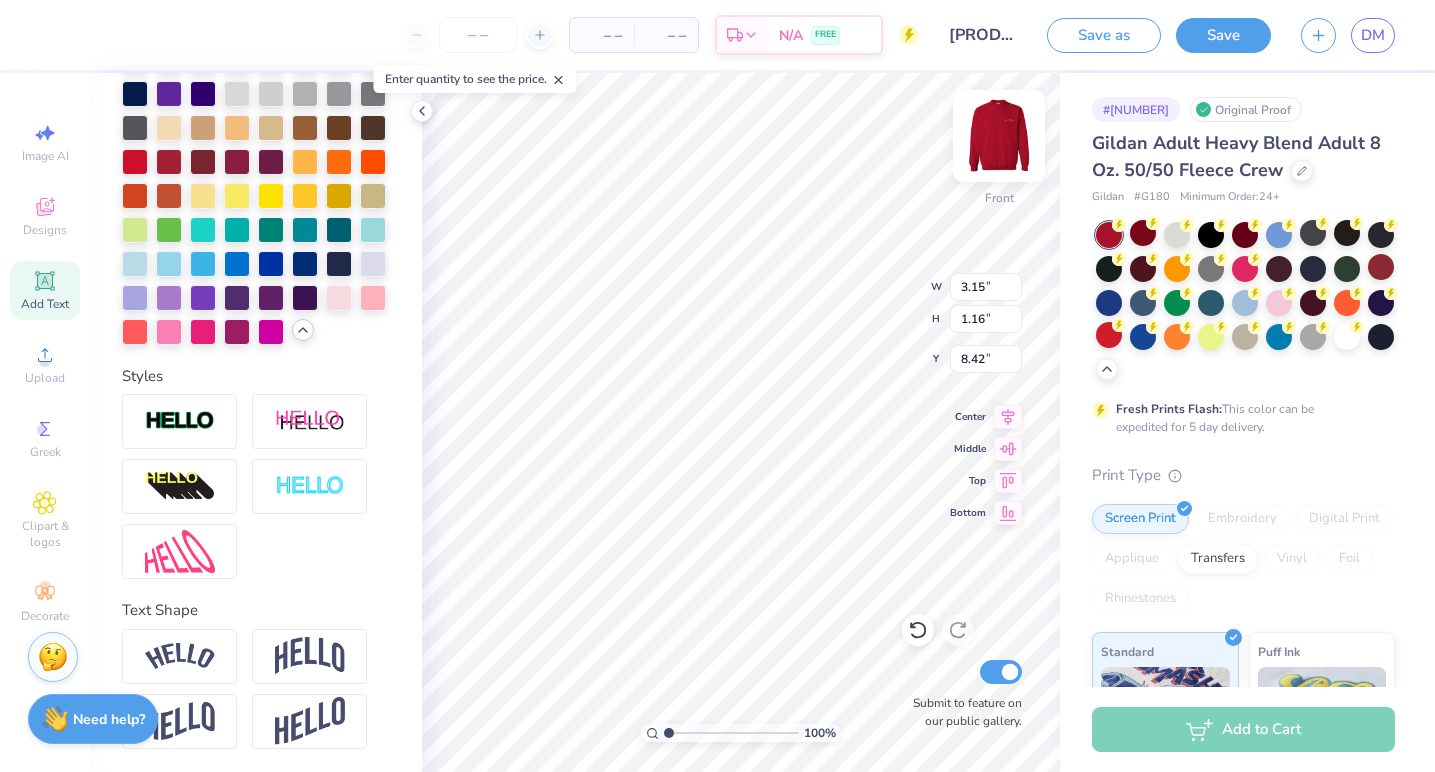 click at bounding box center (999, 136) 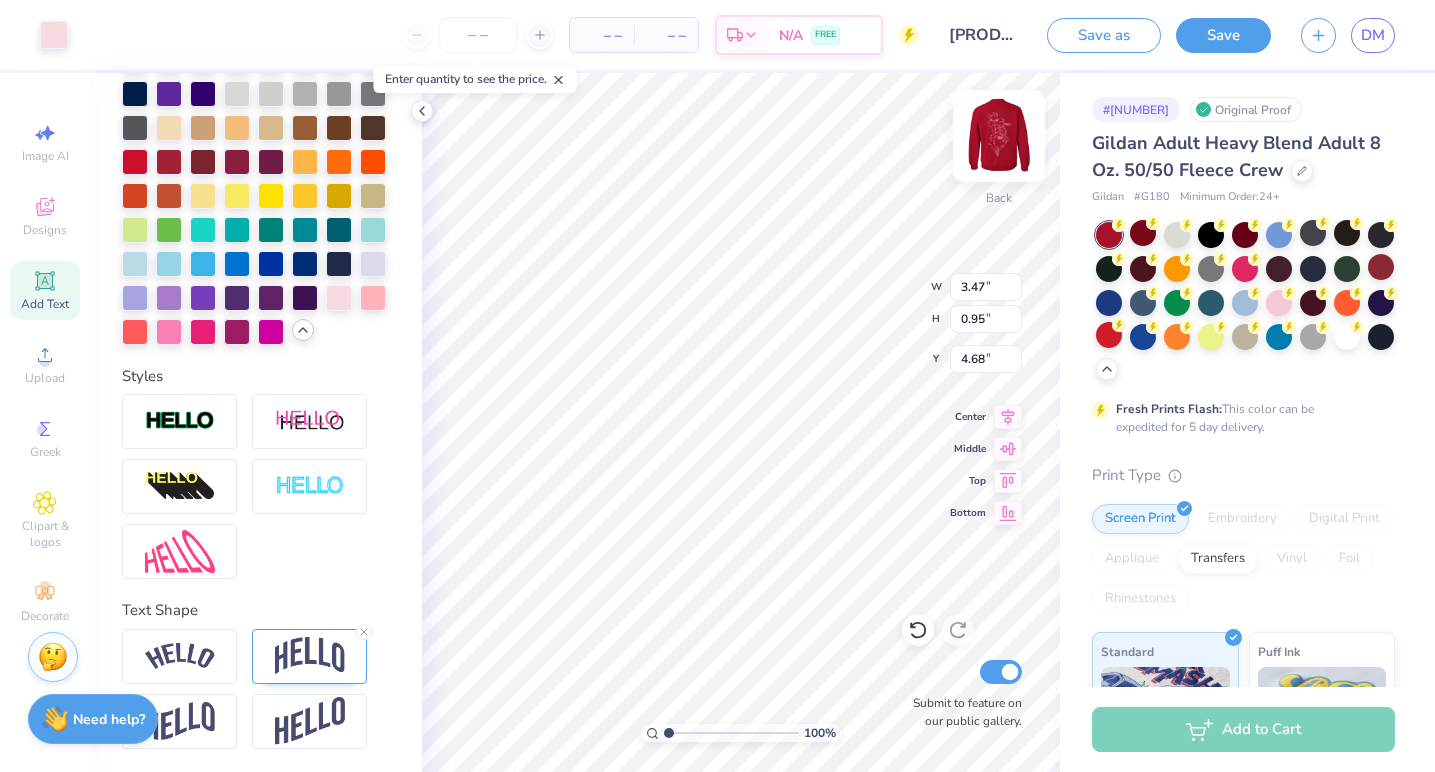 type on "4.69" 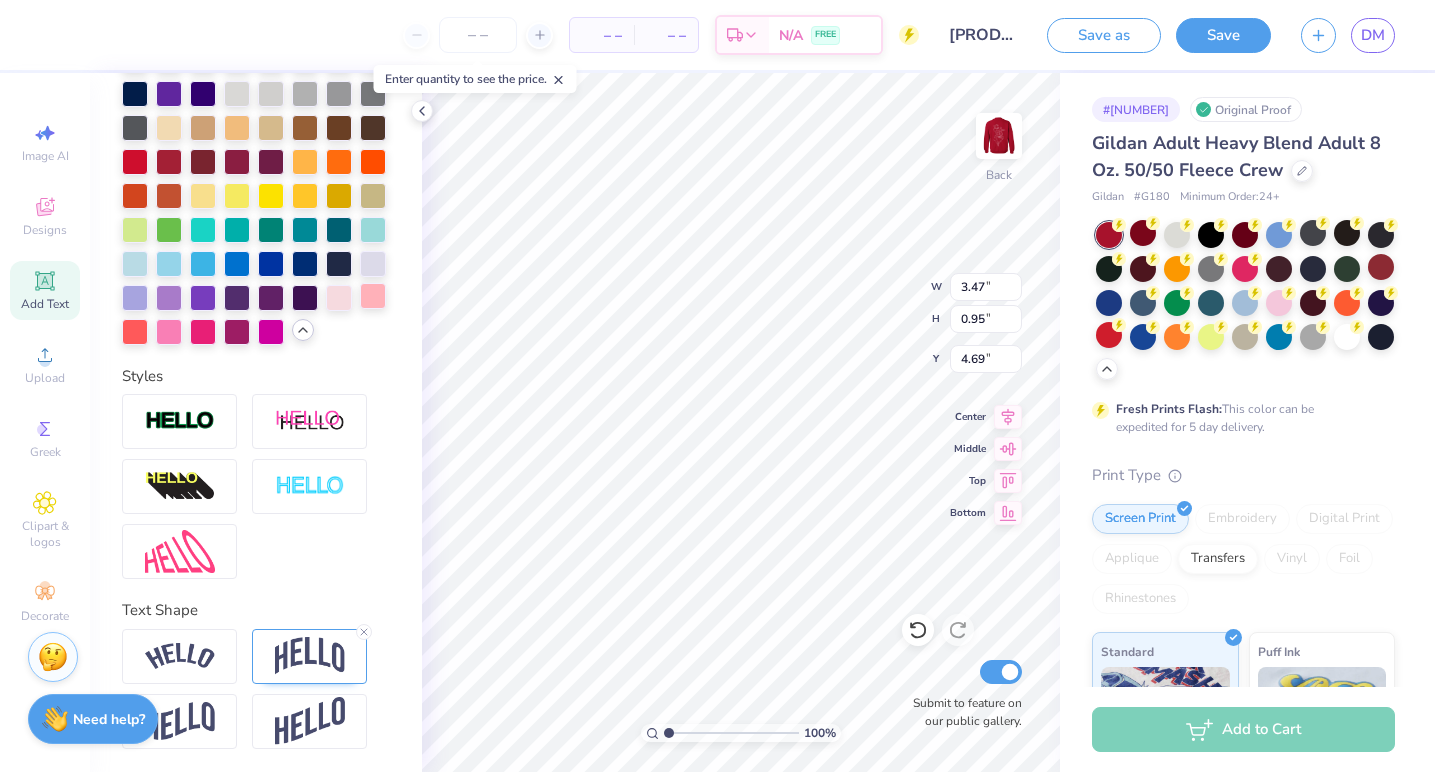click at bounding box center [373, 296] 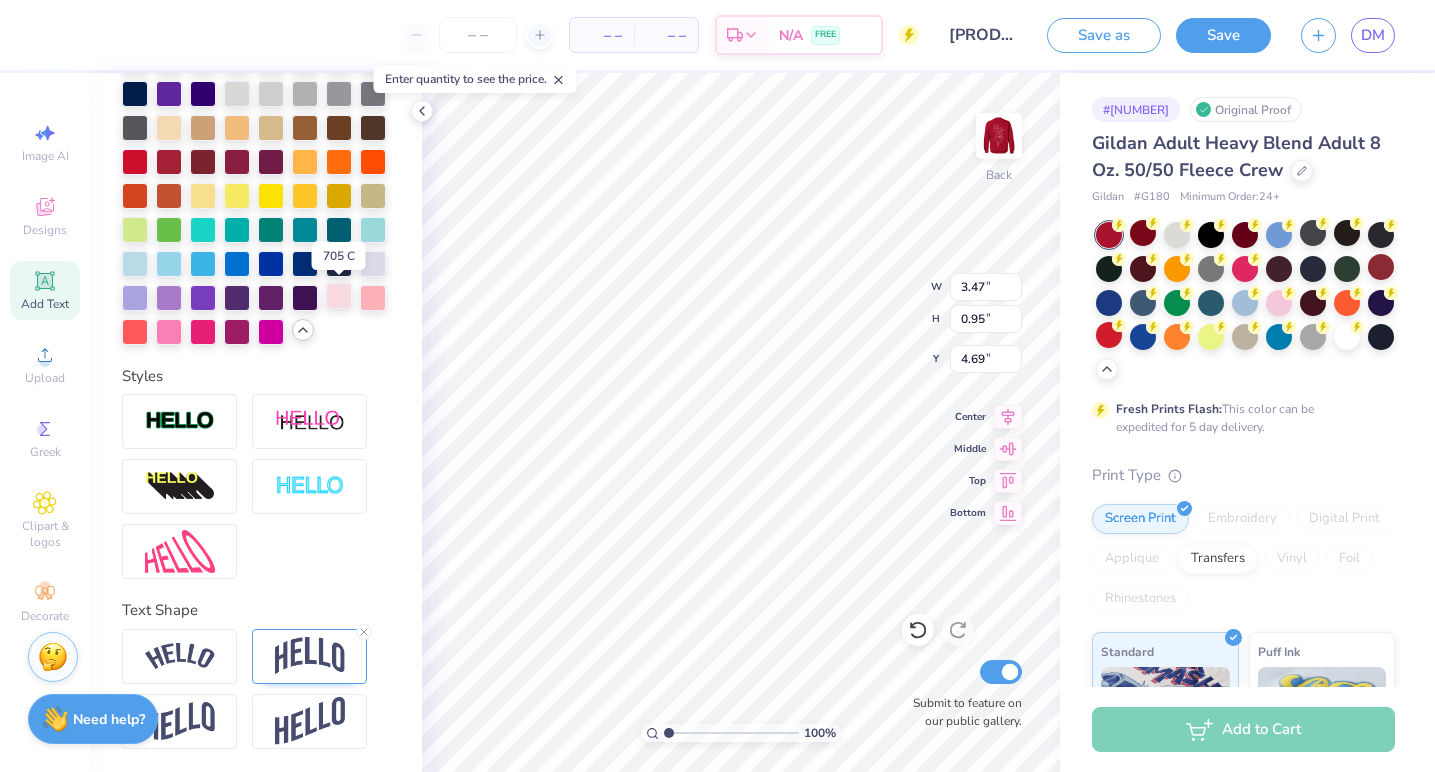 click at bounding box center [339, 296] 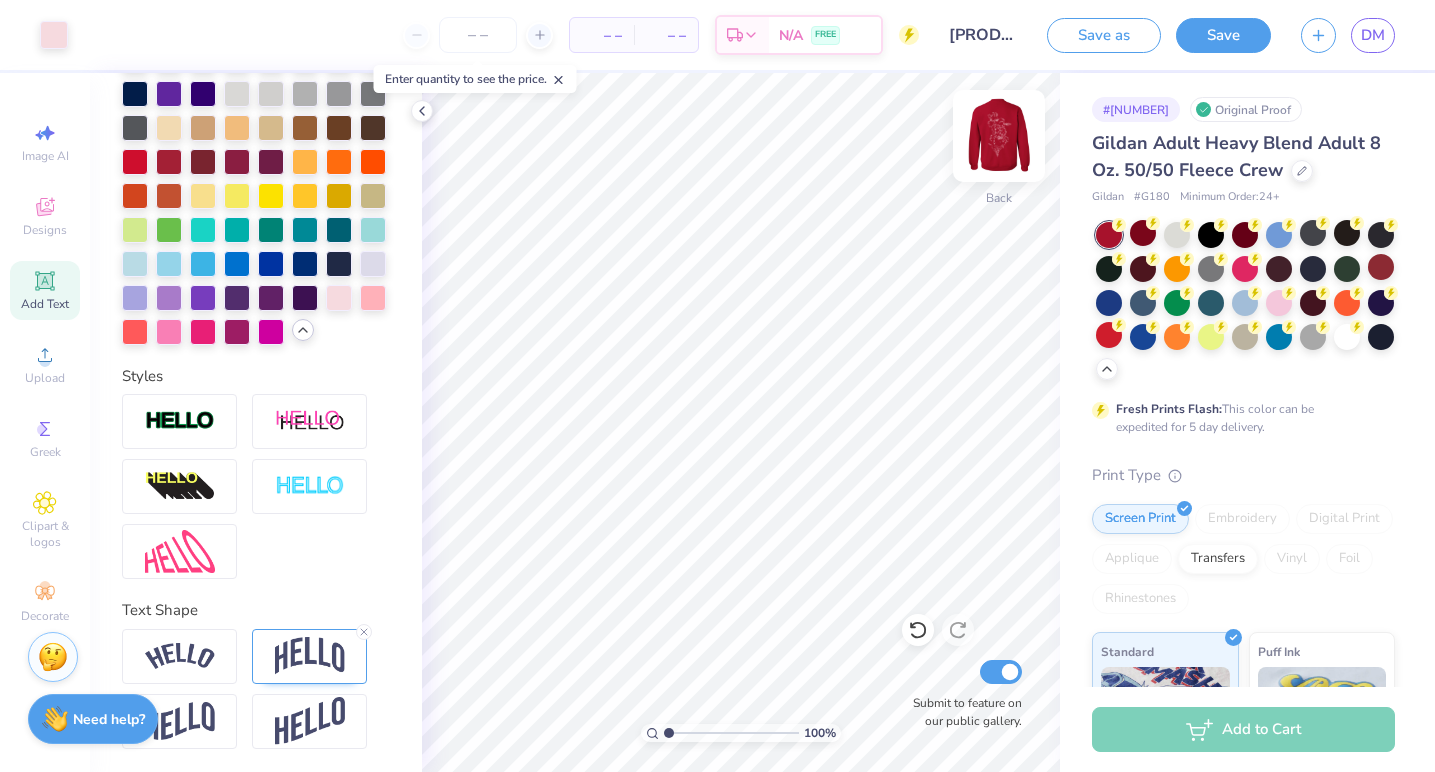 click at bounding box center (999, 136) 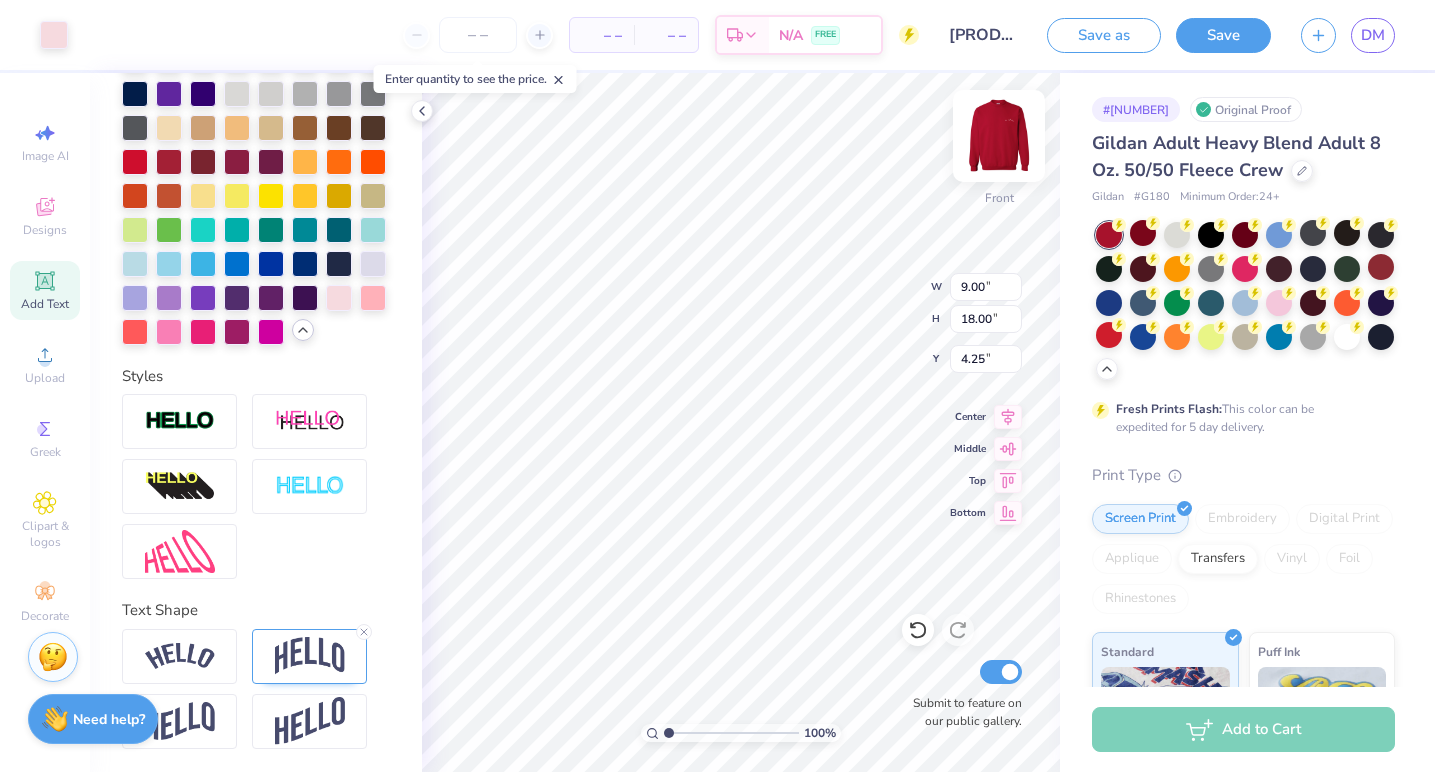 type on "3.15" 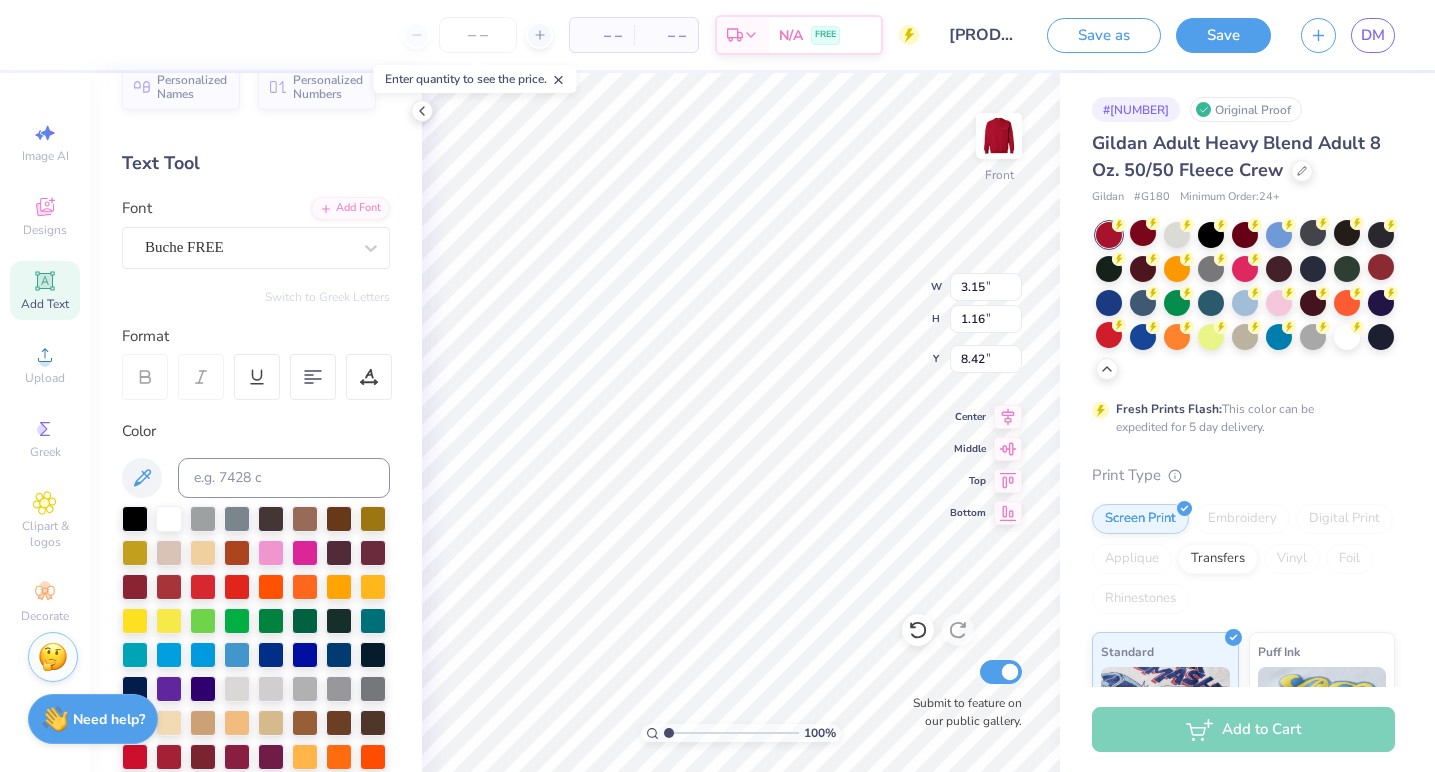 scroll, scrollTop: 0, scrollLeft: 0, axis: both 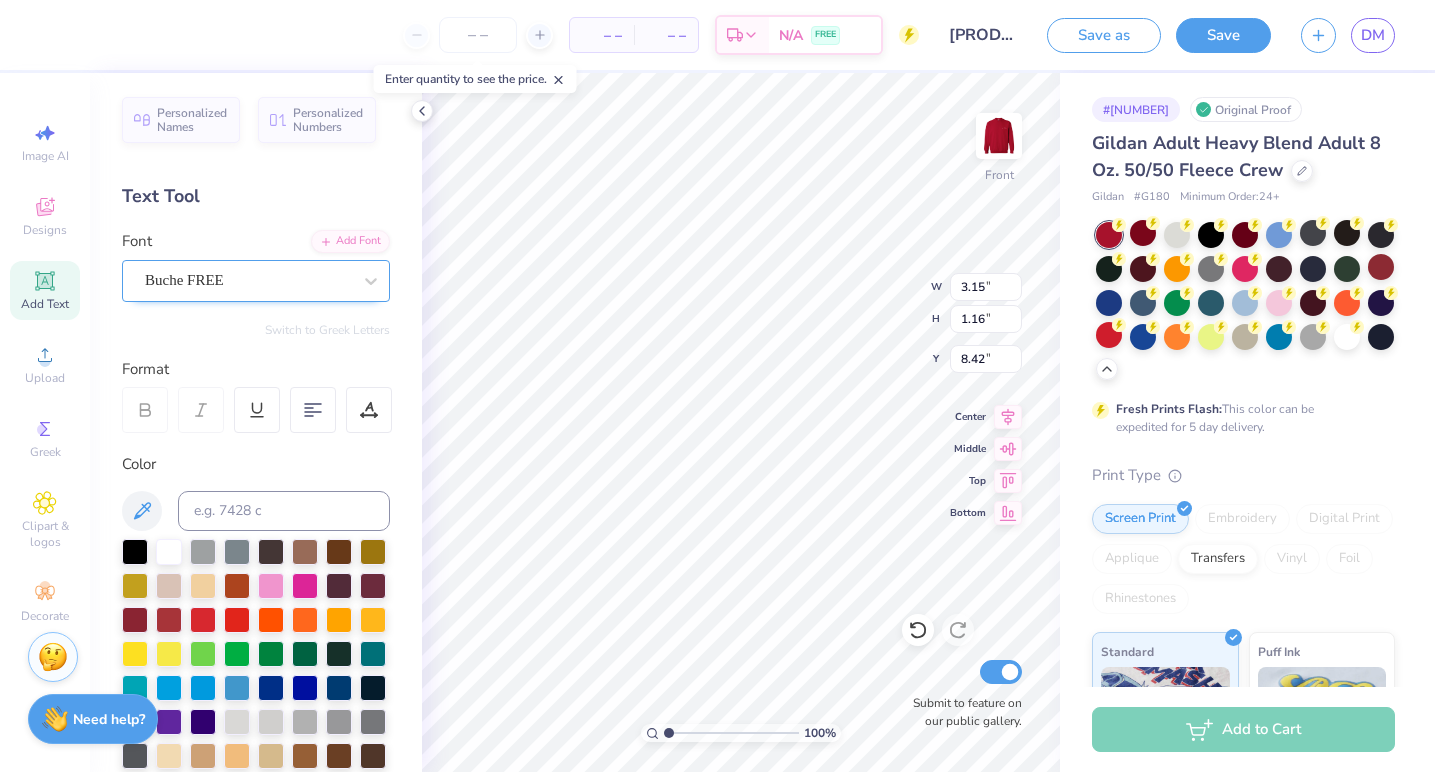 click on "Buche FREE" at bounding box center (248, 280) 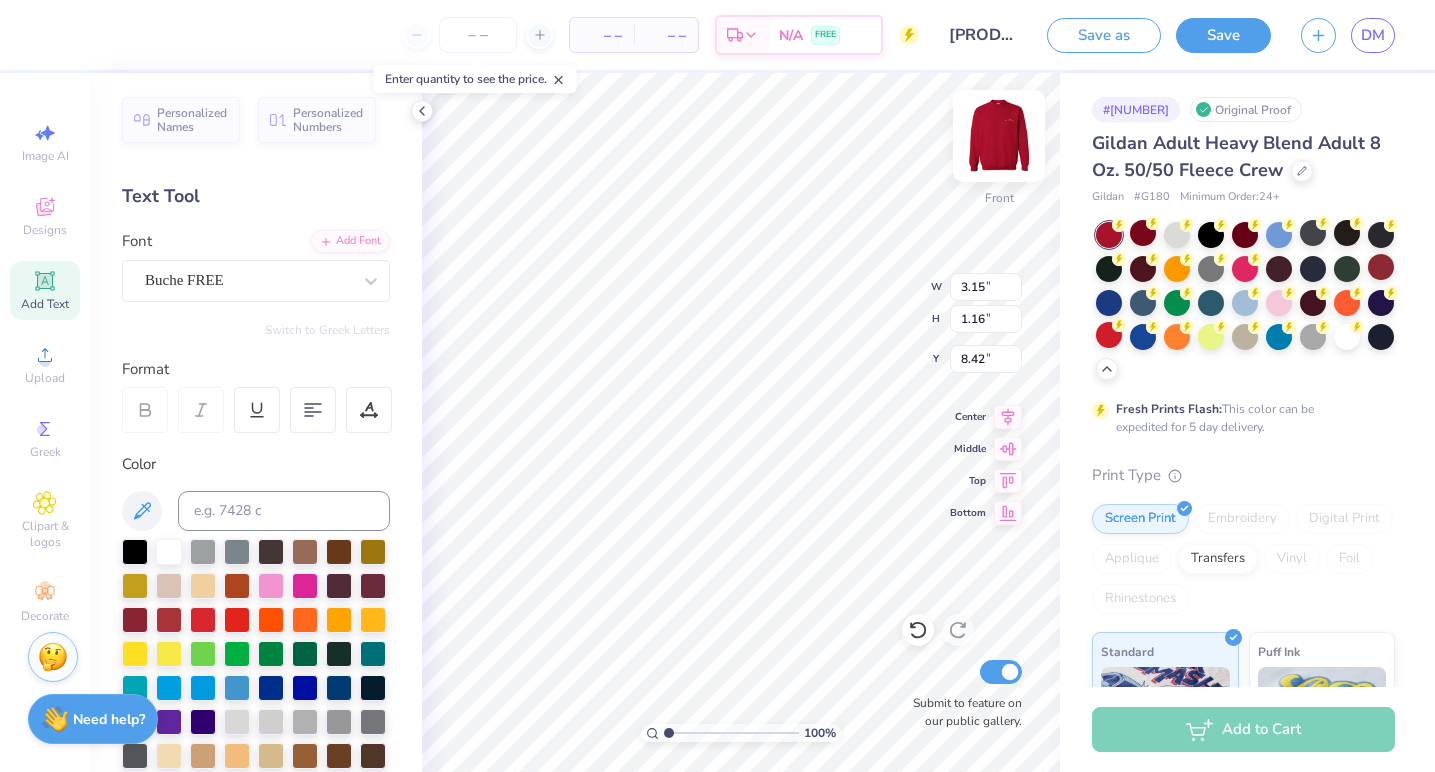 click at bounding box center [999, 136] 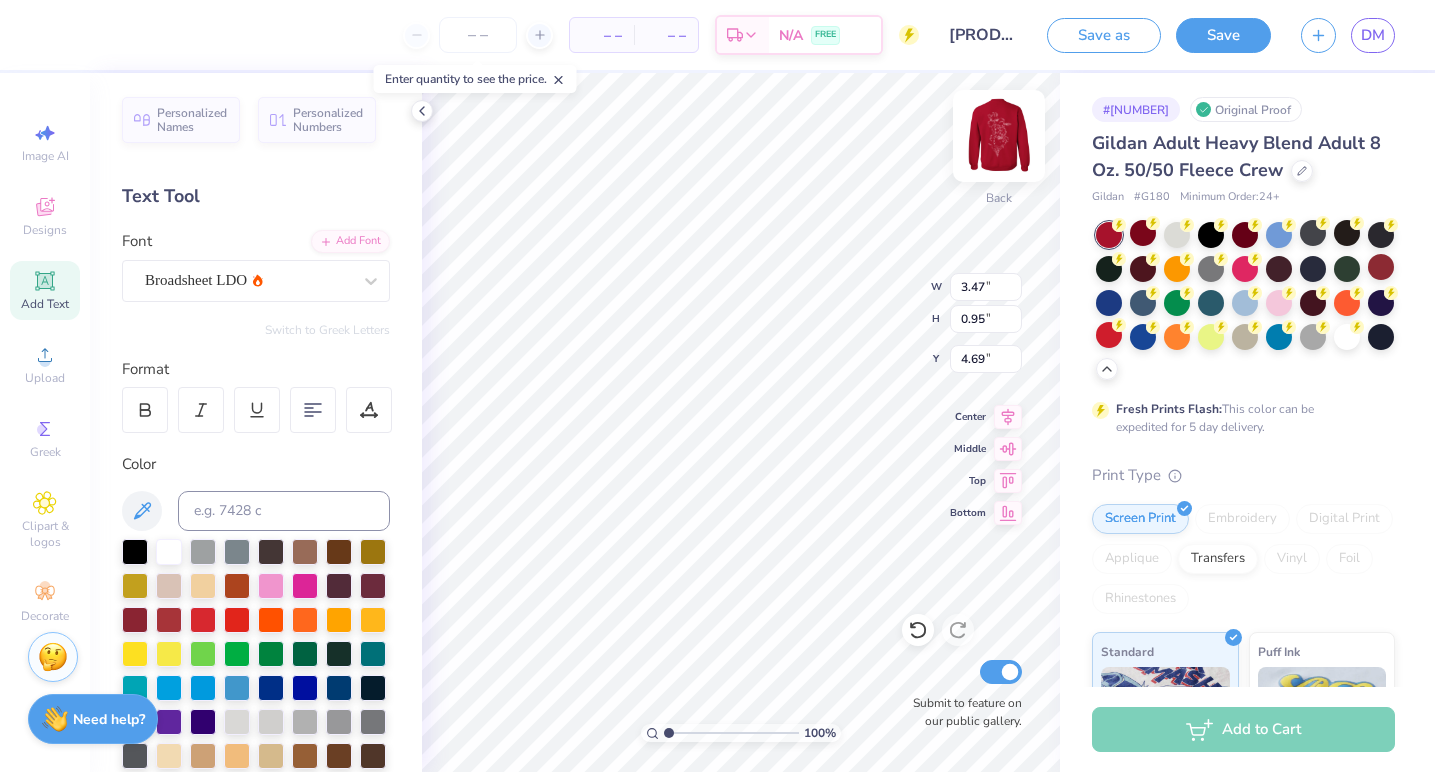 click at bounding box center (999, 136) 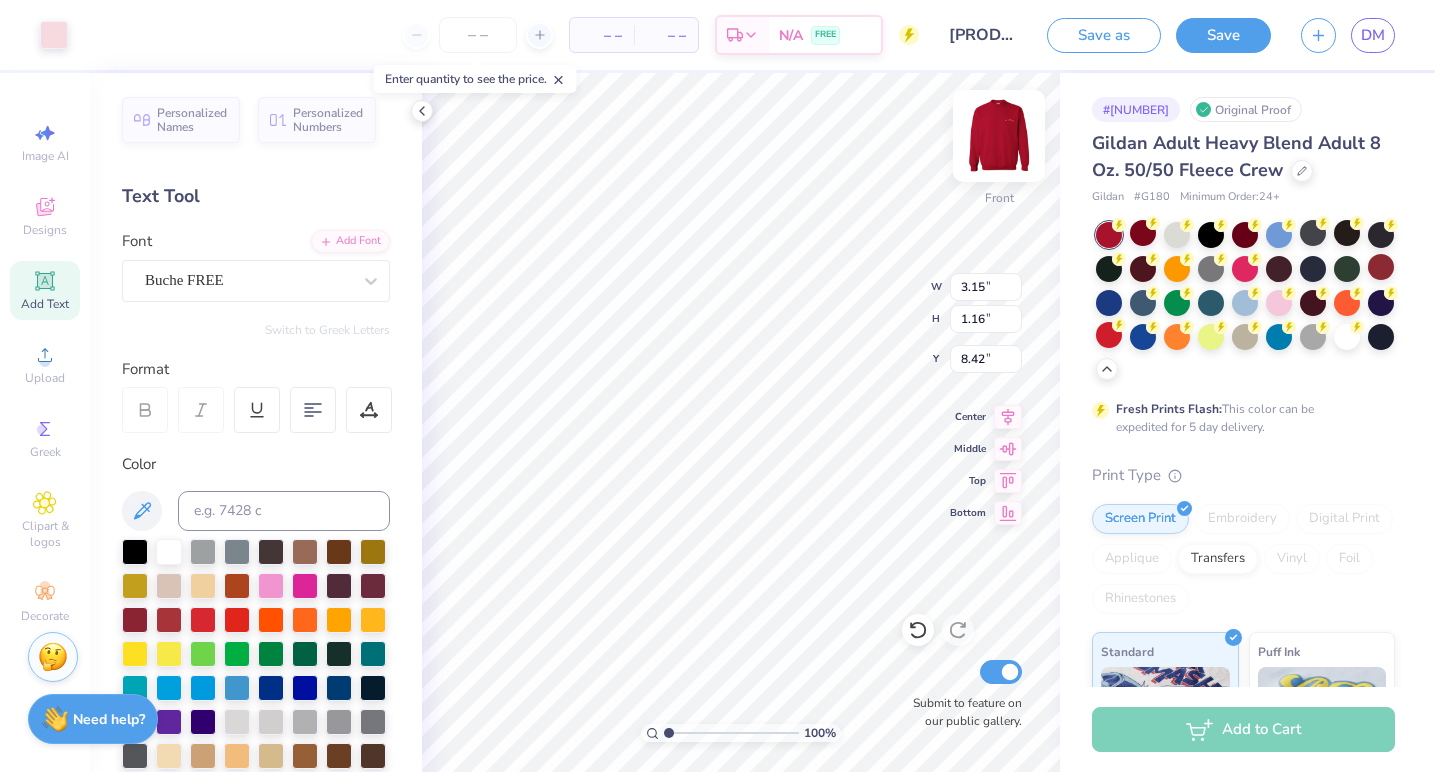 type on "8.32" 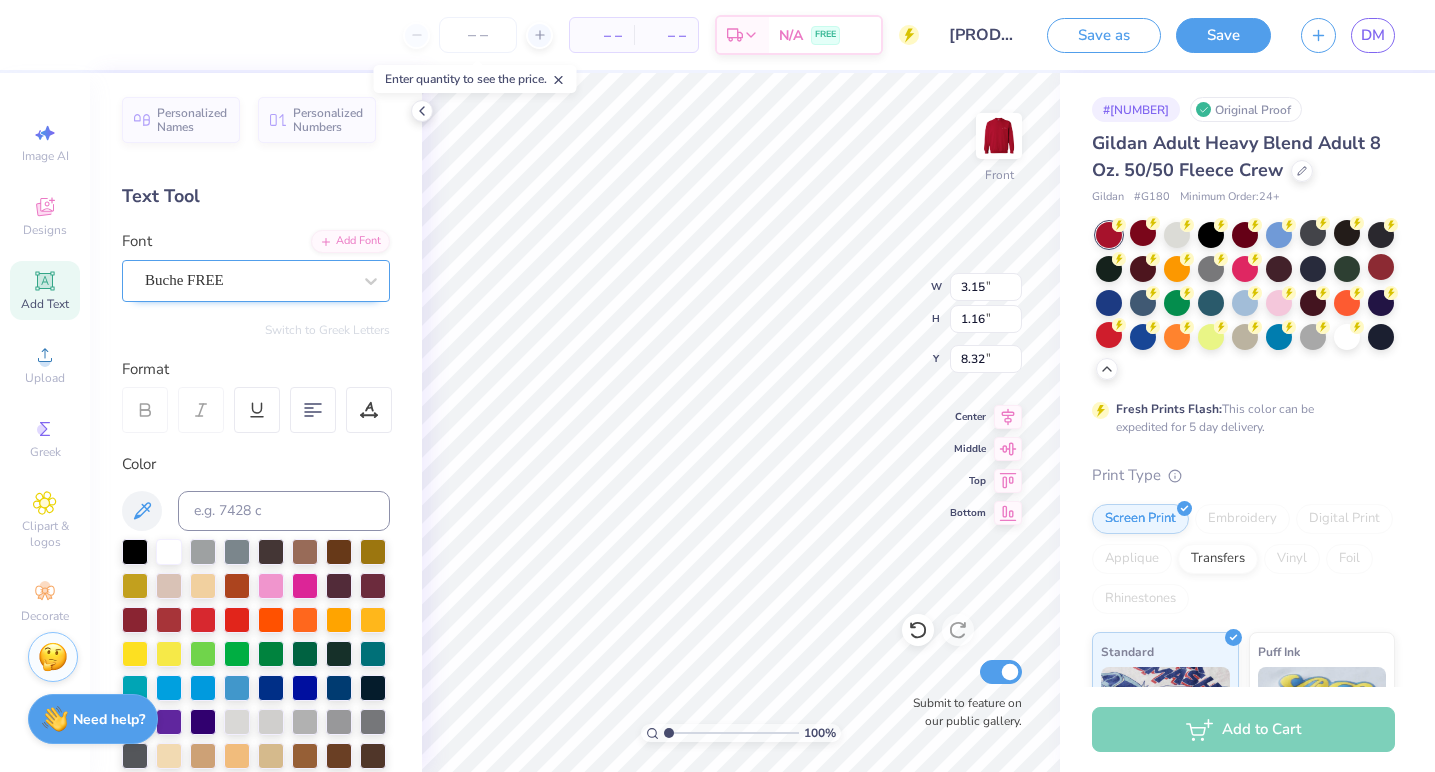 click on "Buche FREE" at bounding box center [248, 280] 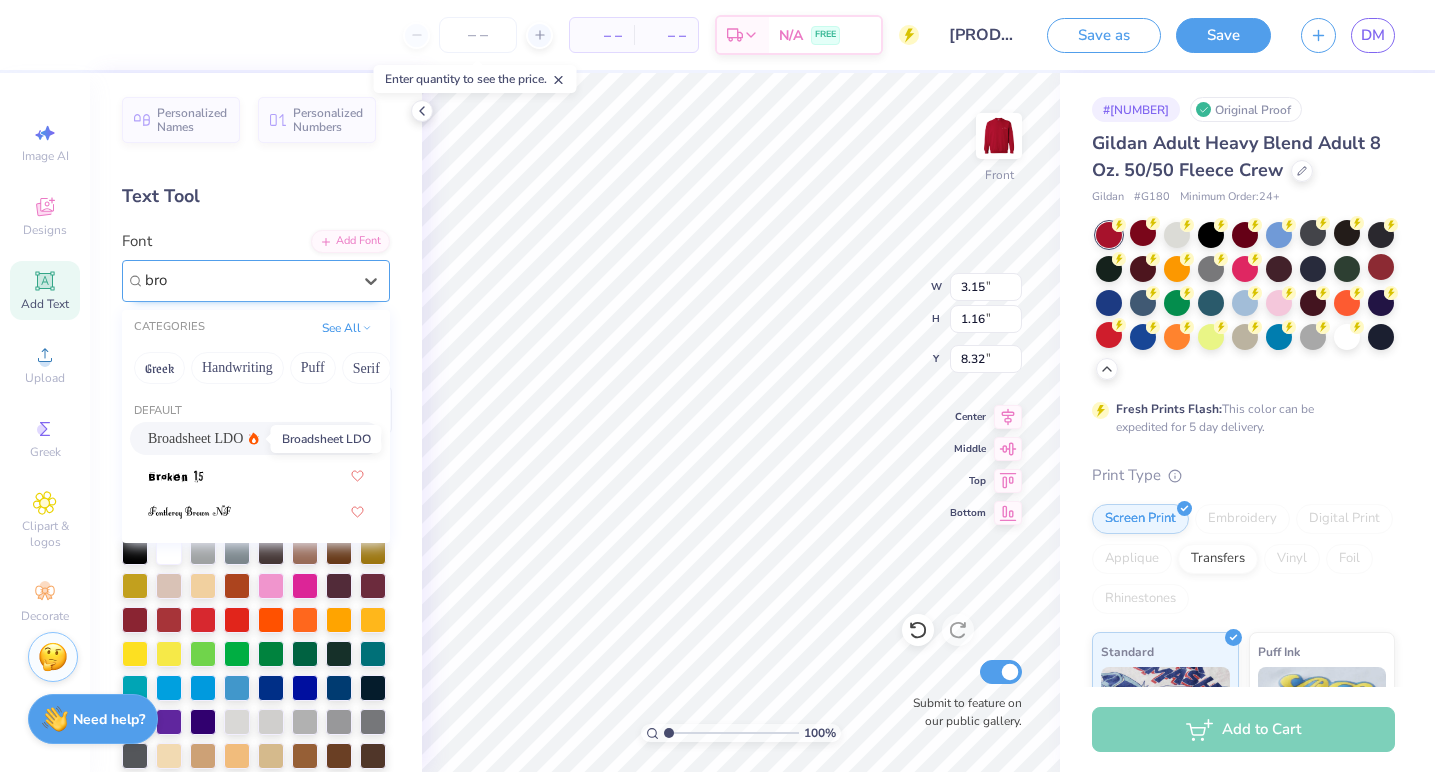click on "Broadsheet LDO" at bounding box center (195, 438) 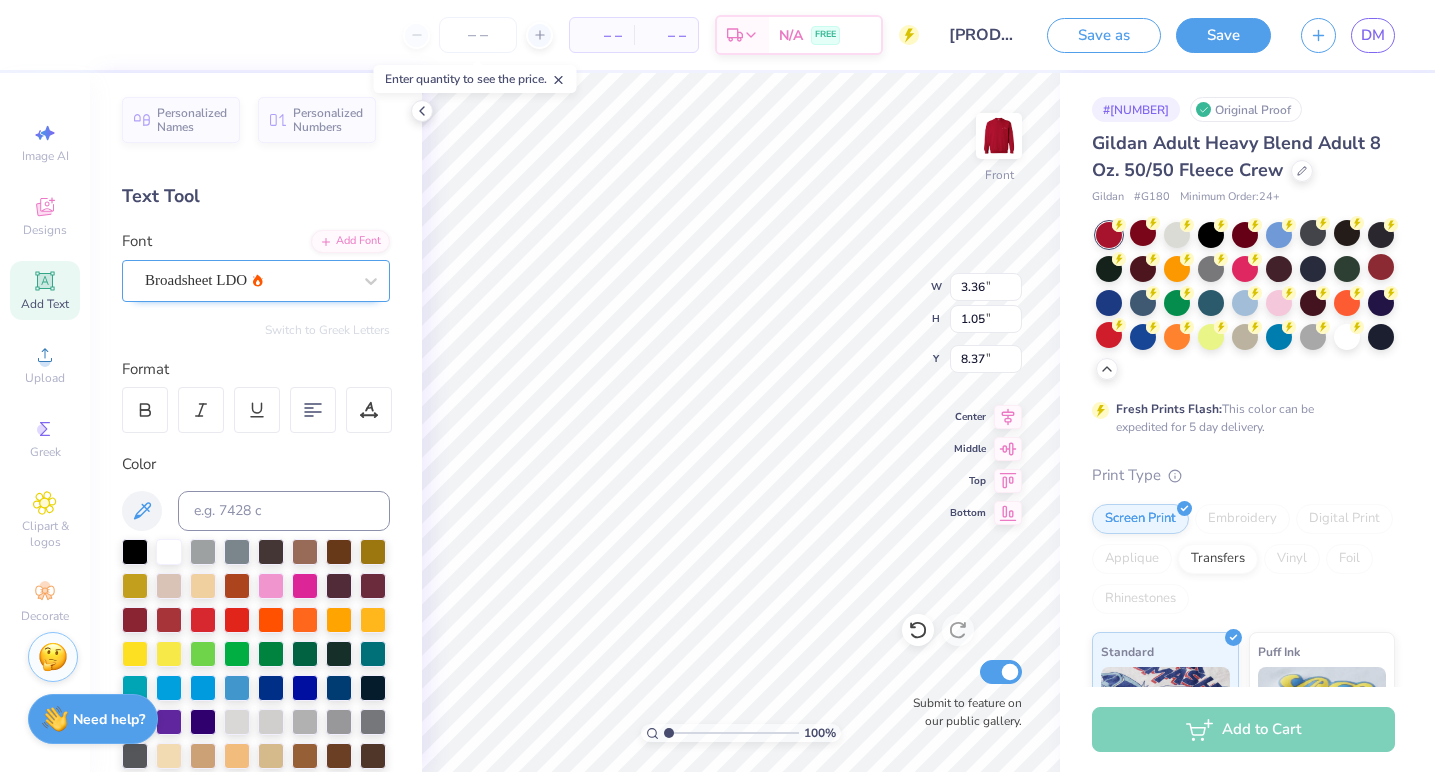 click on "Broadsheet LDO" at bounding box center [248, 280] 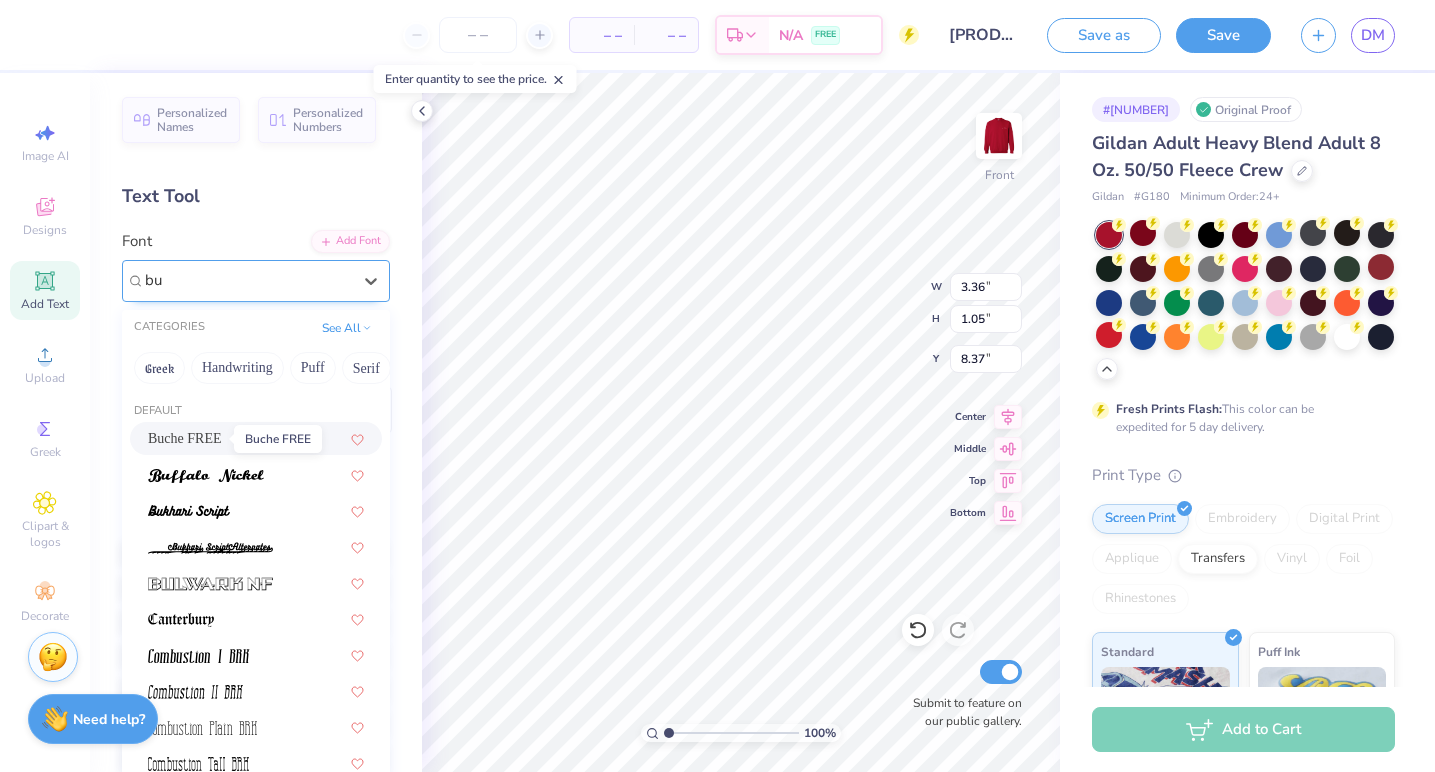 click on "Buche FREE" at bounding box center [185, 438] 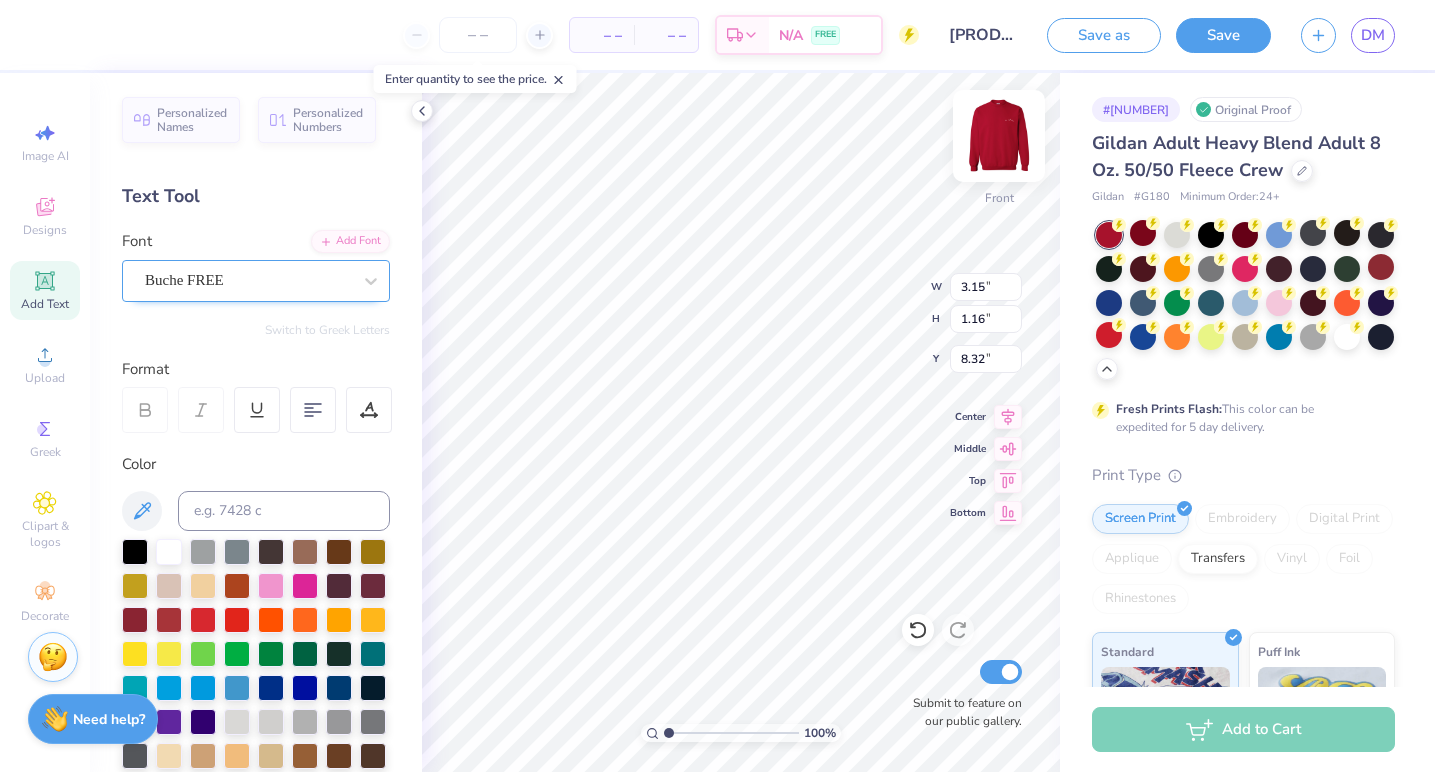 type on "2.63" 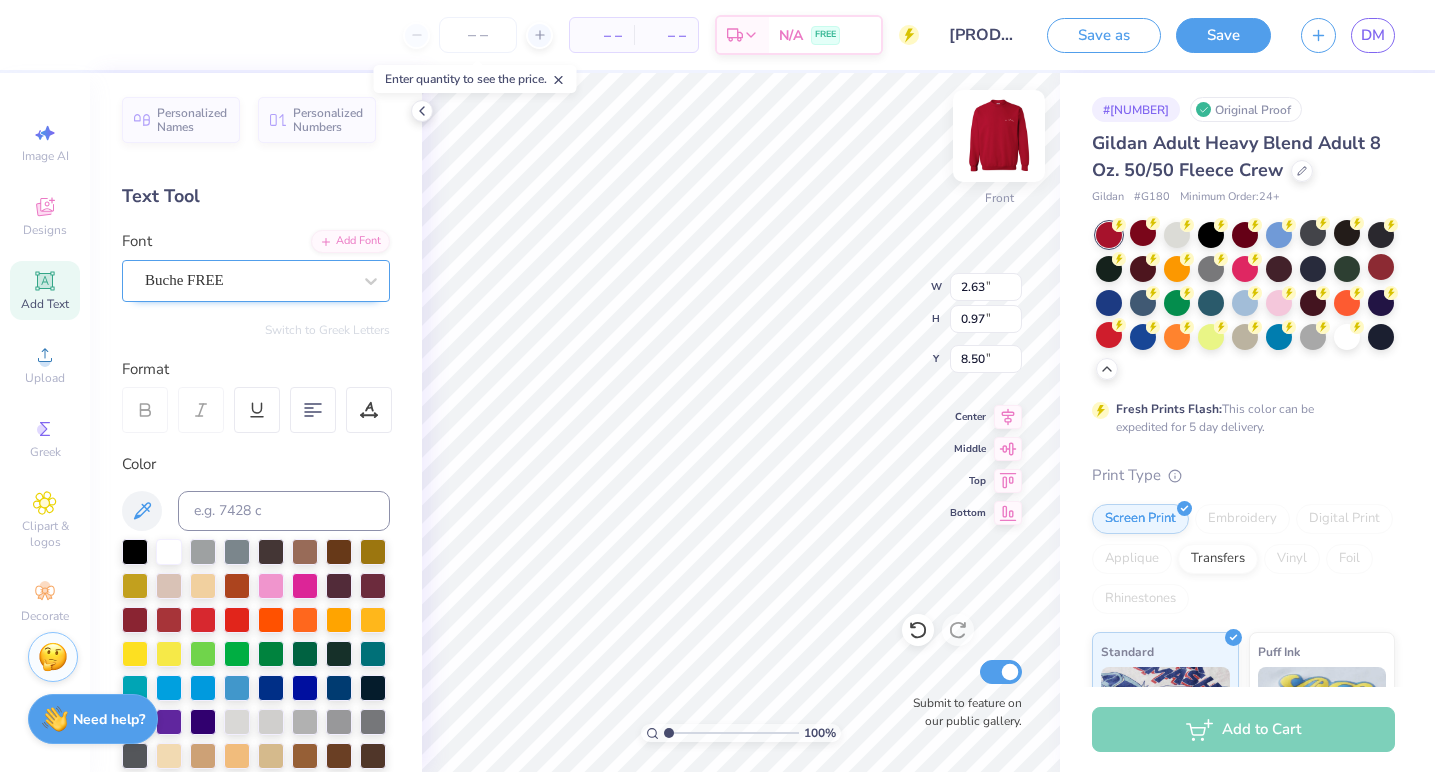 type on "8.37" 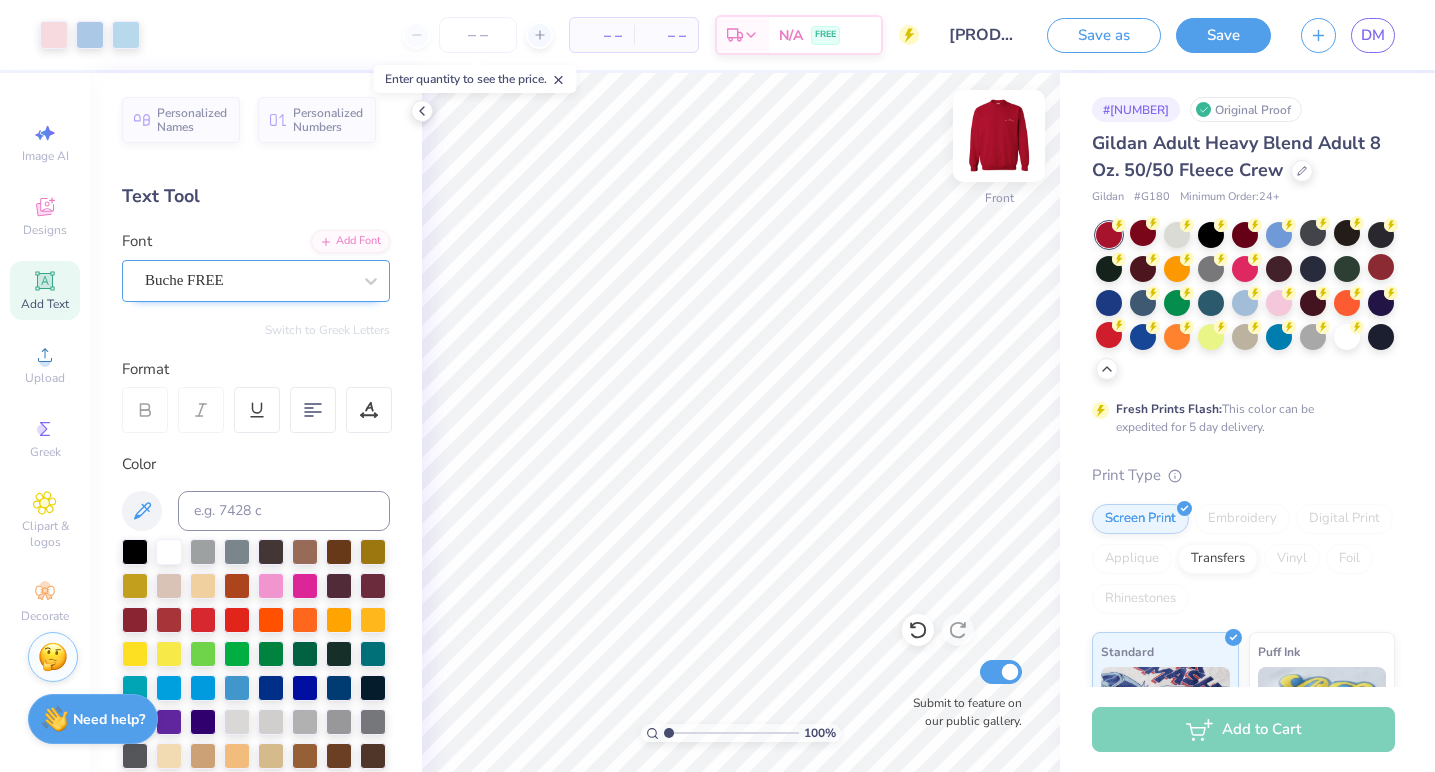click at bounding box center (999, 136) 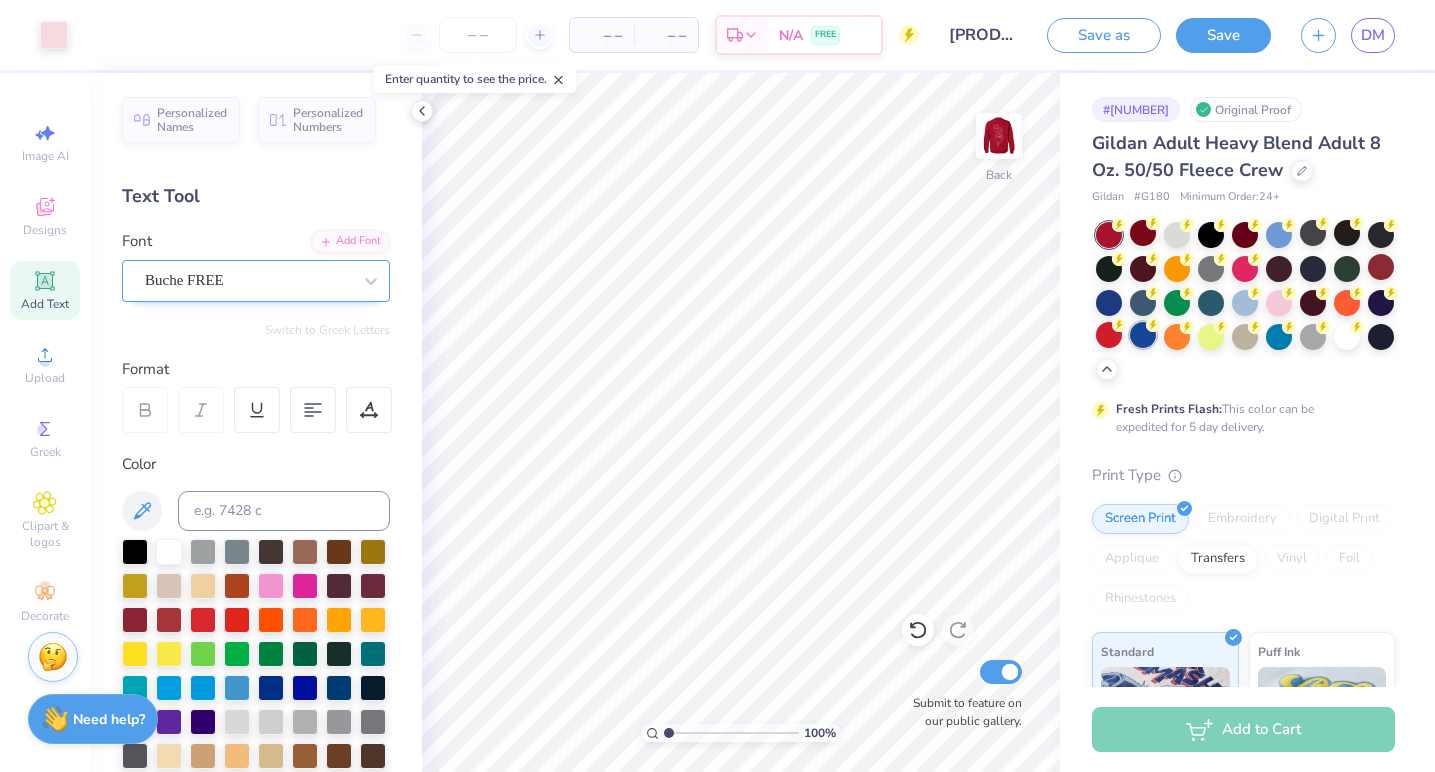 click at bounding box center [1143, 335] 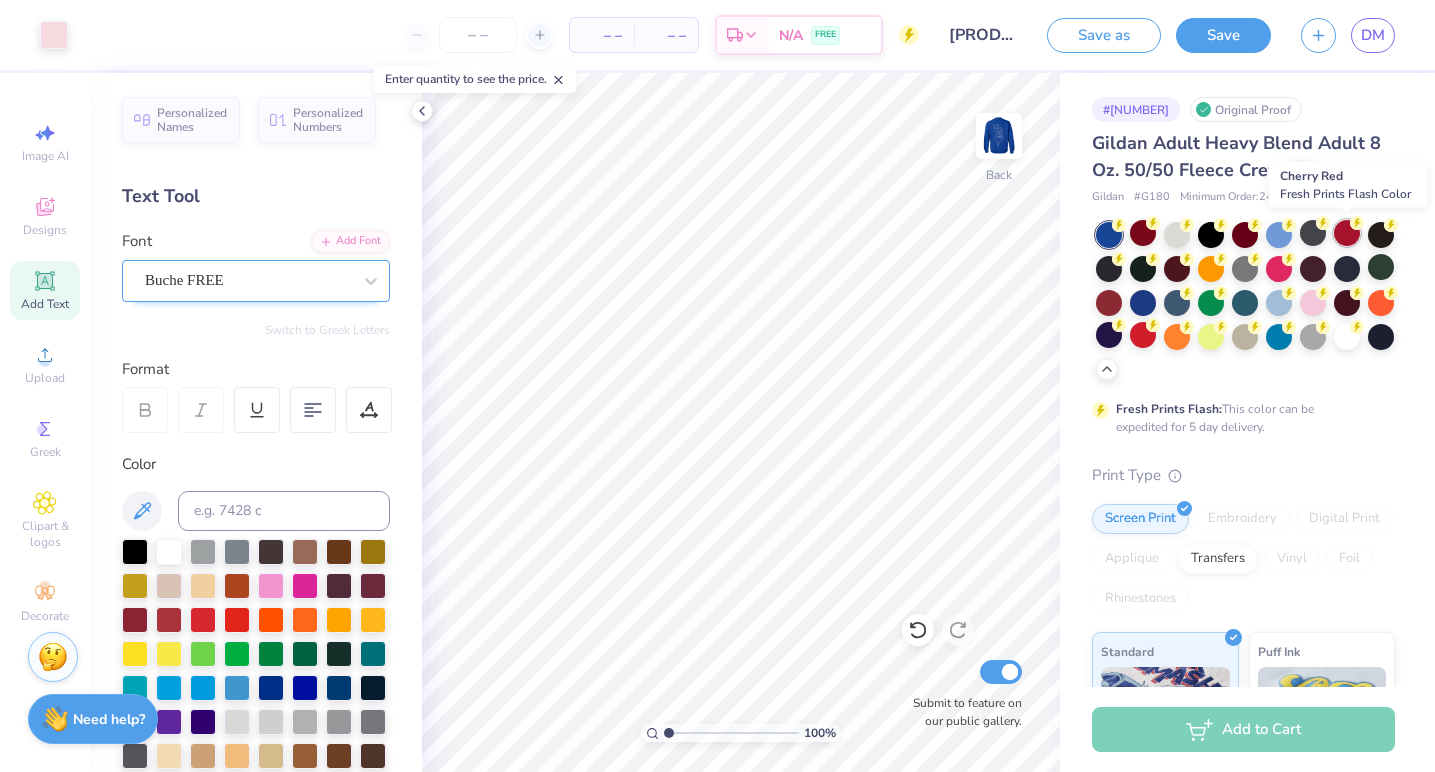 click at bounding box center [1347, 233] 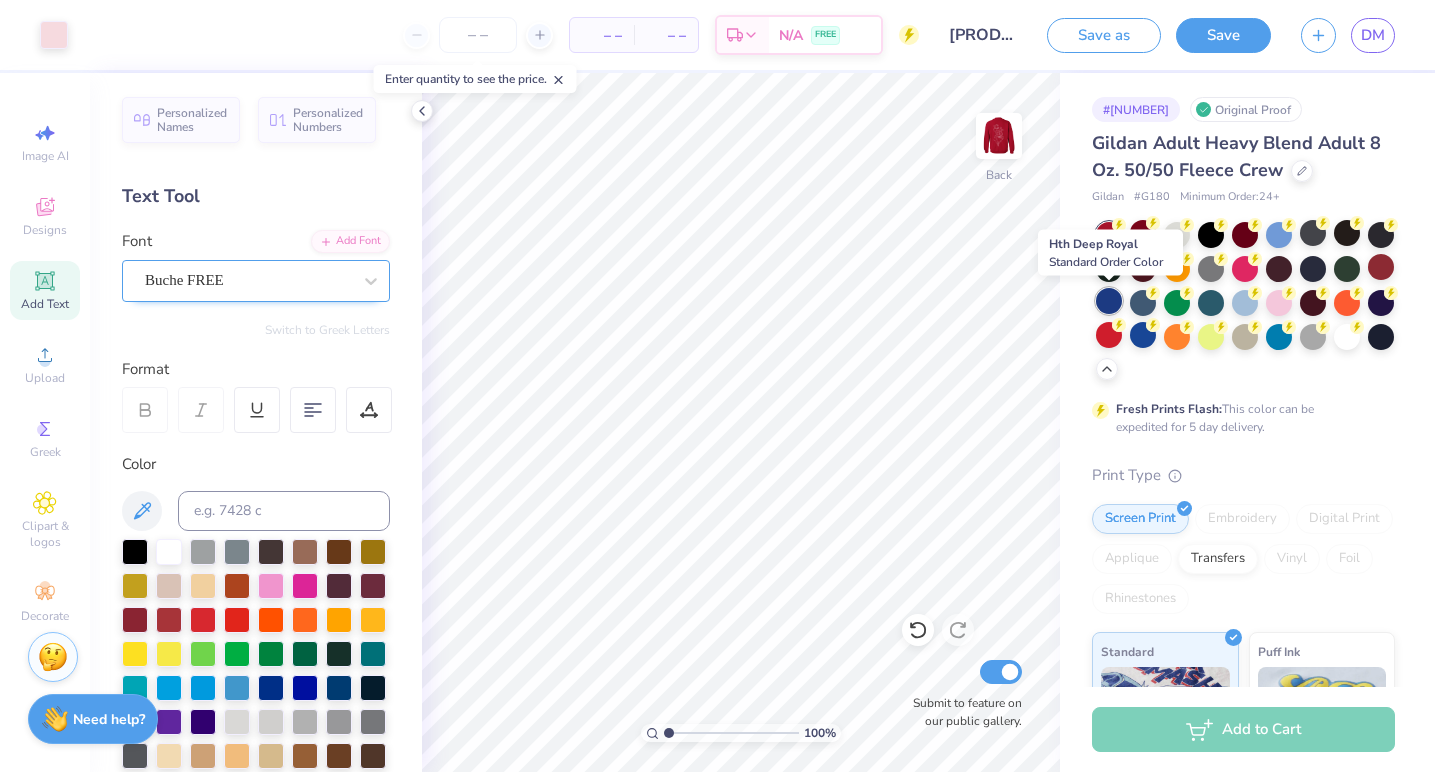 click at bounding box center (1109, 301) 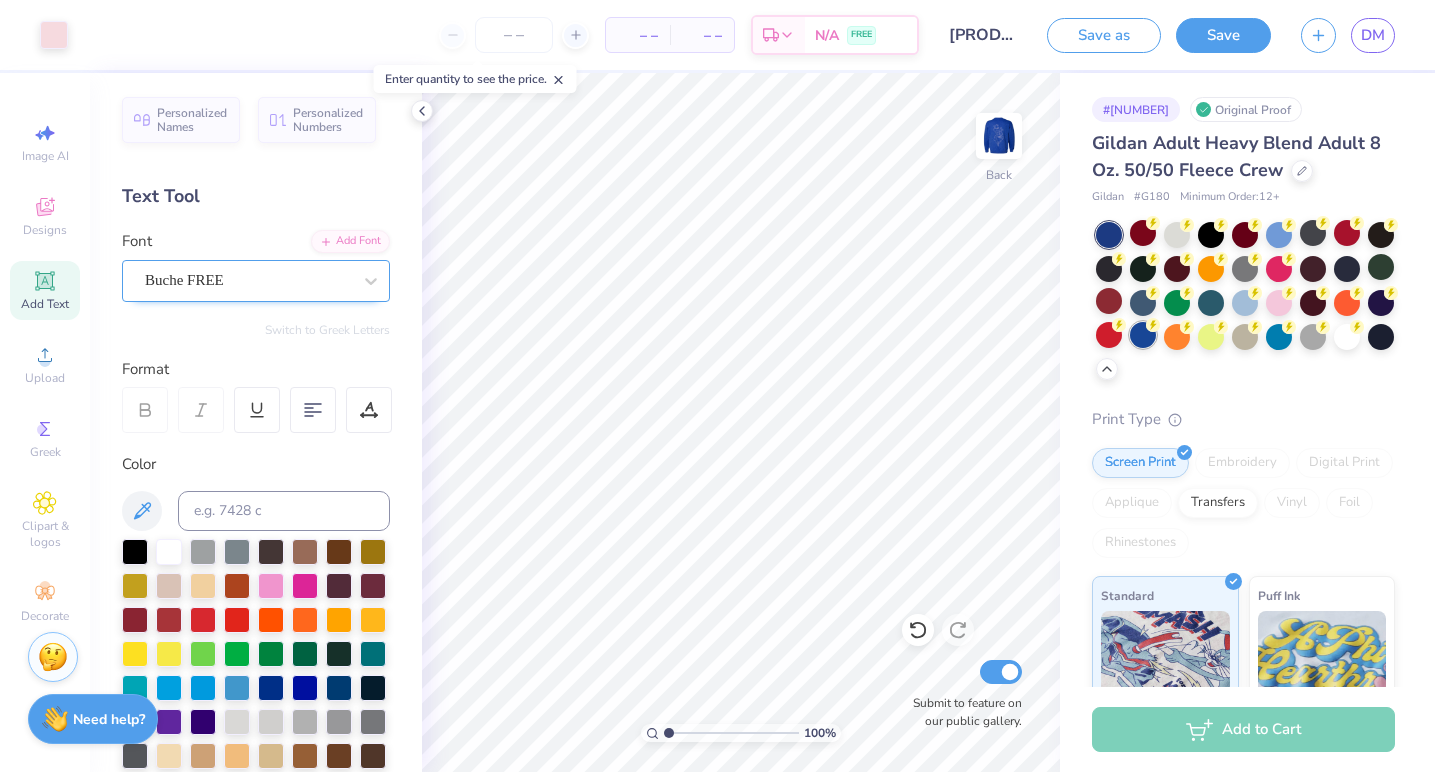 click at bounding box center (1143, 335) 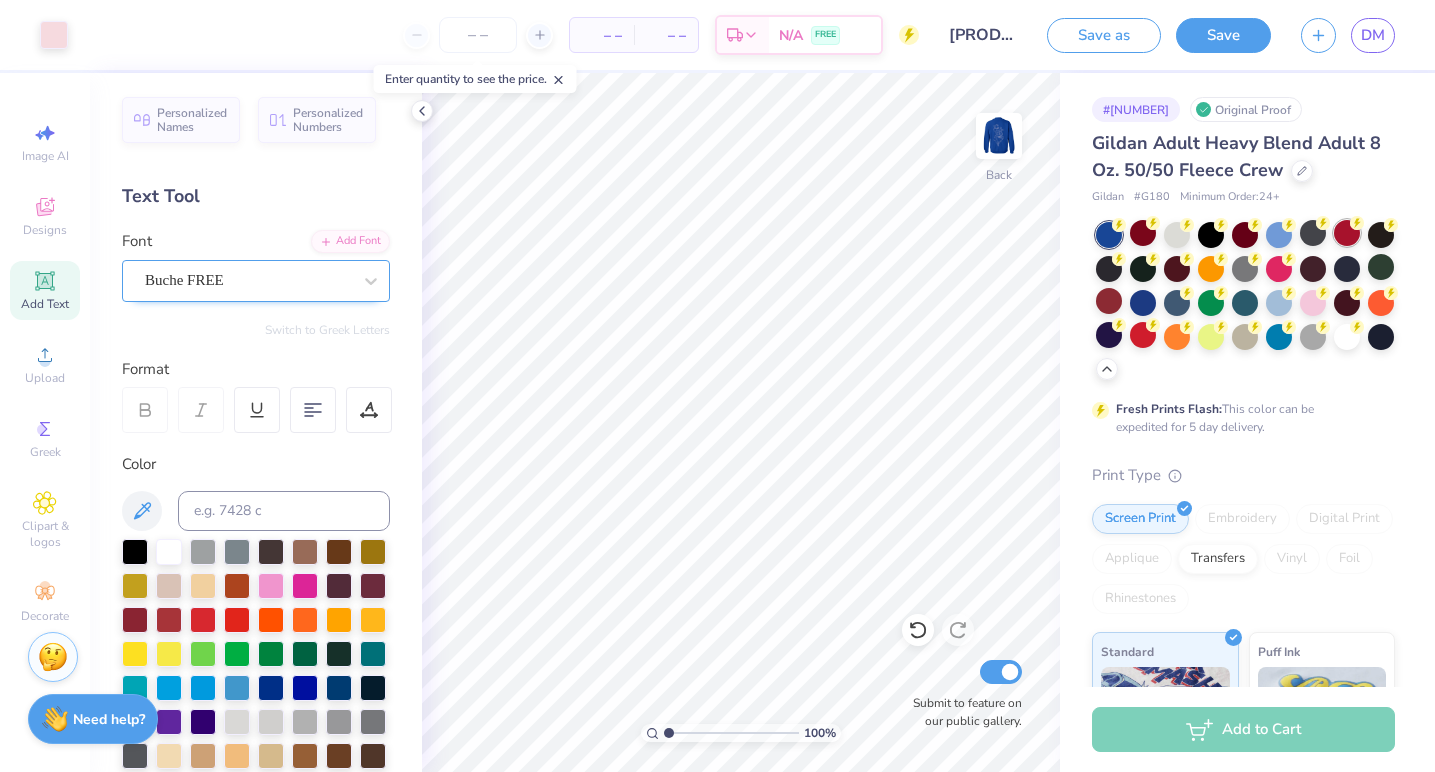 click at bounding box center [1347, 233] 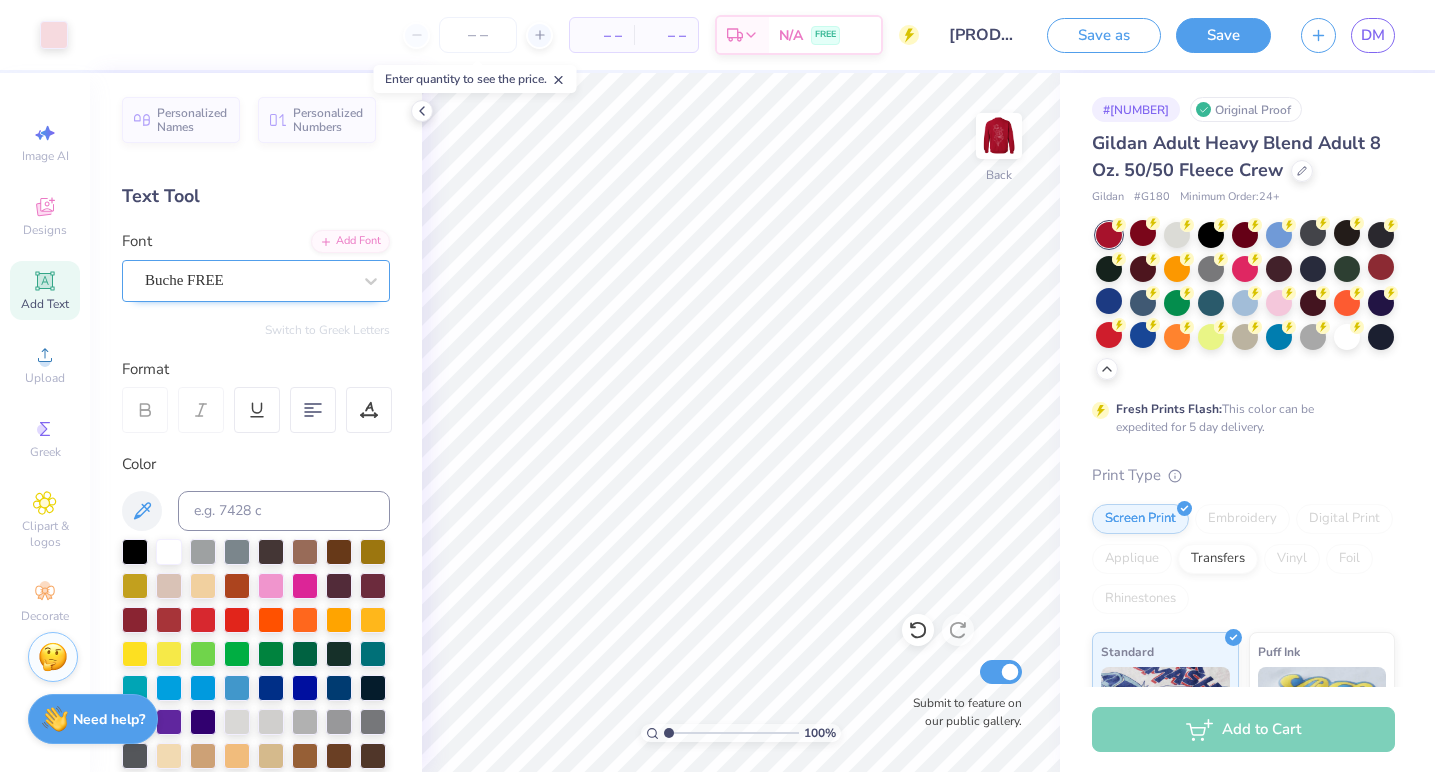 click at bounding box center (1143, 335) 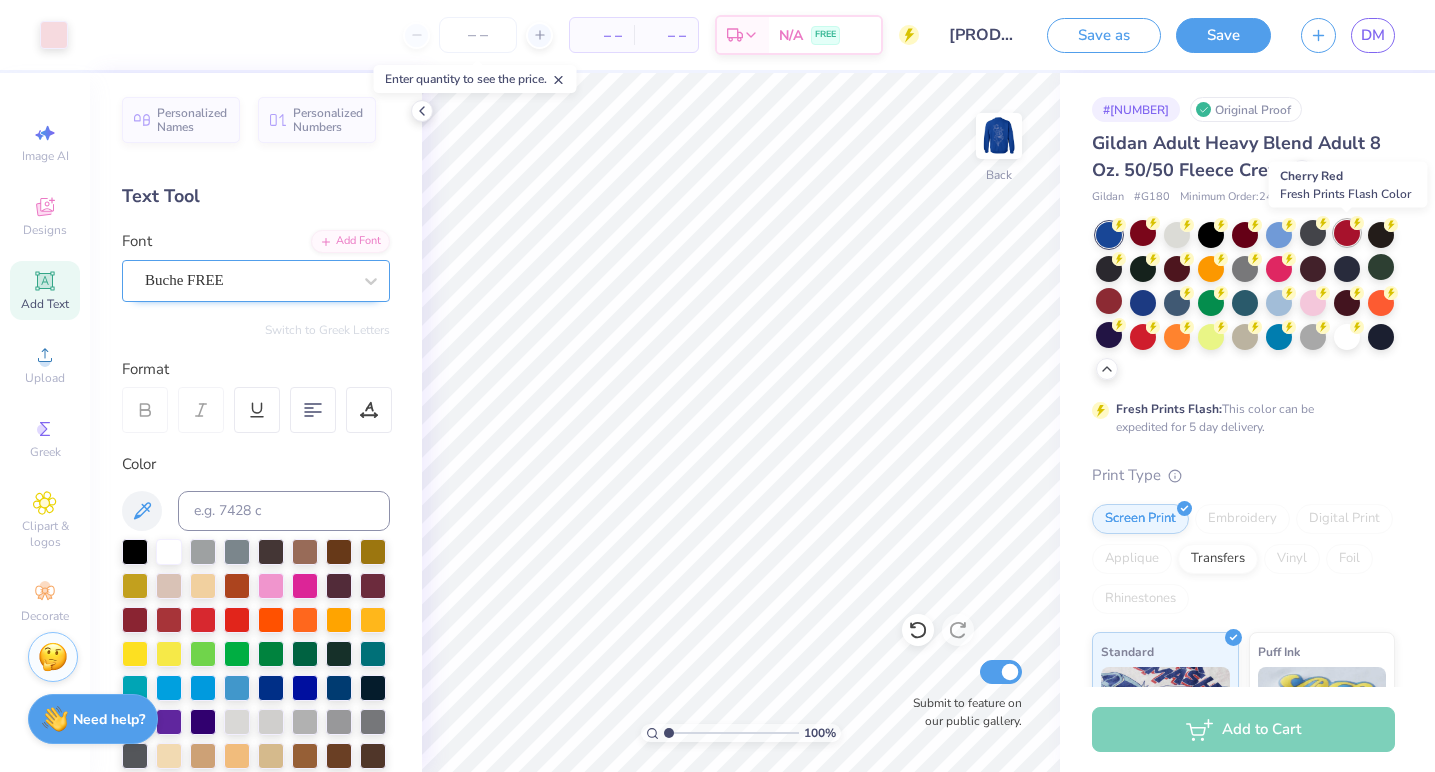 click at bounding box center [1347, 233] 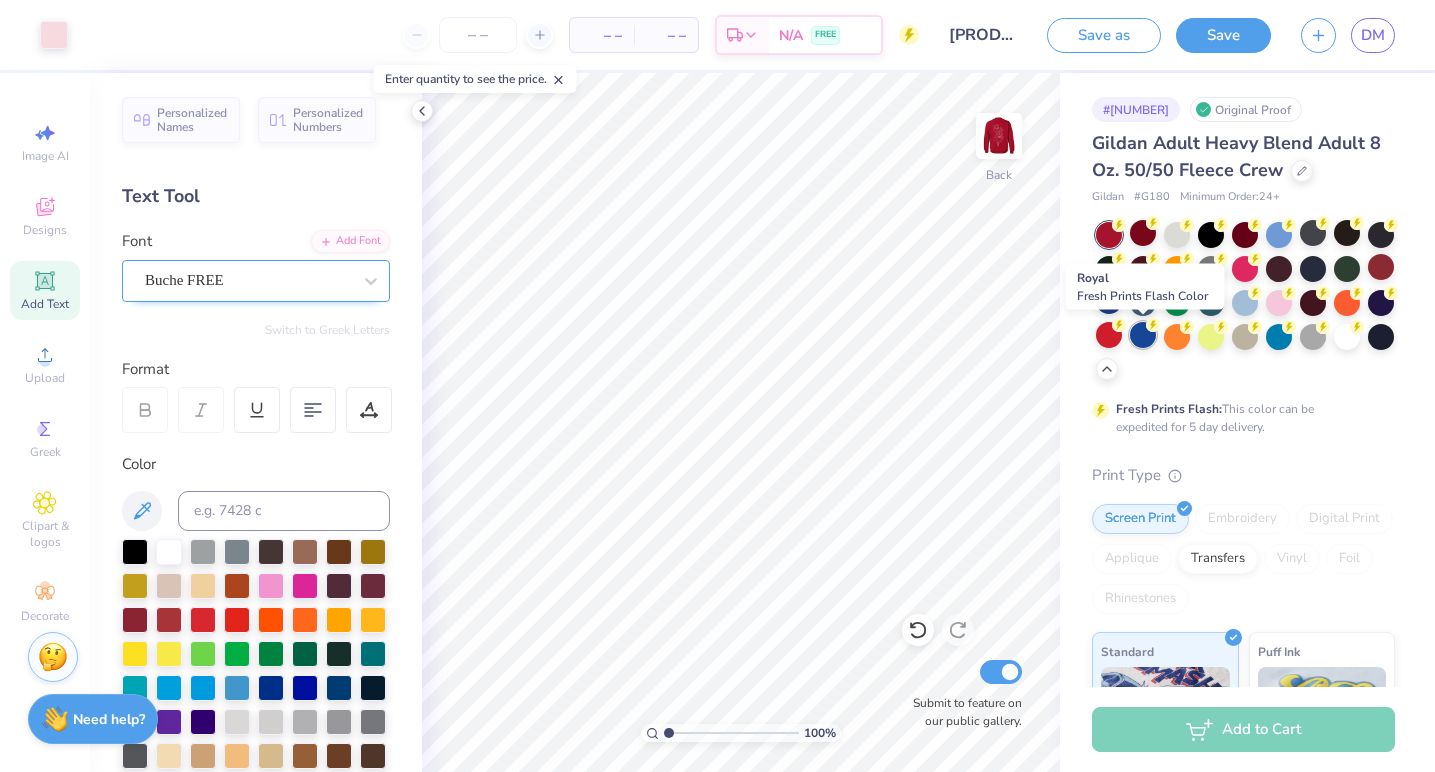 click at bounding box center [1143, 335] 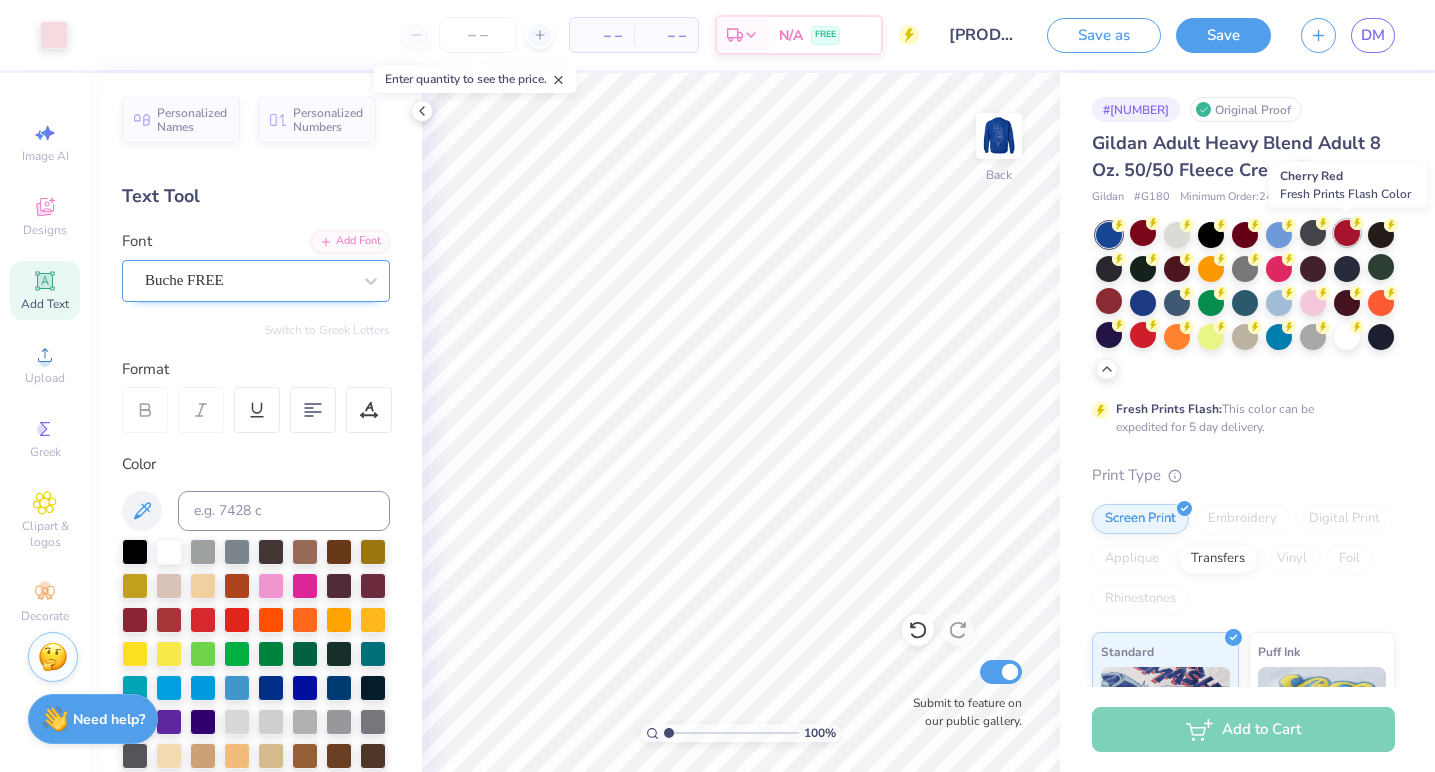 click at bounding box center (1347, 233) 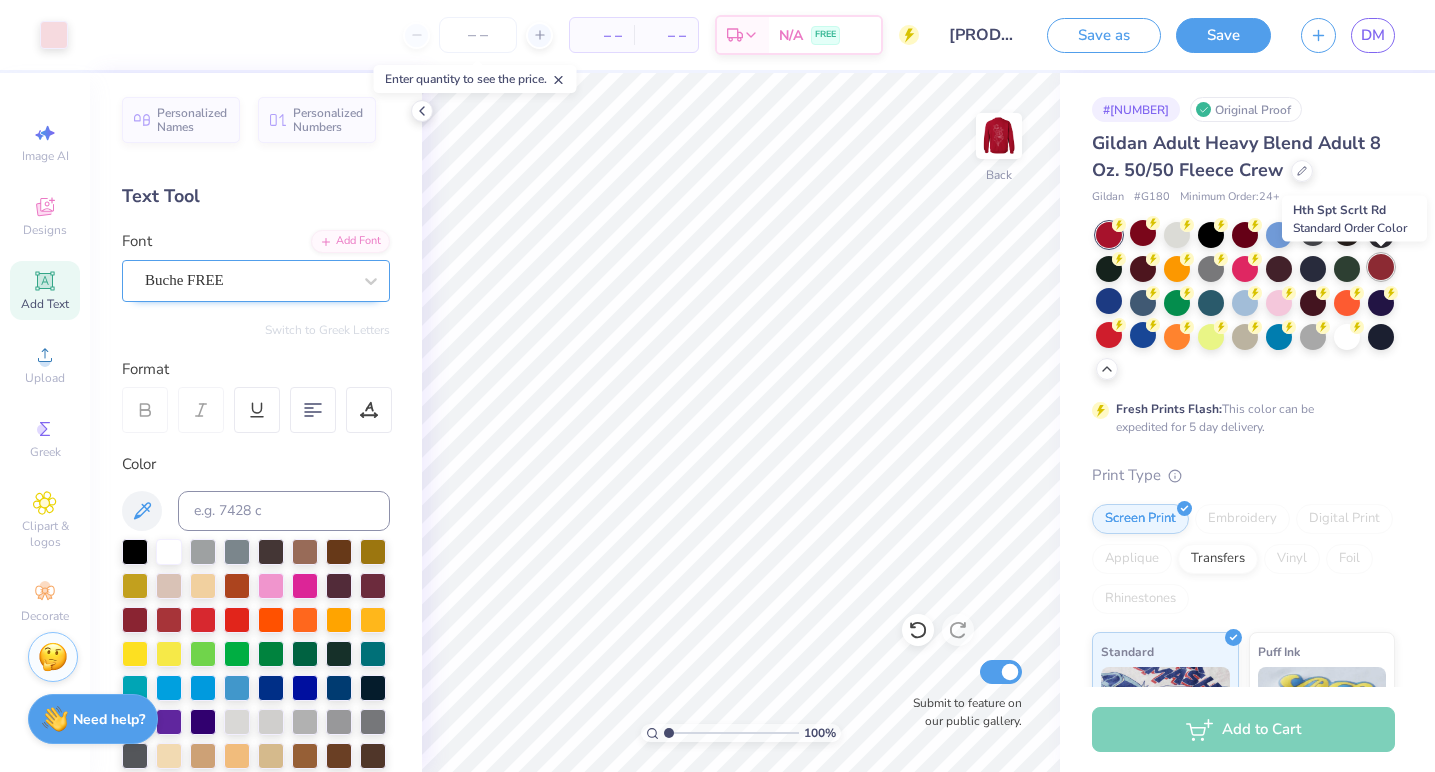 click at bounding box center (1381, 267) 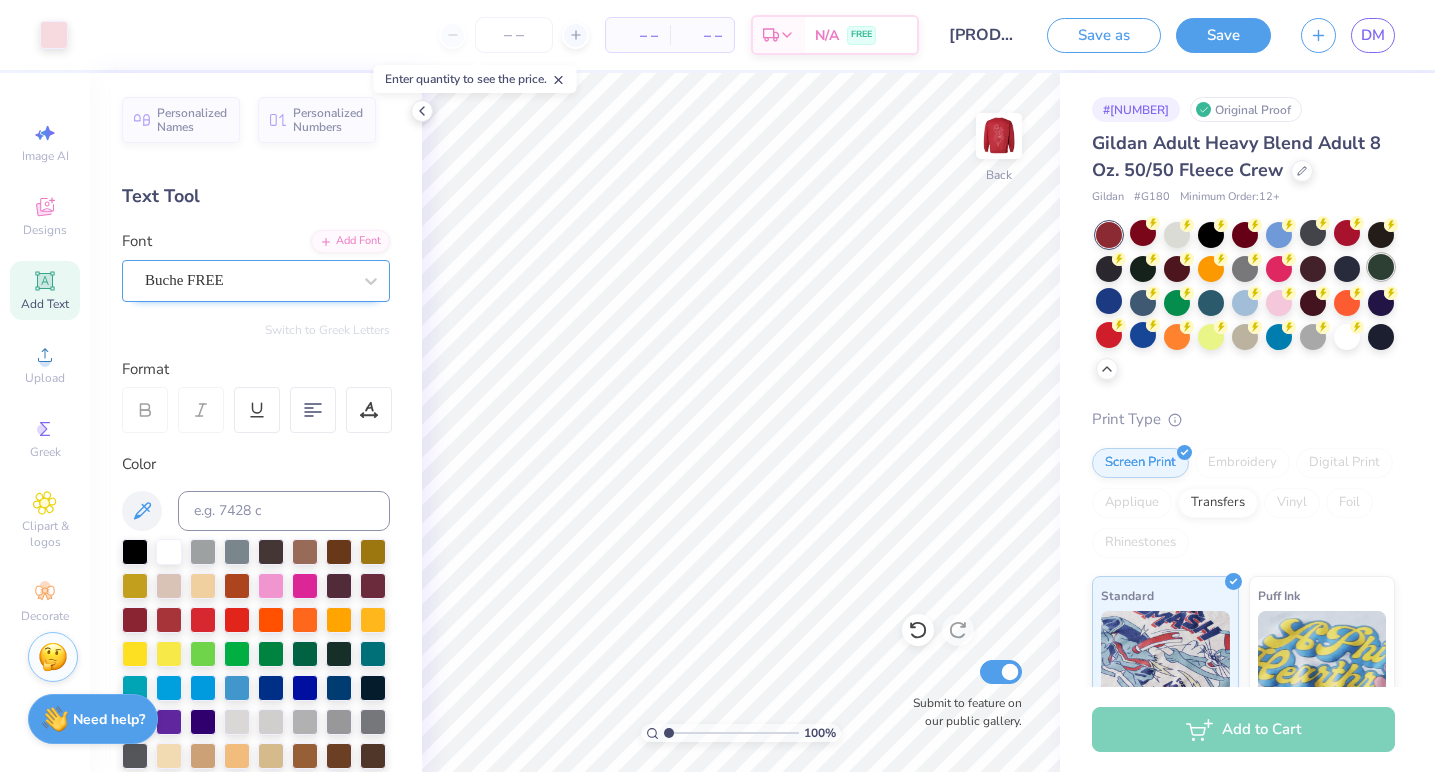 click at bounding box center [1381, 267] 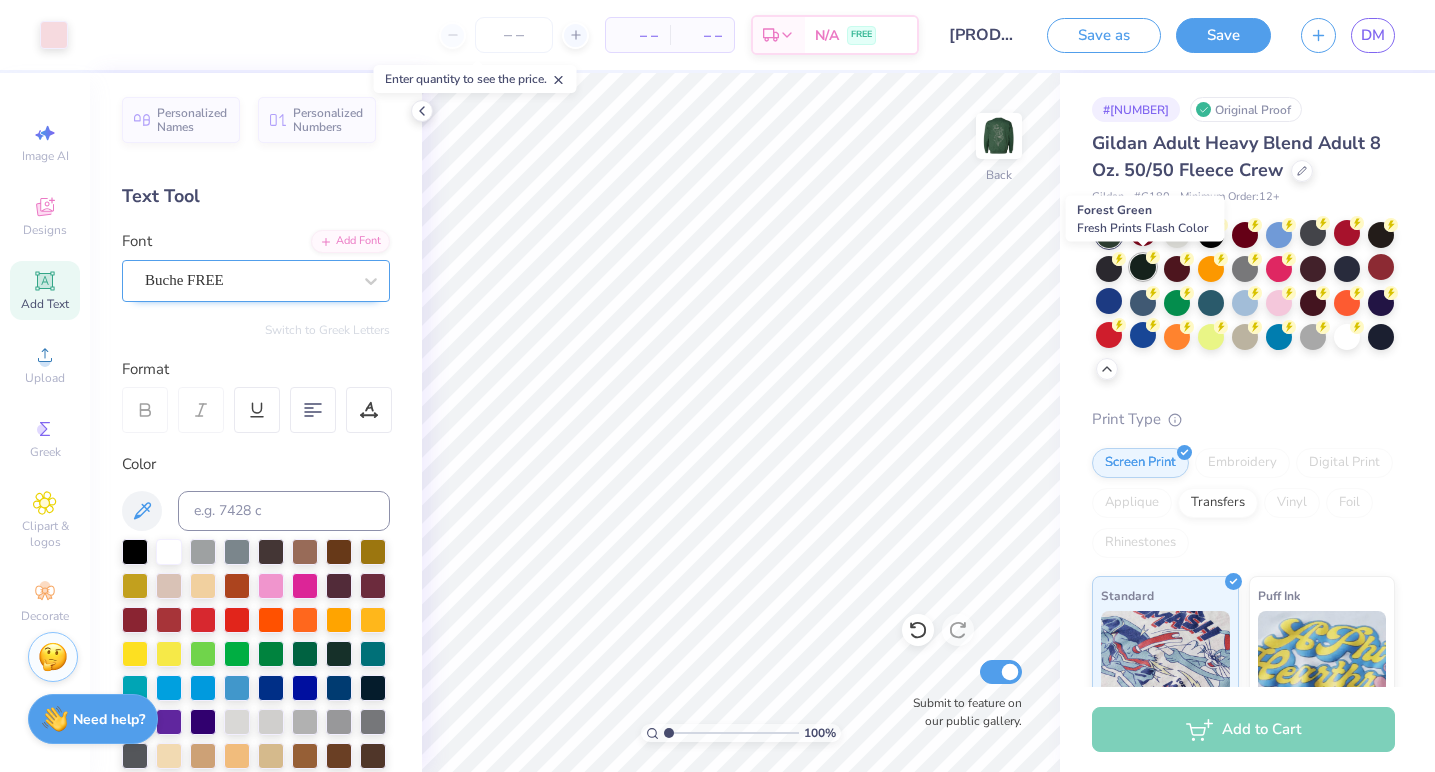click at bounding box center (1143, 267) 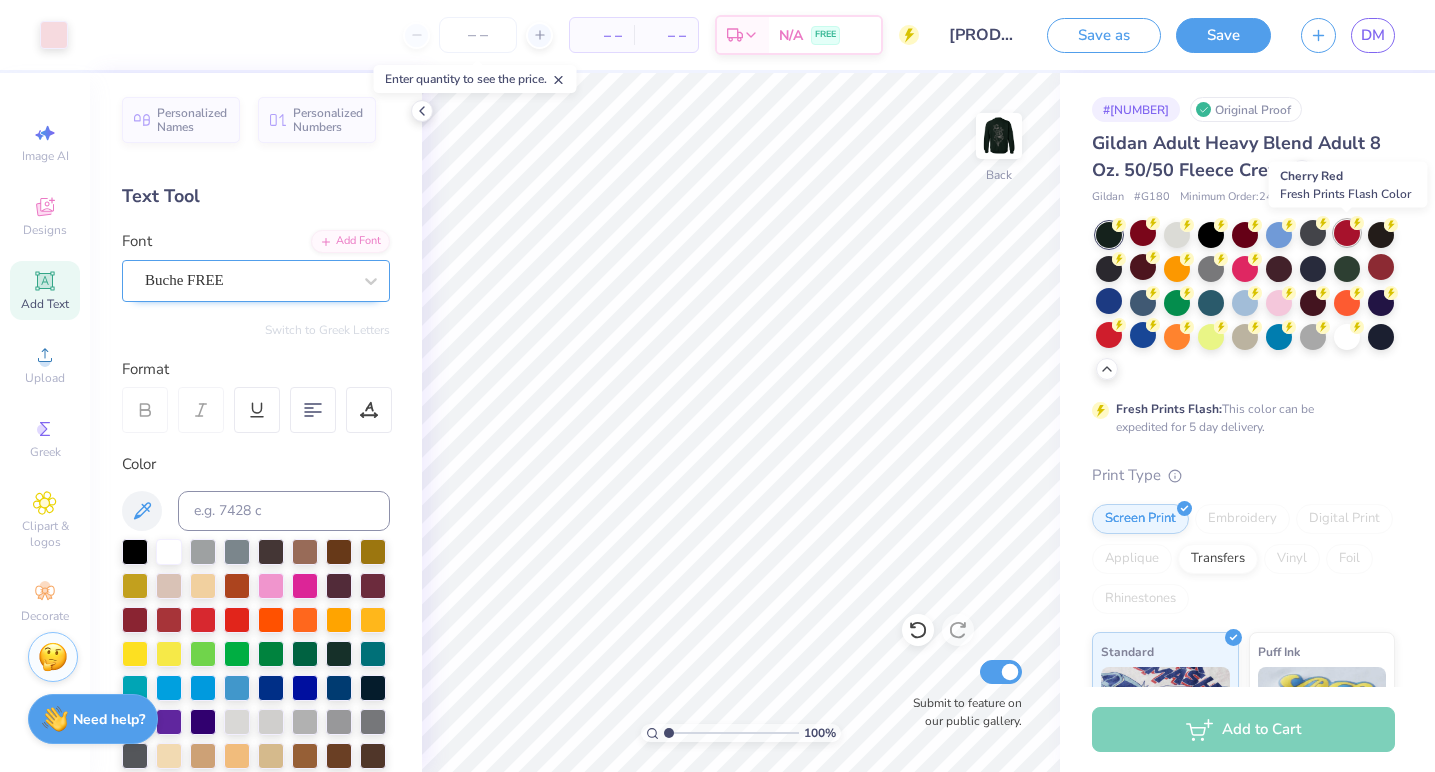 click at bounding box center [1347, 233] 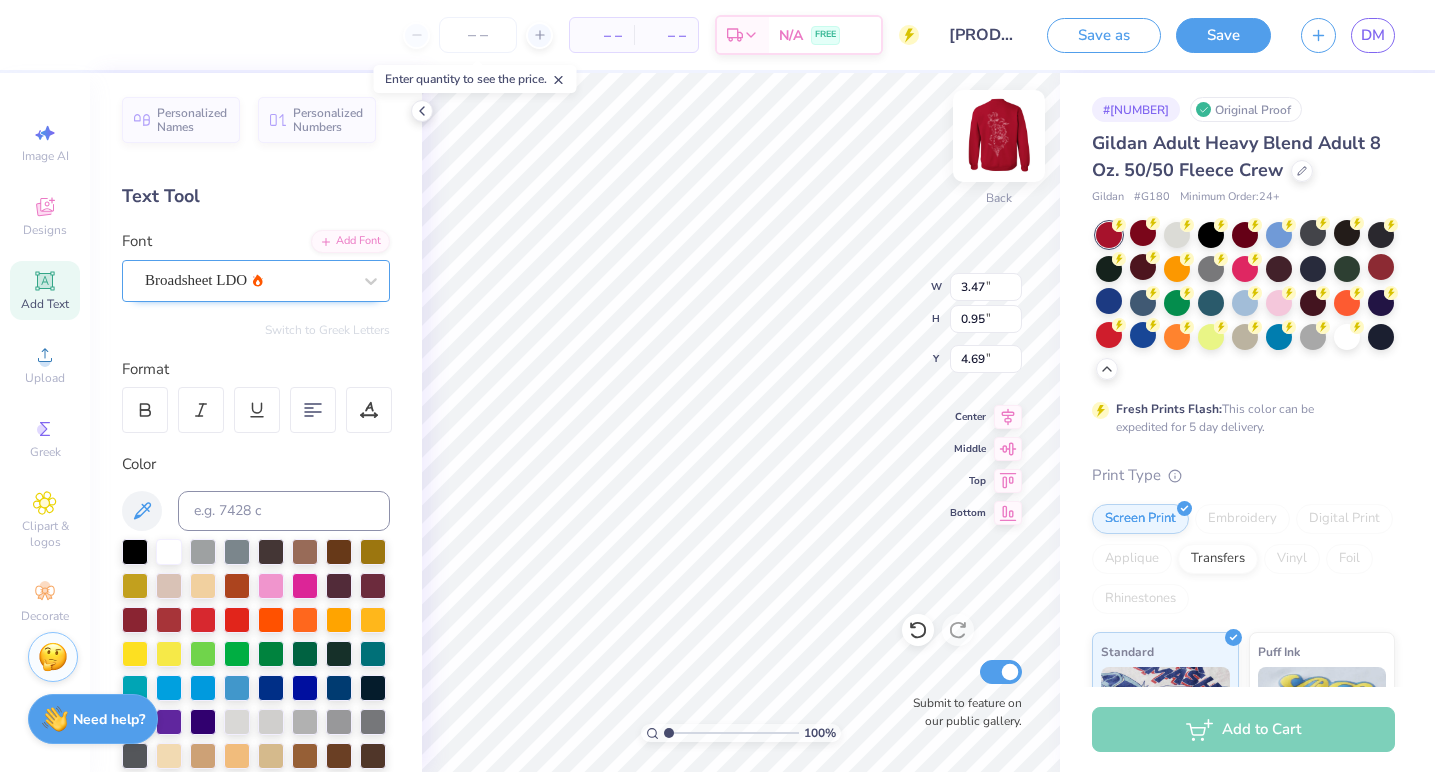 type on "5.05" 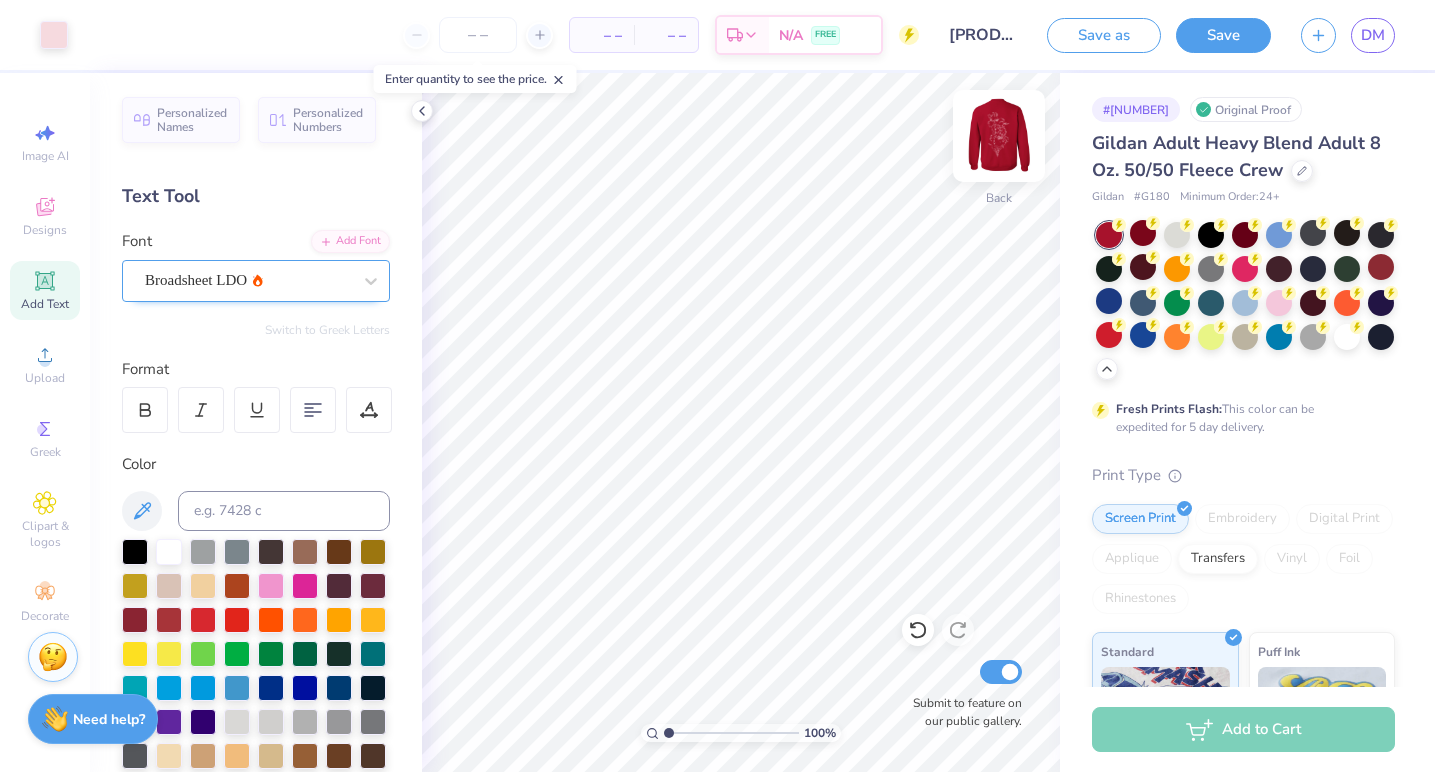 click at bounding box center [999, 136] 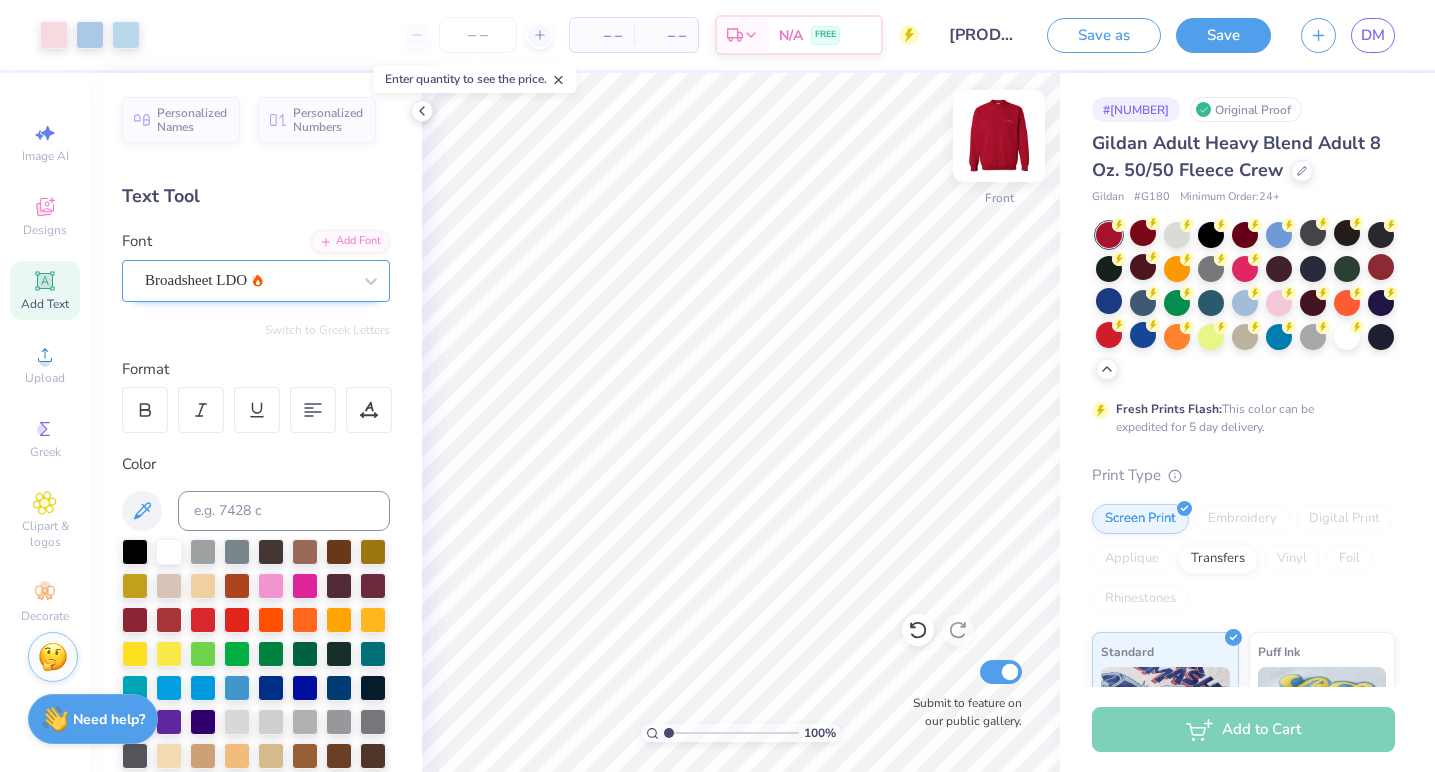 click at bounding box center [999, 136] 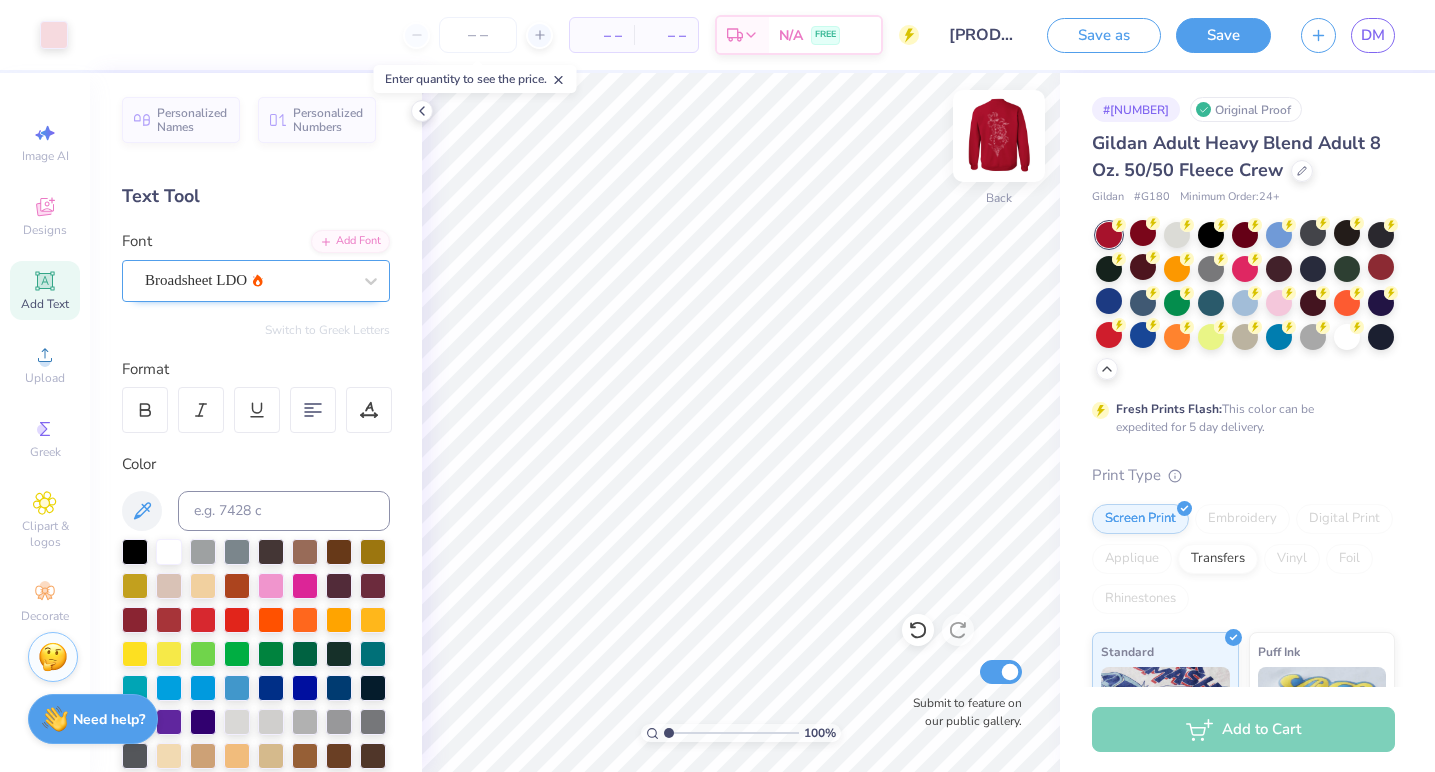 click at bounding box center (999, 136) 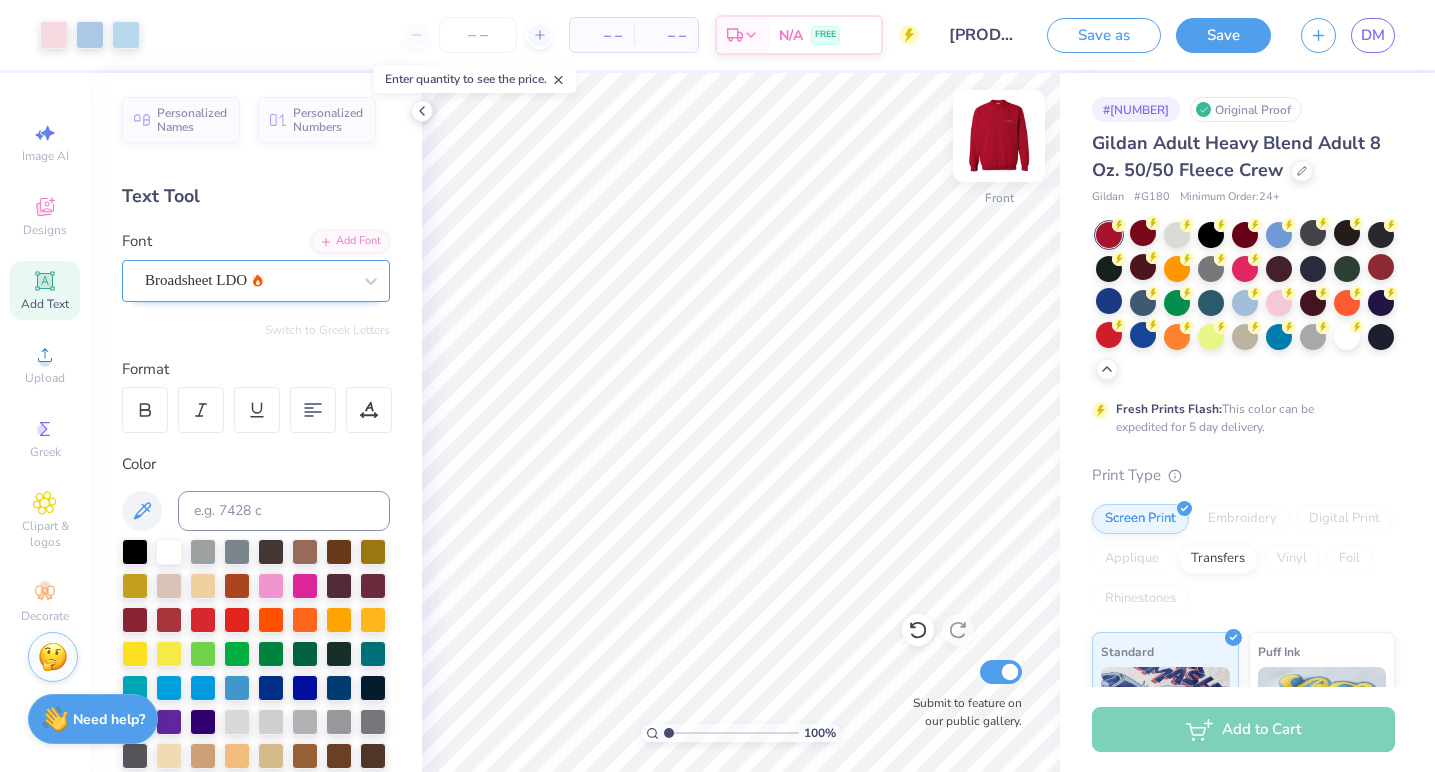 click at bounding box center [999, 136] 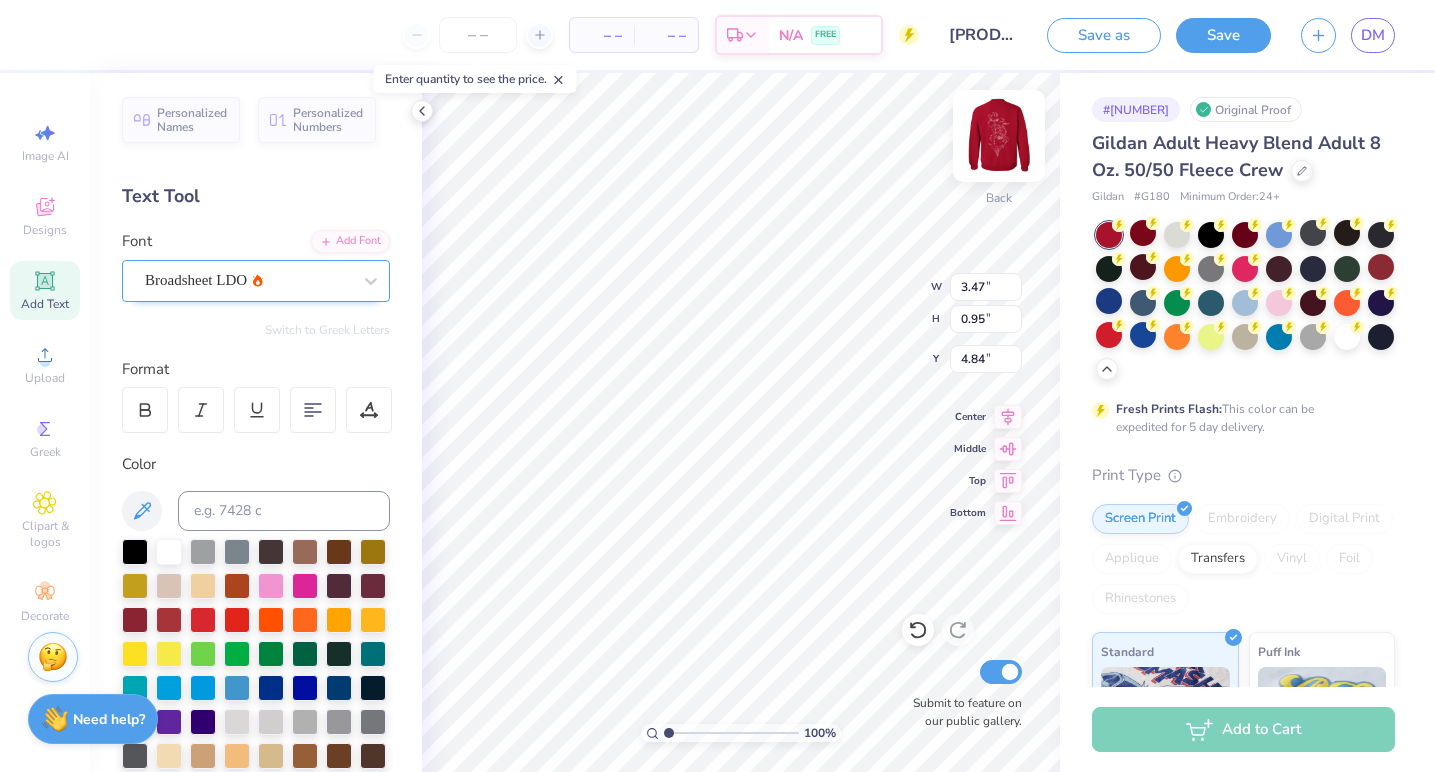 type on "4.84" 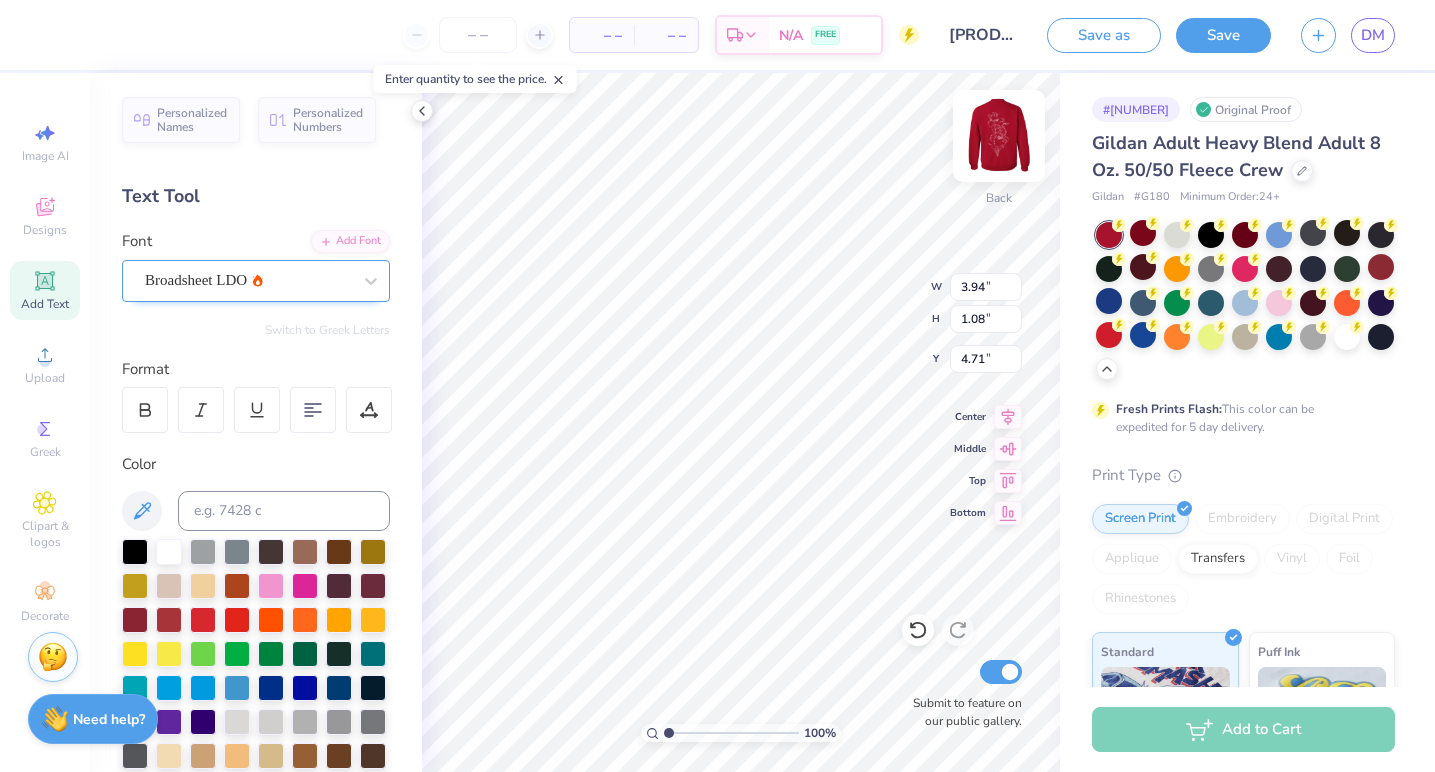 click on "100  % Back W 3.94 3.94 " H 1.08 1.08 " Y 4.71 4.71 " Center Middle Top Bottom Submit to feature on our public gallery." at bounding box center [741, 422] 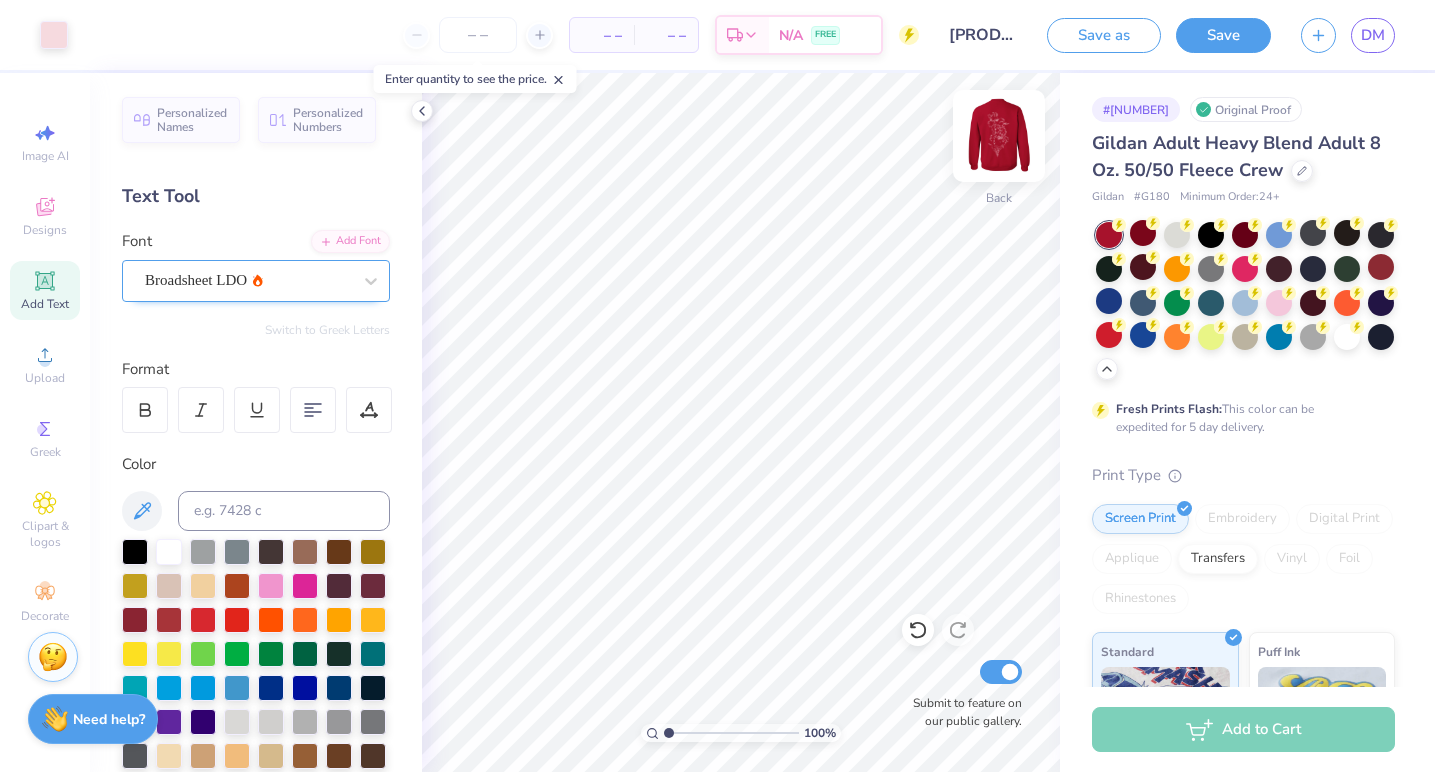 click at bounding box center [999, 136] 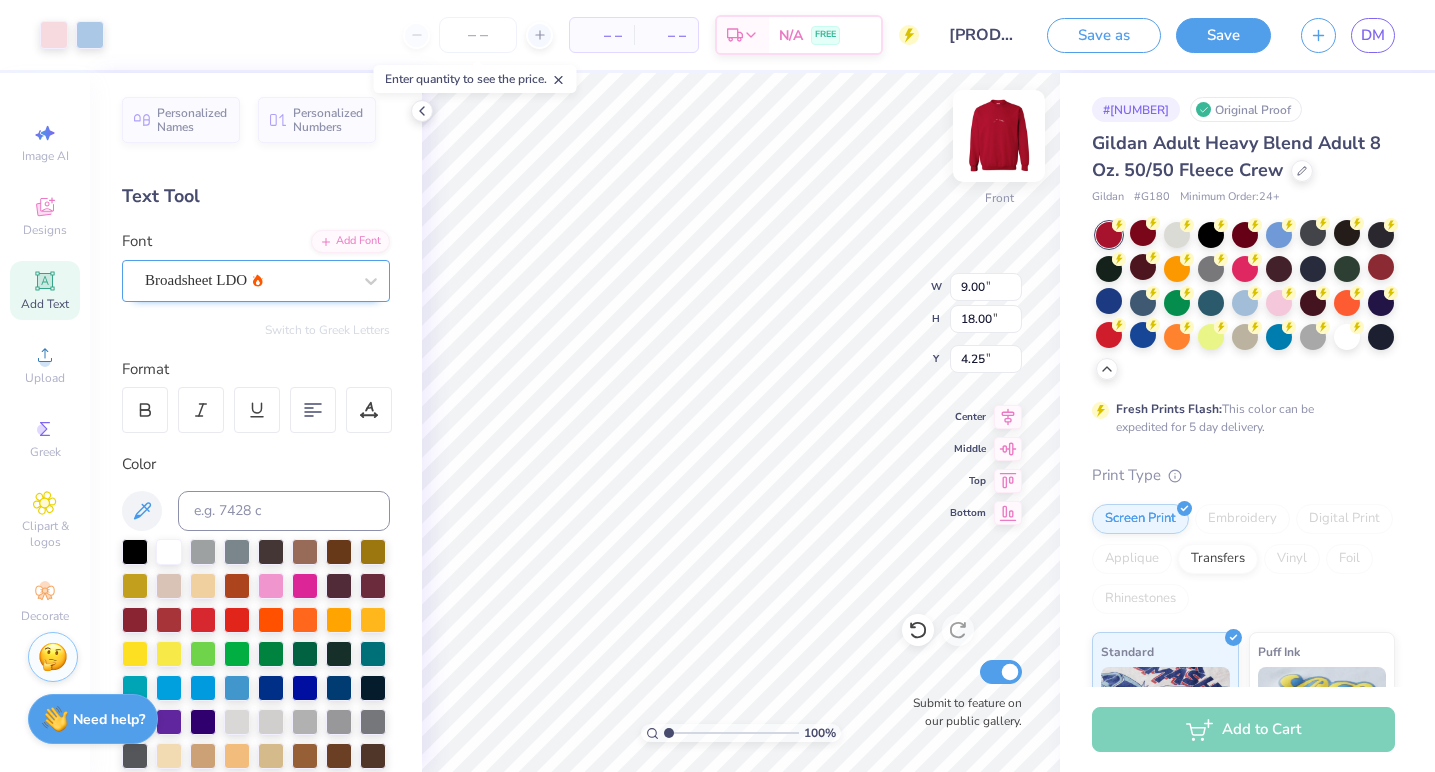 type on "4.97" 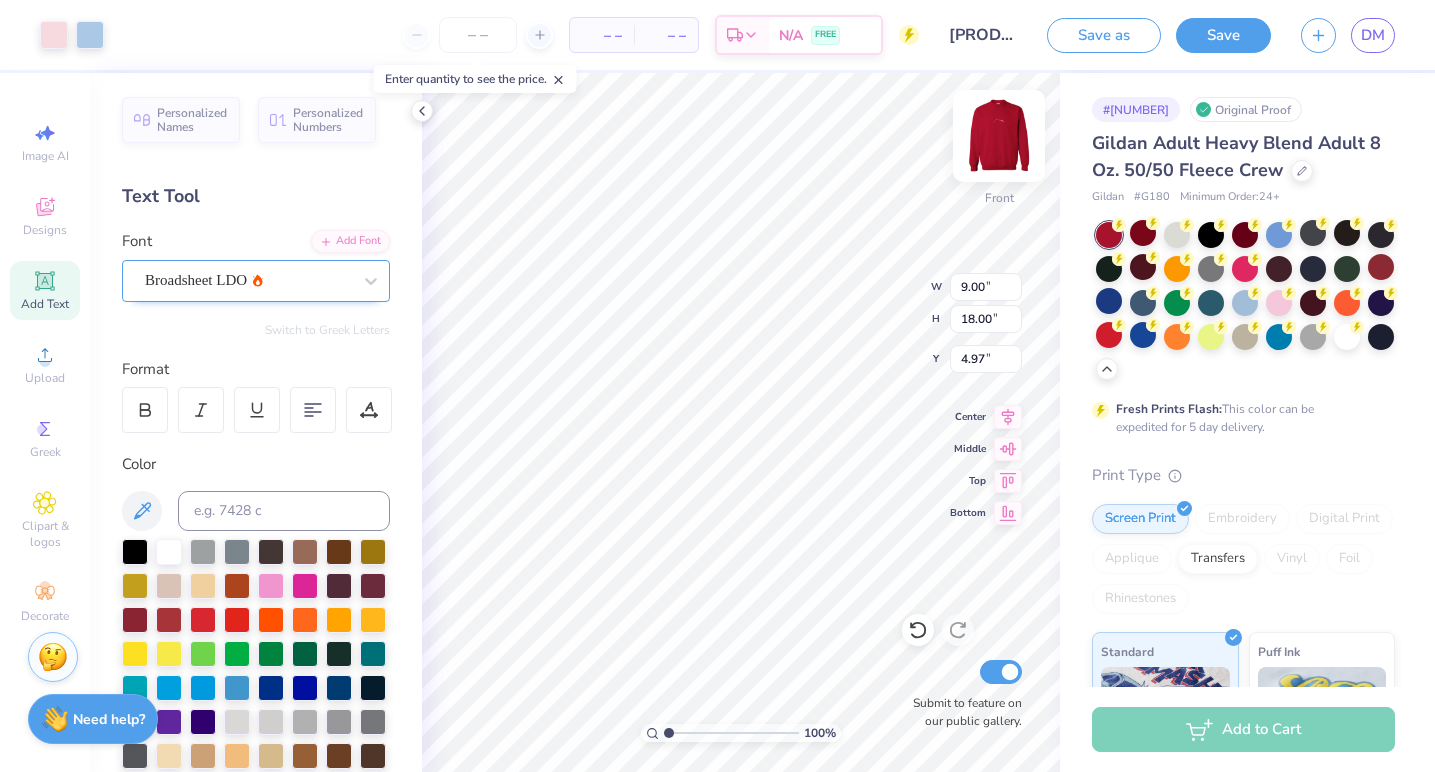 type on "8.89" 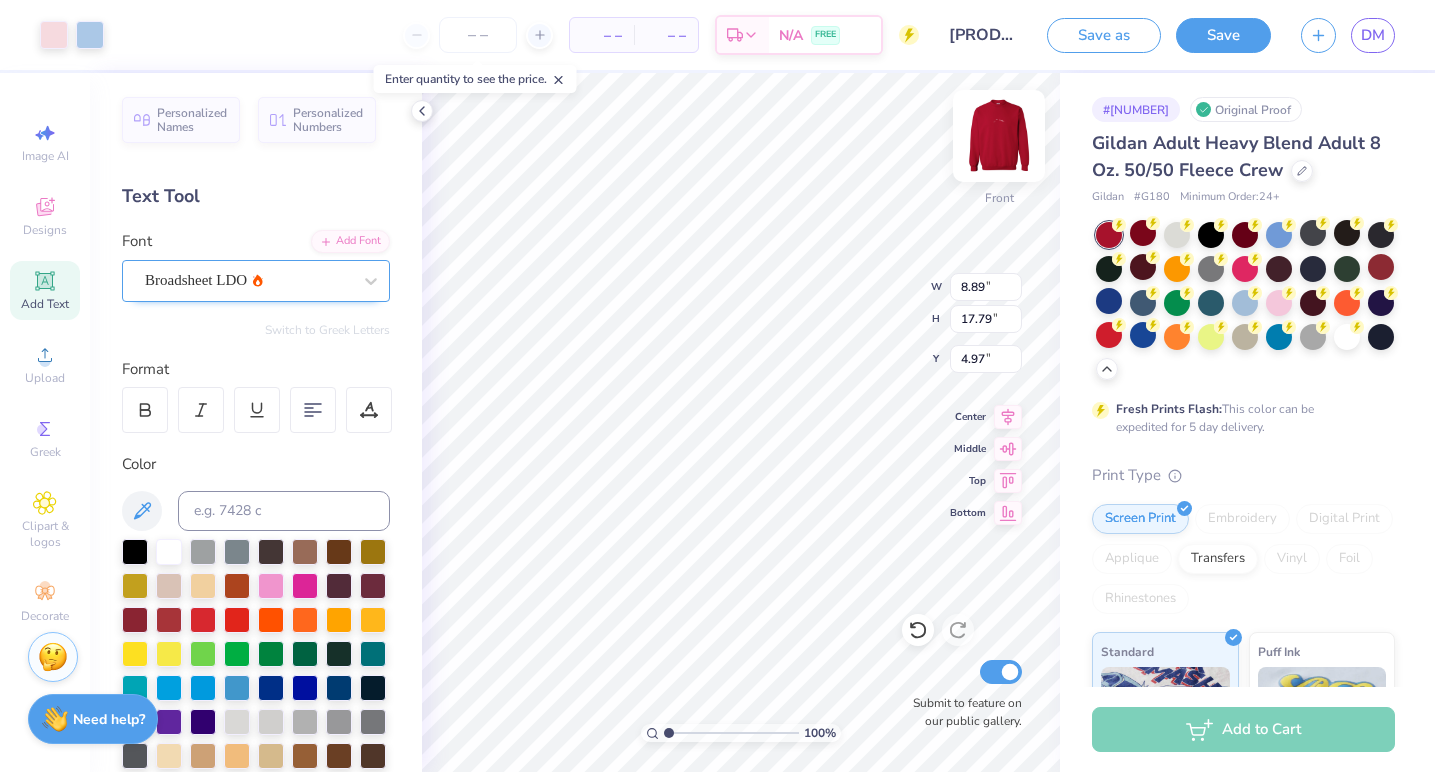 type on "5.00" 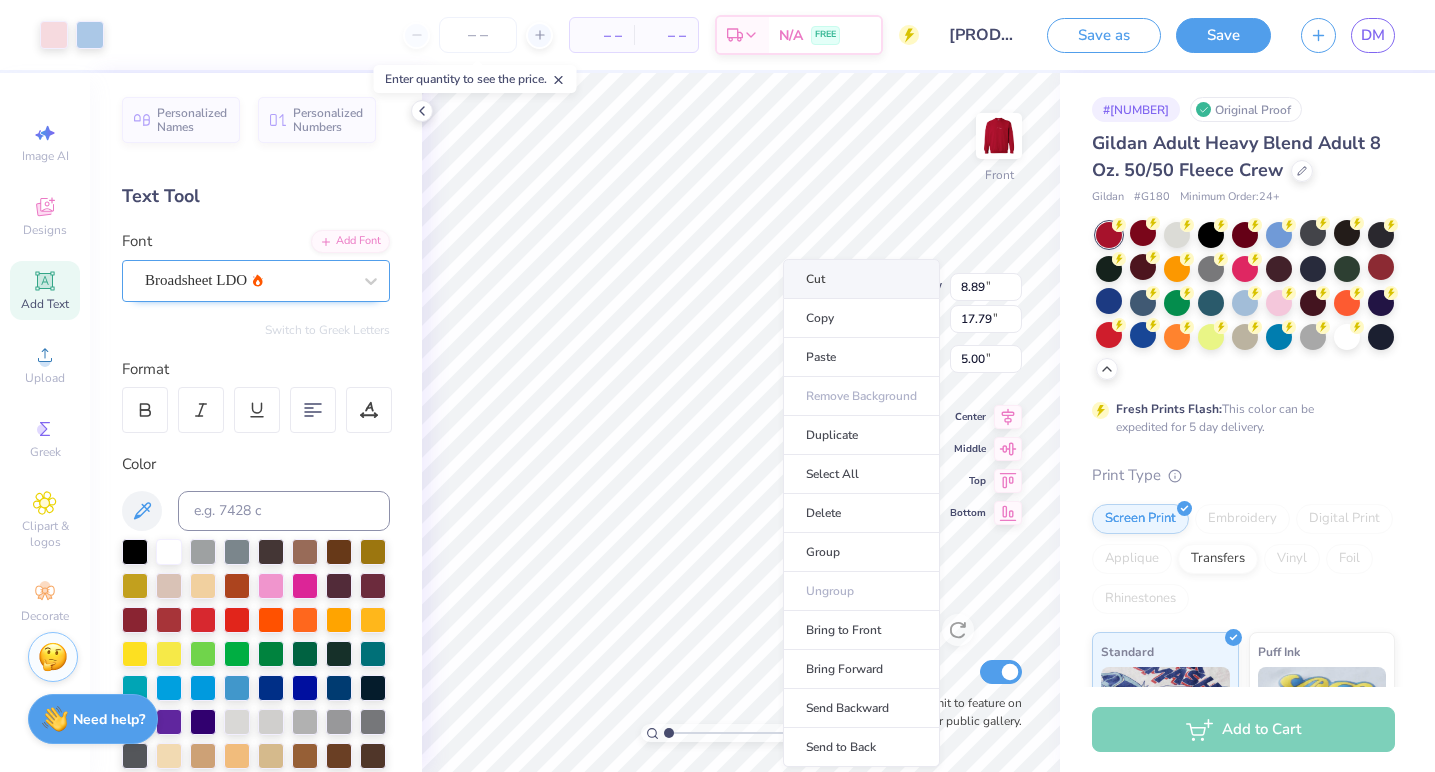 click on "Cut" at bounding box center (861, 279) 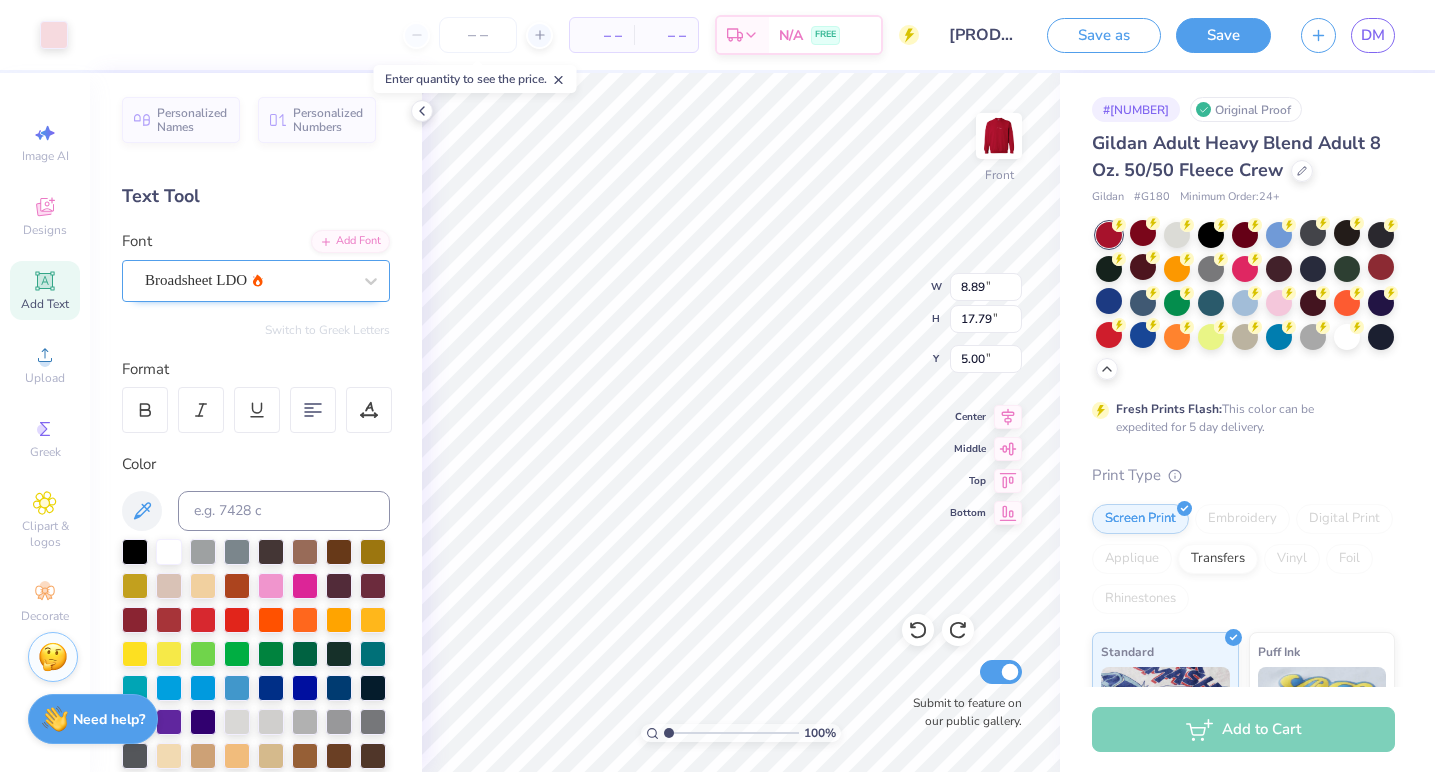 type on "5.49" 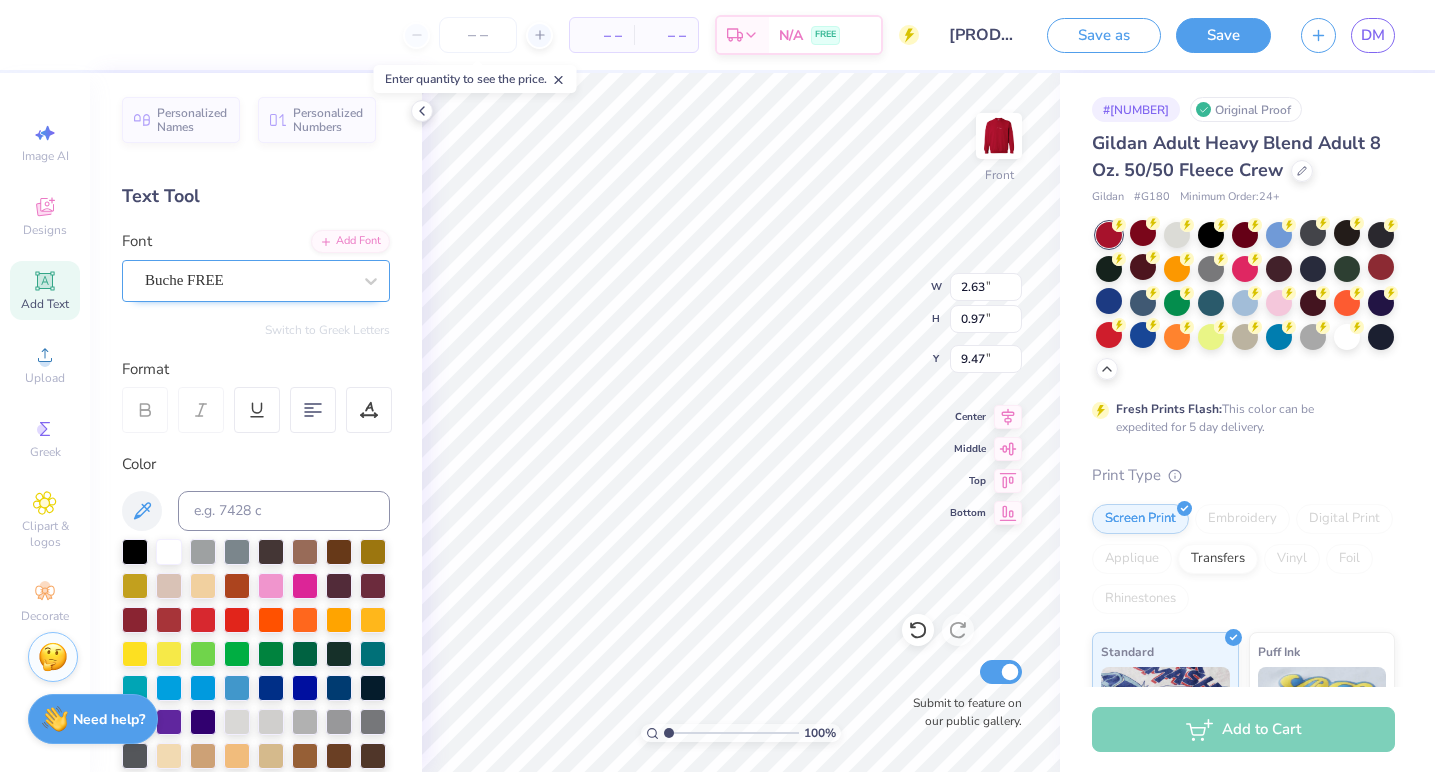 type on "9.47" 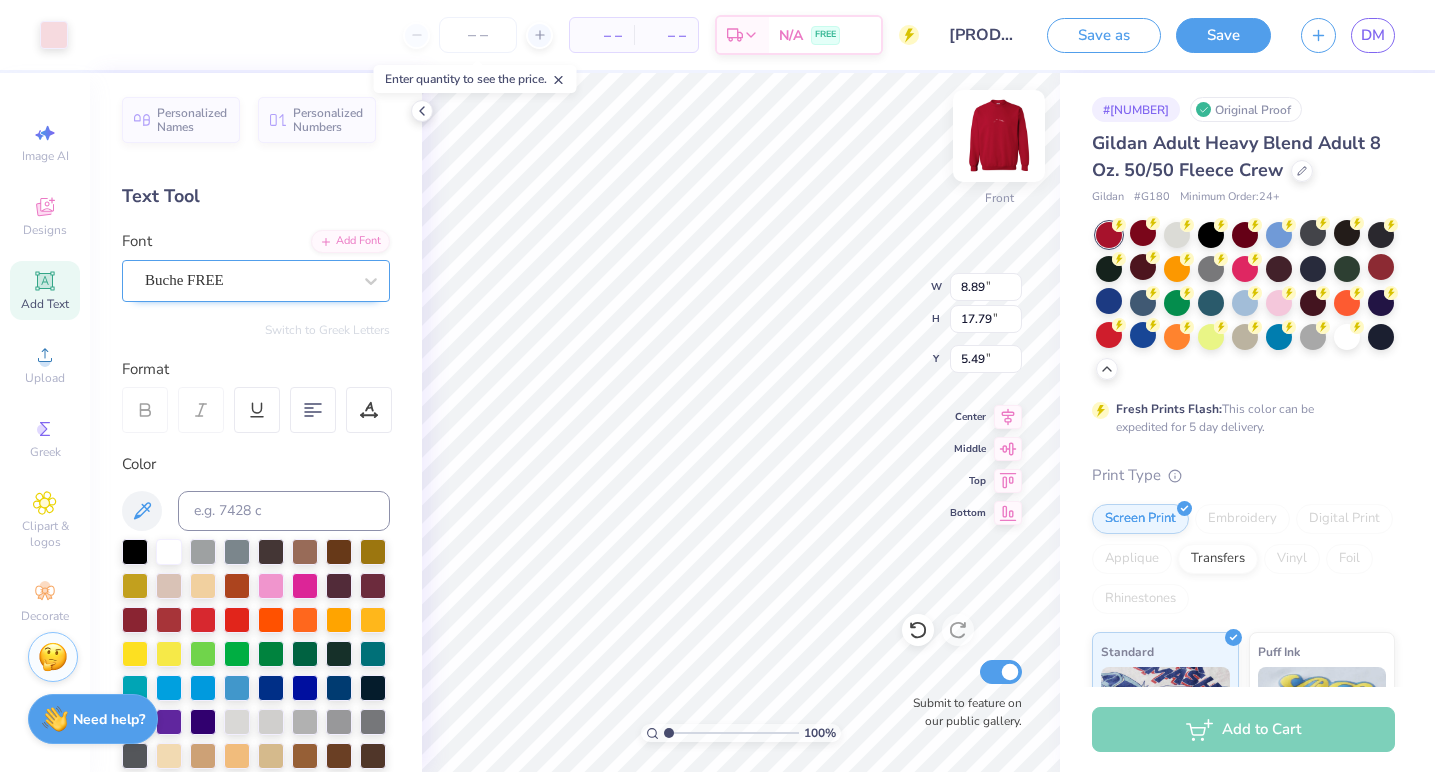 type 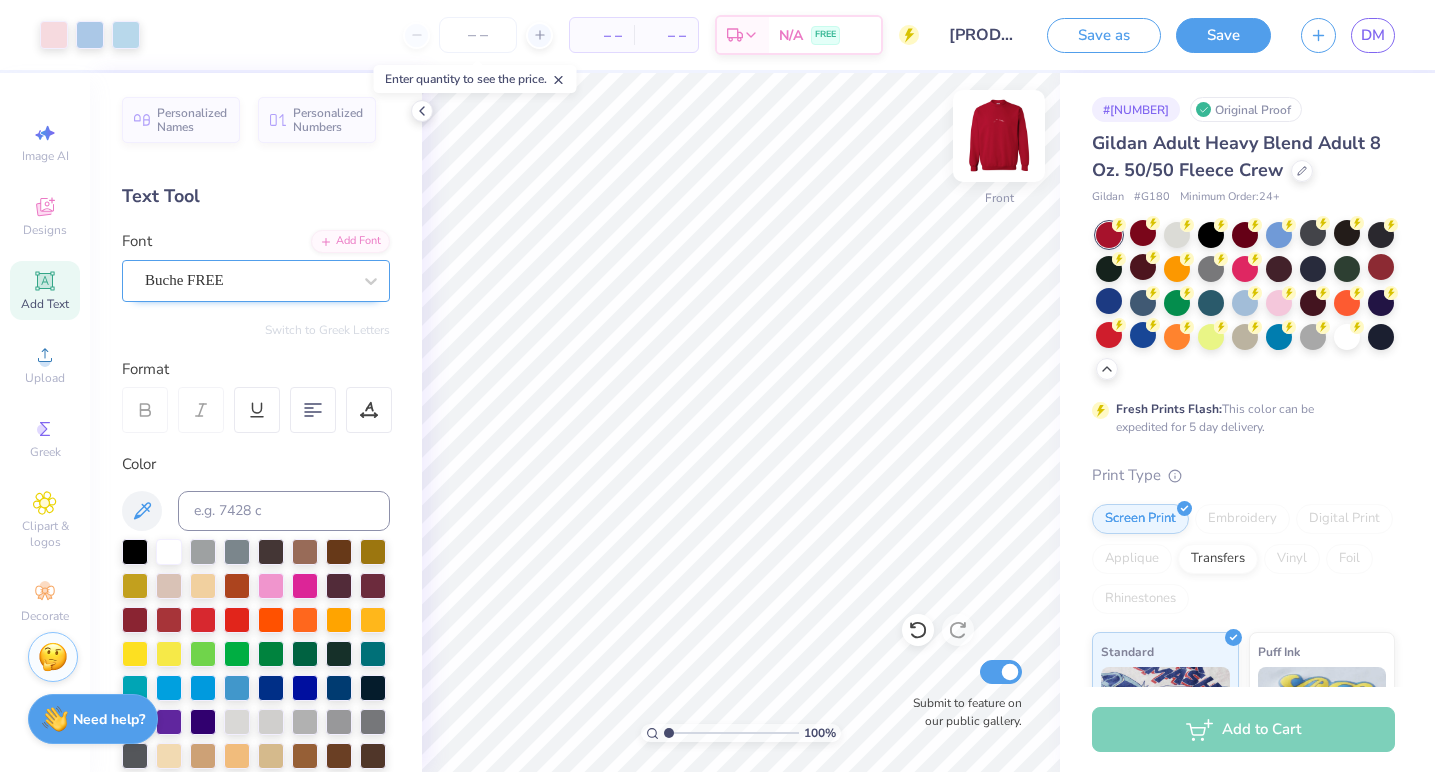 click at bounding box center (999, 136) 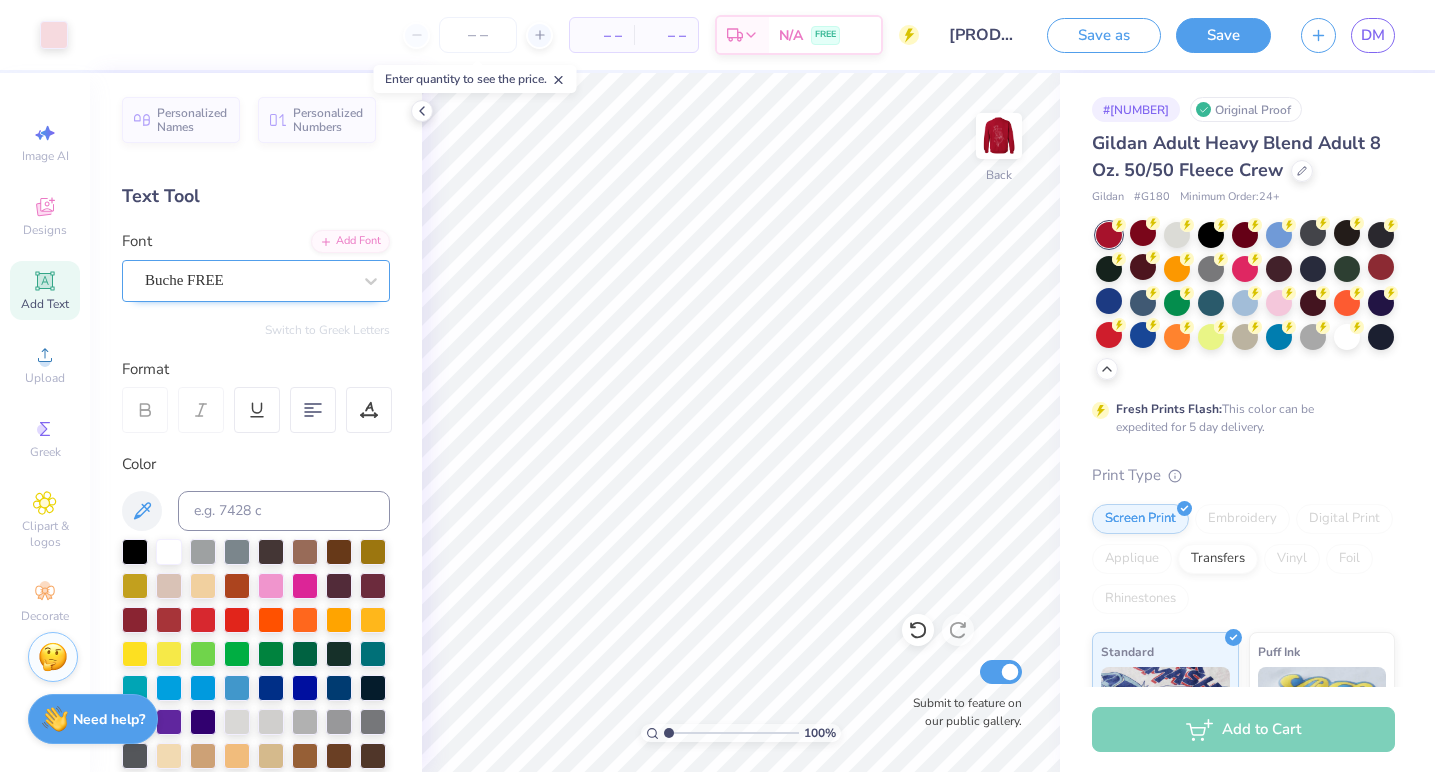 click at bounding box center (999, 136) 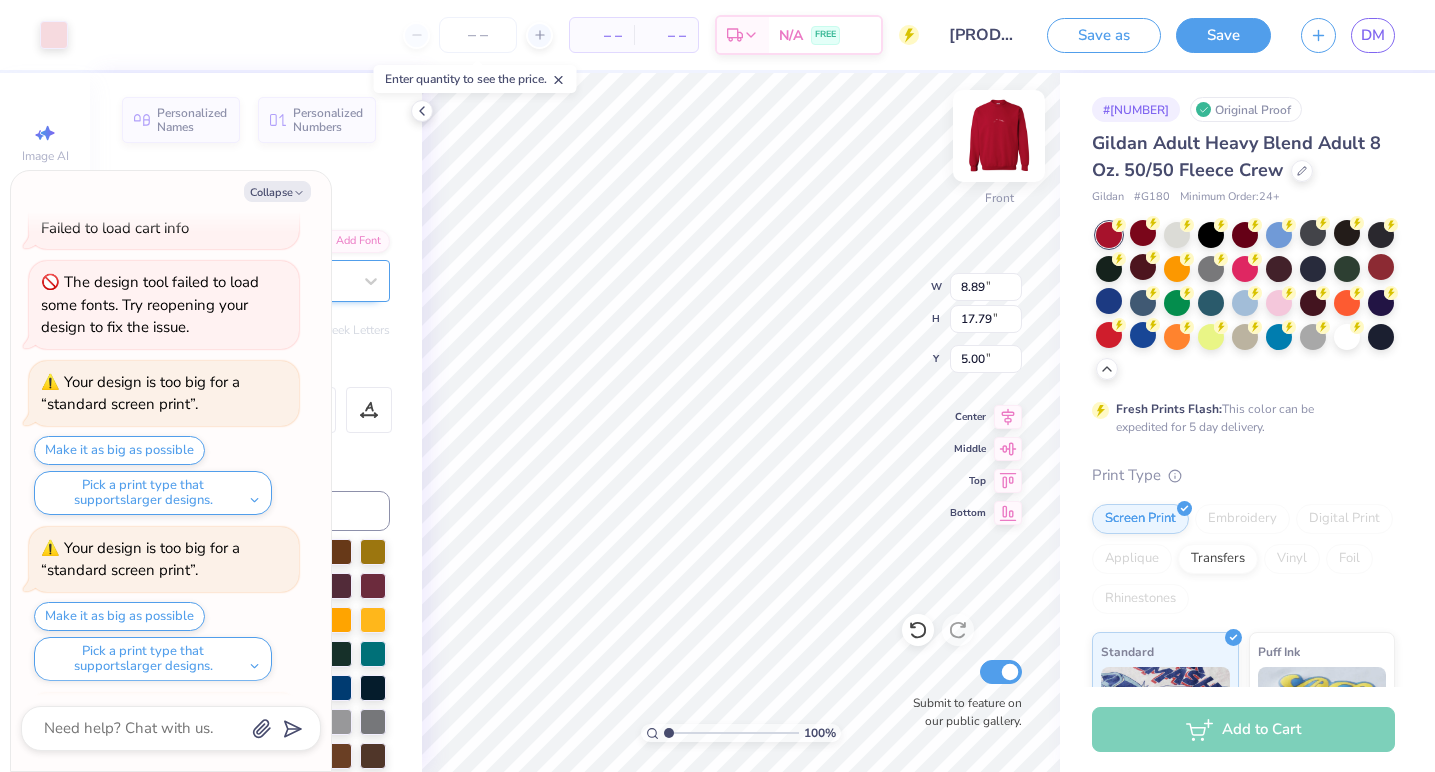 scroll, scrollTop: 826, scrollLeft: 0, axis: vertical 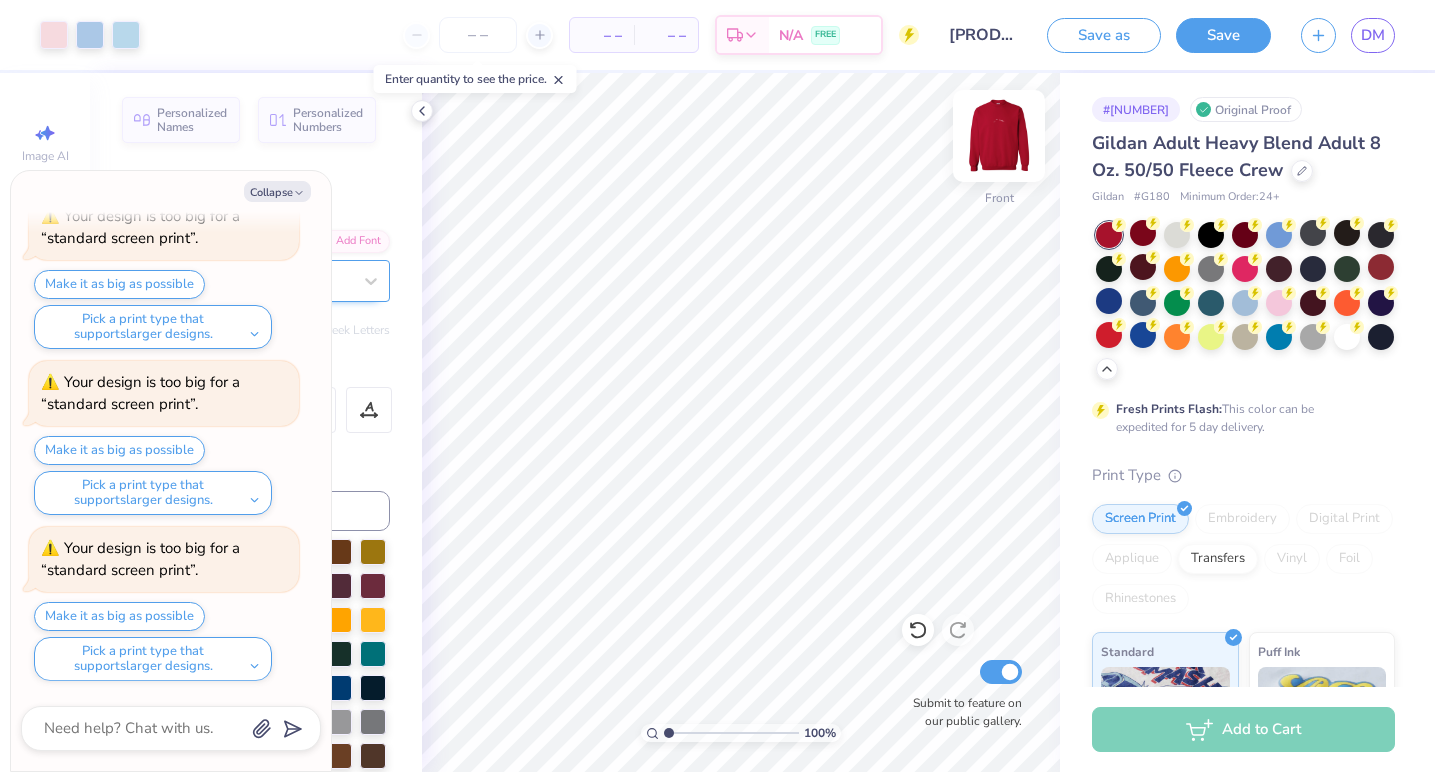 click at bounding box center [999, 136] 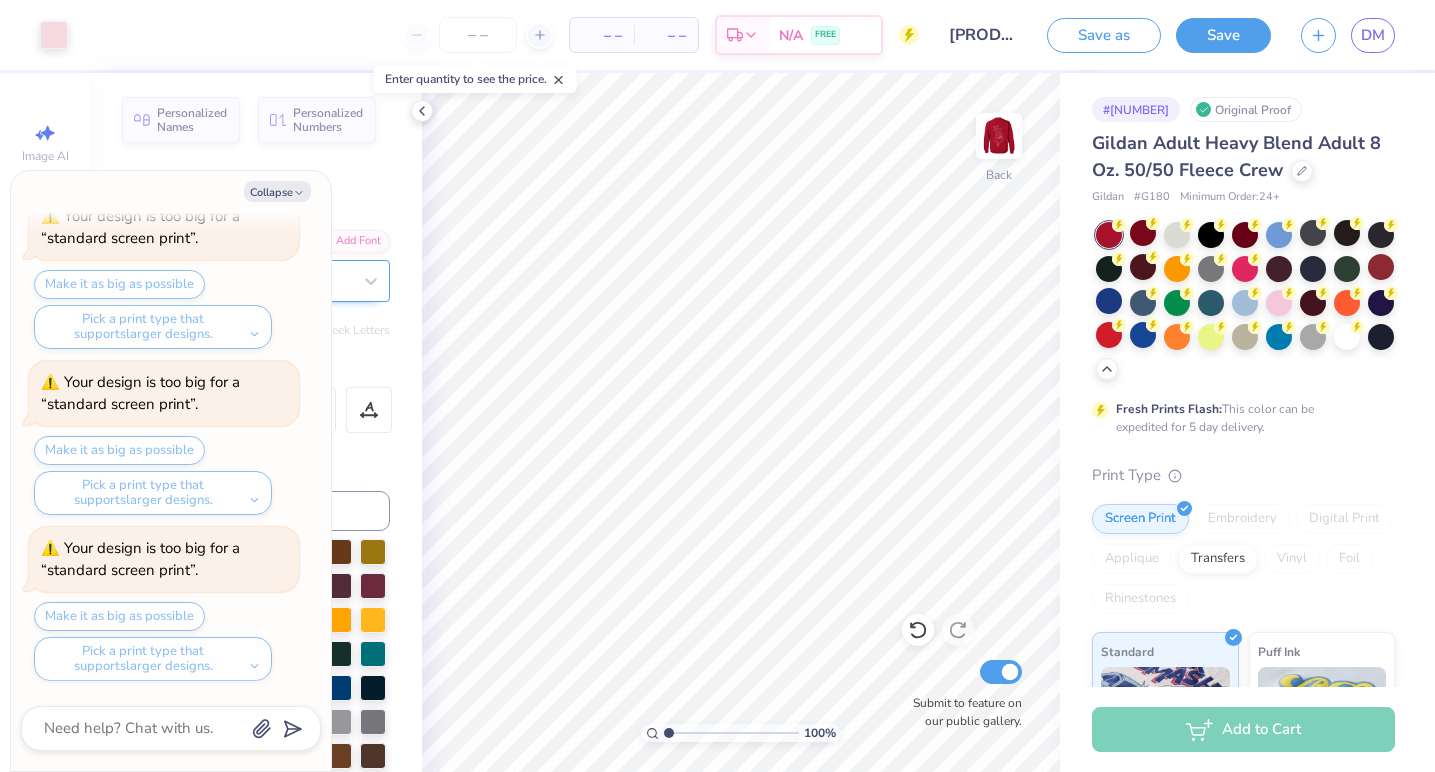 click at bounding box center (999, 136) 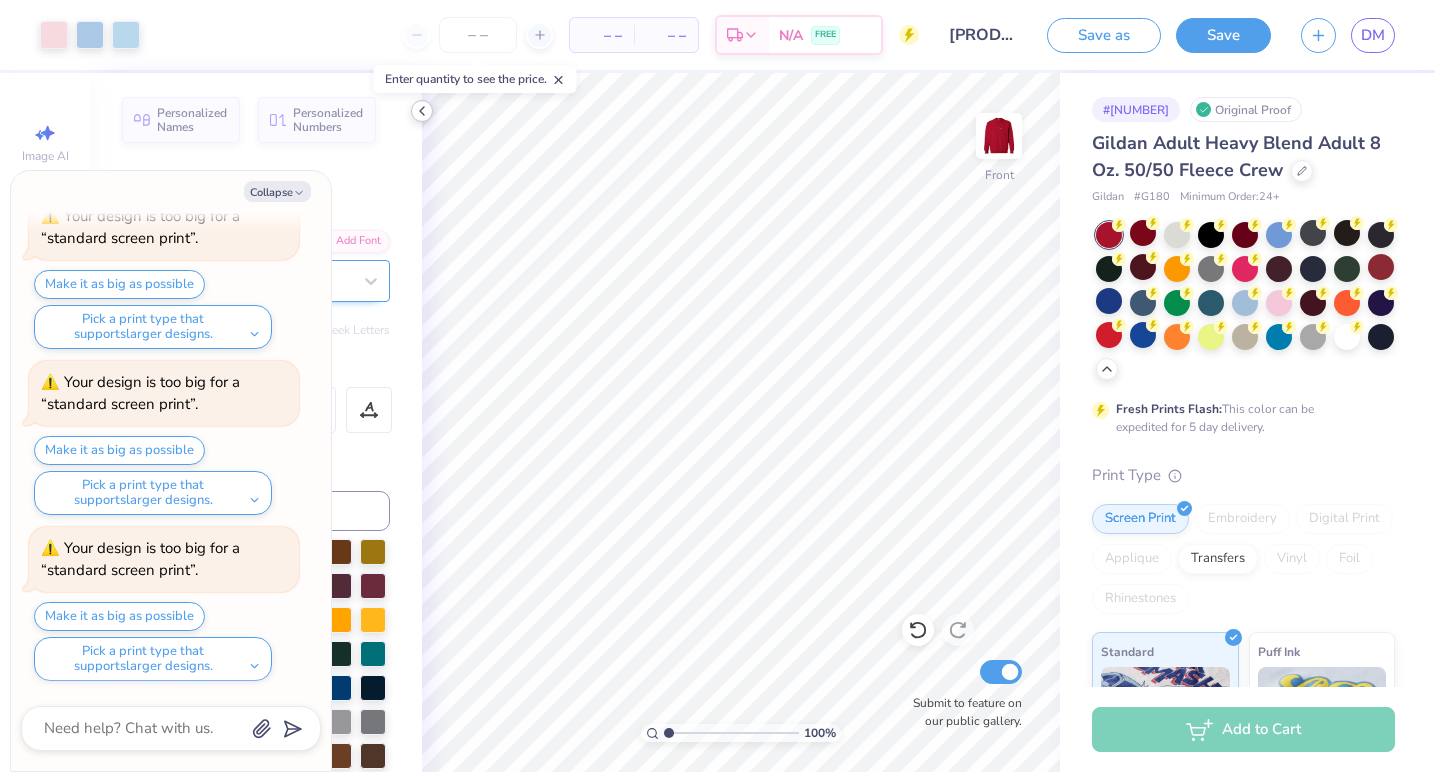 click 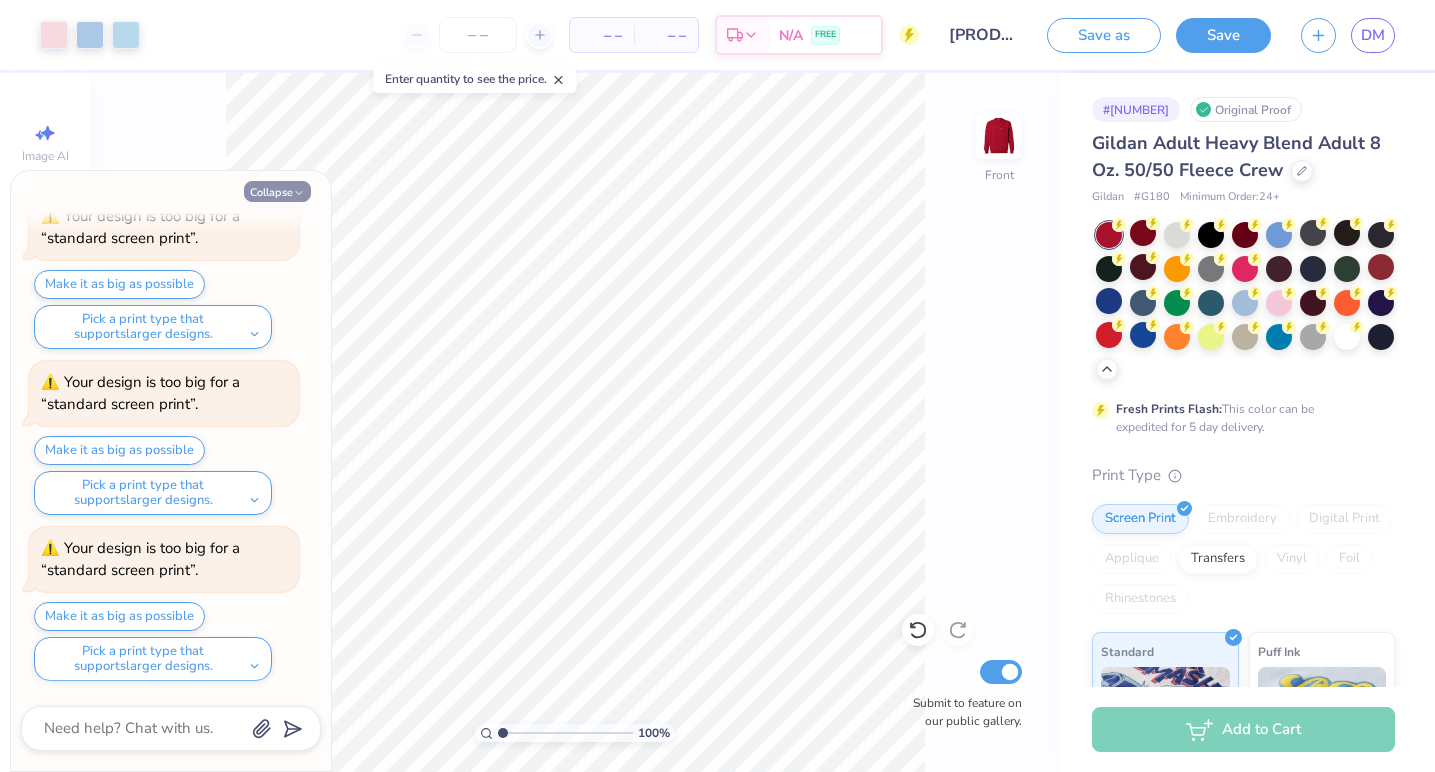 click on "Collapse" at bounding box center [277, 191] 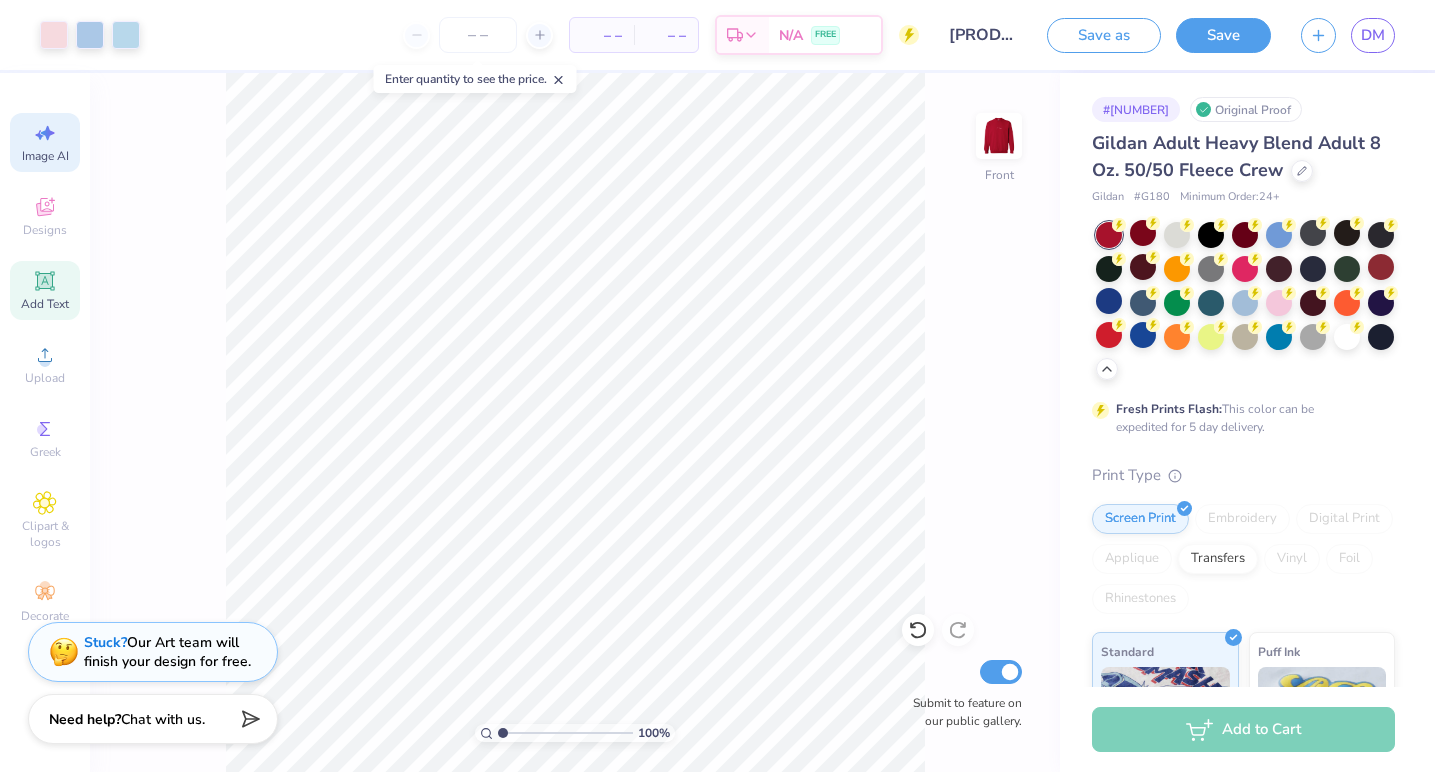 click on "Image AI" at bounding box center (45, 156) 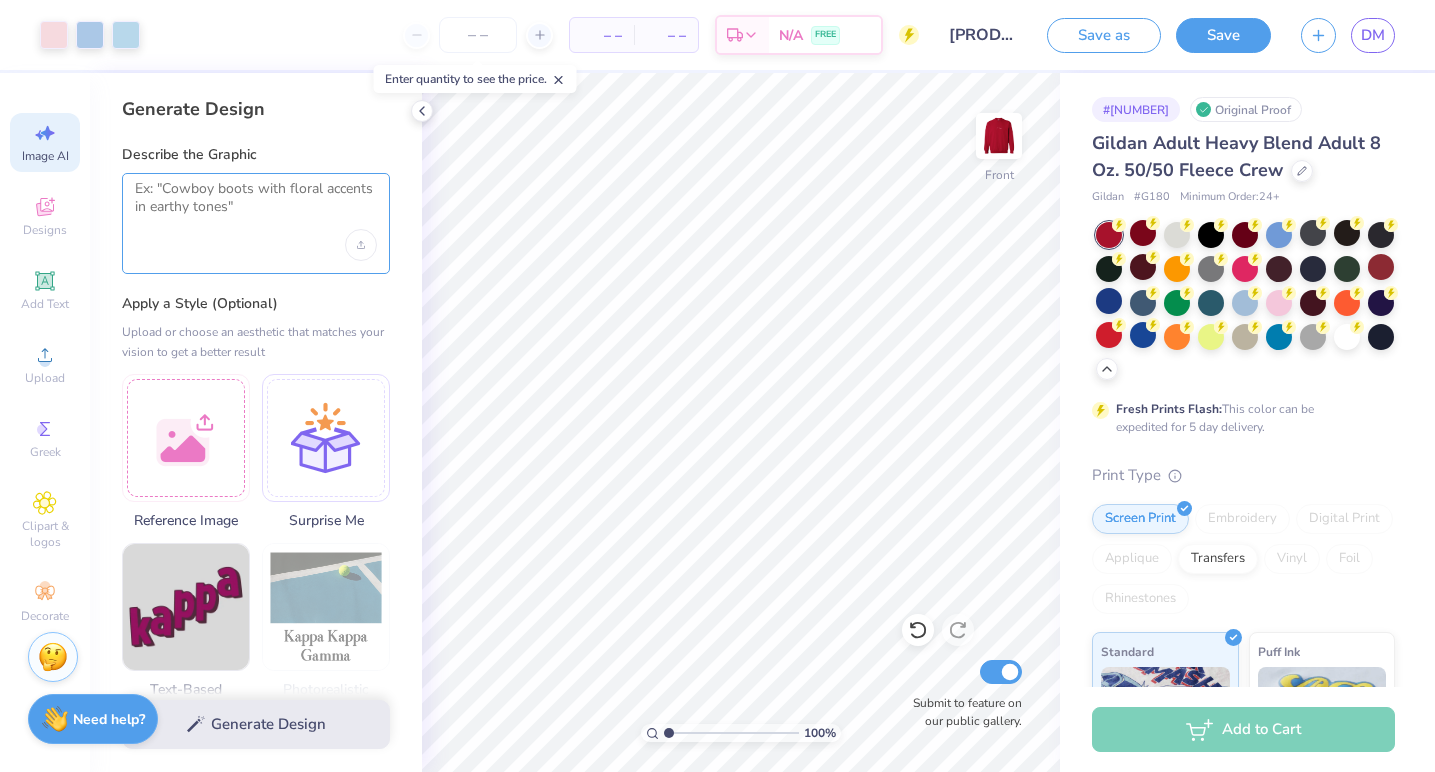 drag, startPoint x: 249, startPoint y: 212, endPoint x: 237, endPoint y: 208, distance: 12.649111 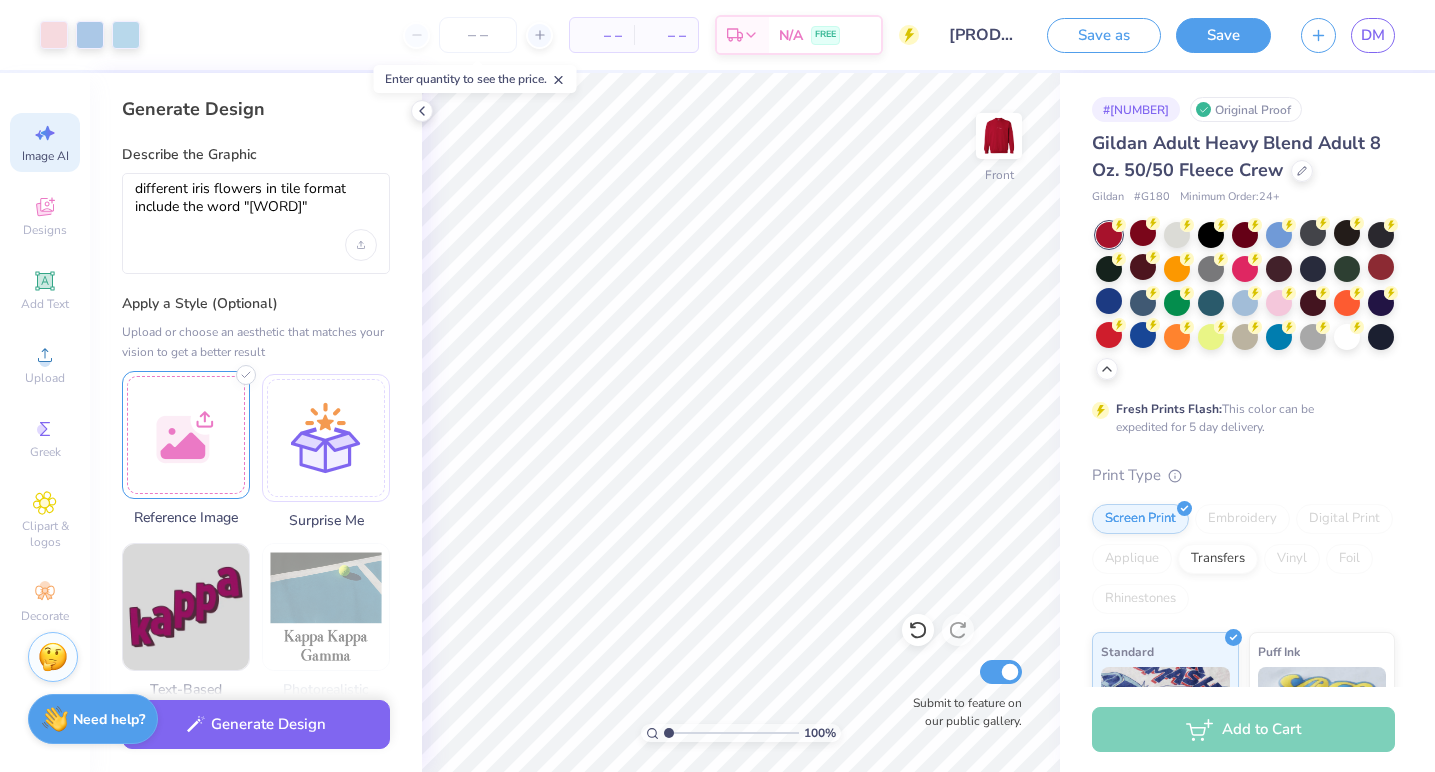 click at bounding box center [186, 435] 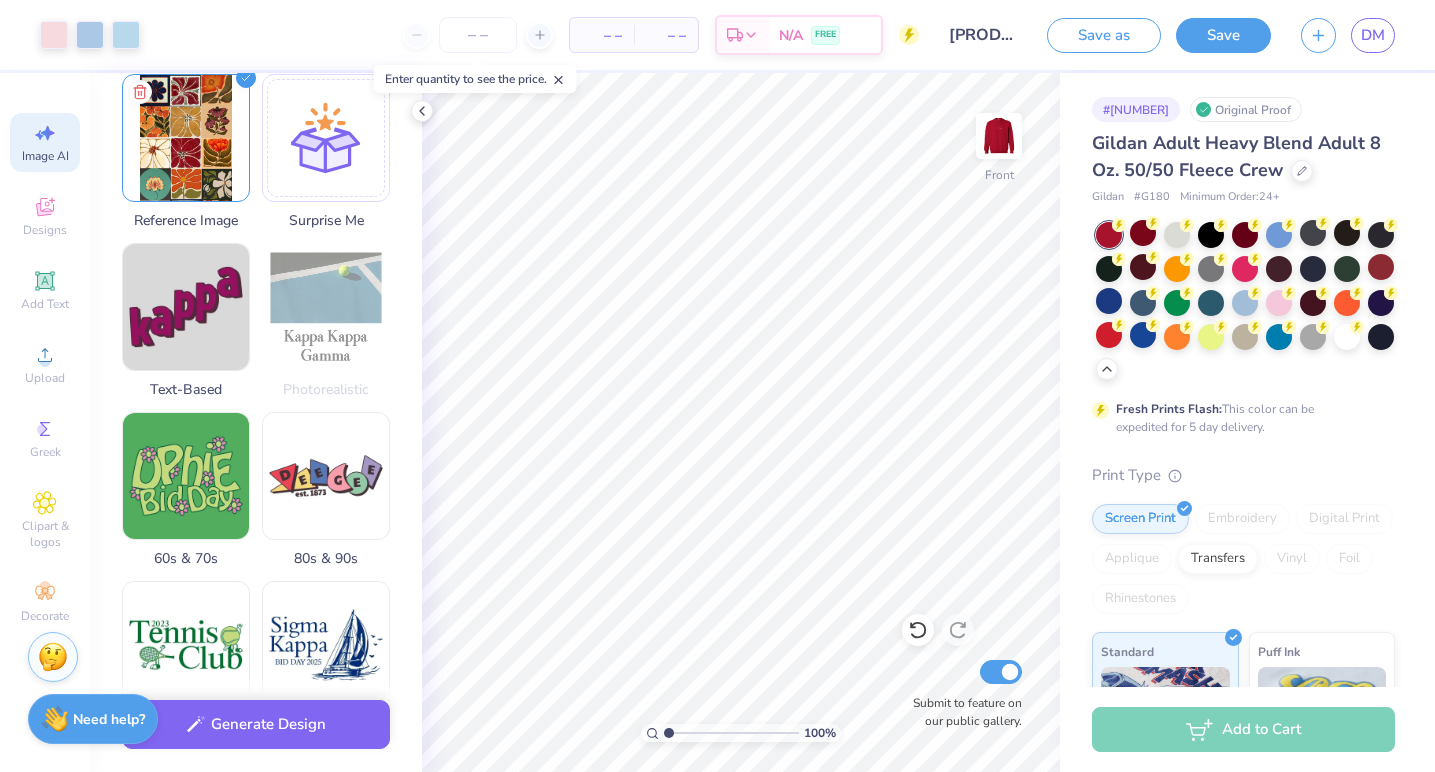 scroll, scrollTop: 0, scrollLeft: 0, axis: both 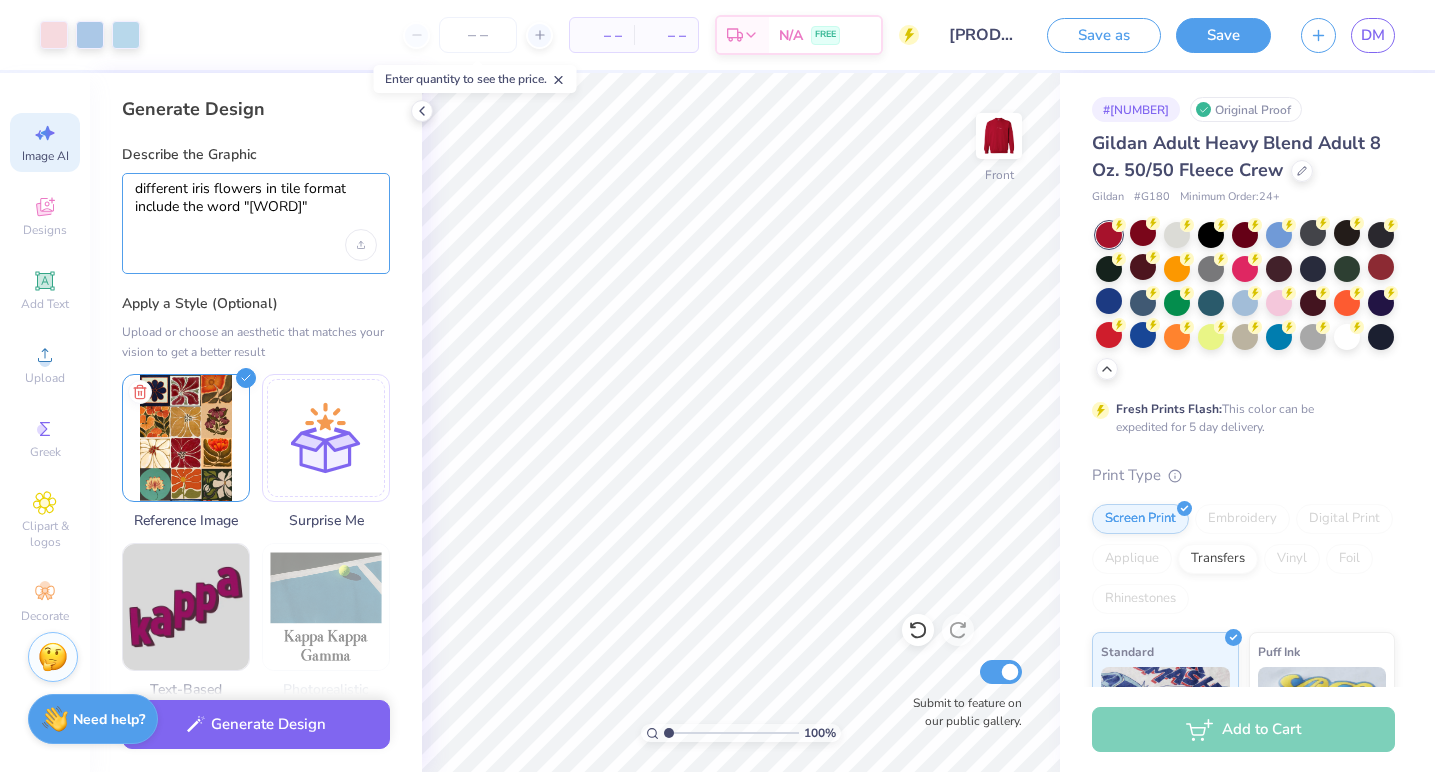 click on "different iris flowers in tile format include the word "kappa"" at bounding box center [256, 205] 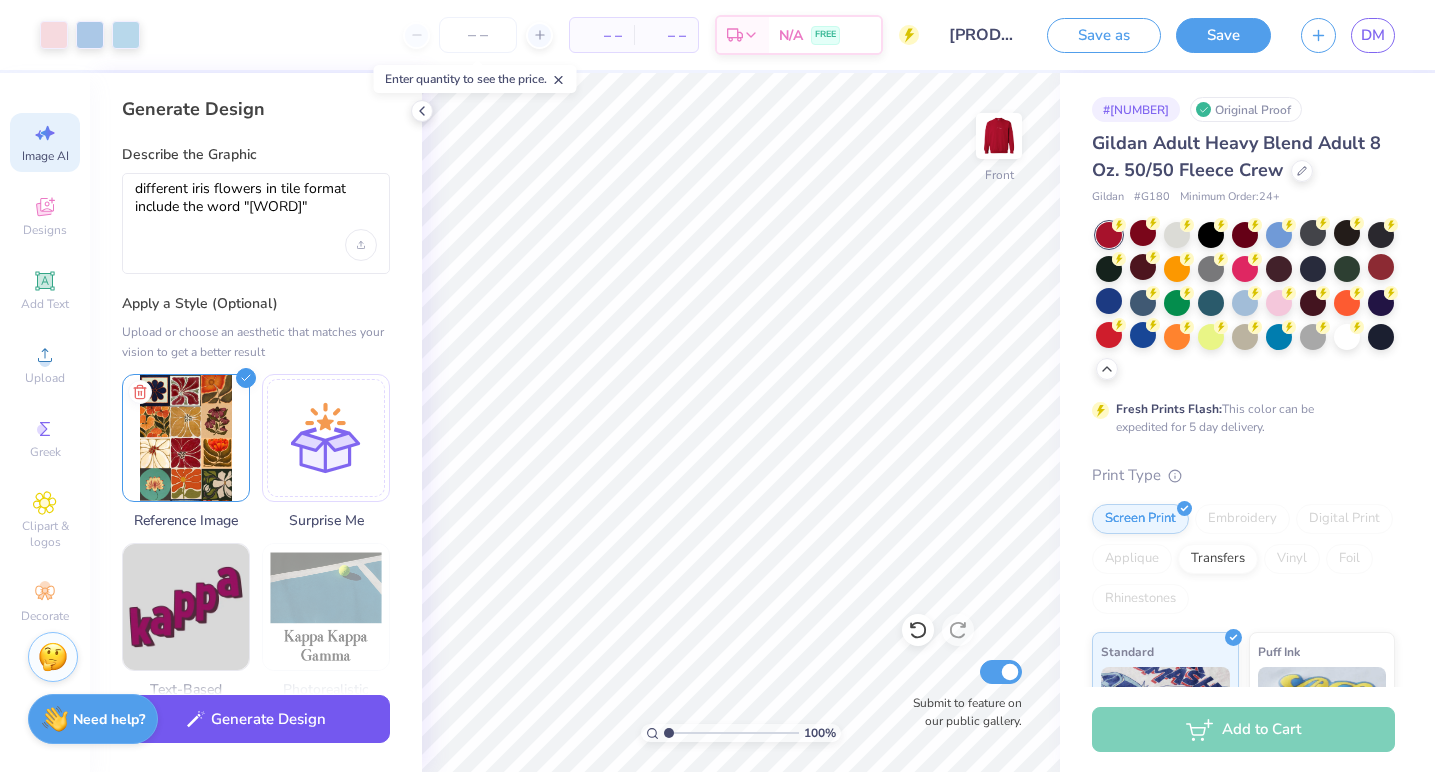 click on "Generate Design" at bounding box center (256, 719) 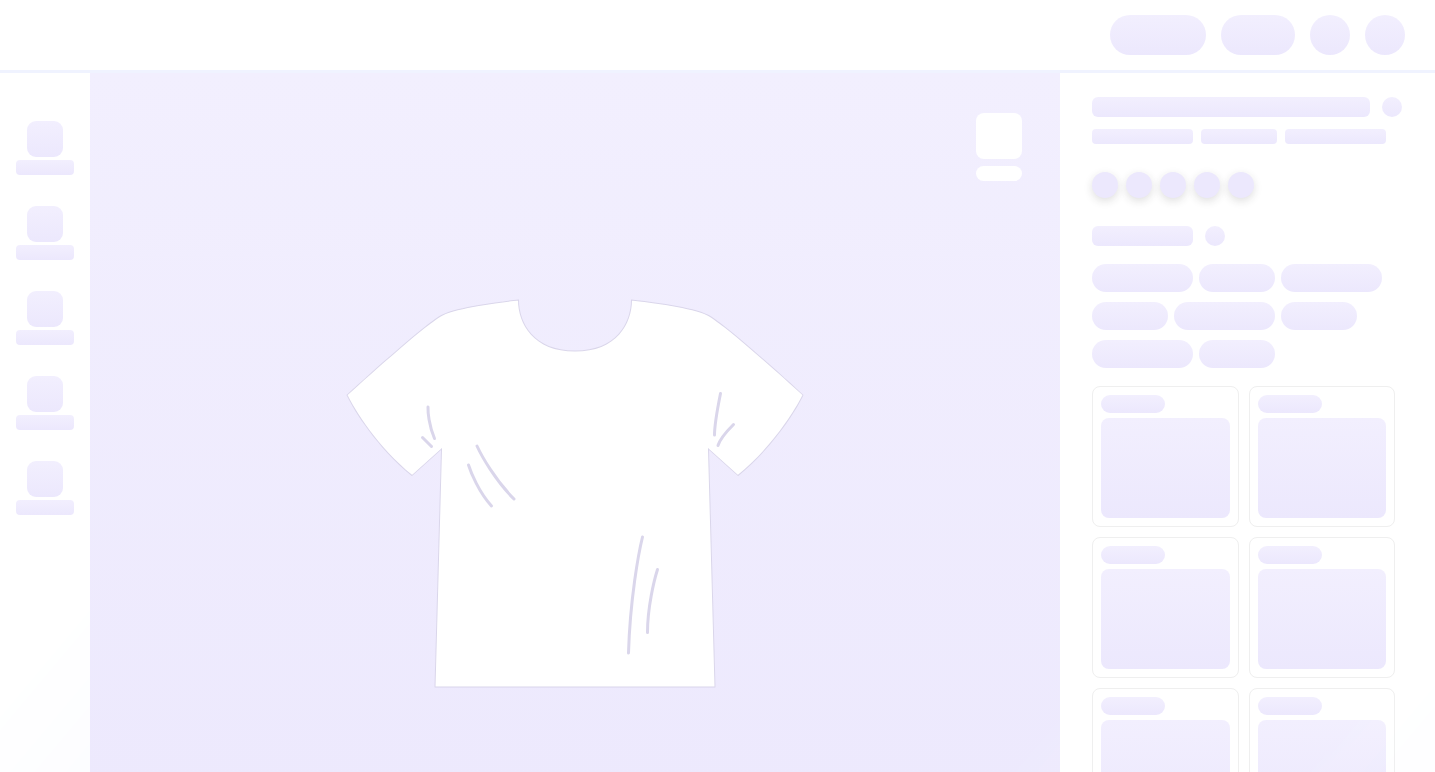 scroll, scrollTop: 0, scrollLeft: 0, axis: both 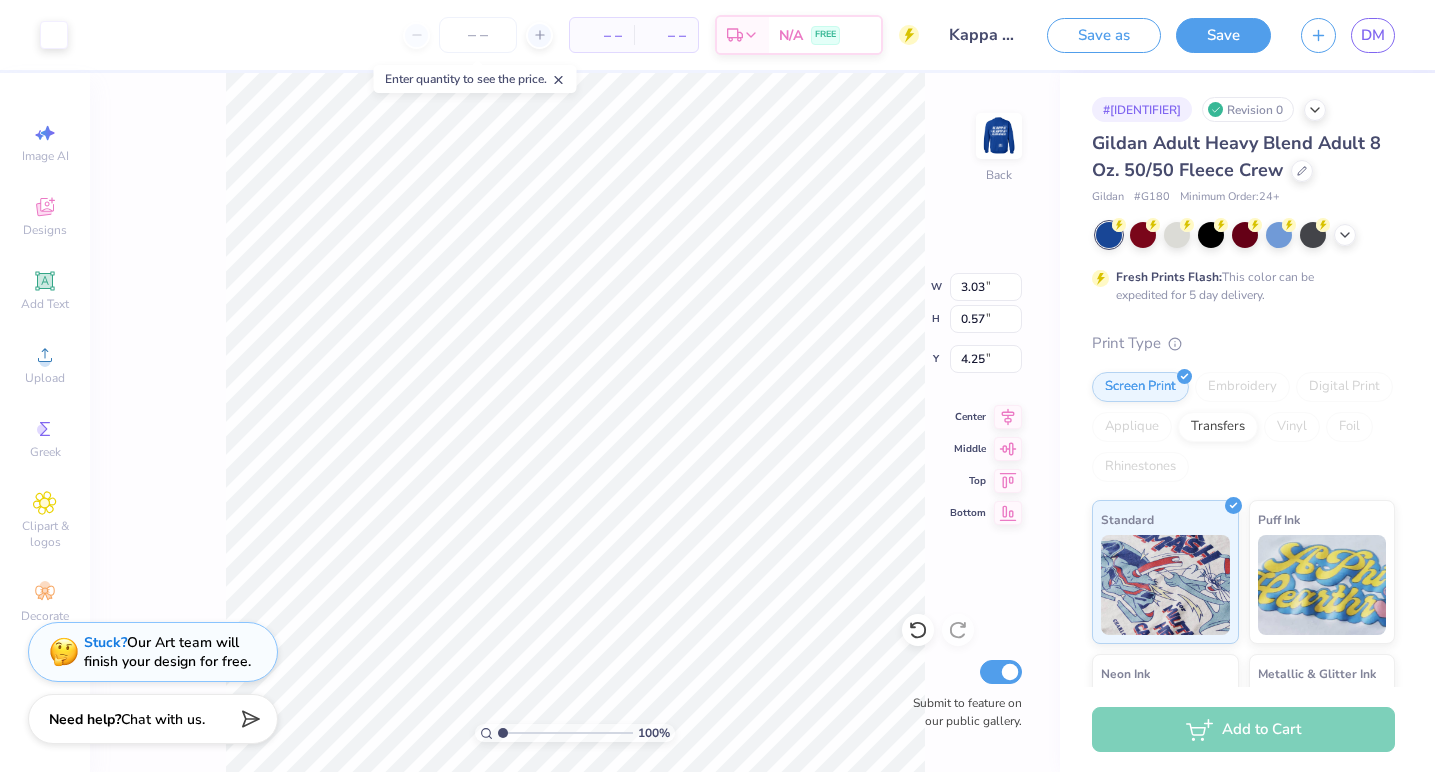 type on "4.63" 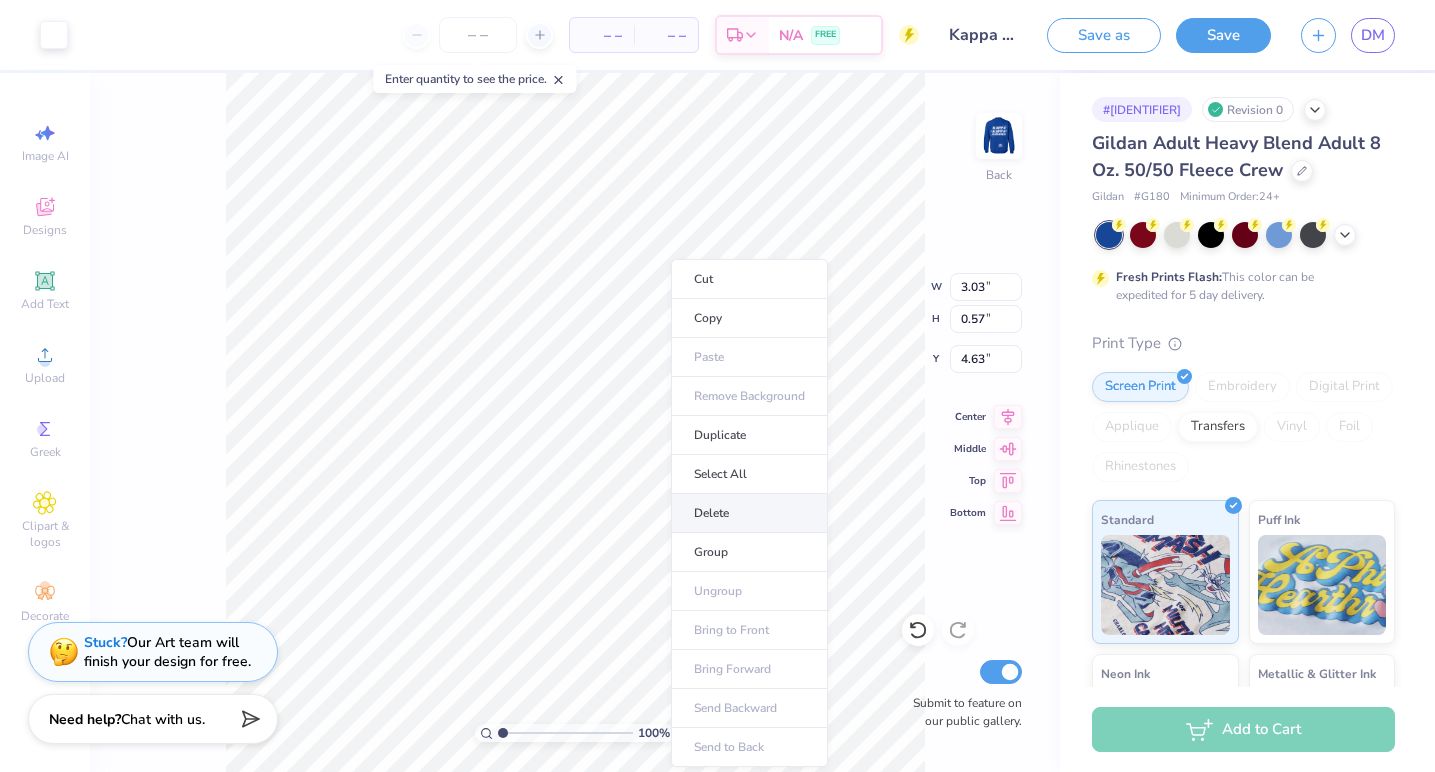 click on "Delete" at bounding box center (749, 513) 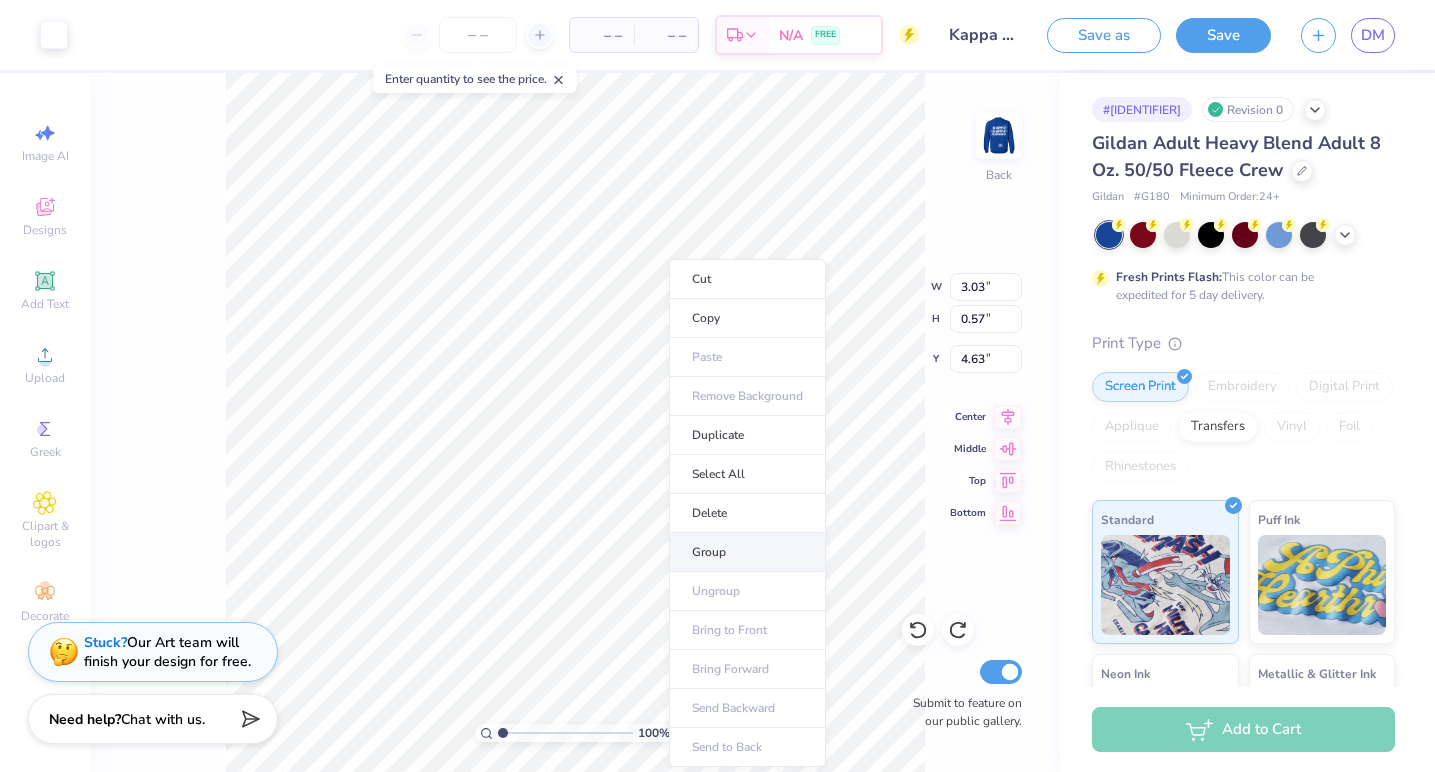 click on "Group" at bounding box center (747, 552) 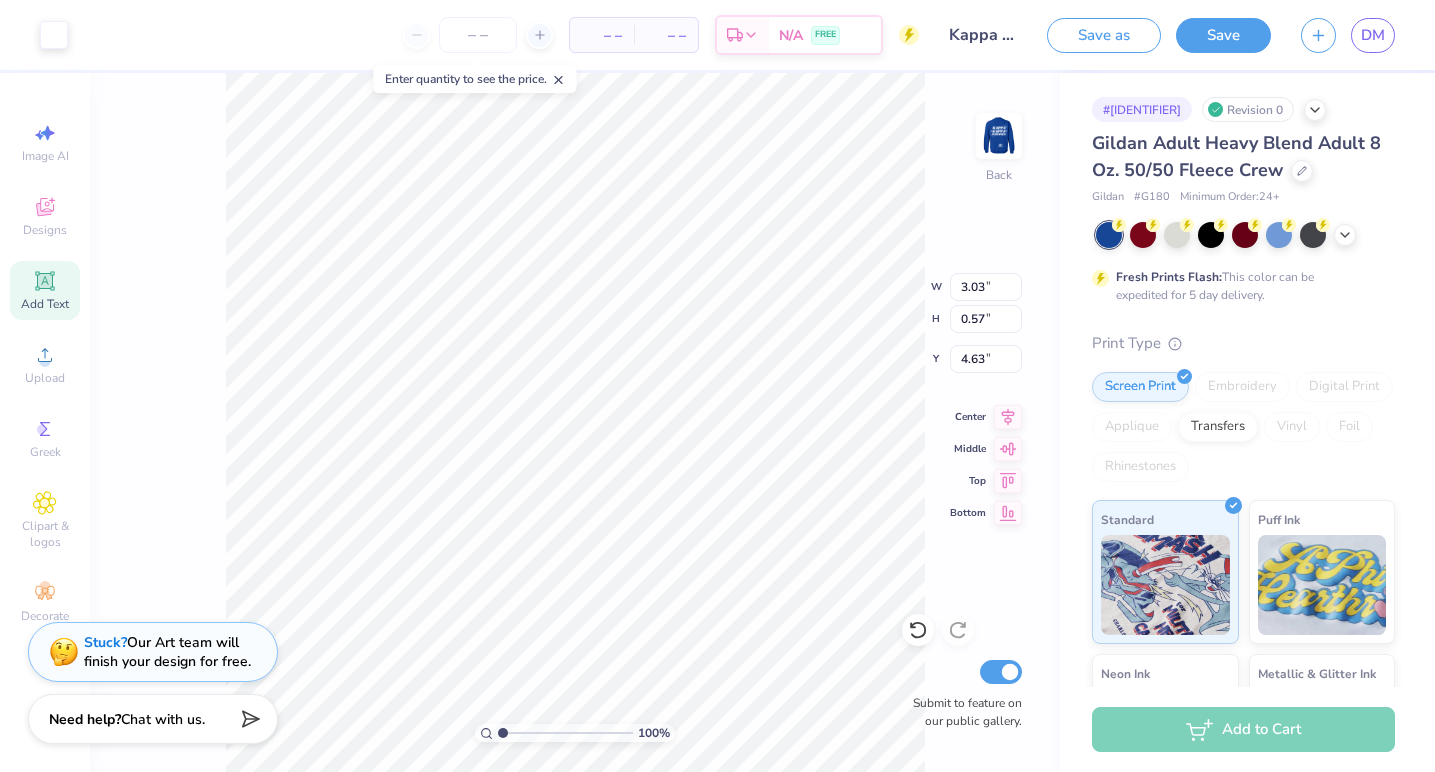 click 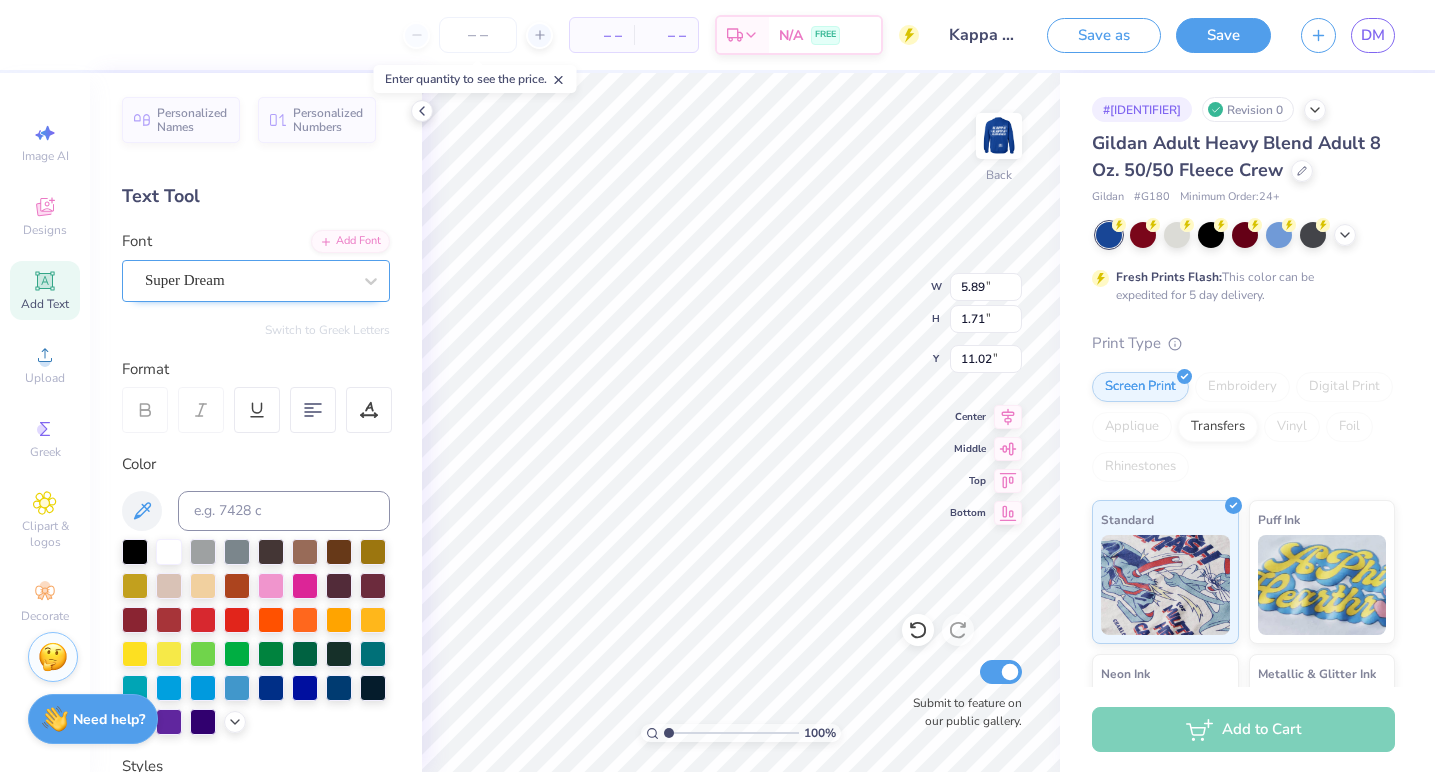 click on "Super Dream" at bounding box center [248, 280] 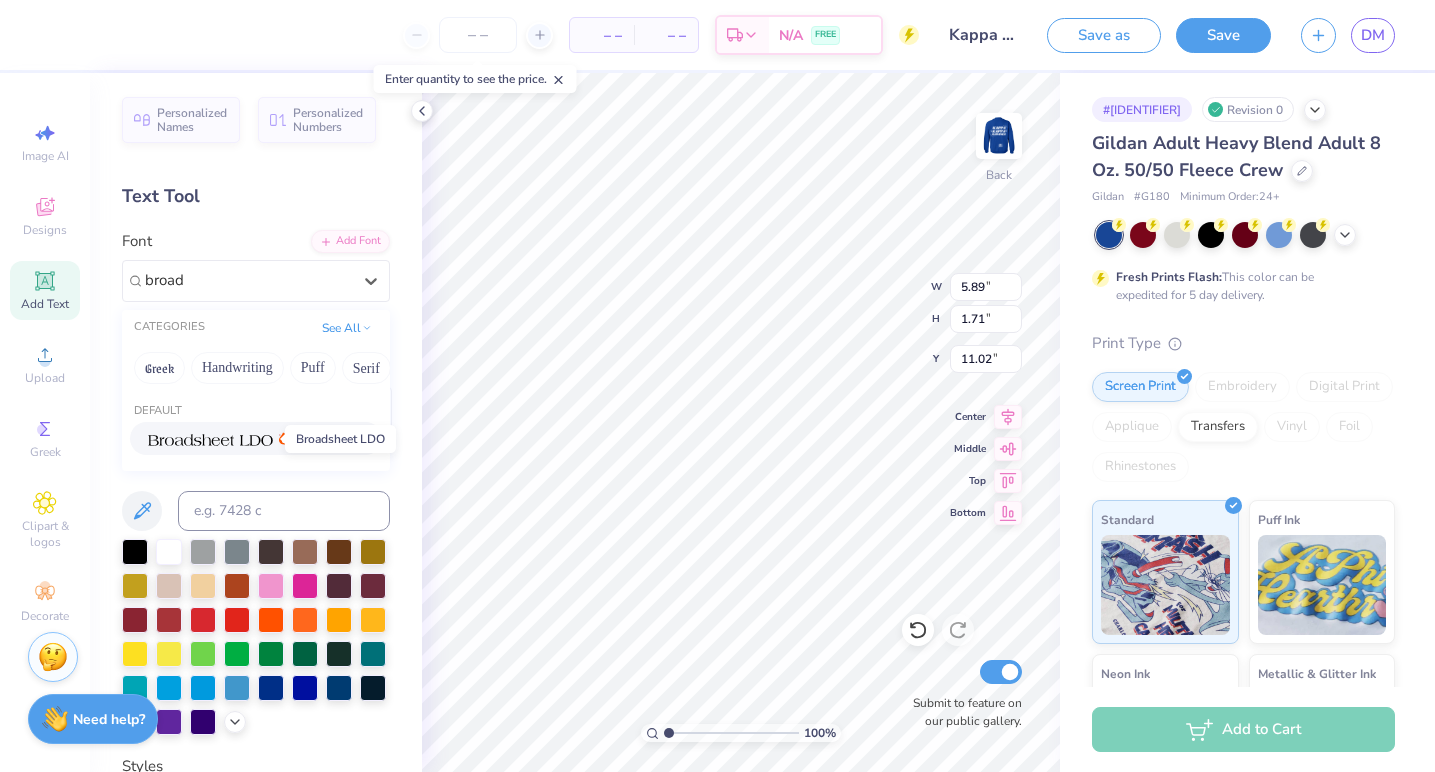 click at bounding box center [210, 440] 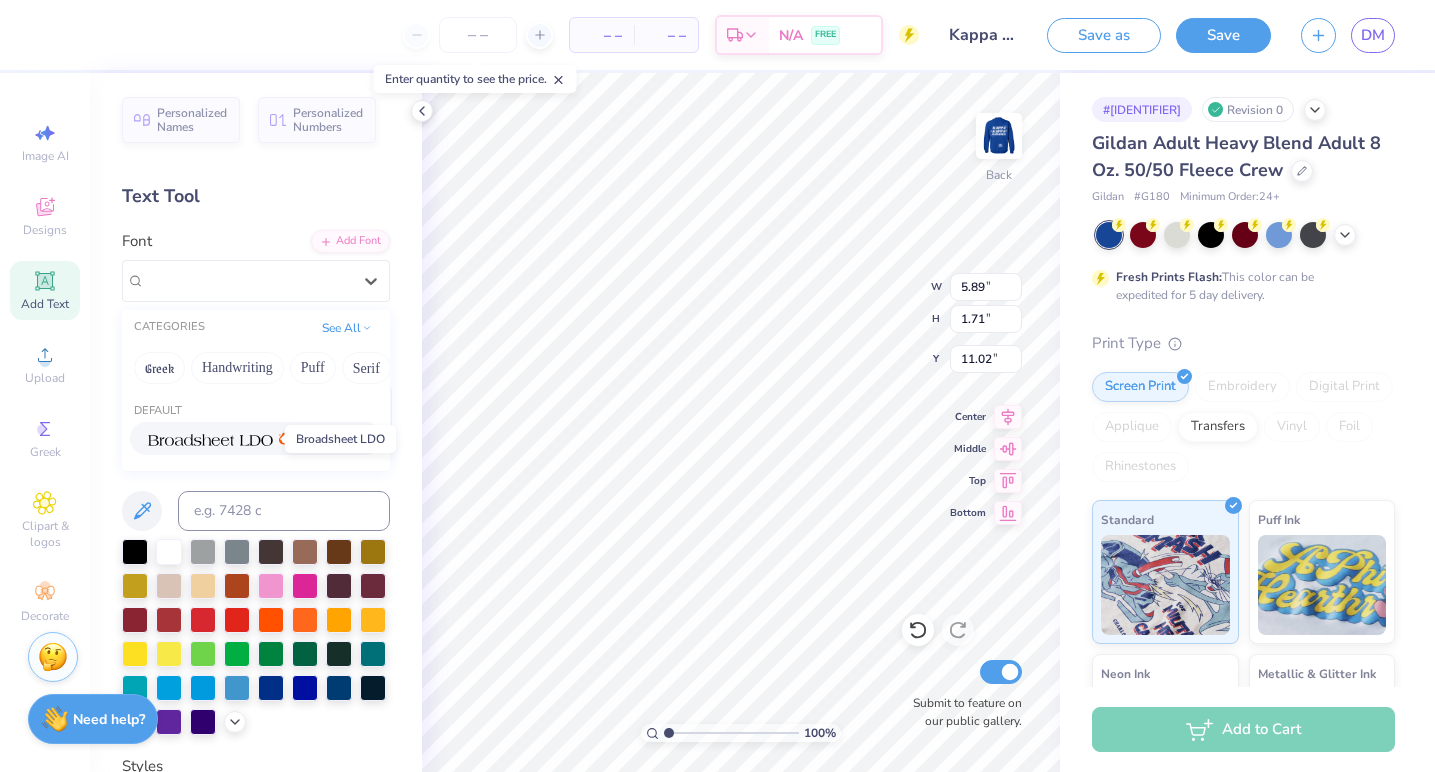 type on "6.55" 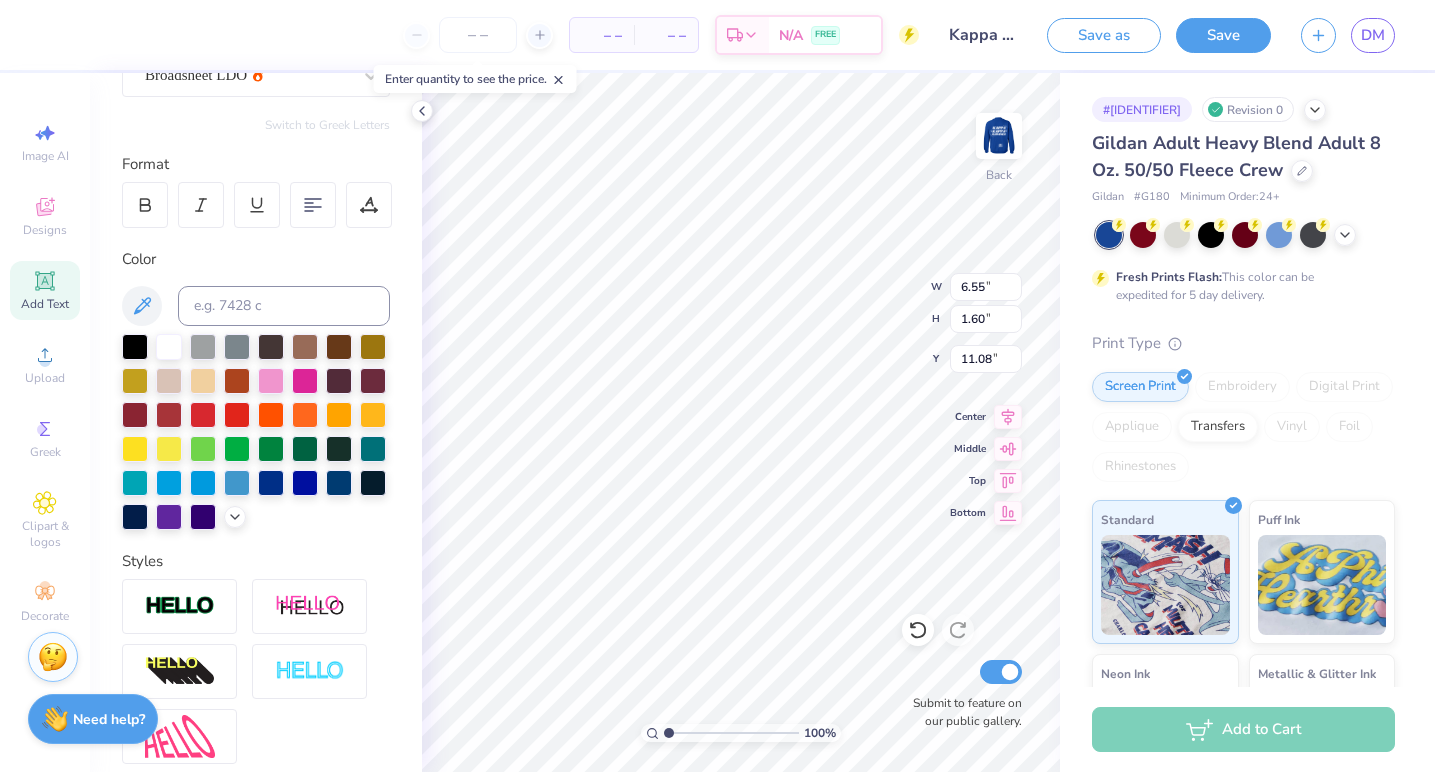 scroll, scrollTop: 390, scrollLeft: 0, axis: vertical 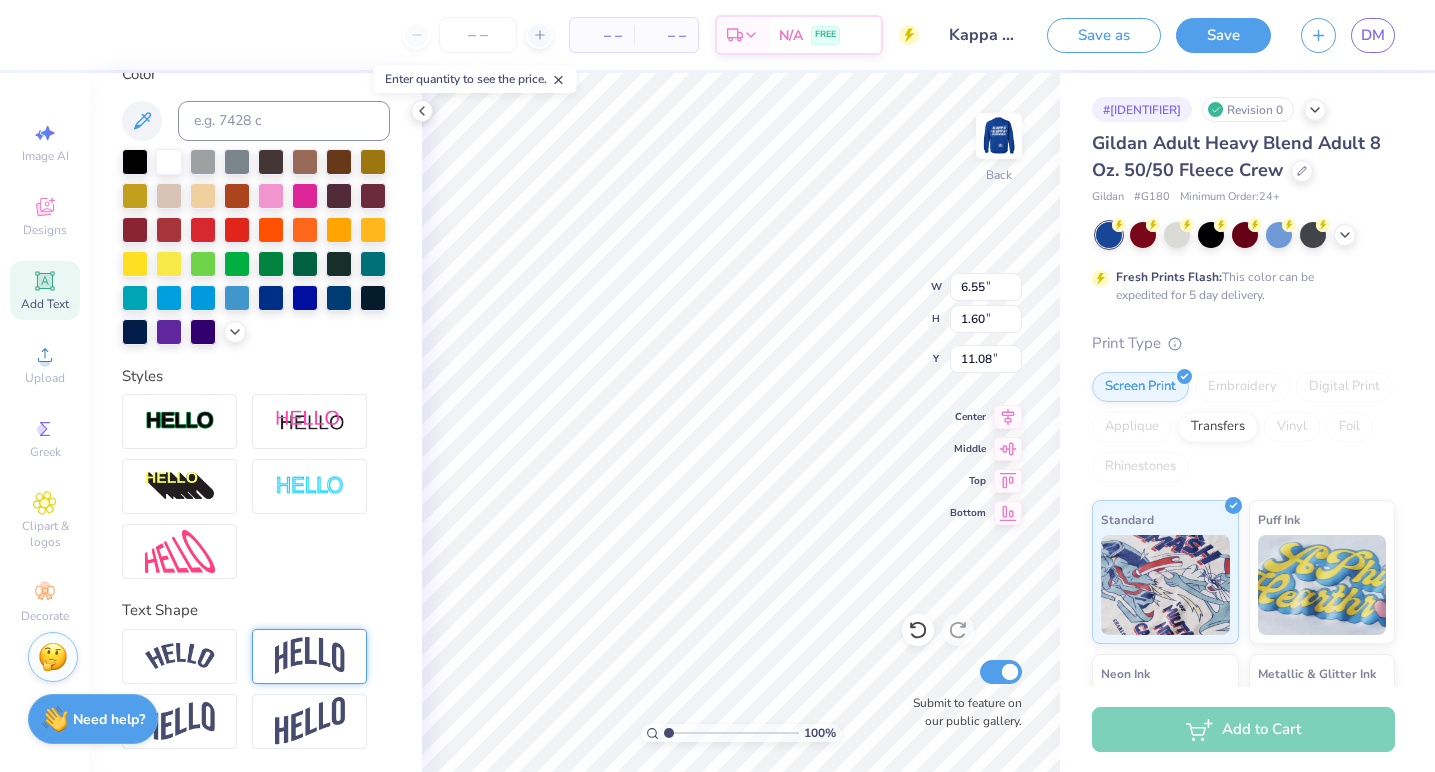 type on "KKG" 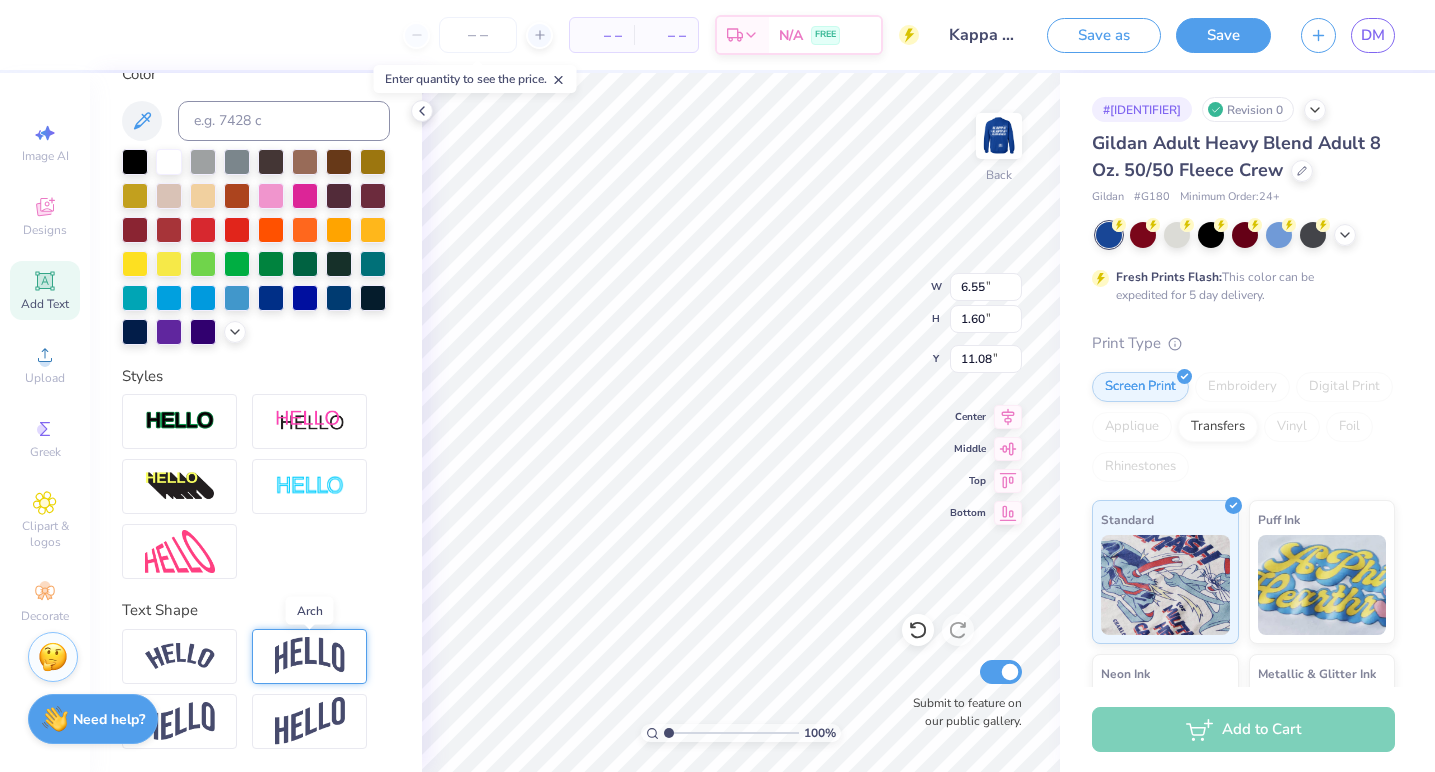 click at bounding box center [310, 656] 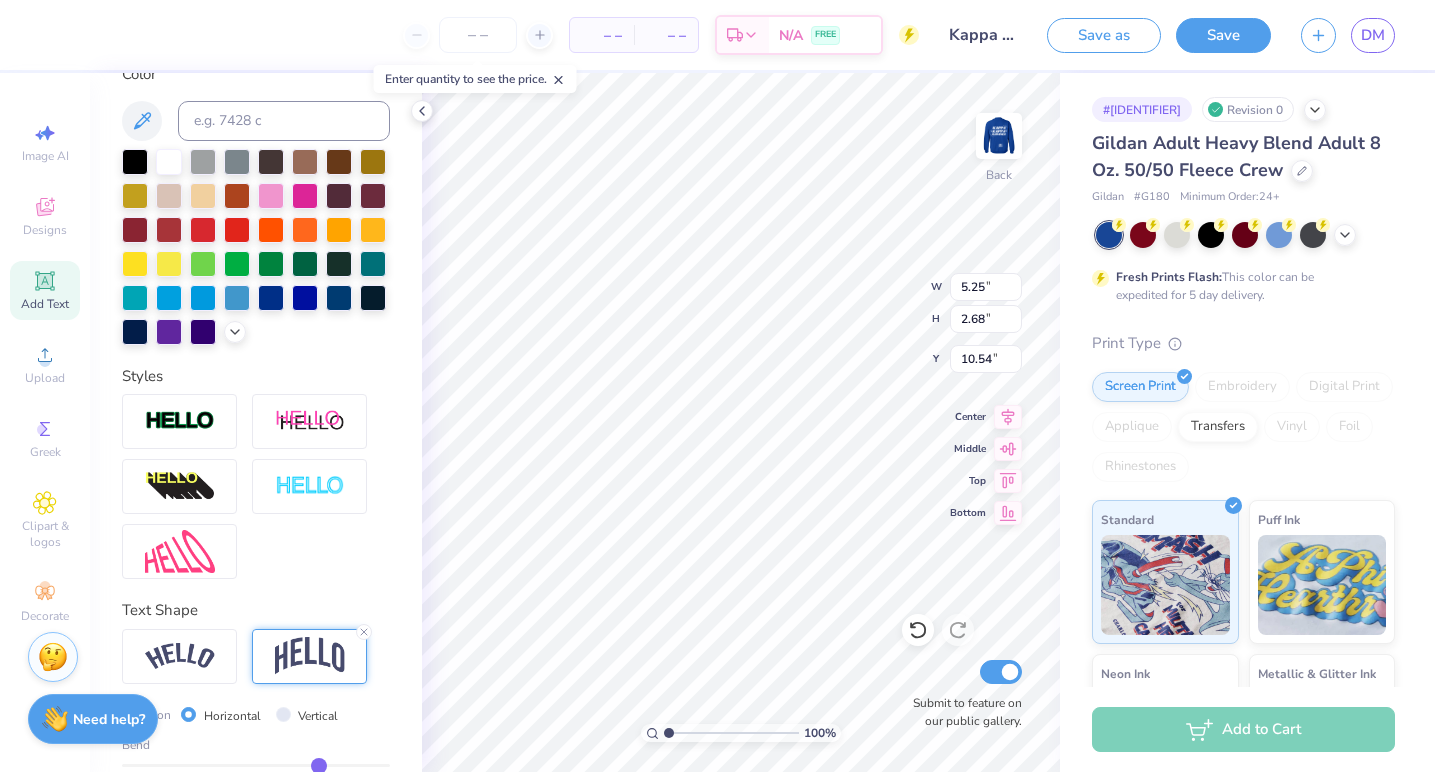 type on "2.33" 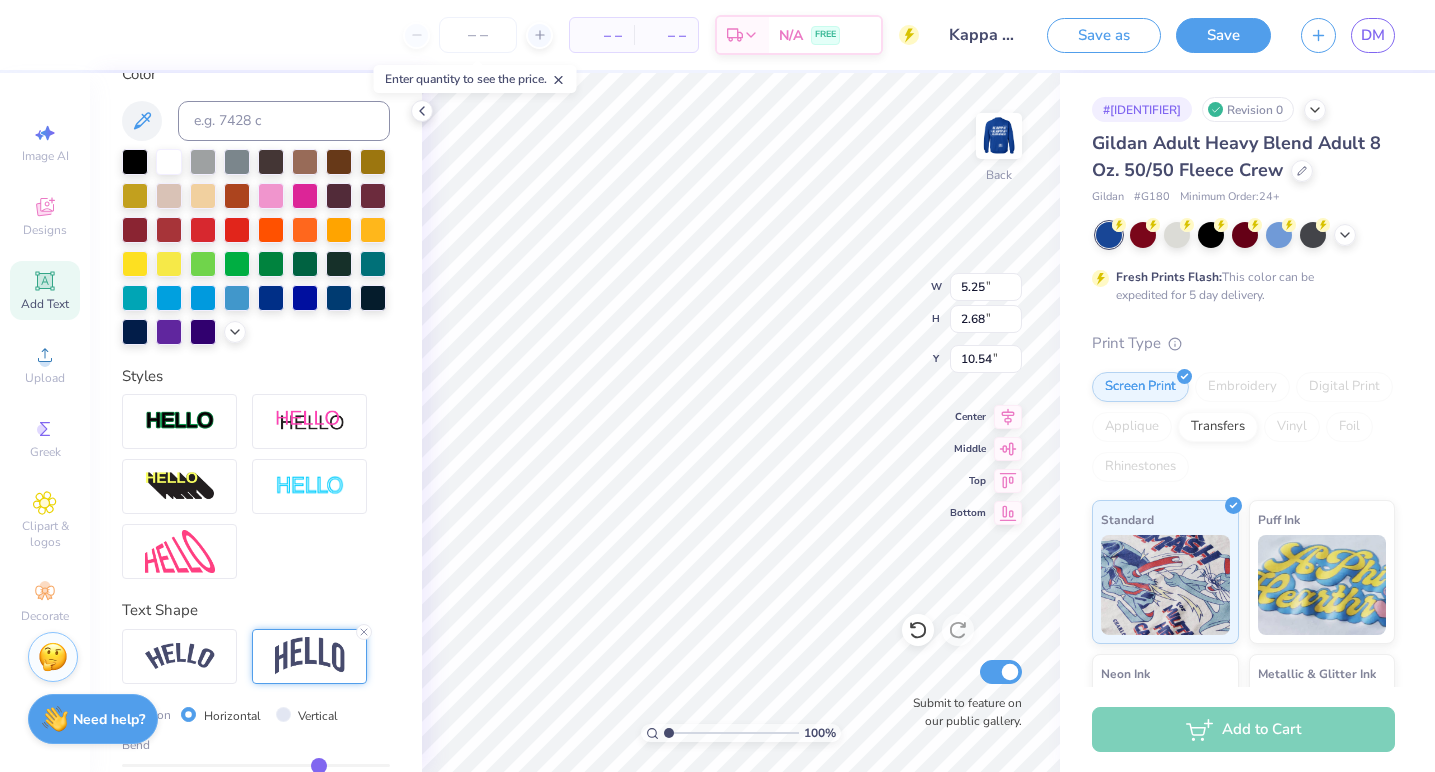 type on "1.19" 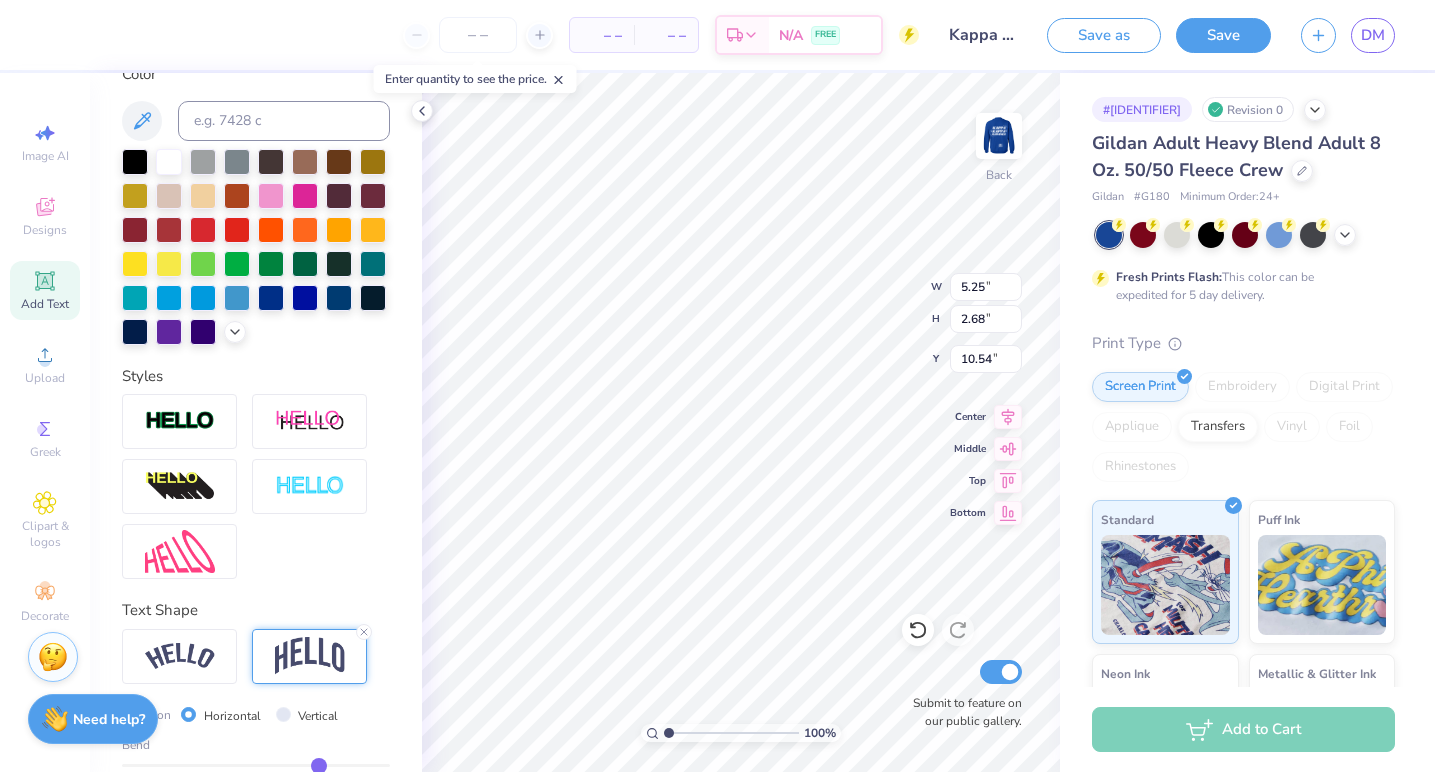type on "12.02" 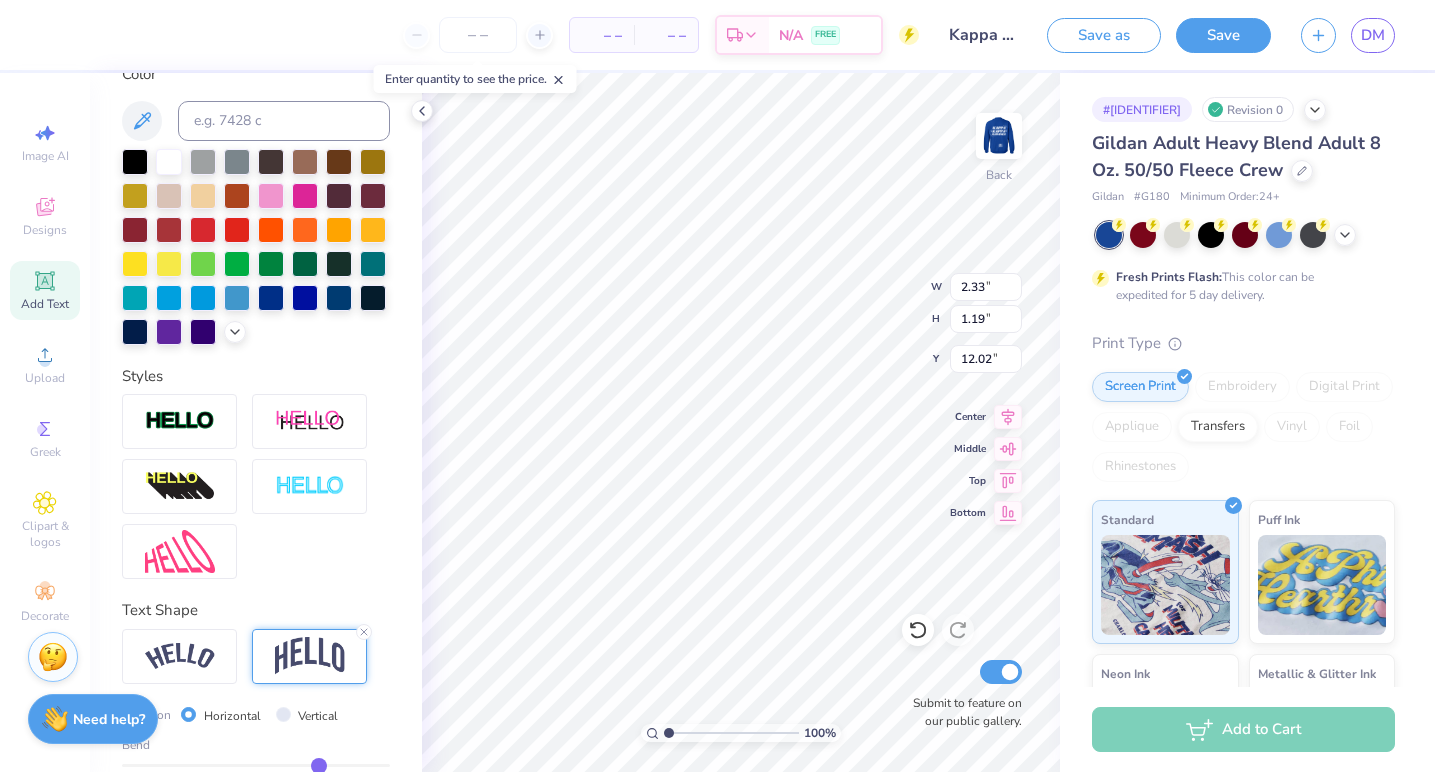 type on "3.03" 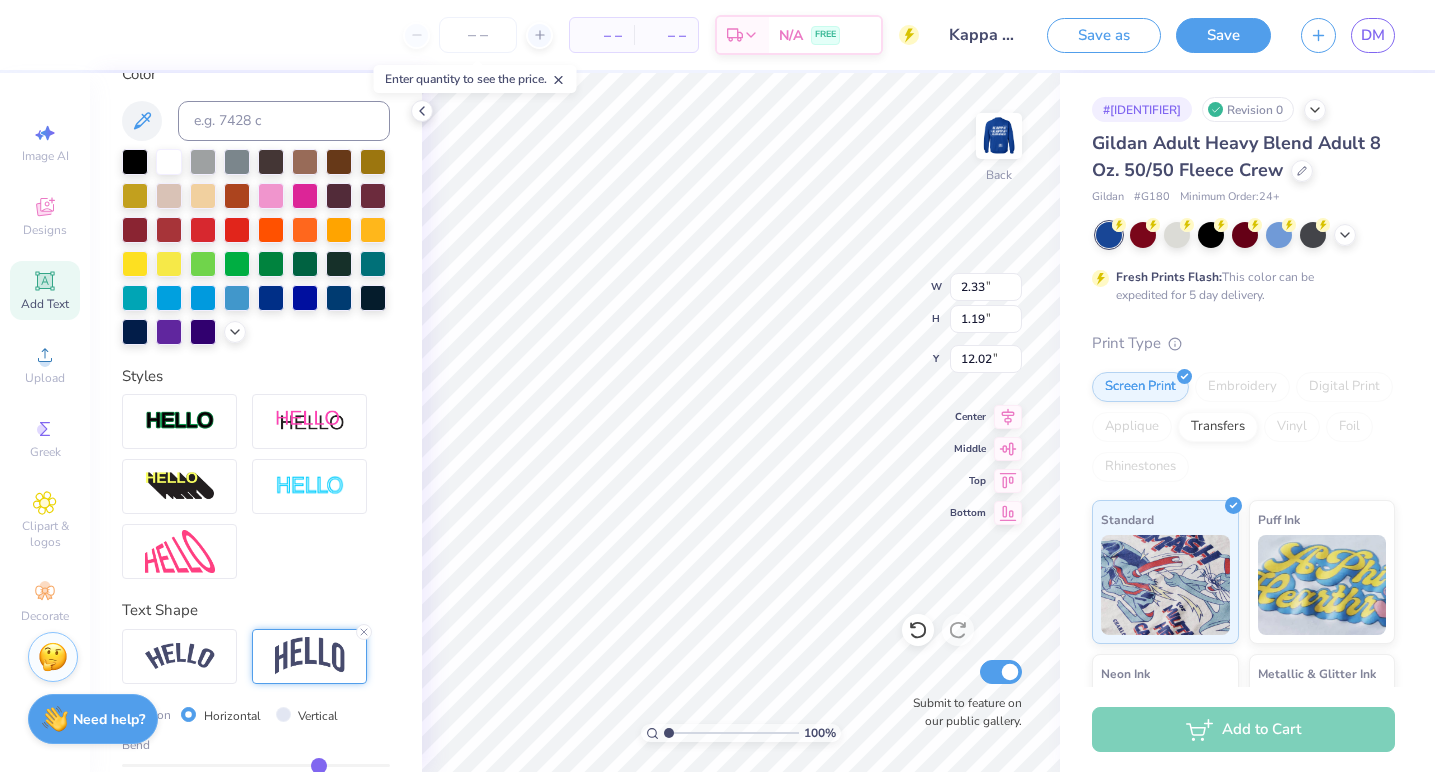 type on "0.57" 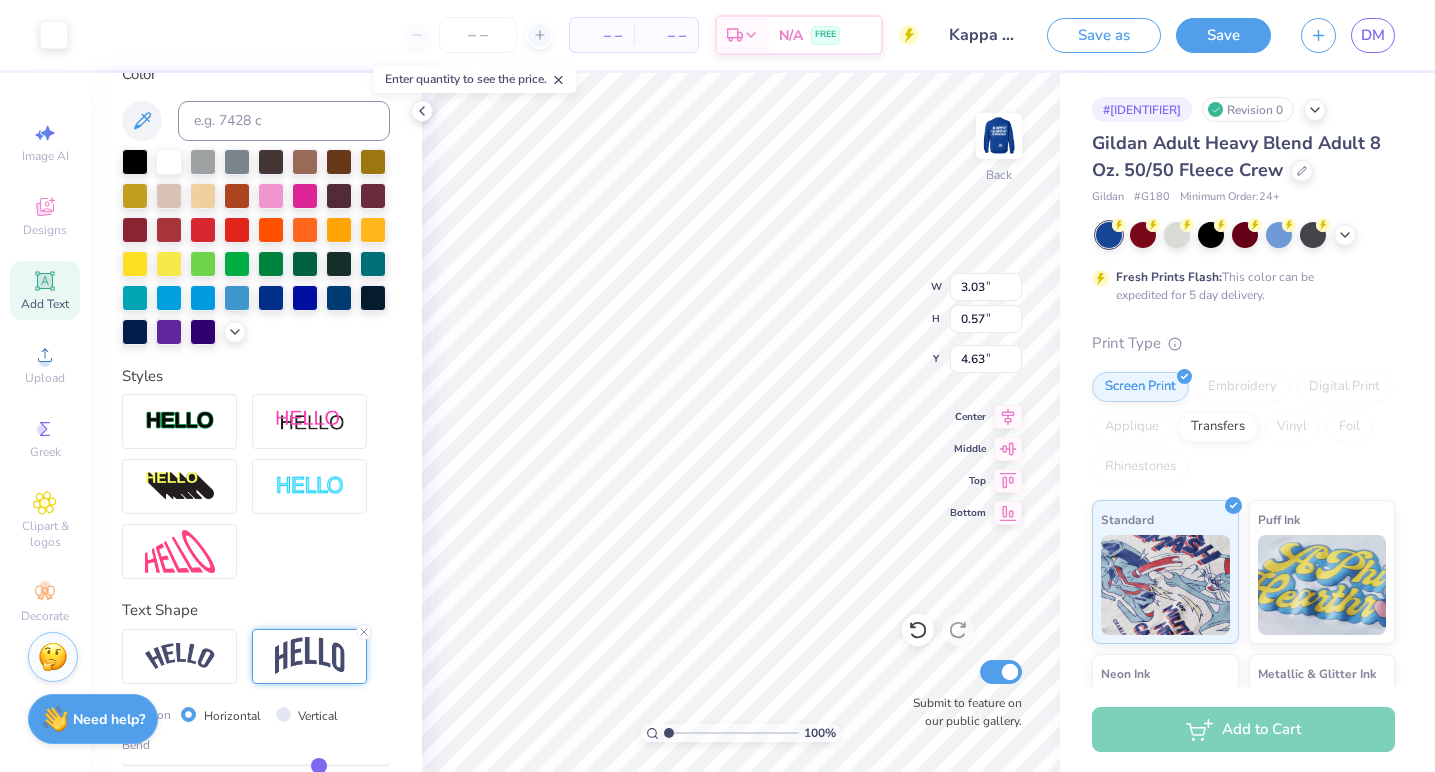 type on "16.29" 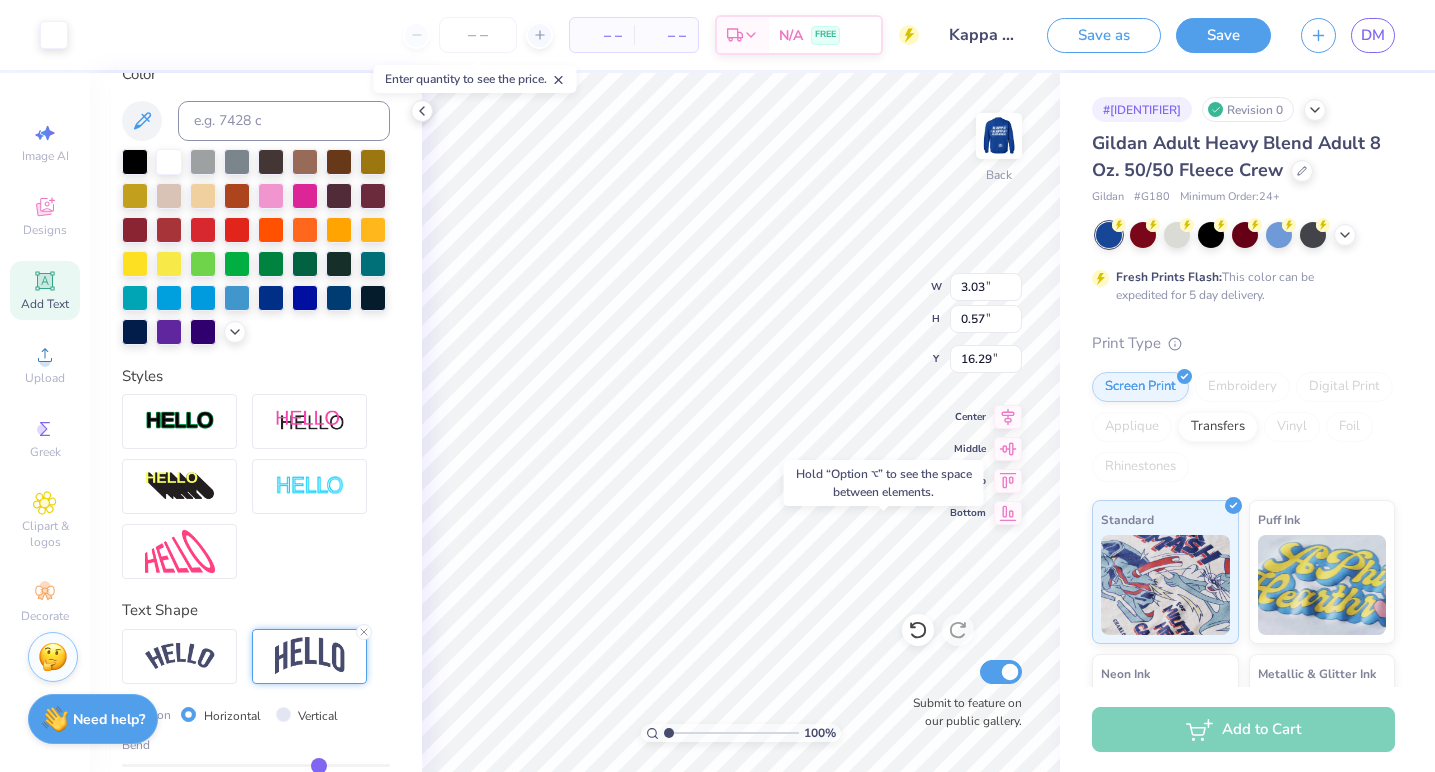 type on "2.33" 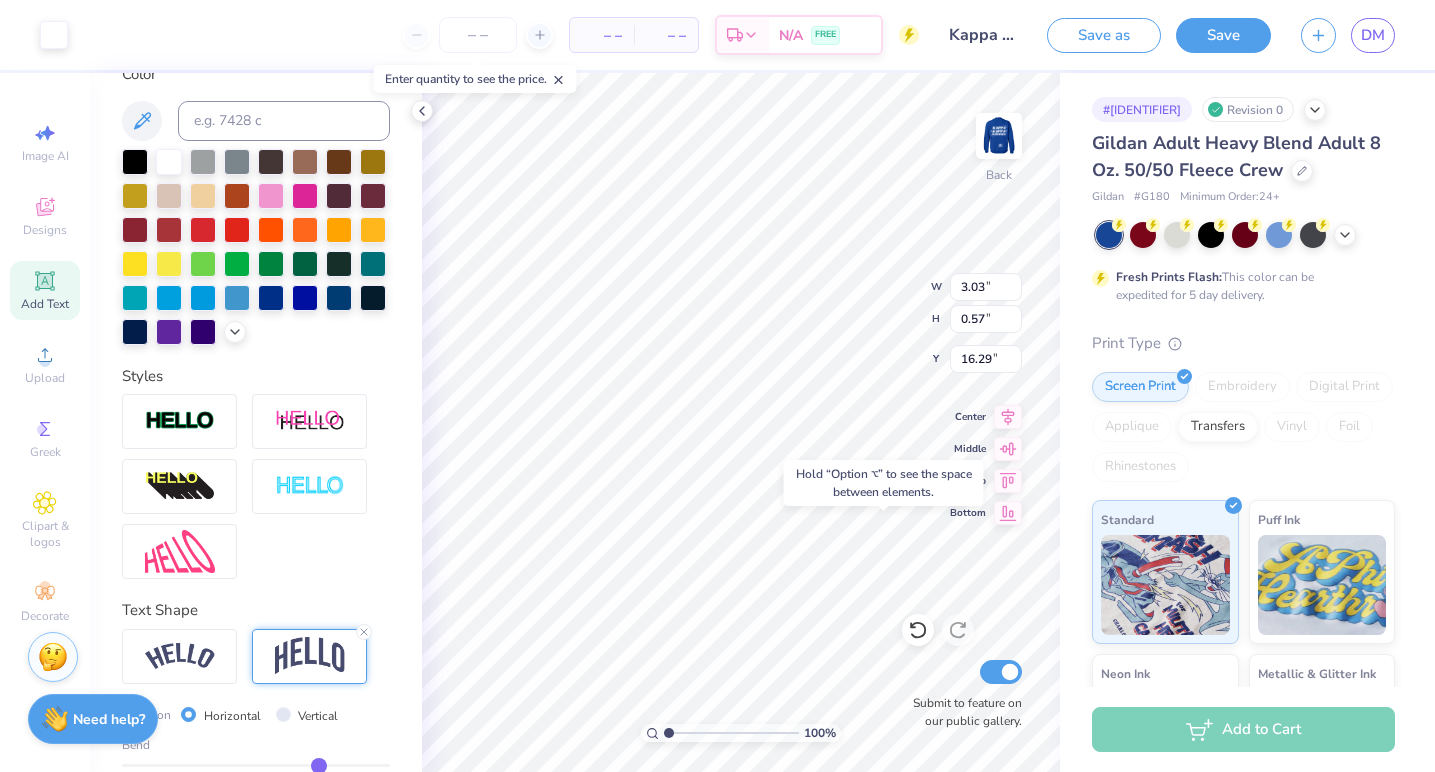 type on "1.19" 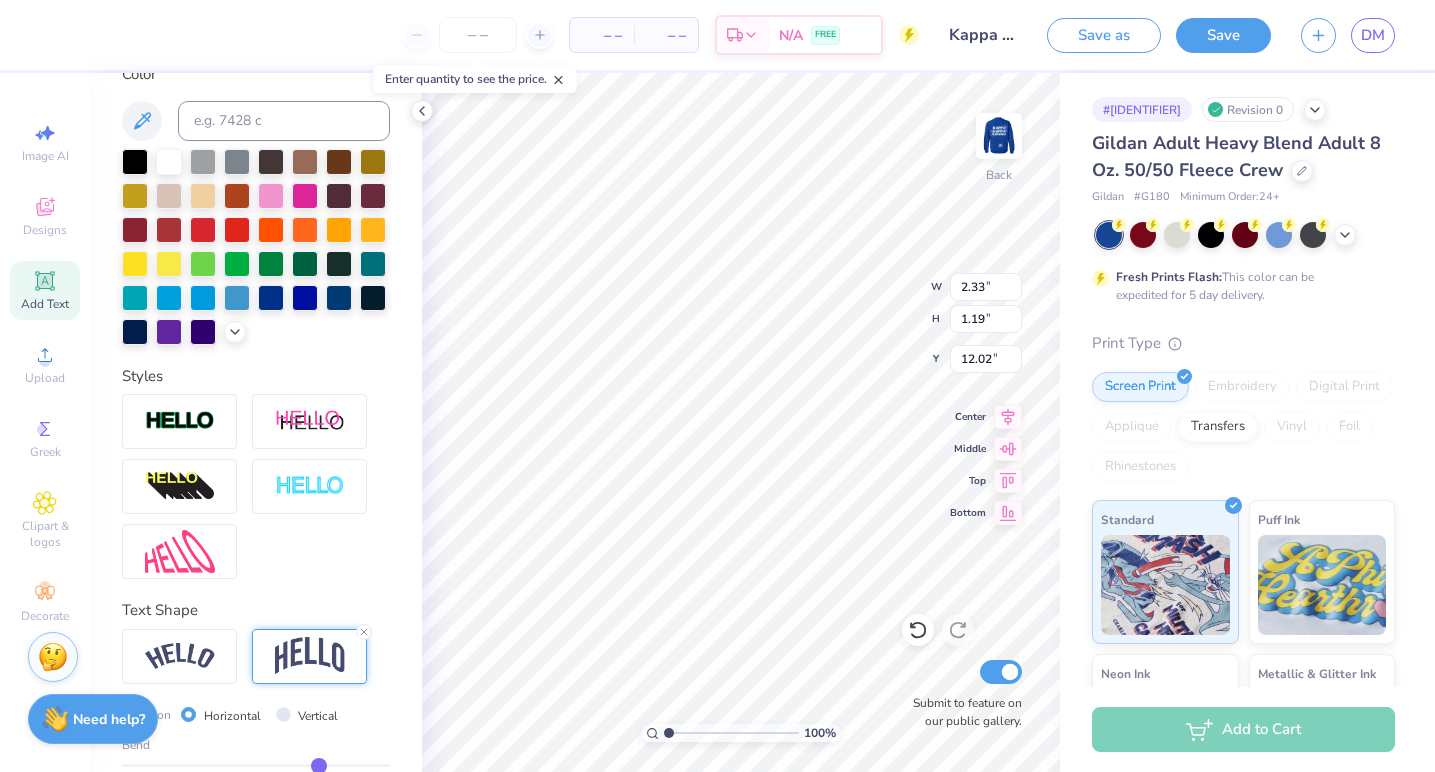 type on "4.75" 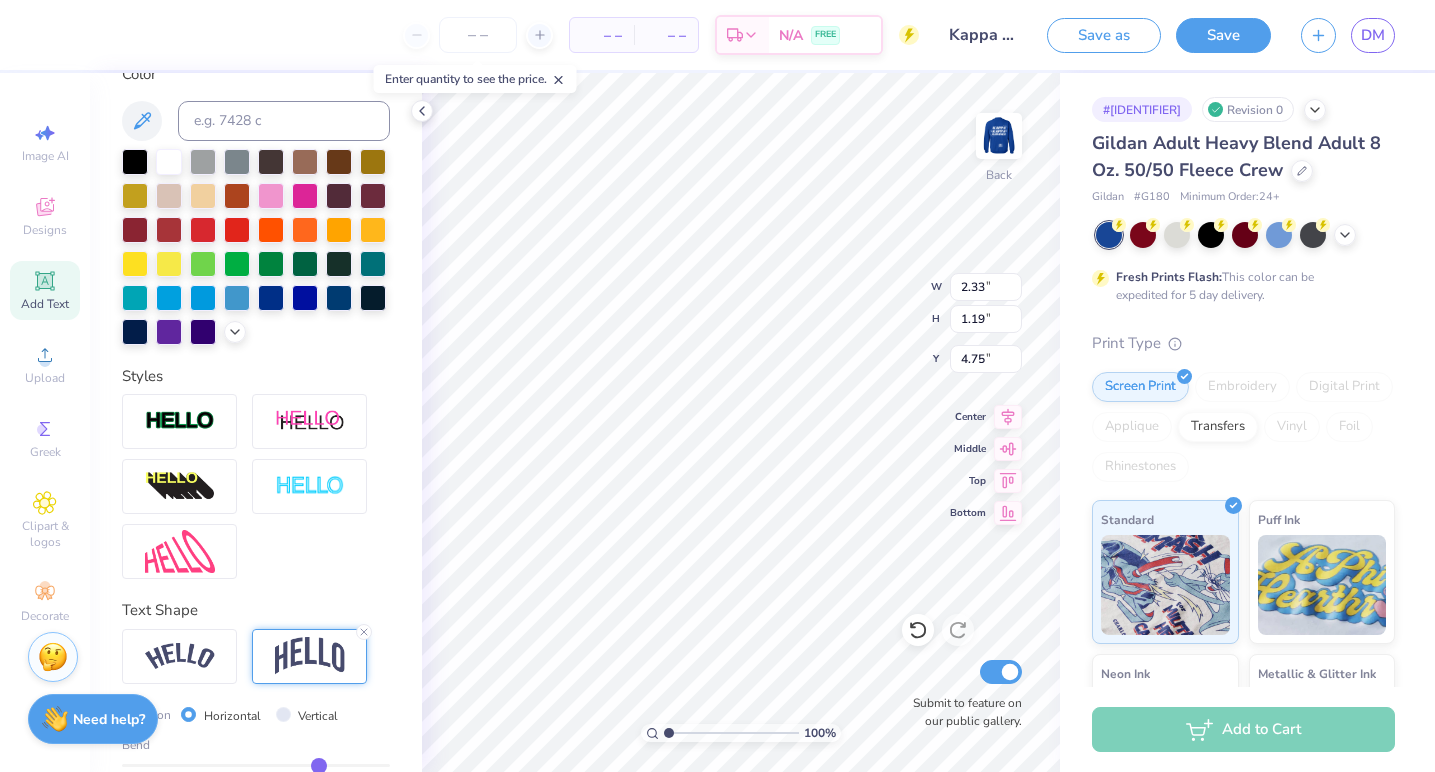 type on "5.53" 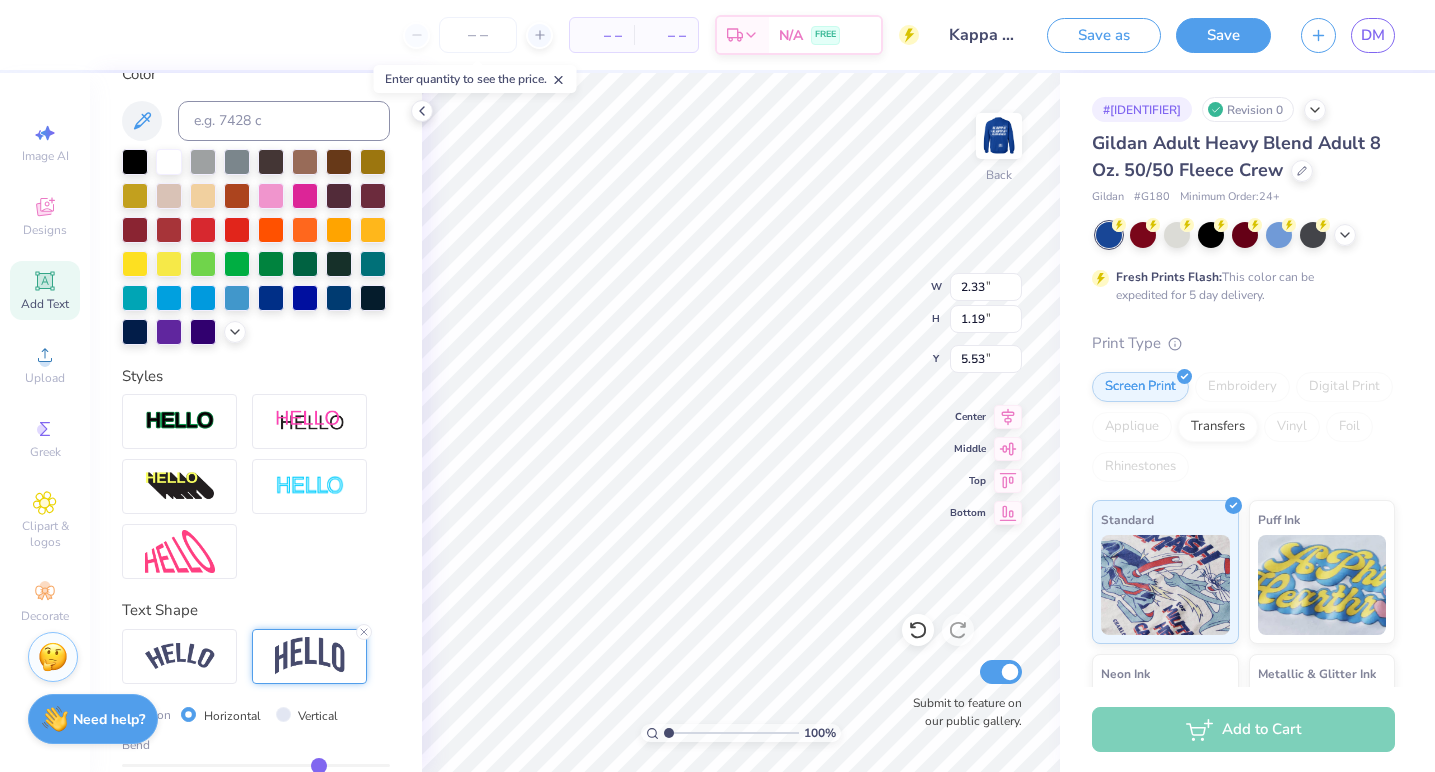 type on "4.87" 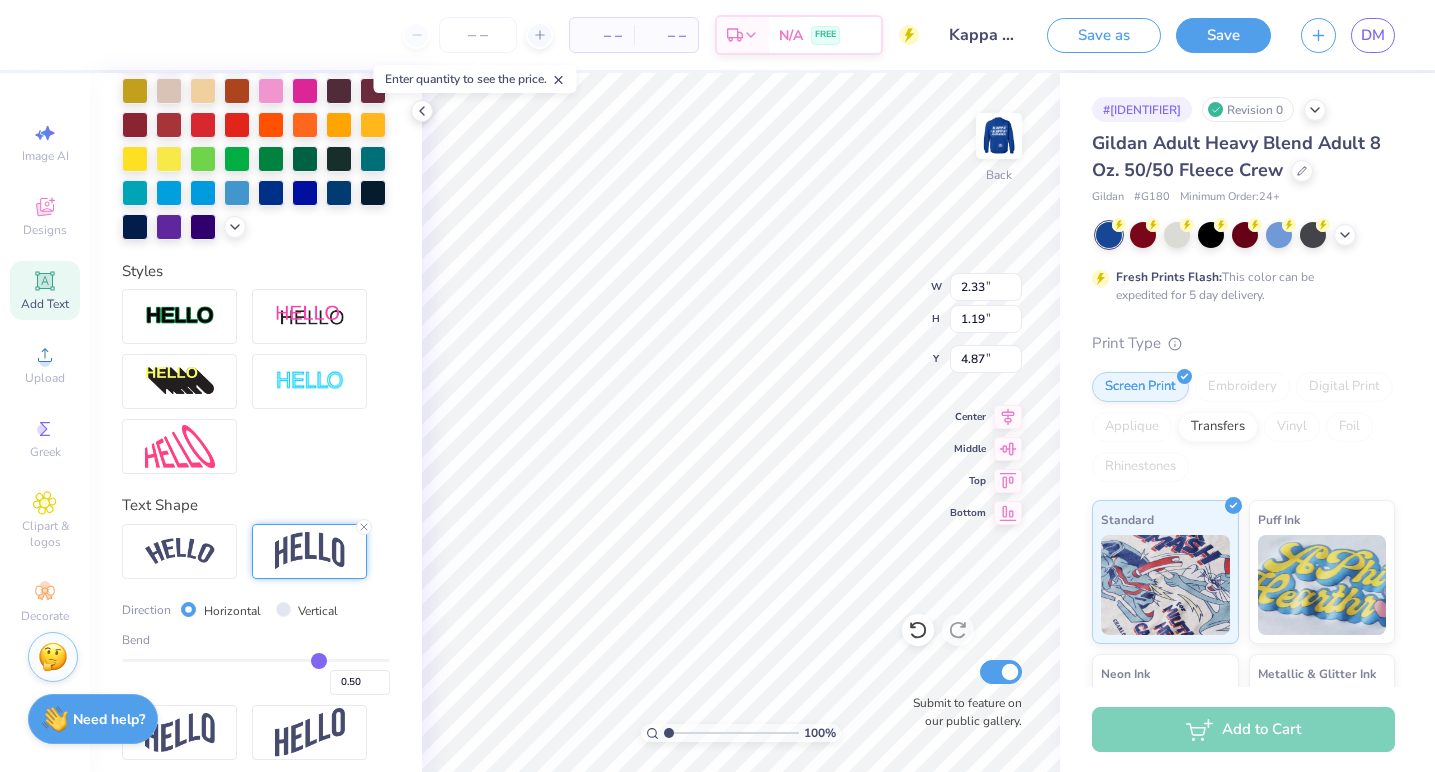 scroll, scrollTop: 507, scrollLeft: 0, axis: vertical 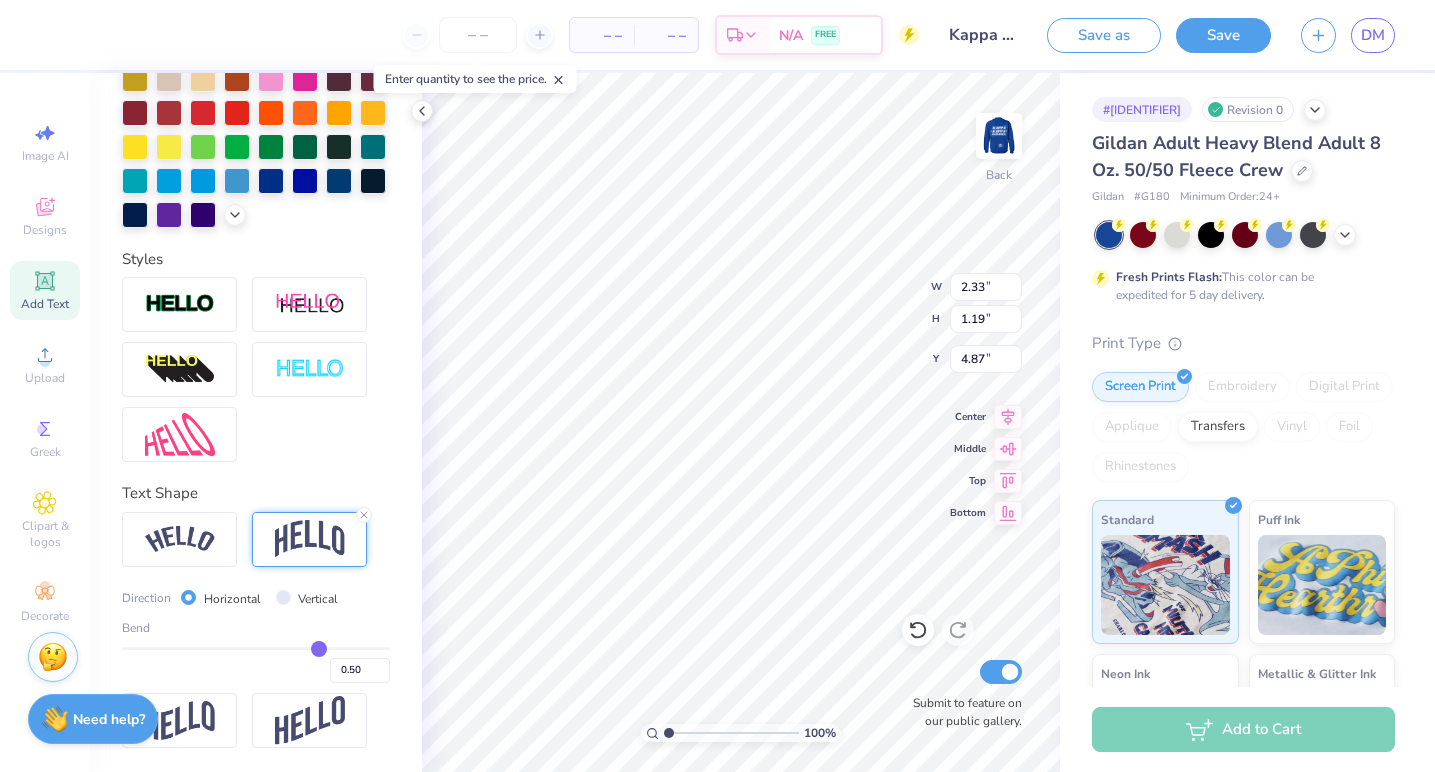 type on "0.51" 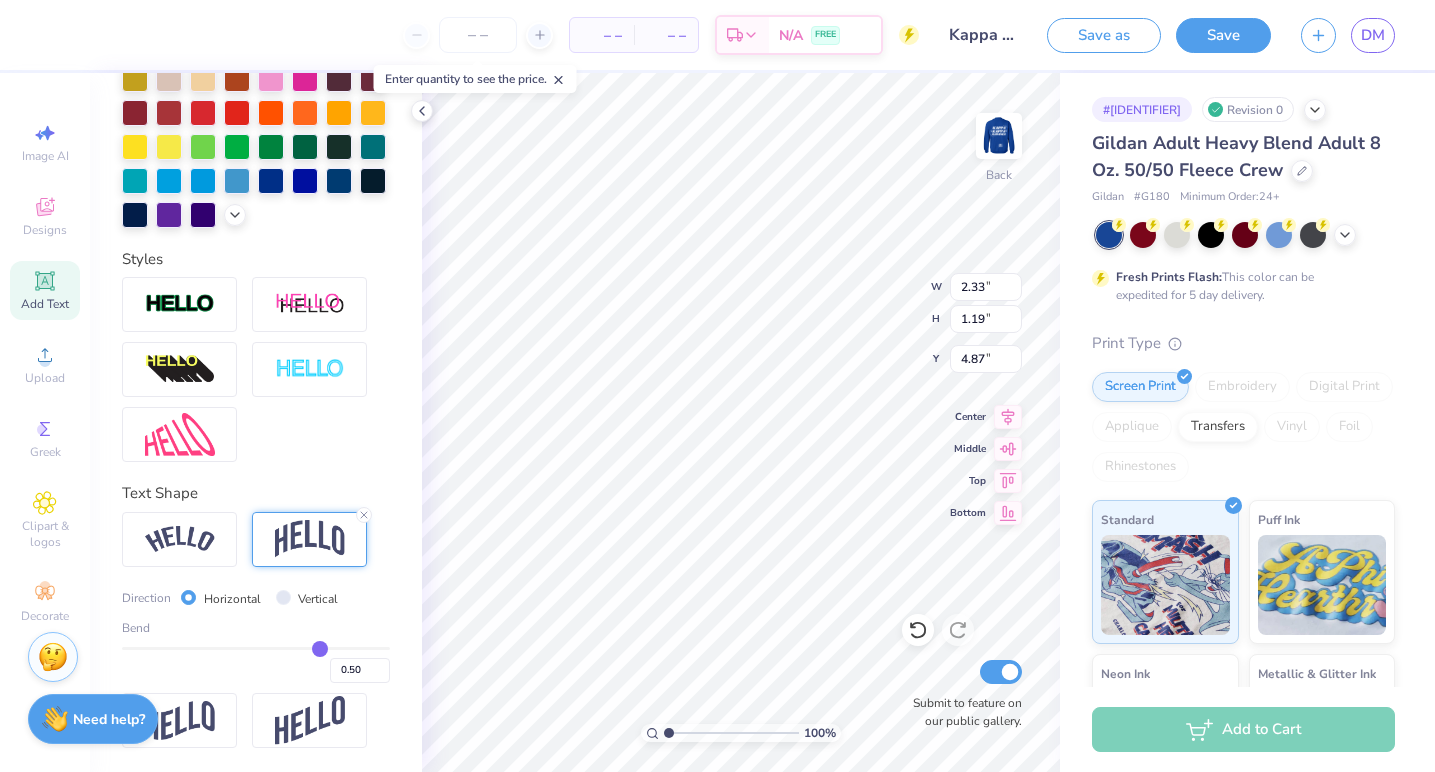type on "0.51" 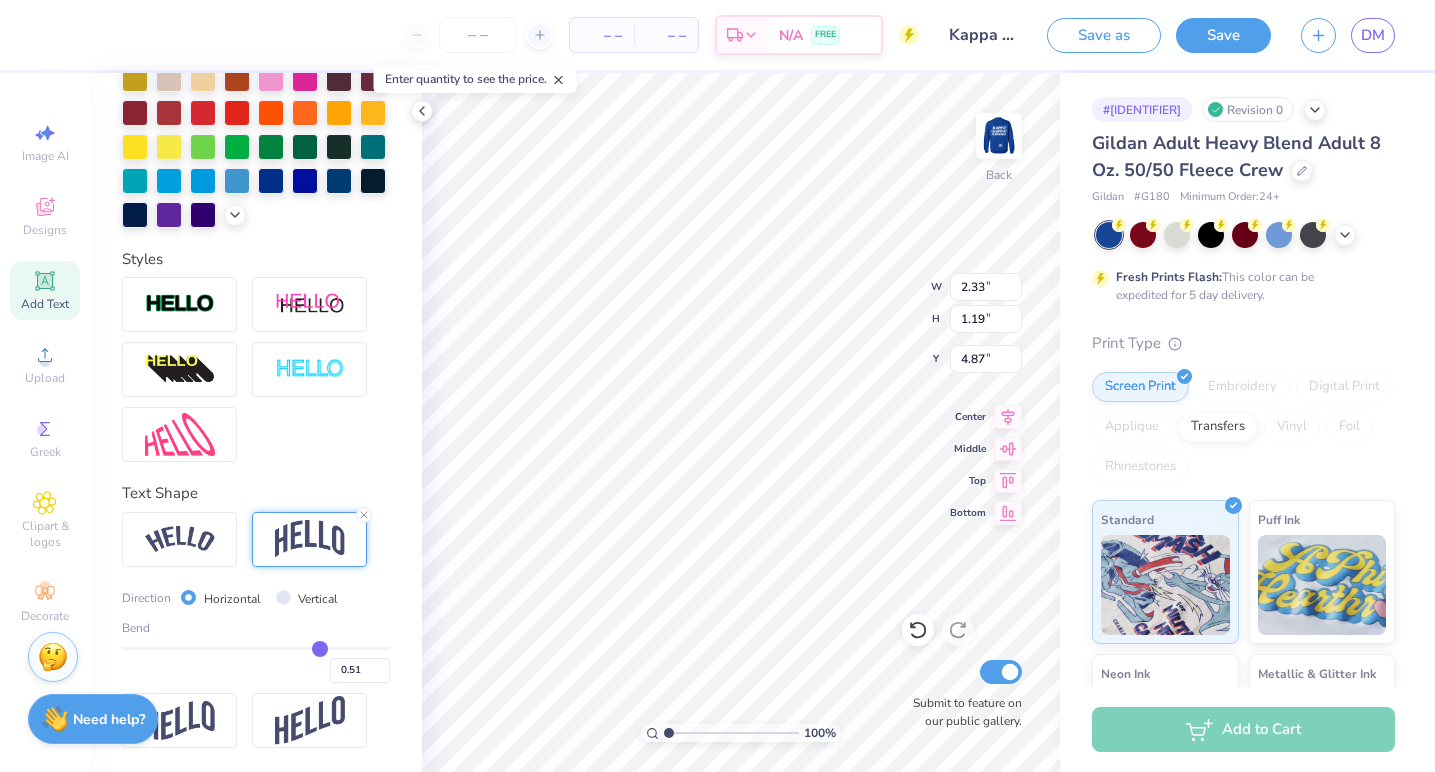 type on "0.5" 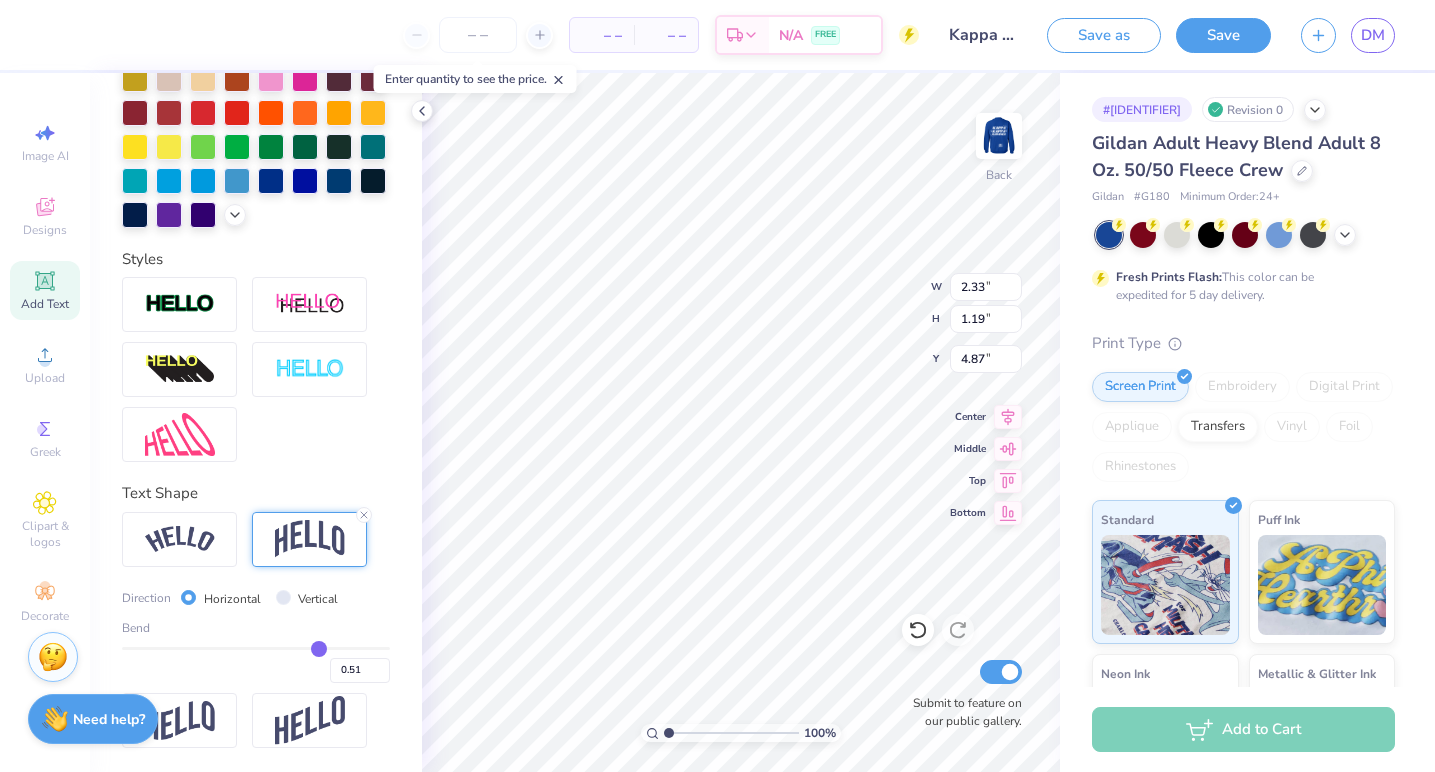 type on "0.50" 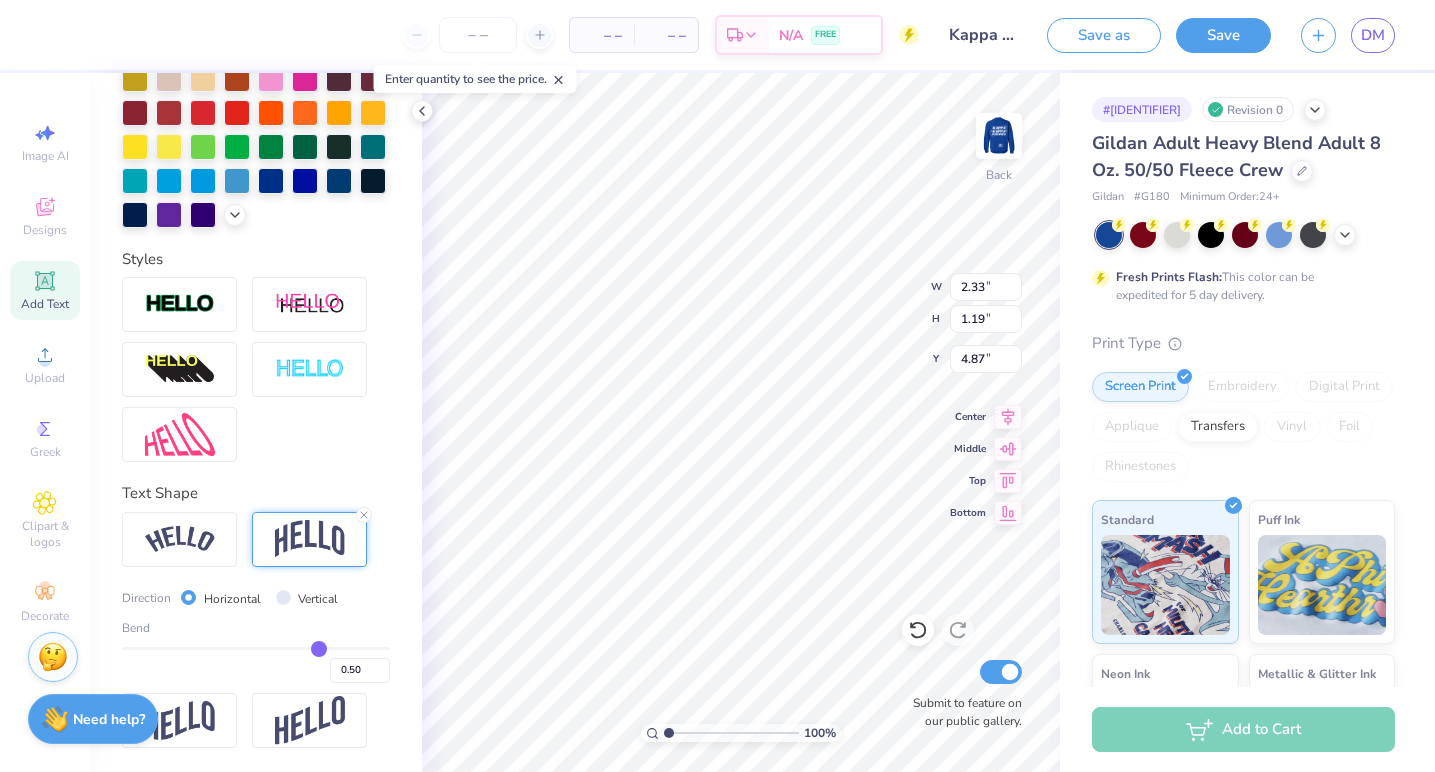 type on "0.48" 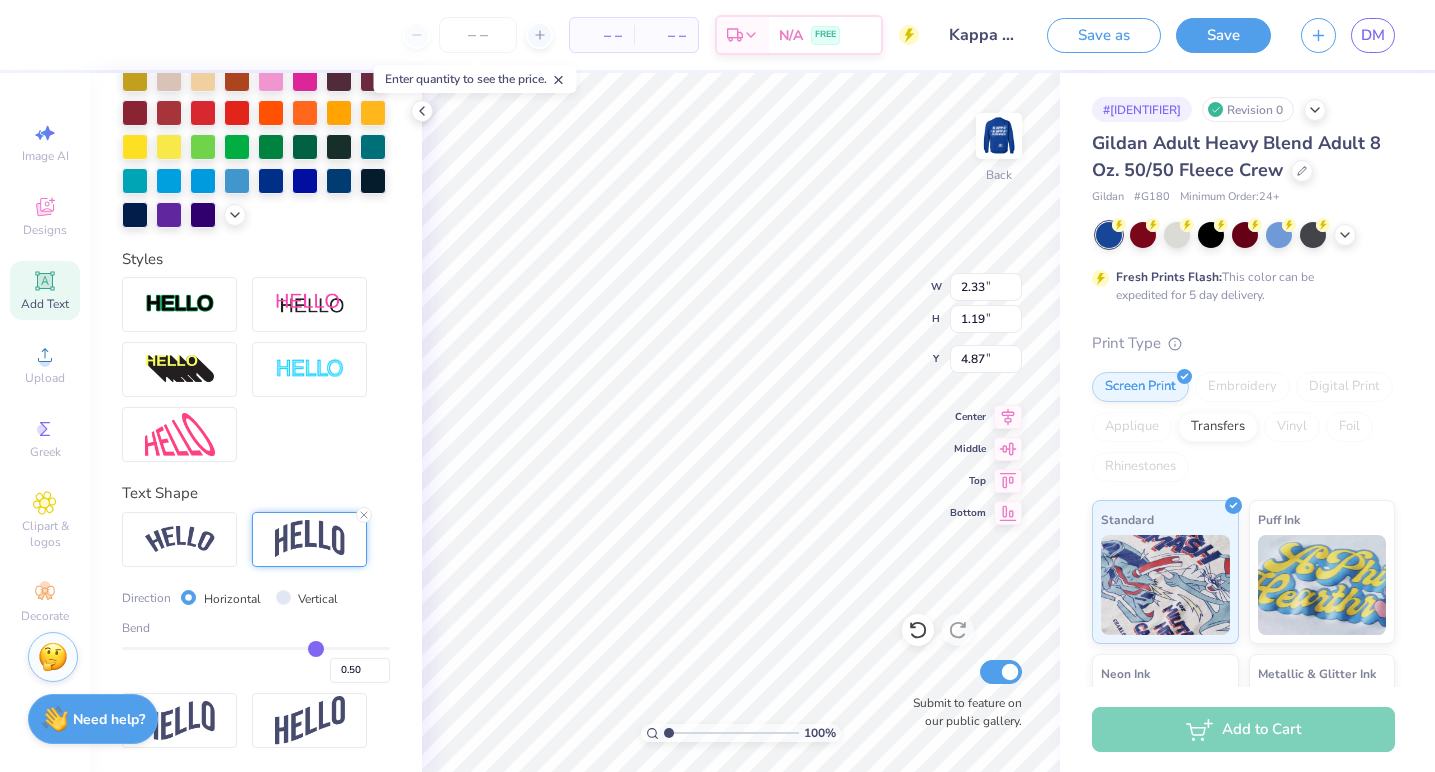 type on "0.48" 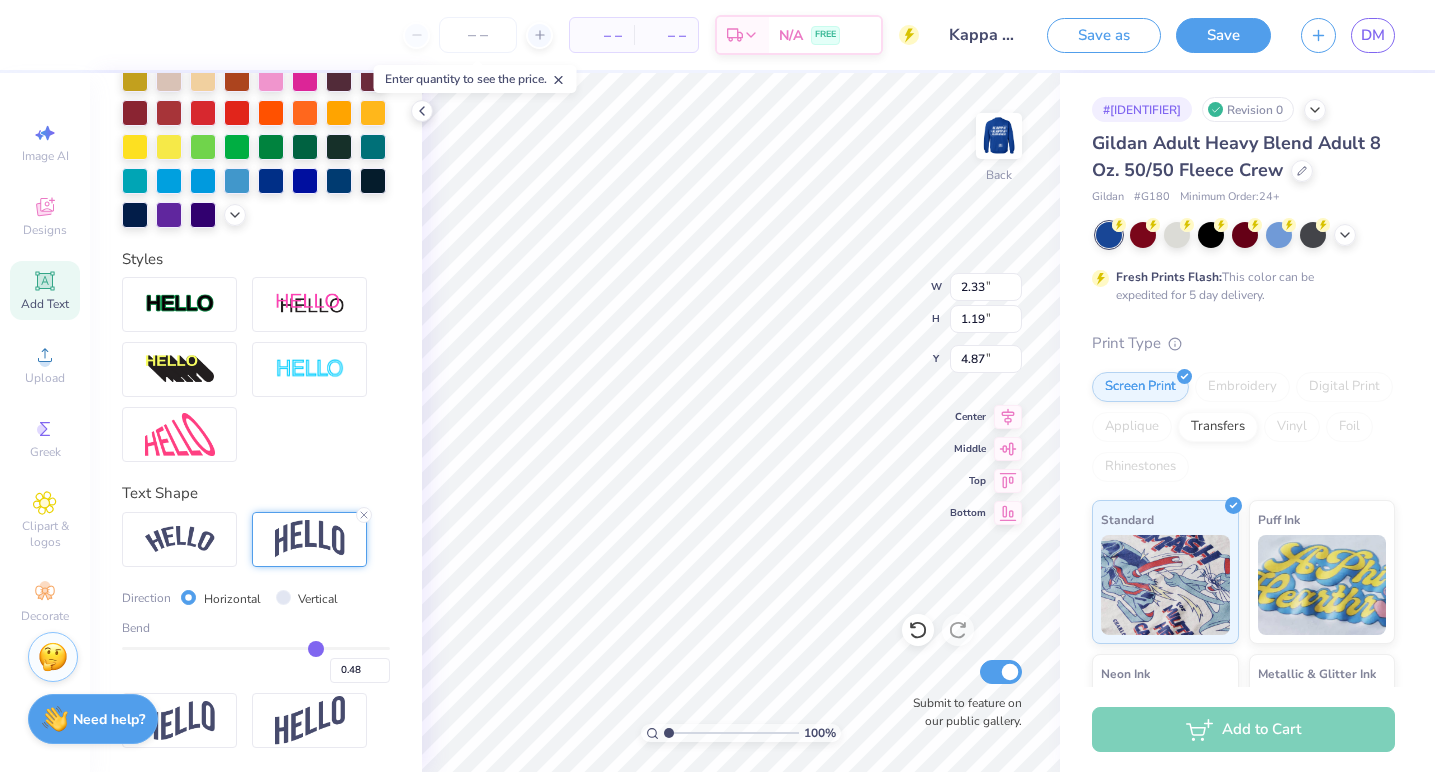 type on "0.47" 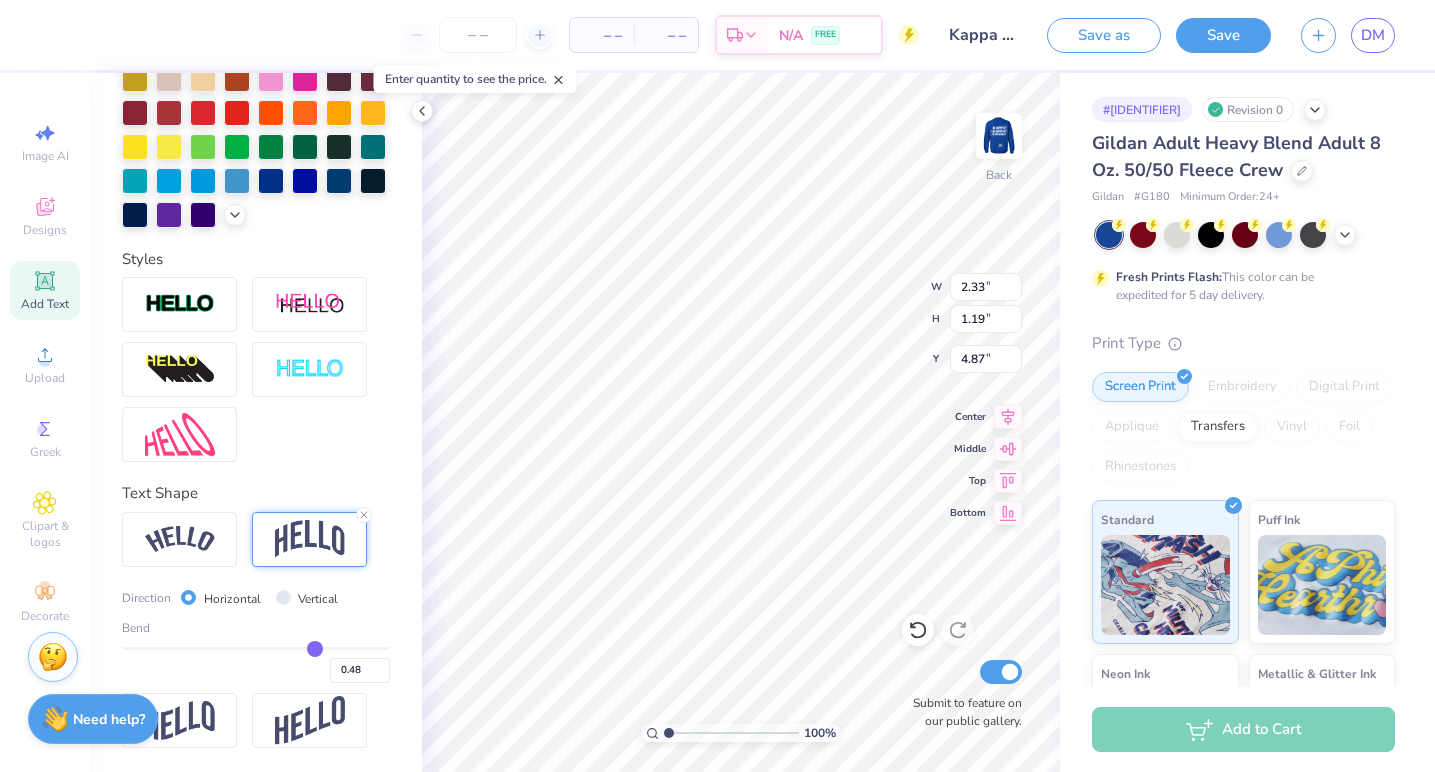 type on "0.47" 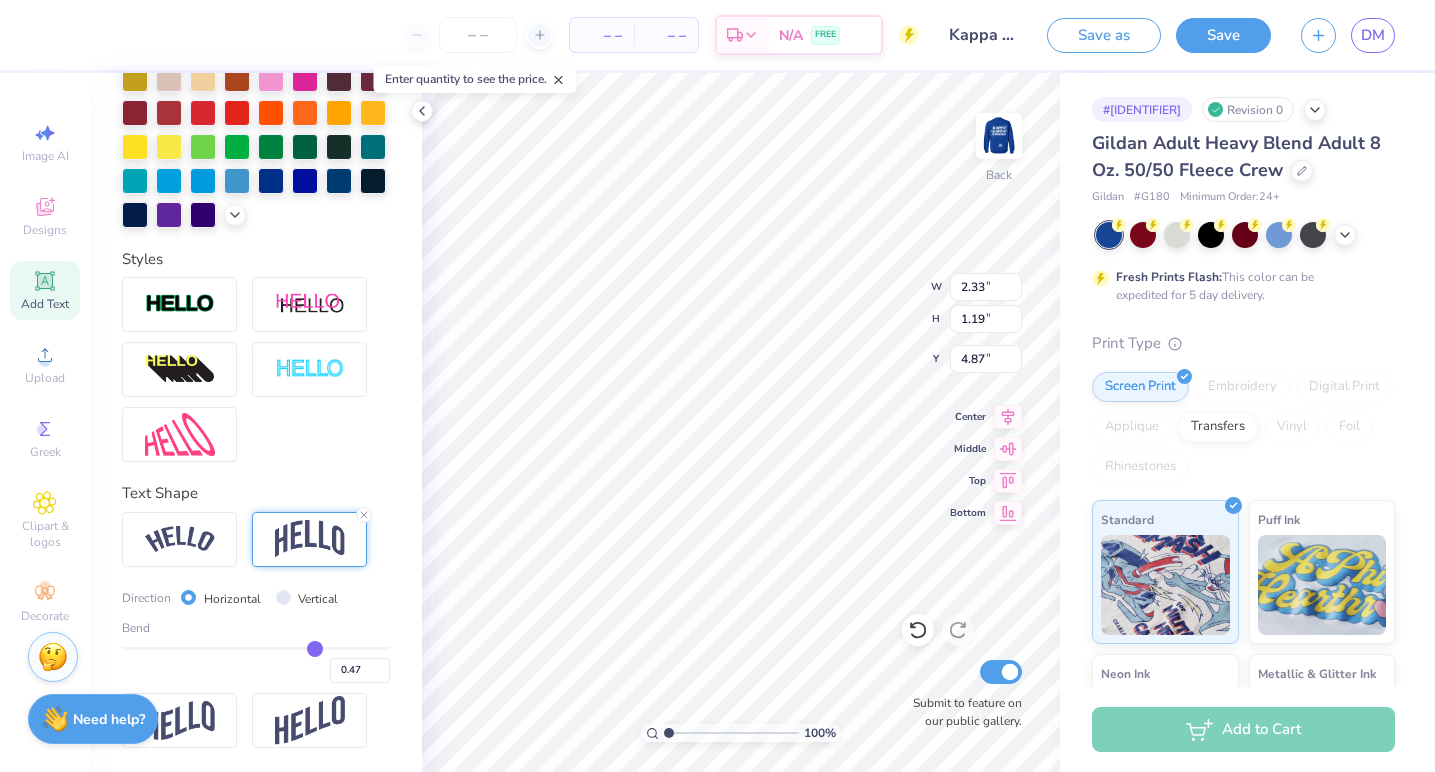 type on "0.45" 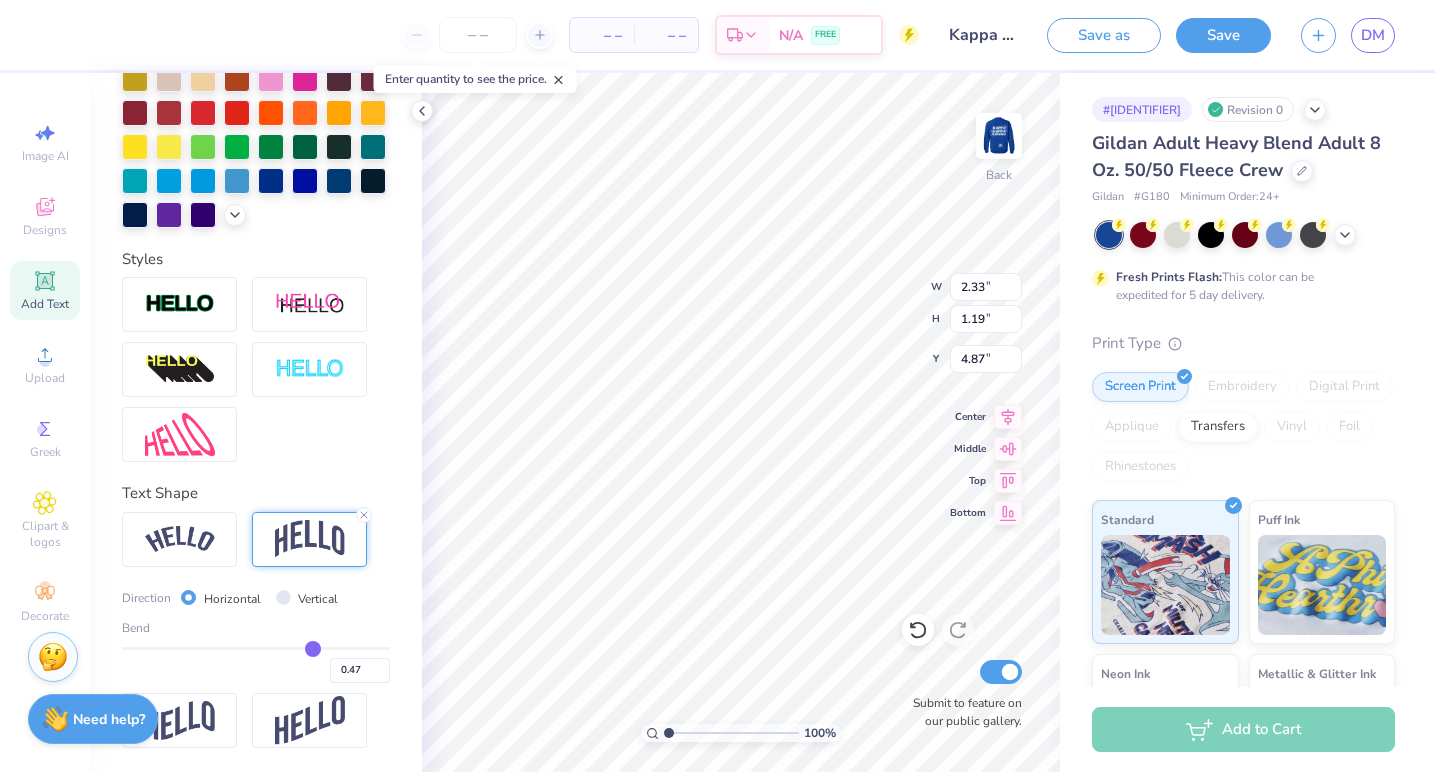 type on "0.45" 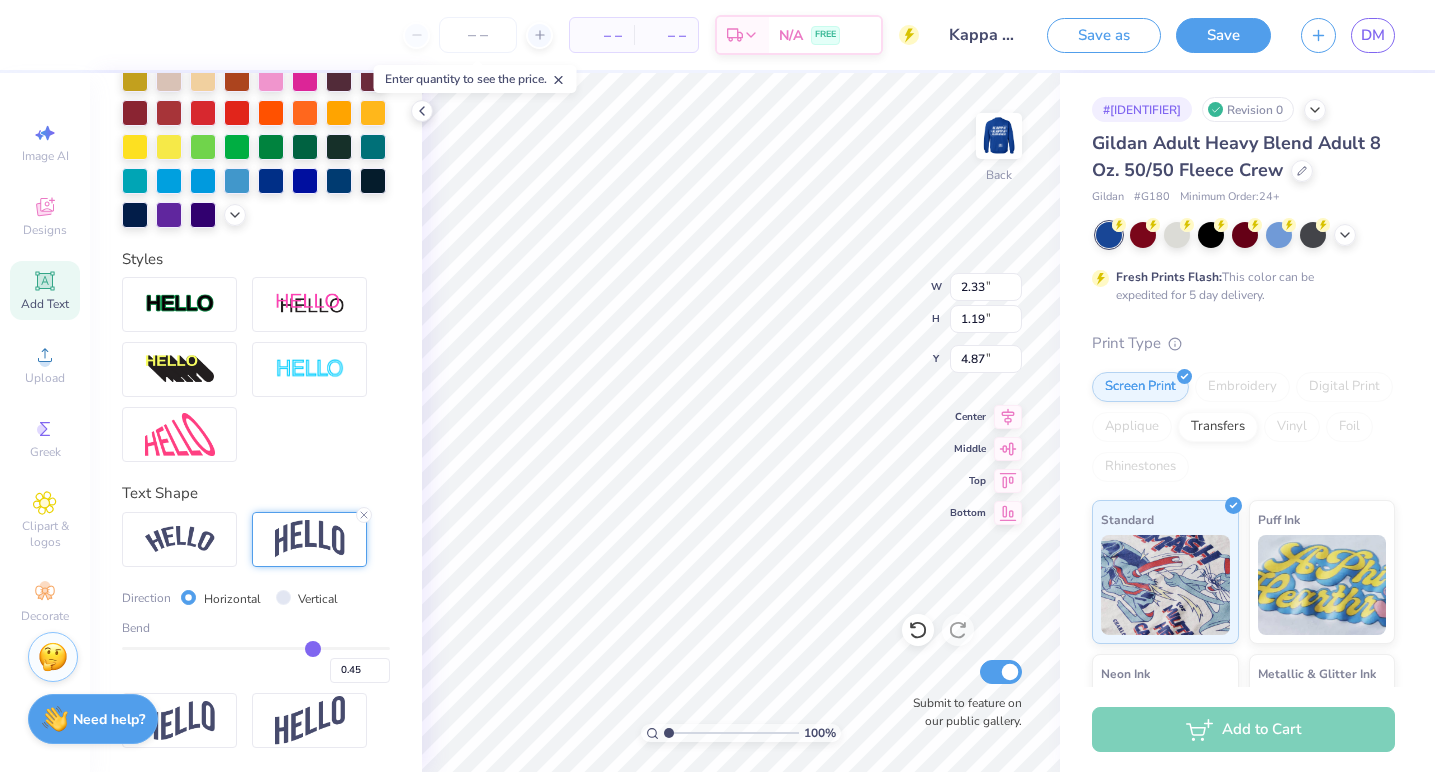 type on "0.44" 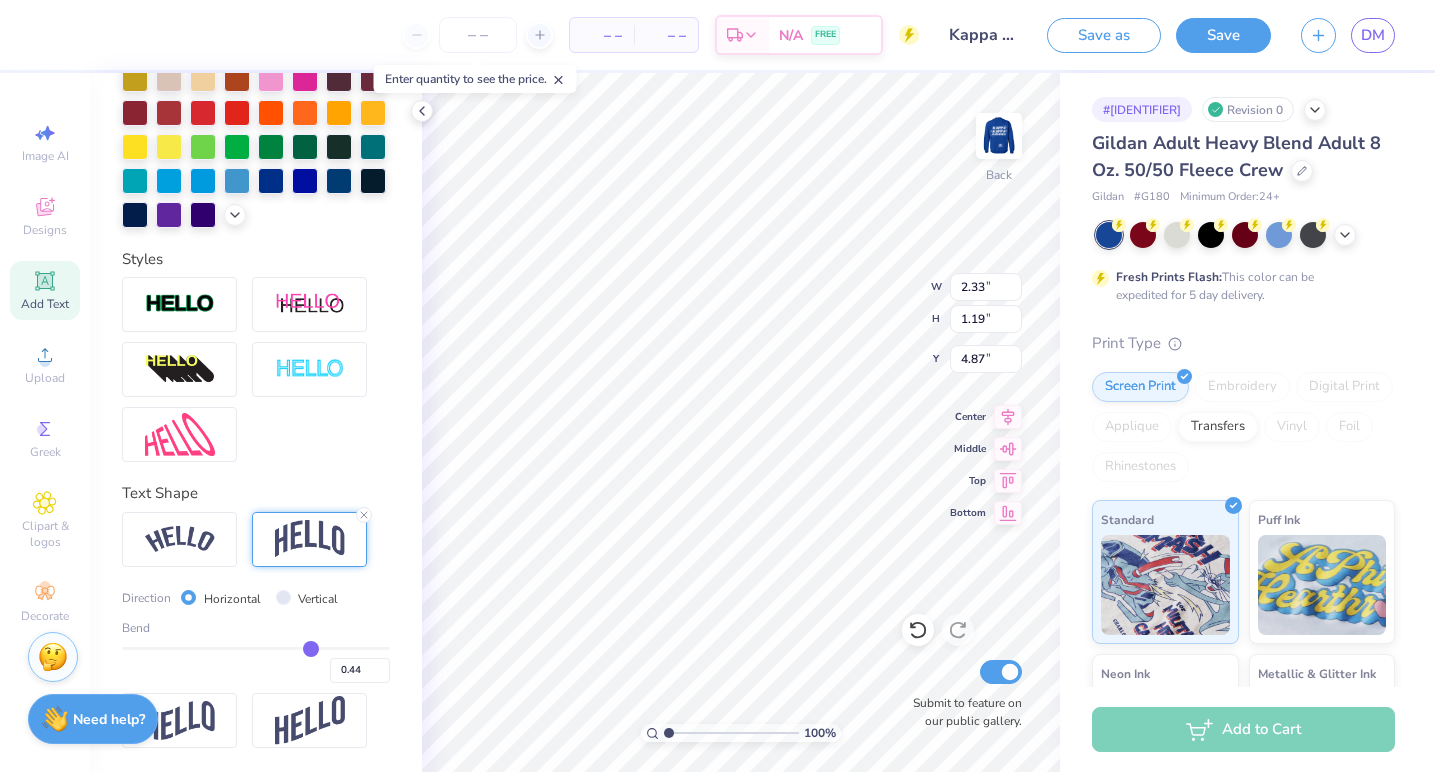 type on "0.43" 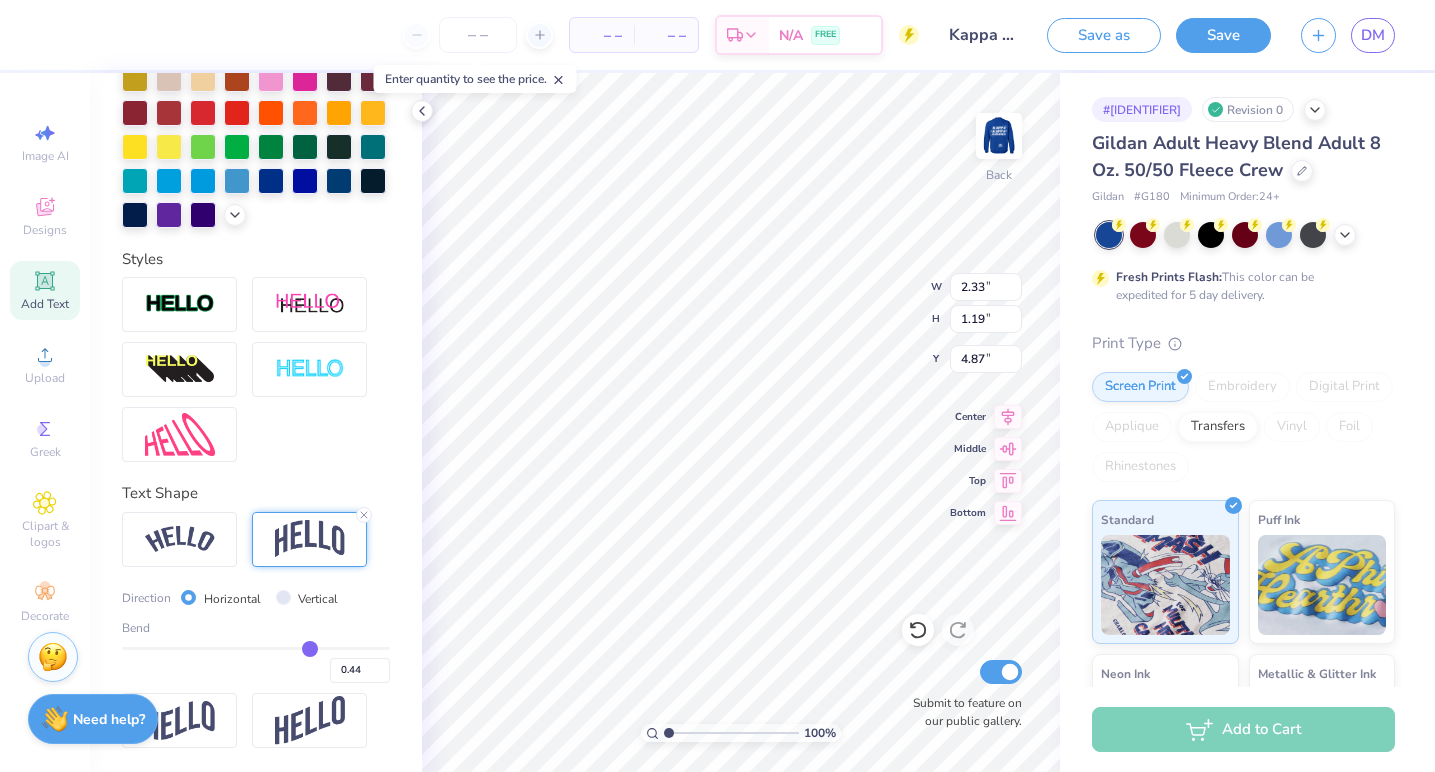 type on "0.43" 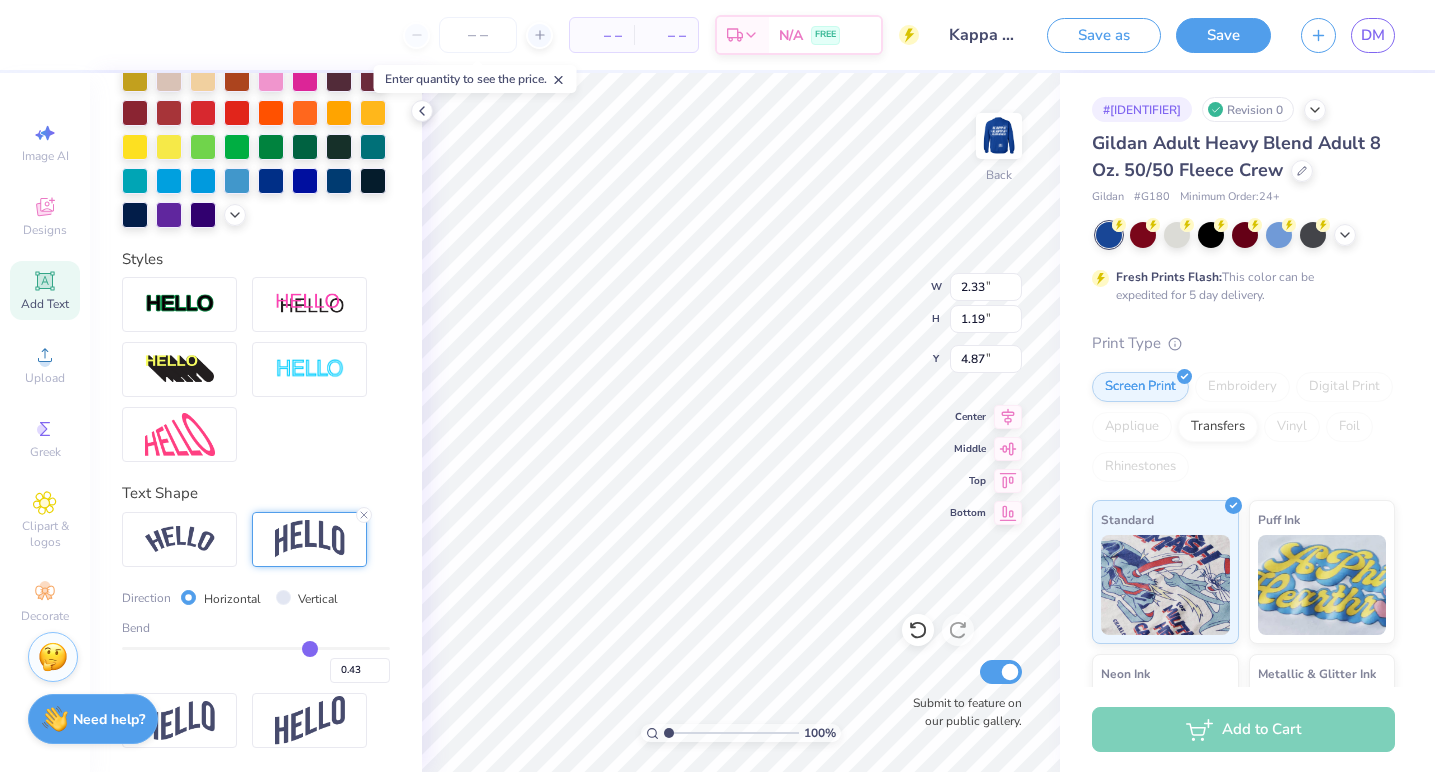 type on "0.42" 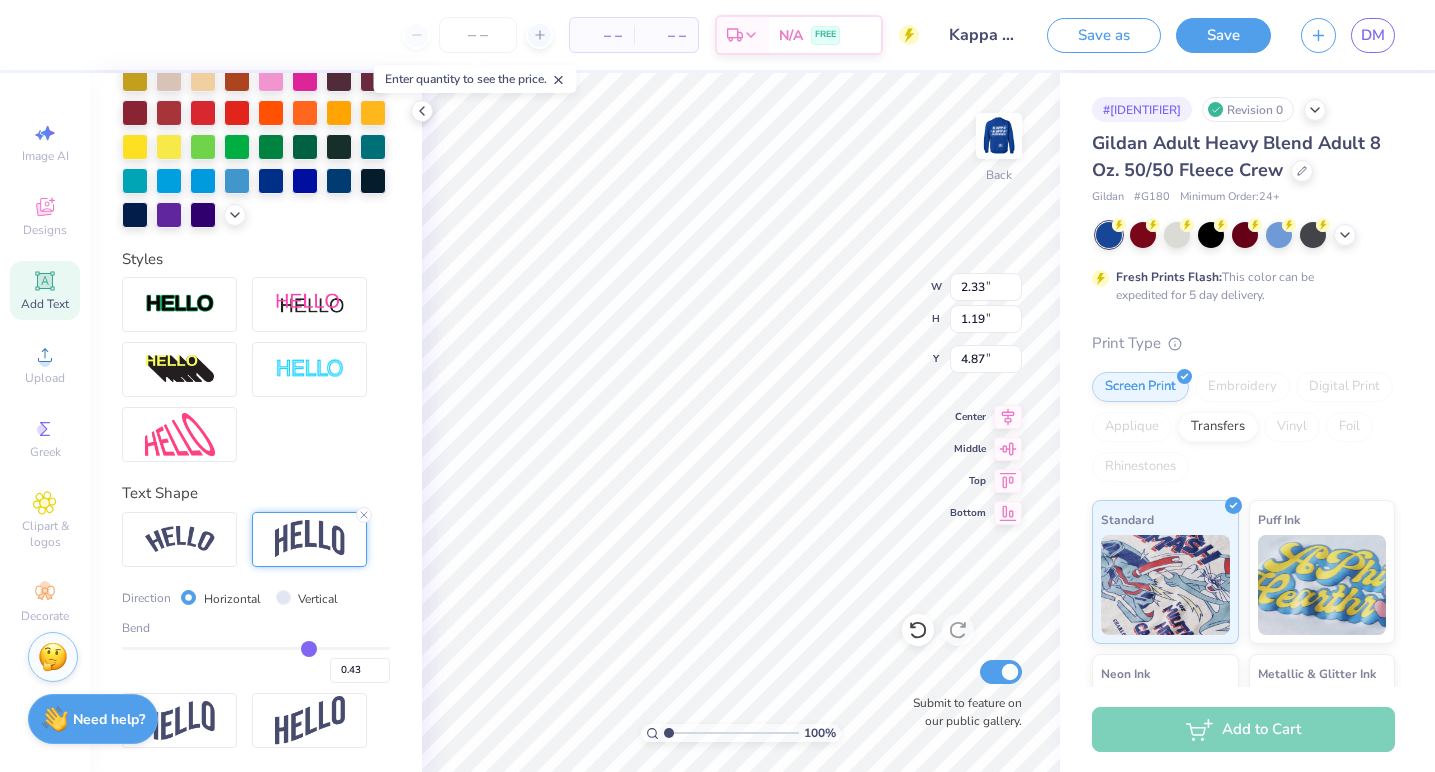 type on "0.42" 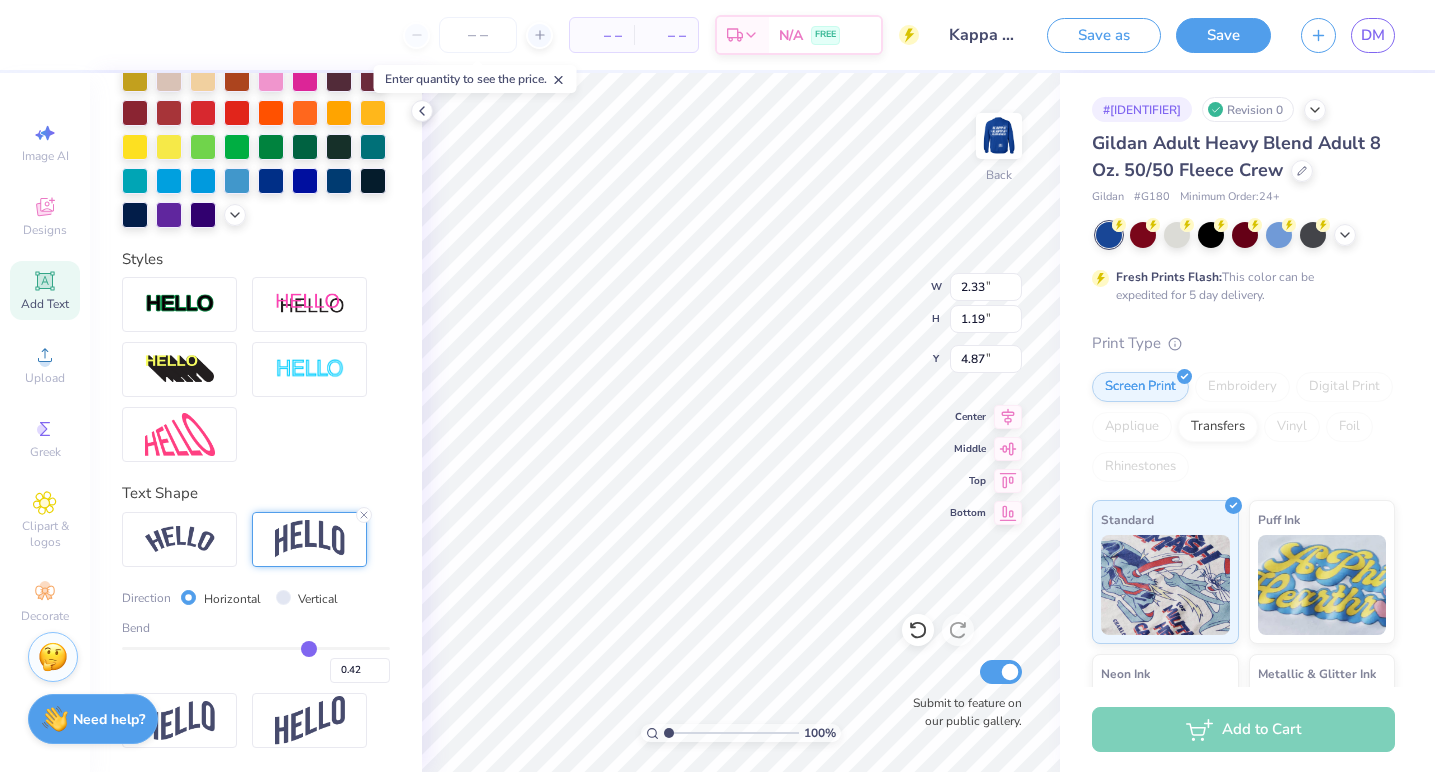 type on "0.41" 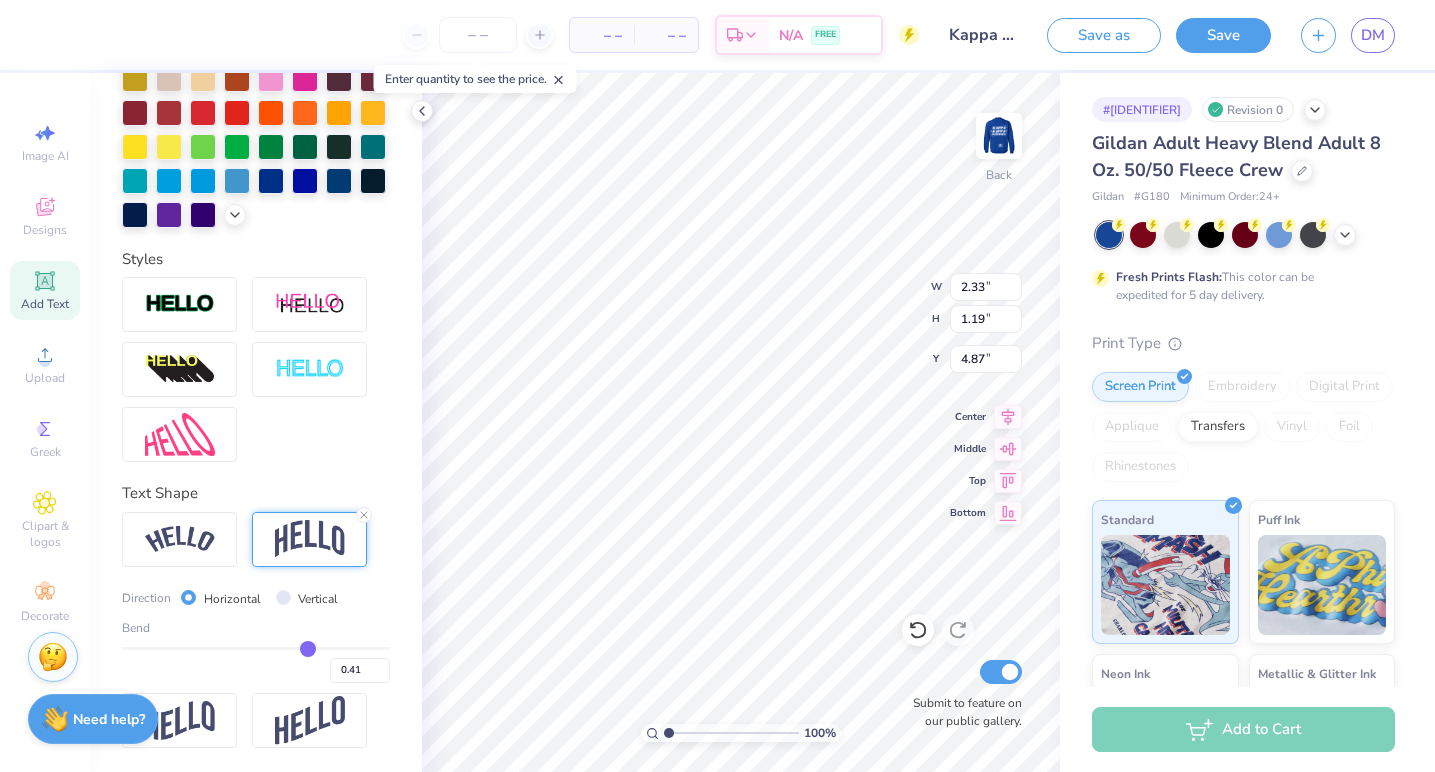 type on "0.4" 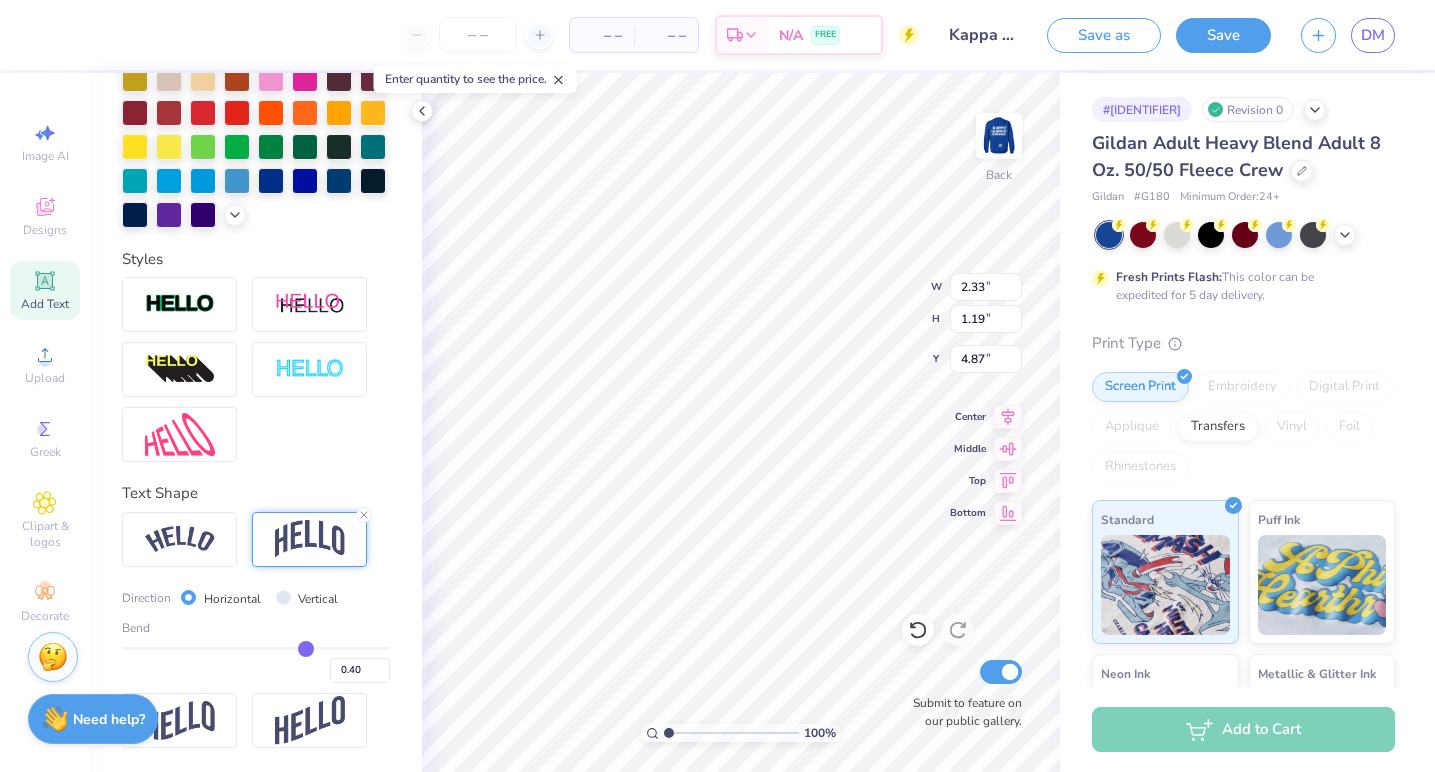 type on "0.39" 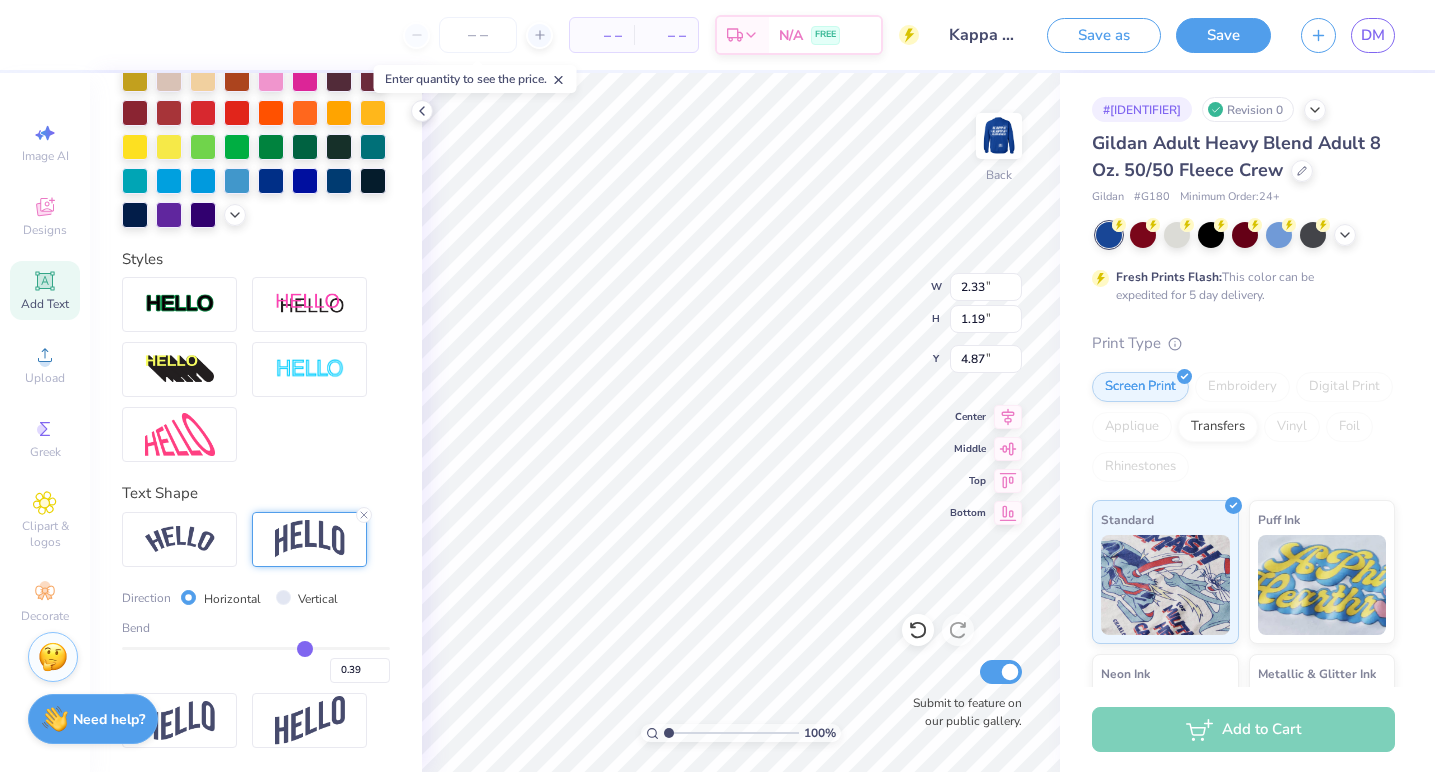 type on "0.38" 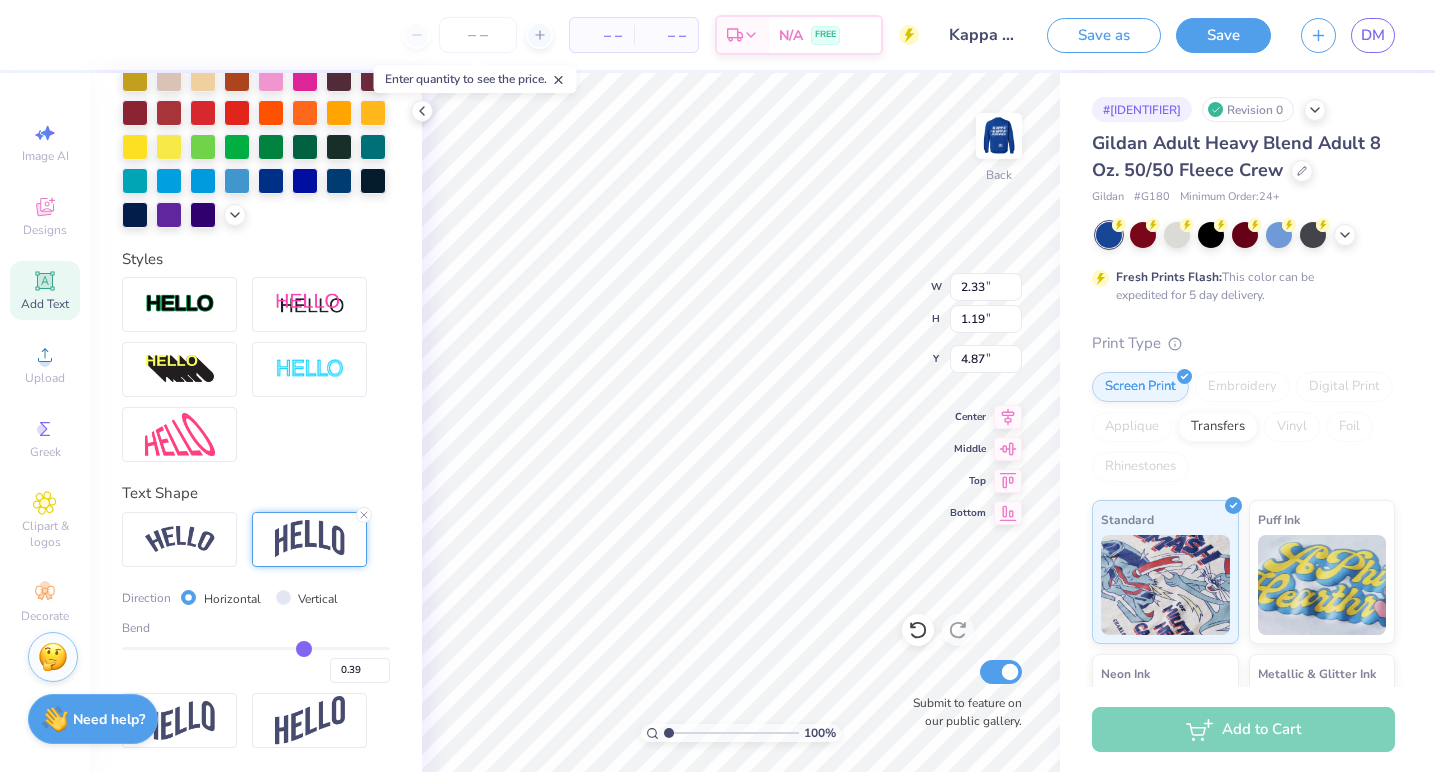 type on "0.38" 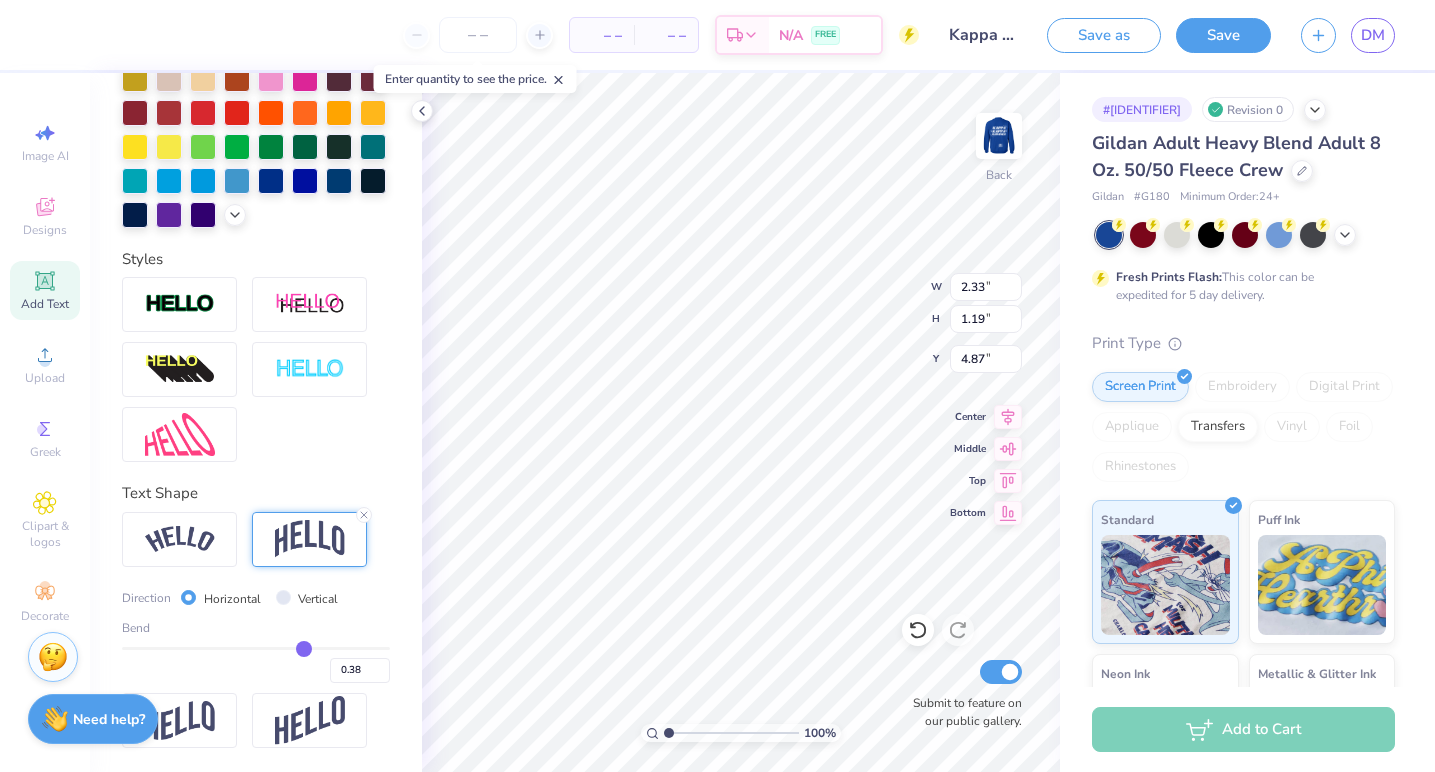 type on "0.37" 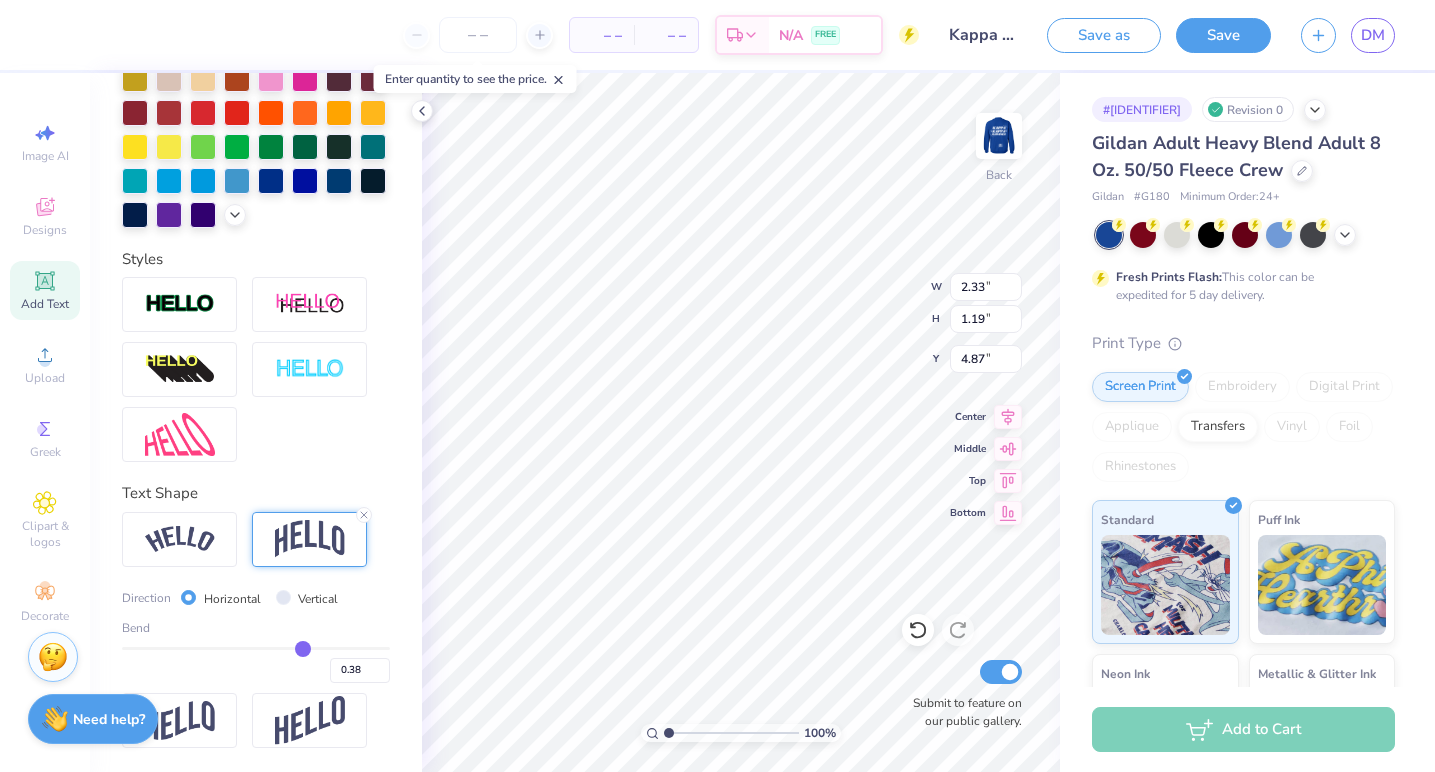 type on "0.37" 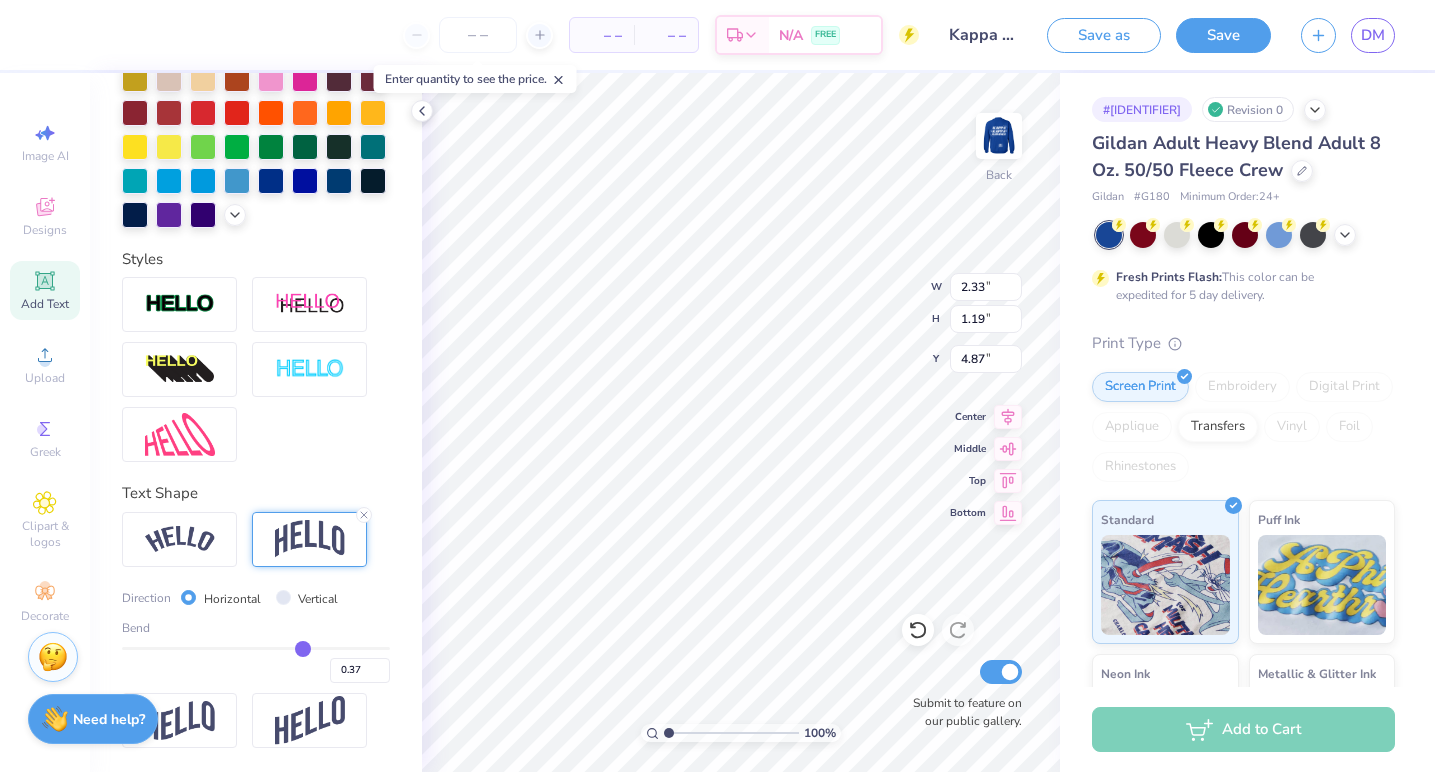 drag, startPoint x: 320, startPoint y: 644, endPoint x: 302, endPoint y: 644, distance: 18 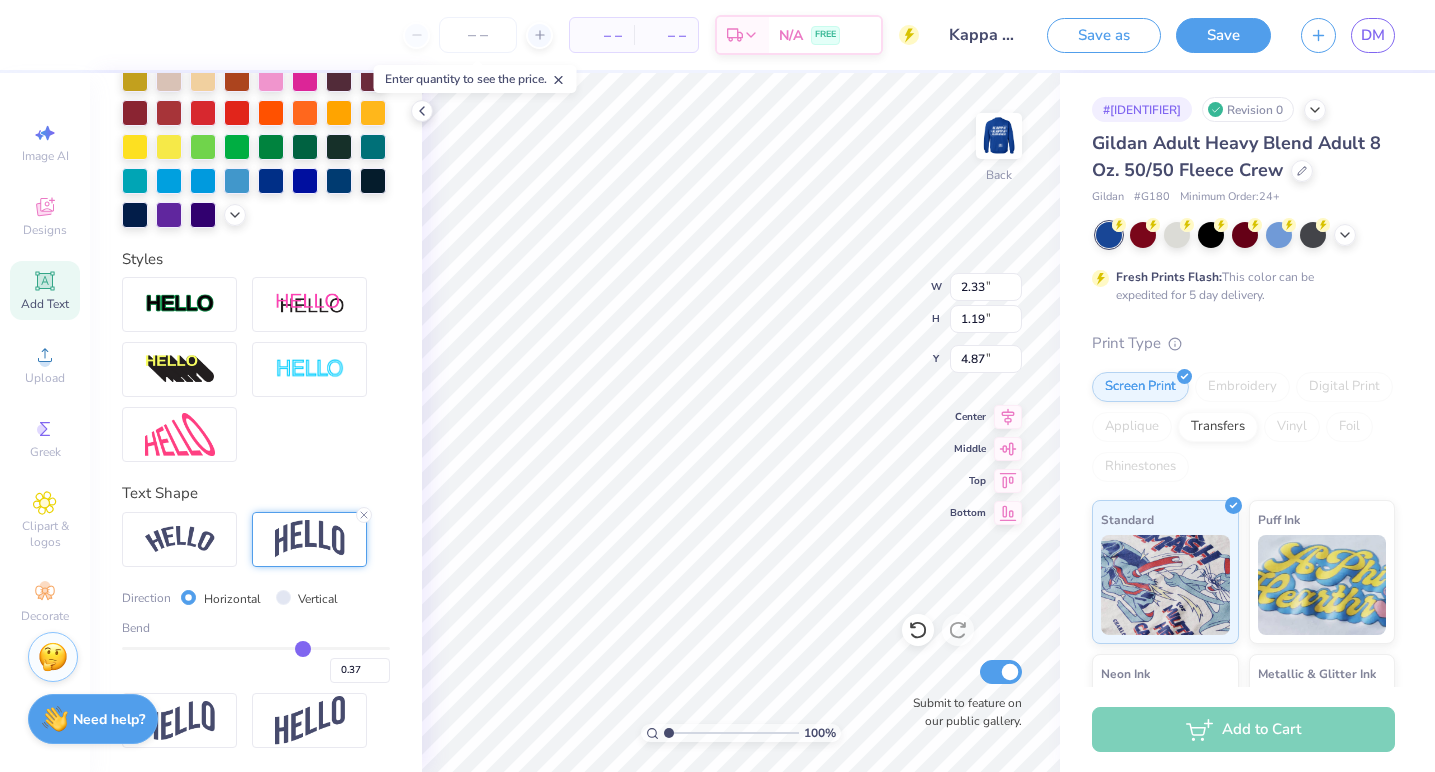 type on "1.06" 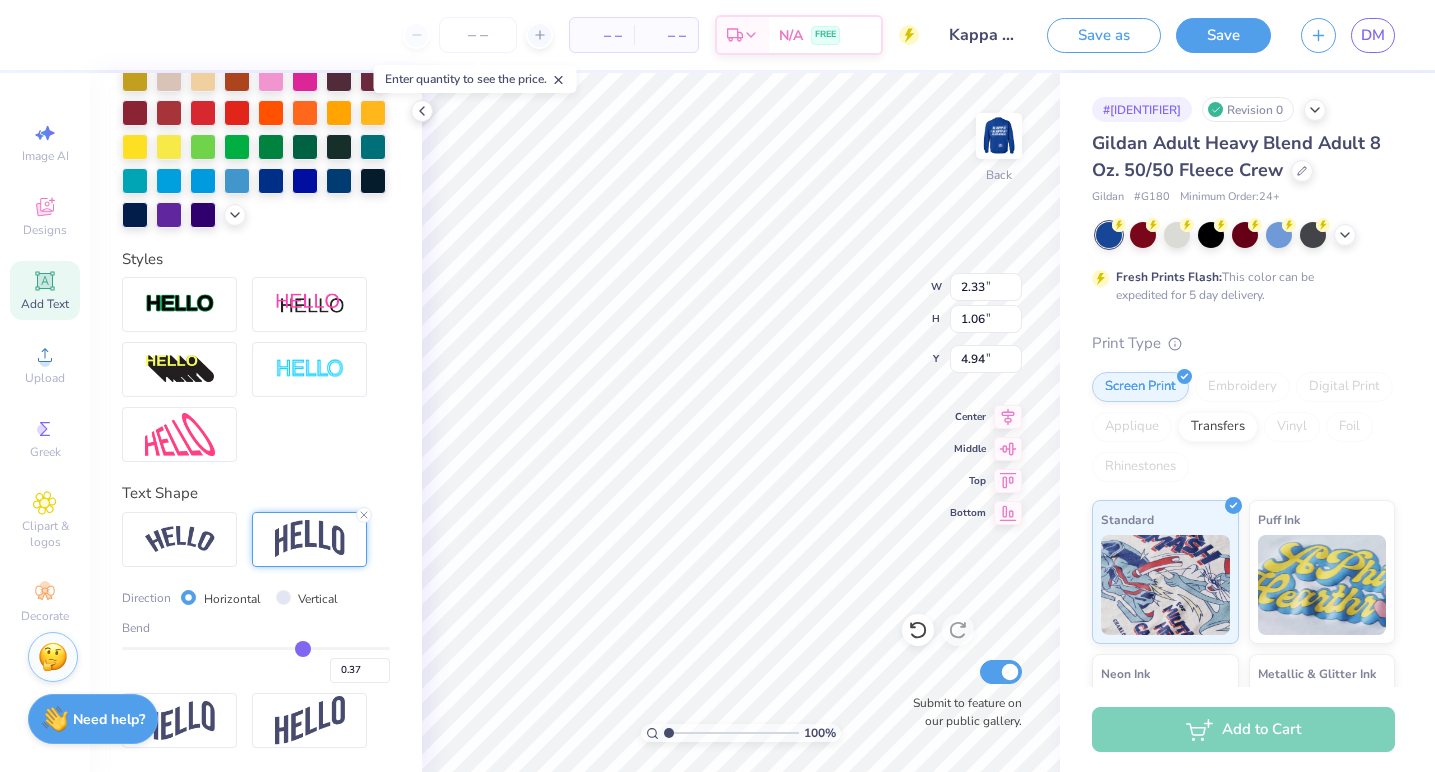 type on "KKG Davis" 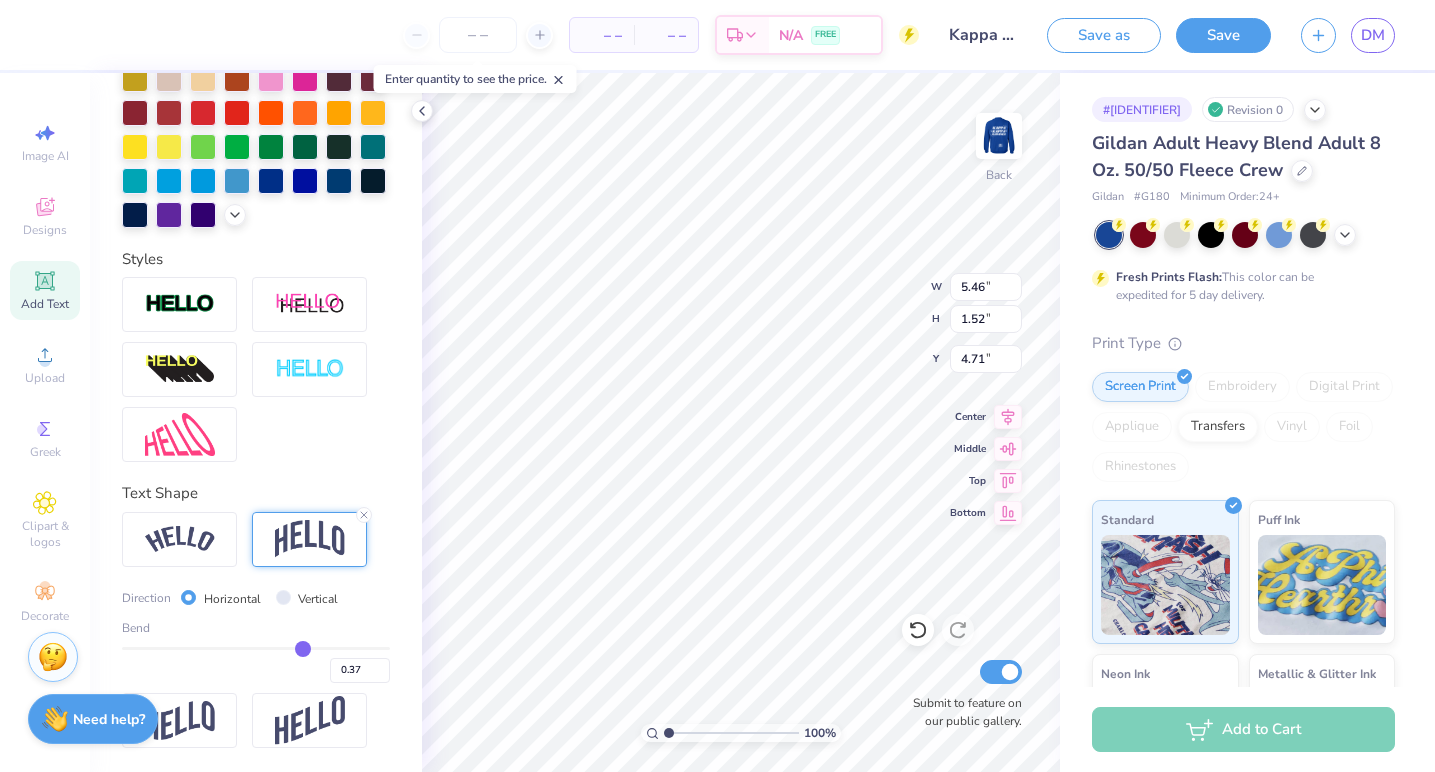 type on "4.22" 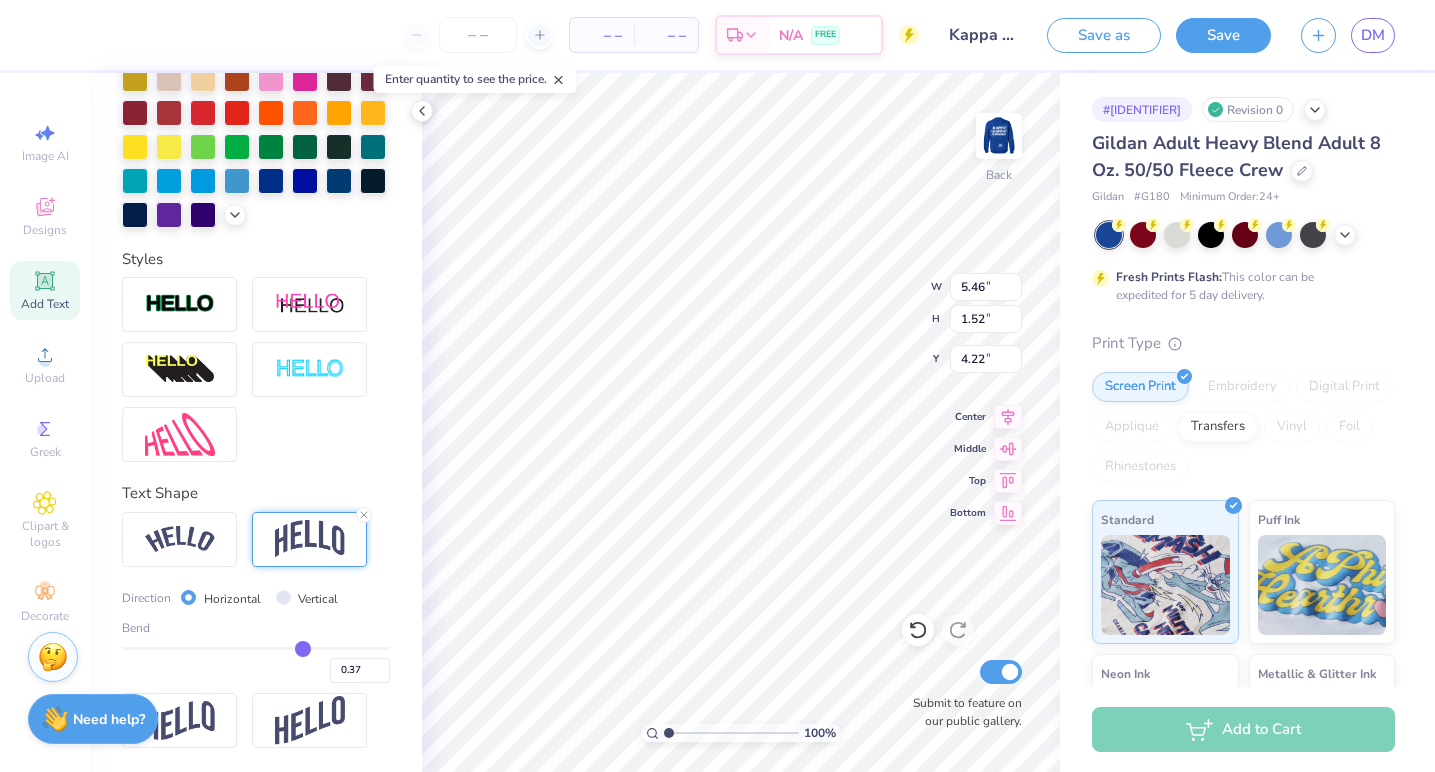 type on "4.52" 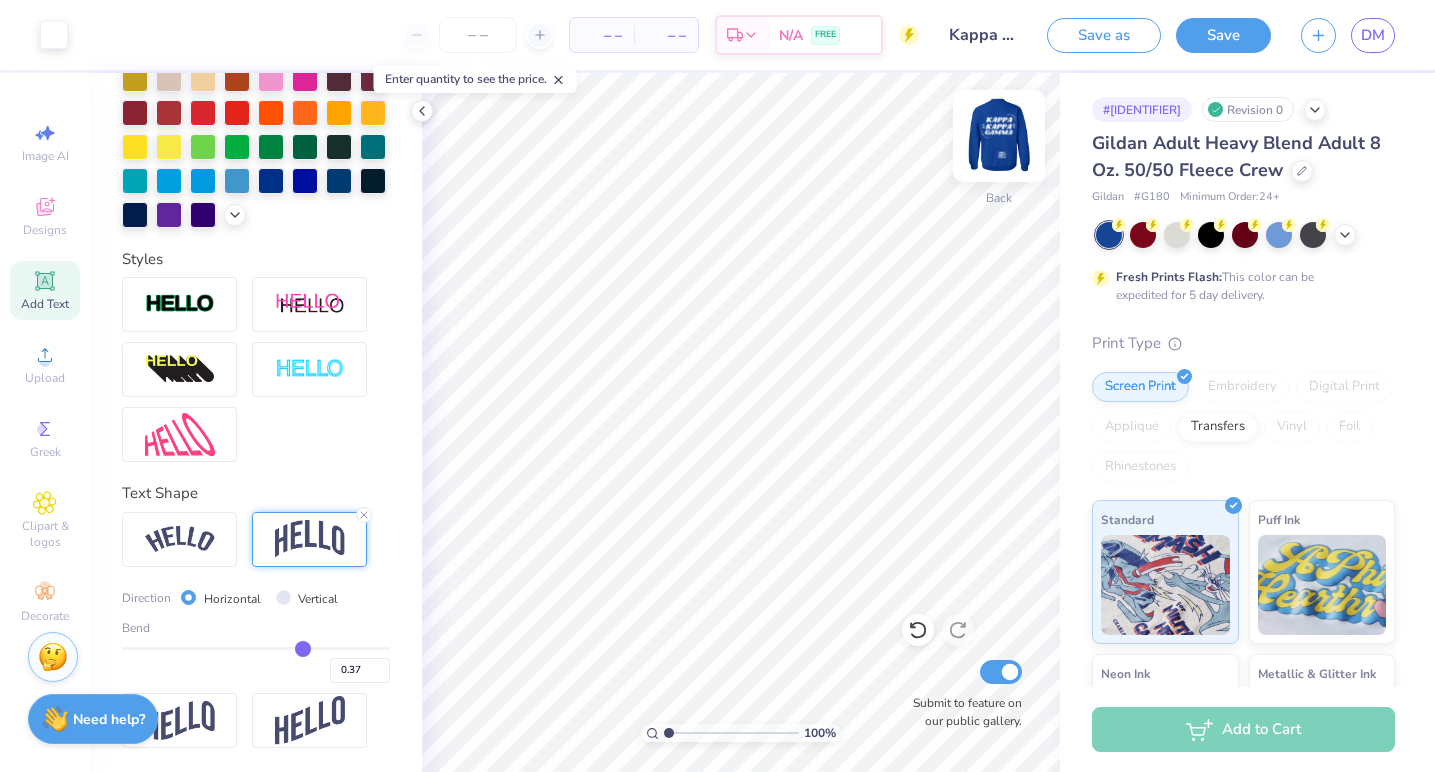 click at bounding box center [999, 136] 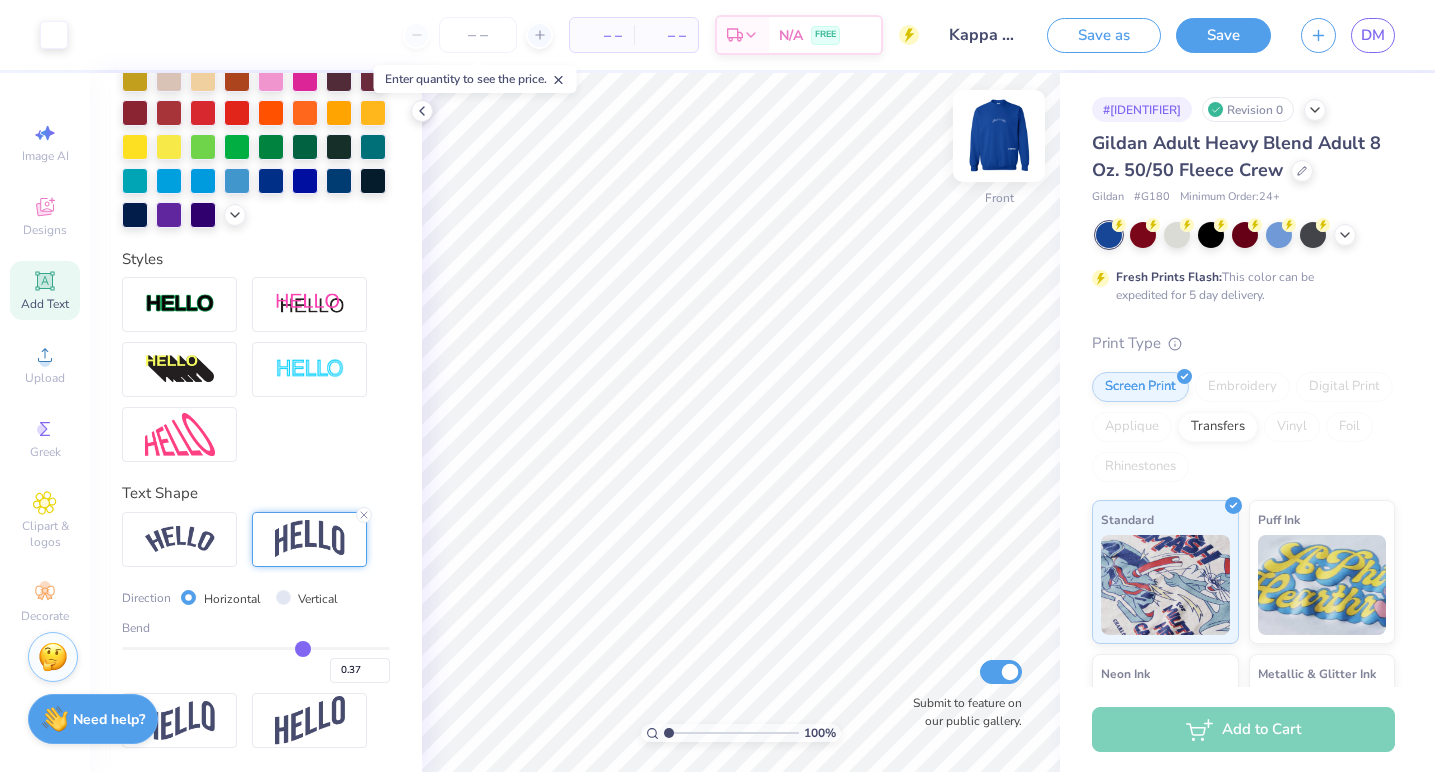 click at bounding box center [999, 136] 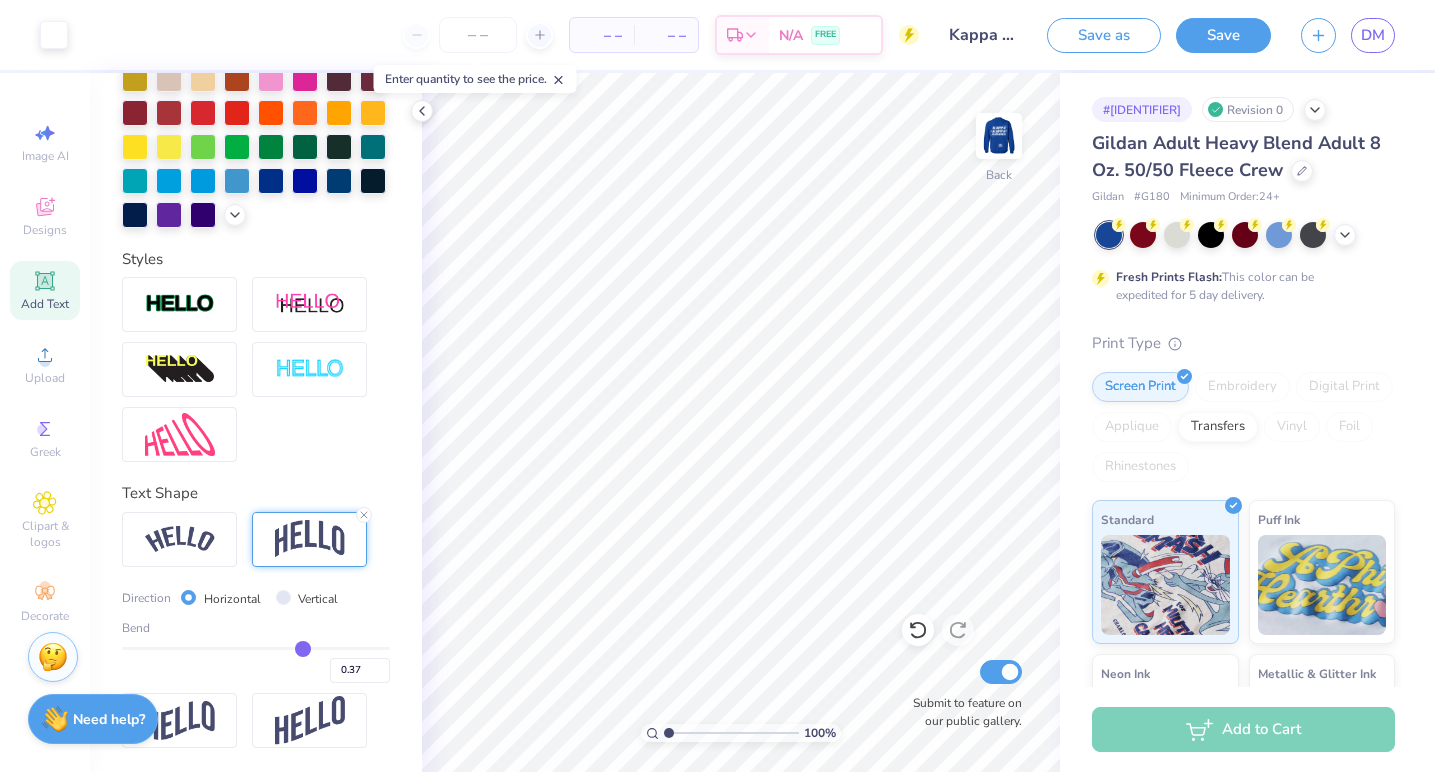 click at bounding box center (999, 136) 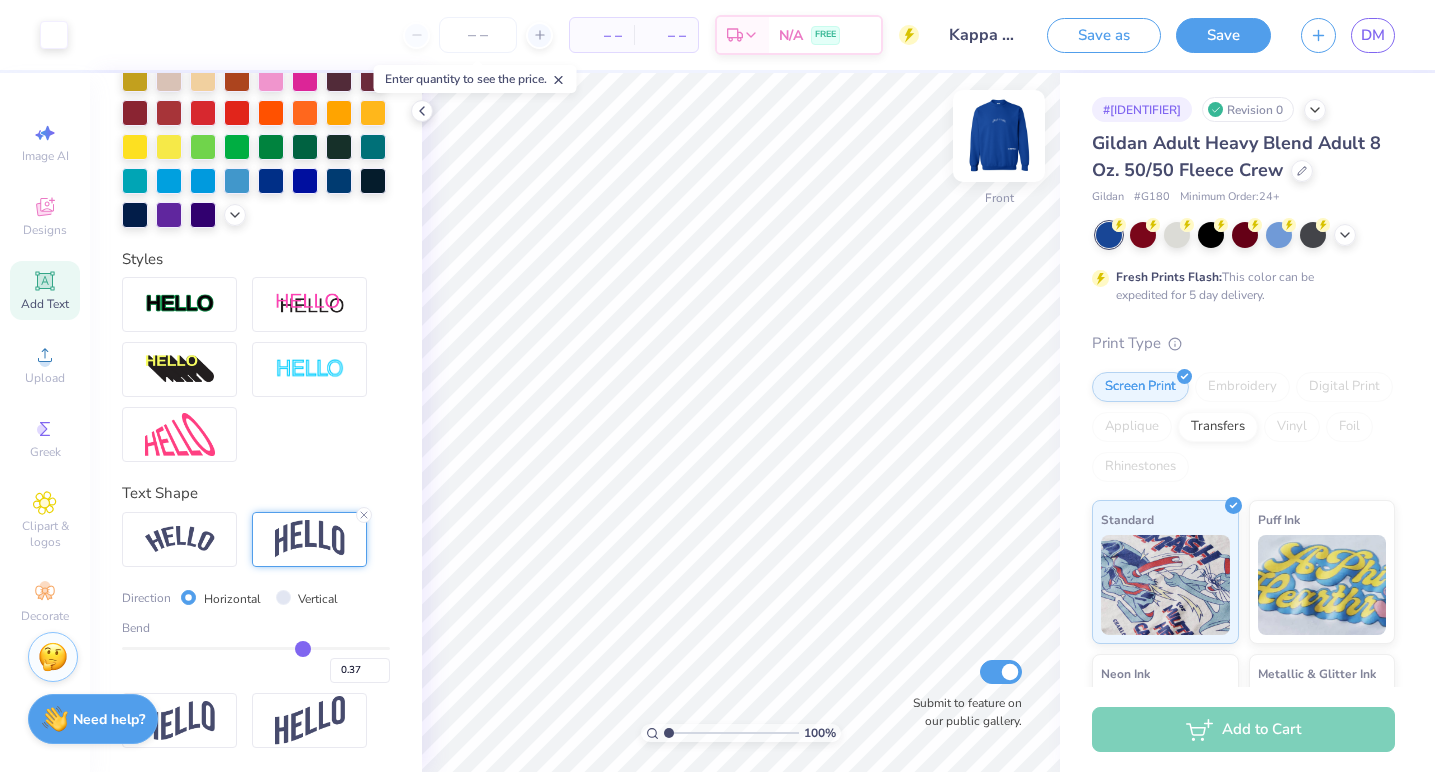 click at bounding box center [999, 136] 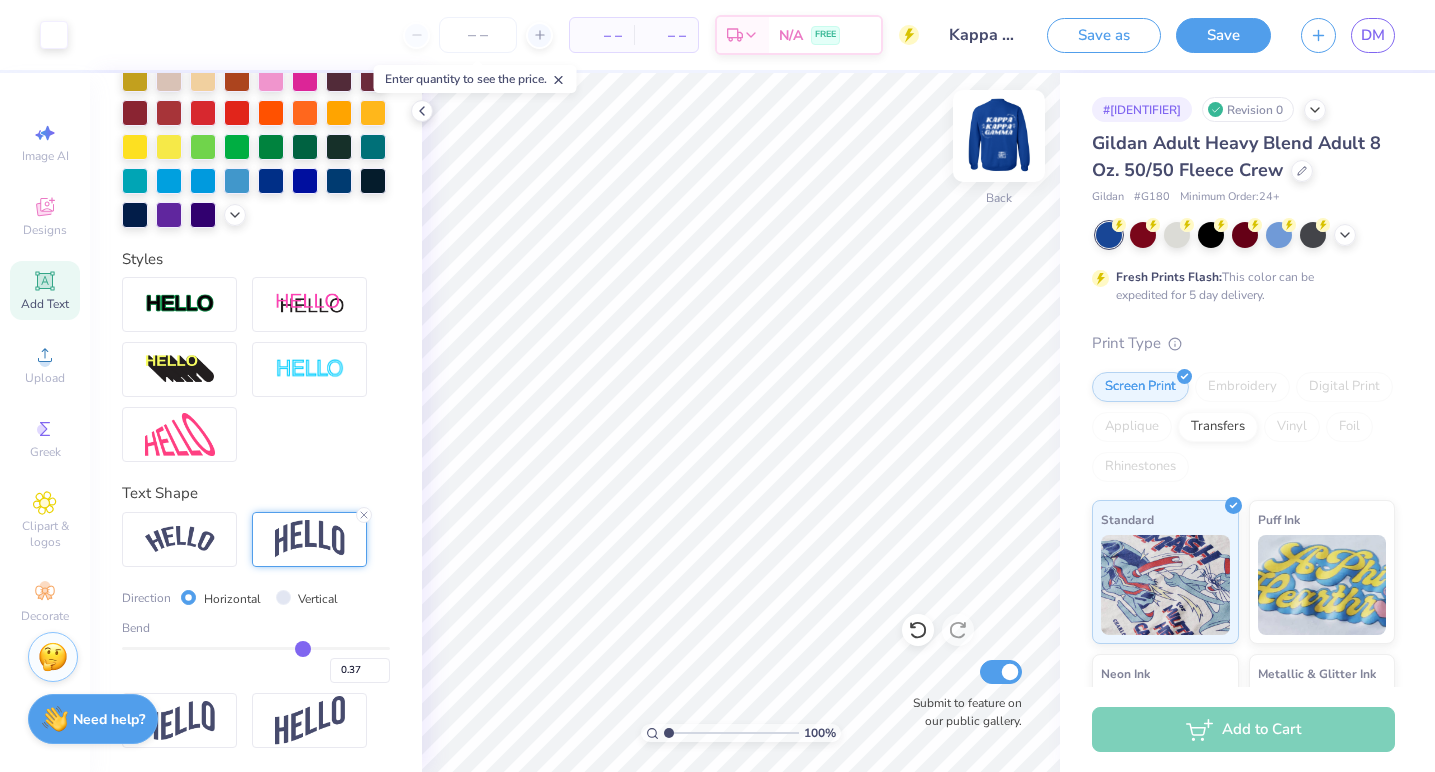 click at bounding box center [999, 136] 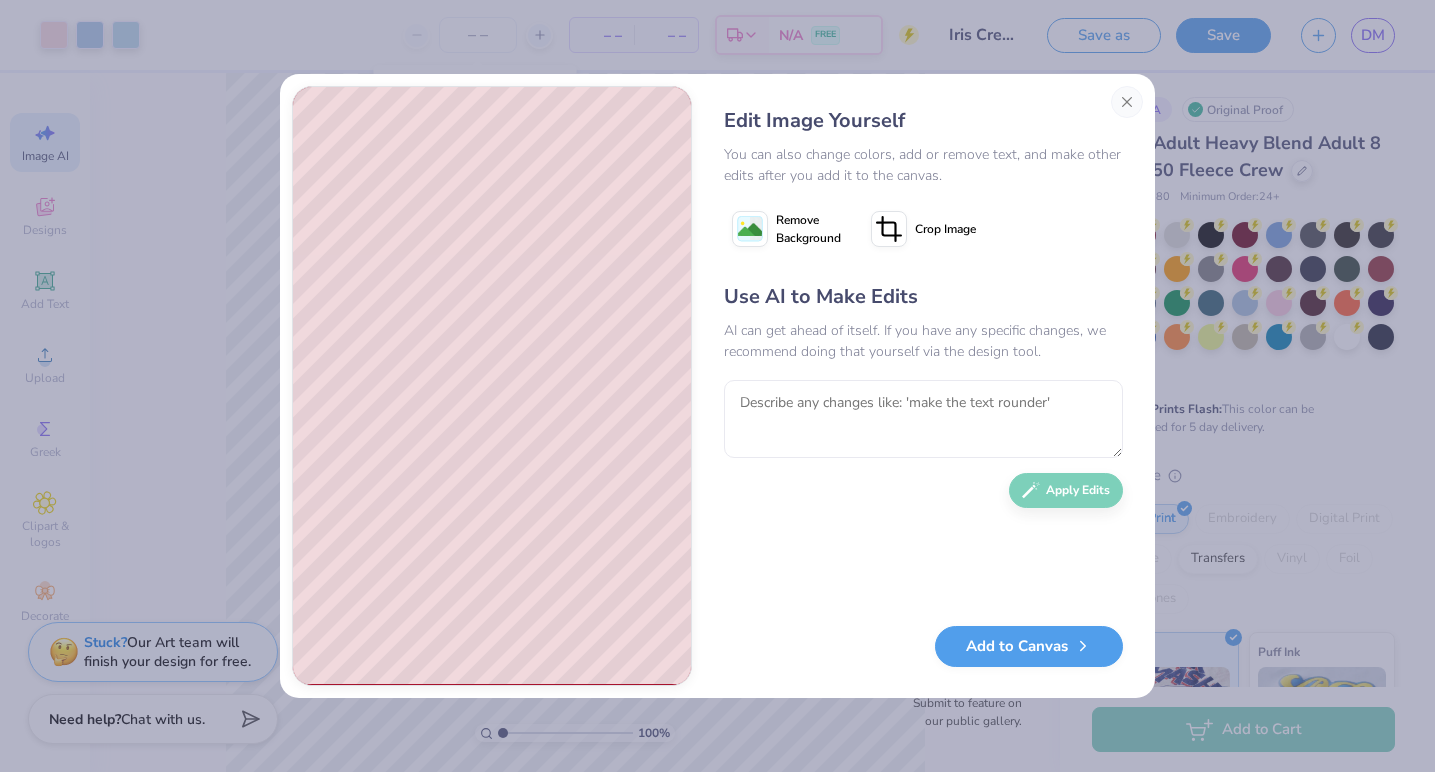 scroll, scrollTop: 0, scrollLeft: 0, axis: both 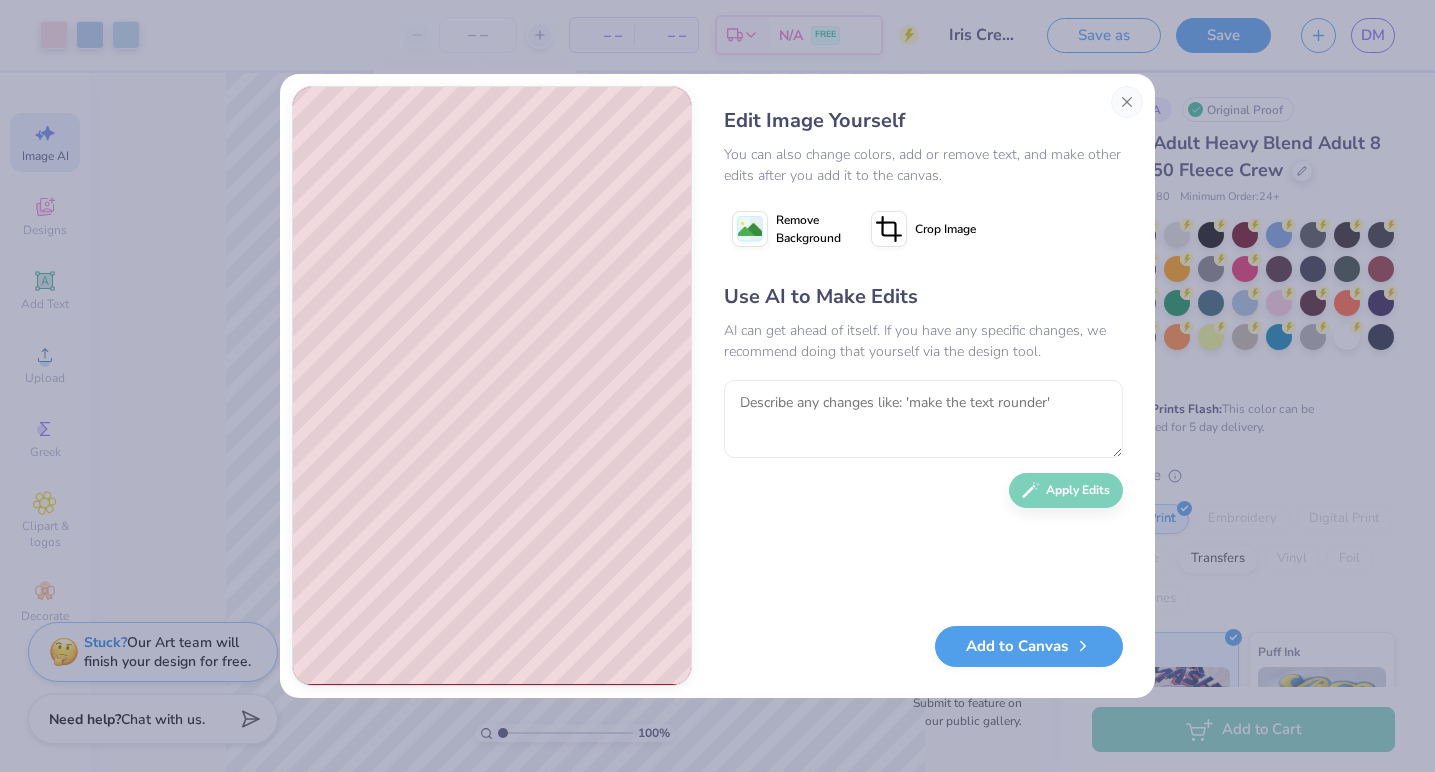 click 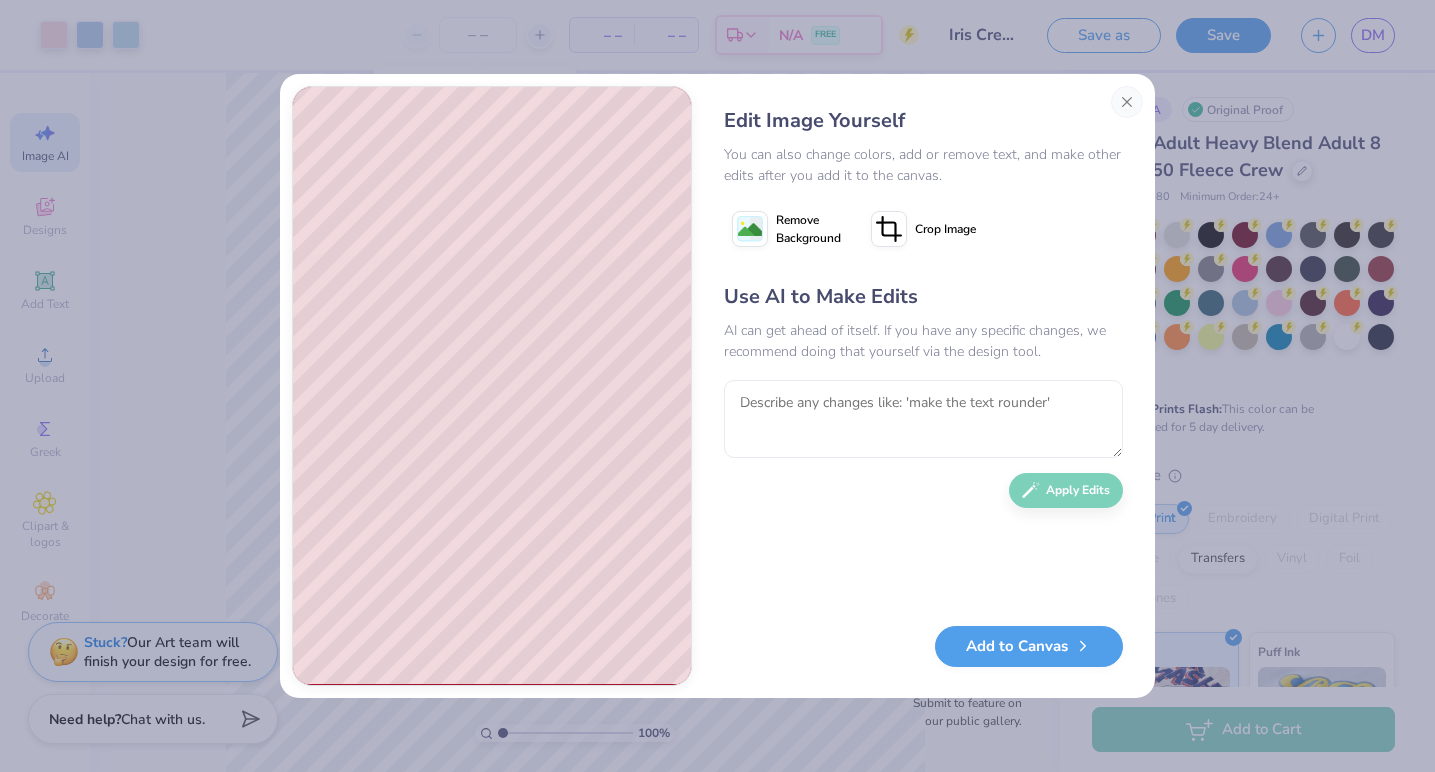 click on "Remove Background" at bounding box center [808, 229] 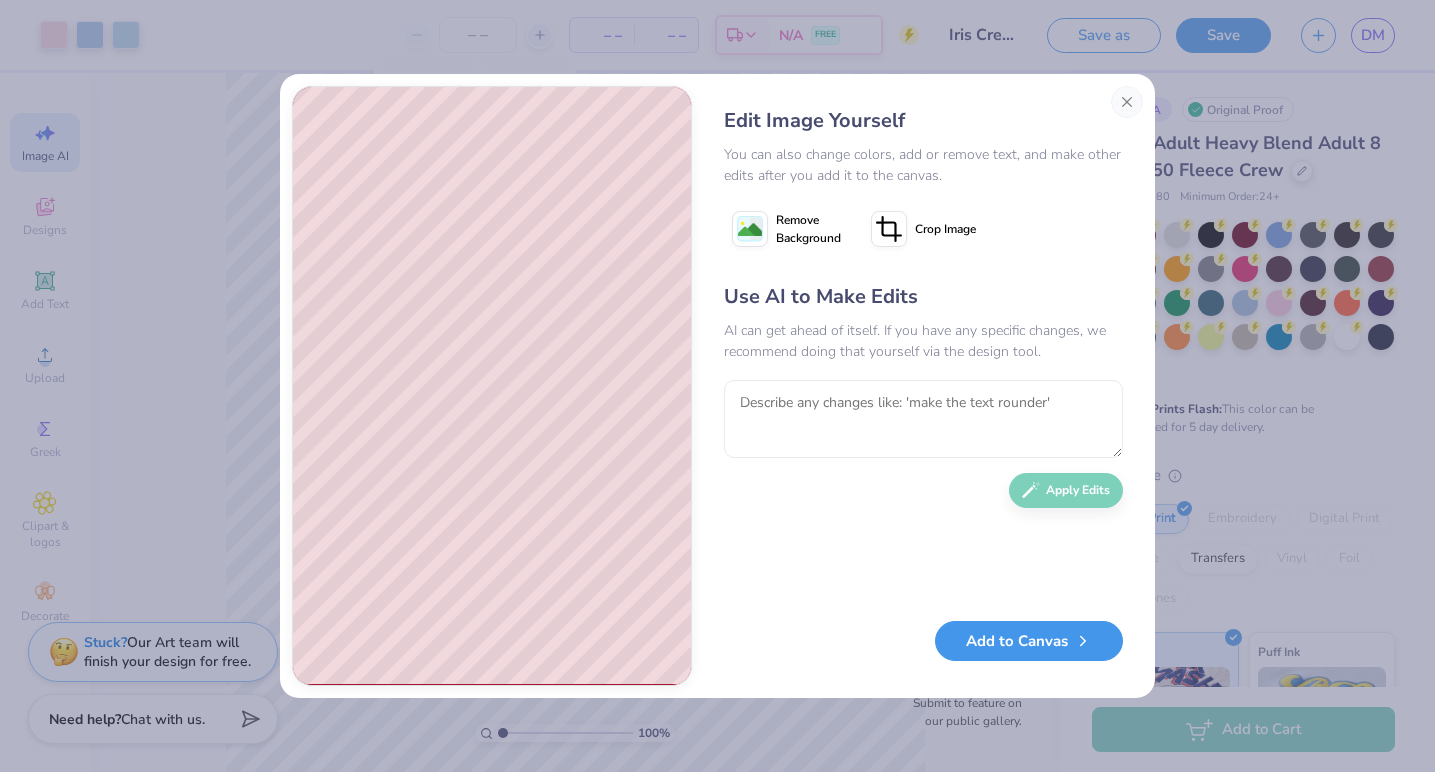 click on "Add to Canvas" at bounding box center (1029, 641) 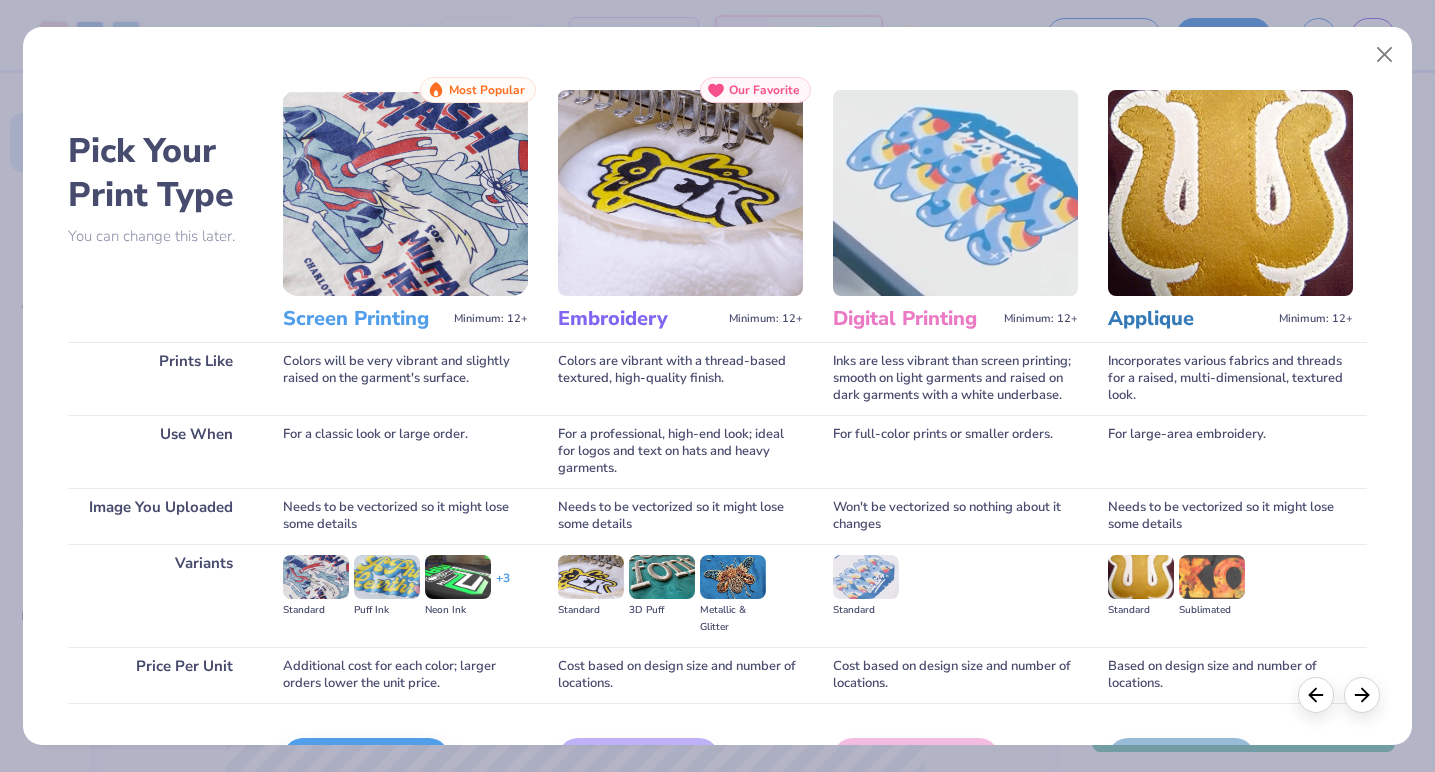 scroll, scrollTop: 125, scrollLeft: 0, axis: vertical 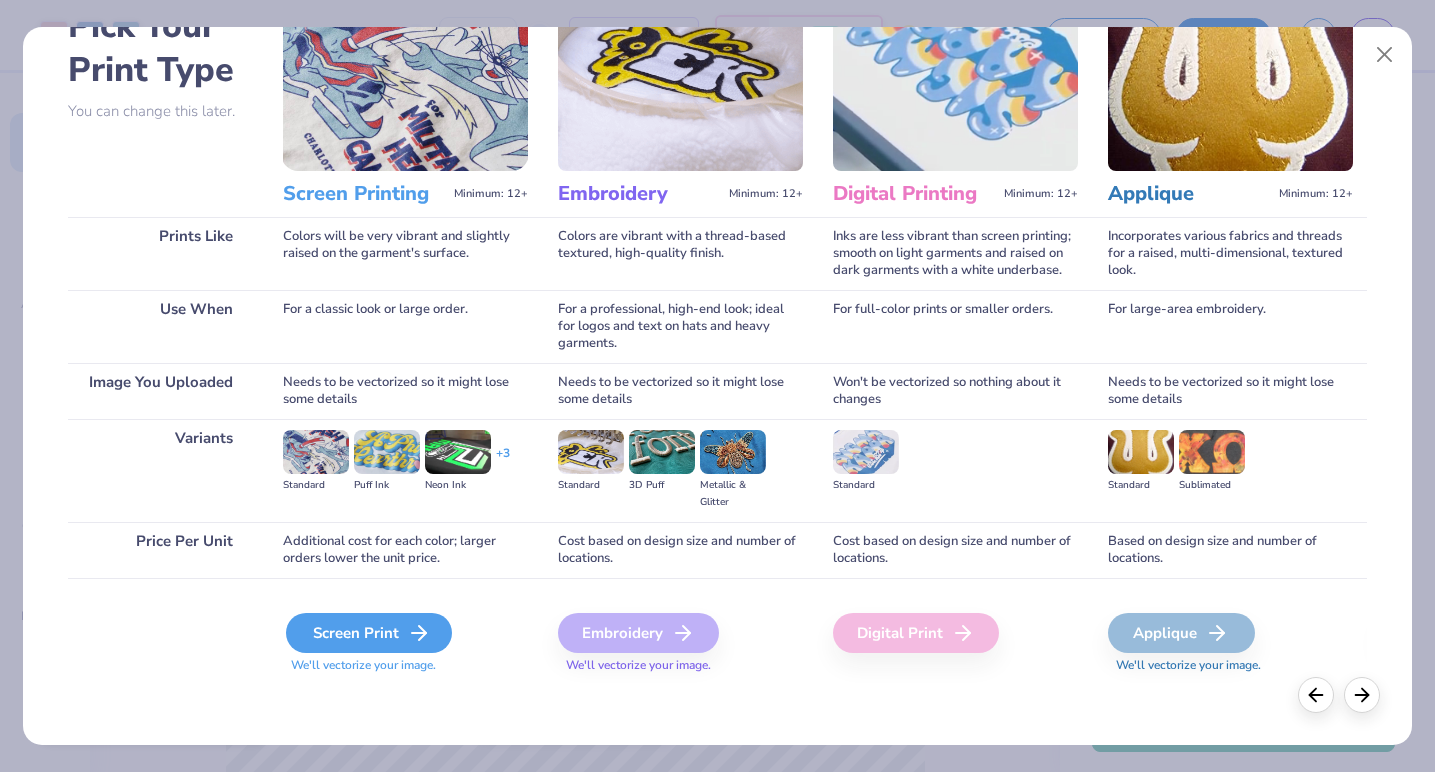 click on "Screen Print" at bounding box center [369, 633] 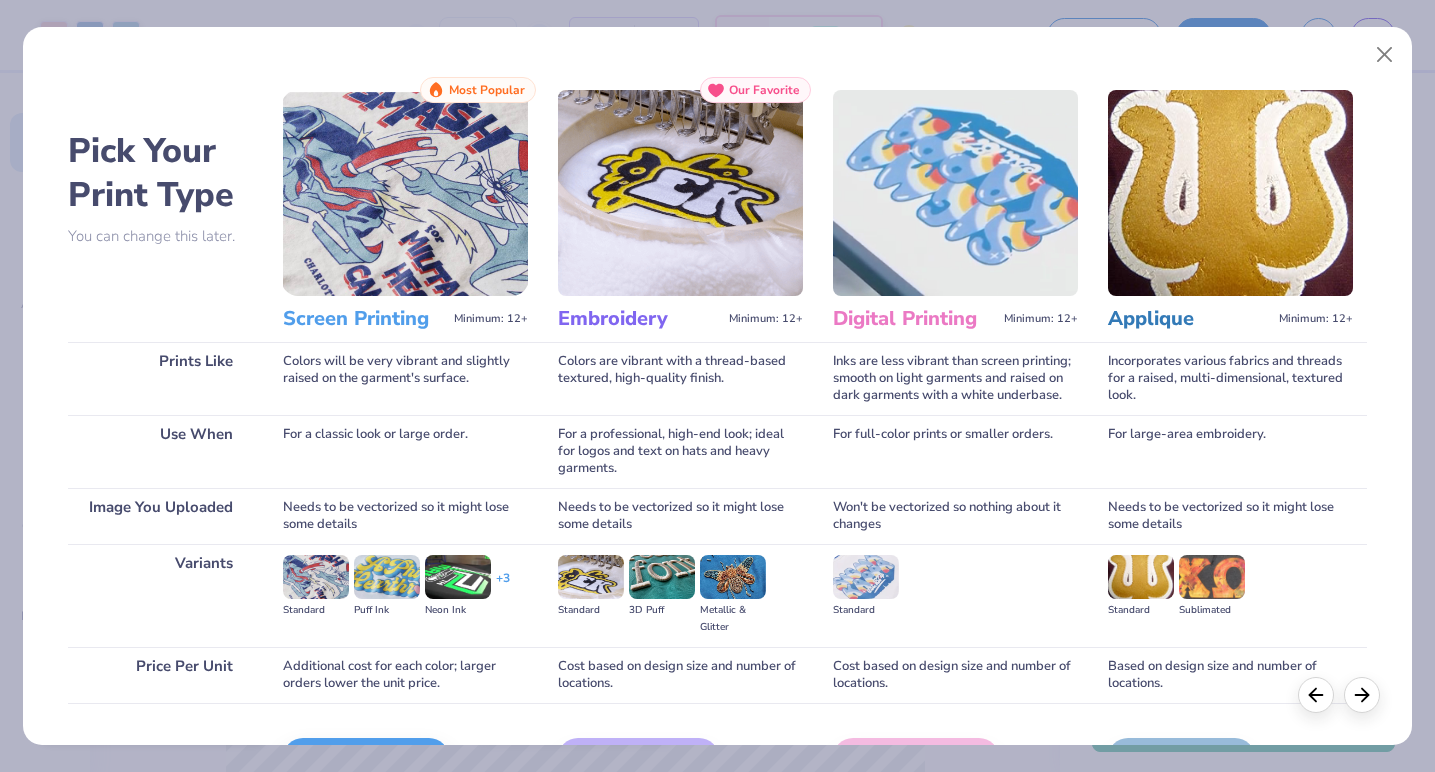 scroll, scrollTop: 125, scrollLeft: 0, axis: vertical 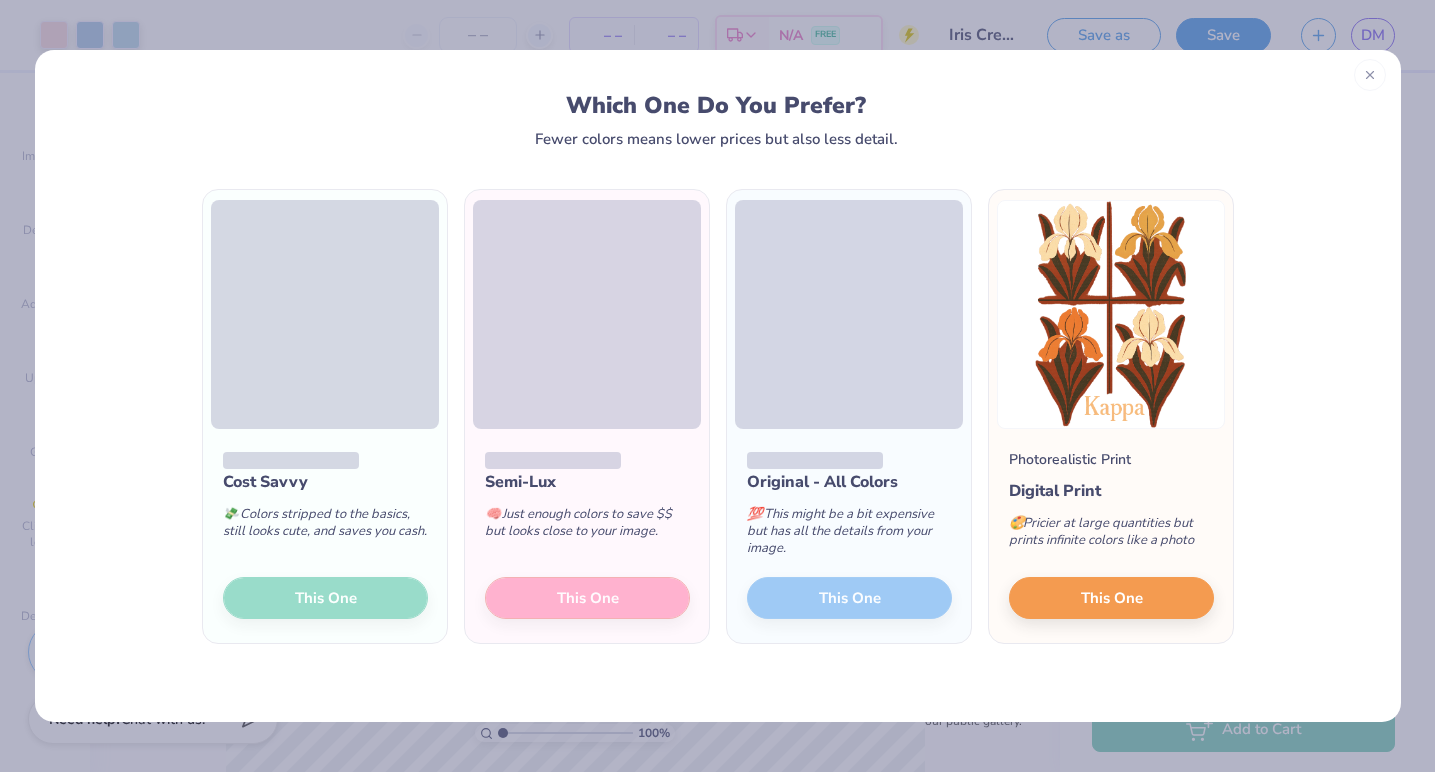 click 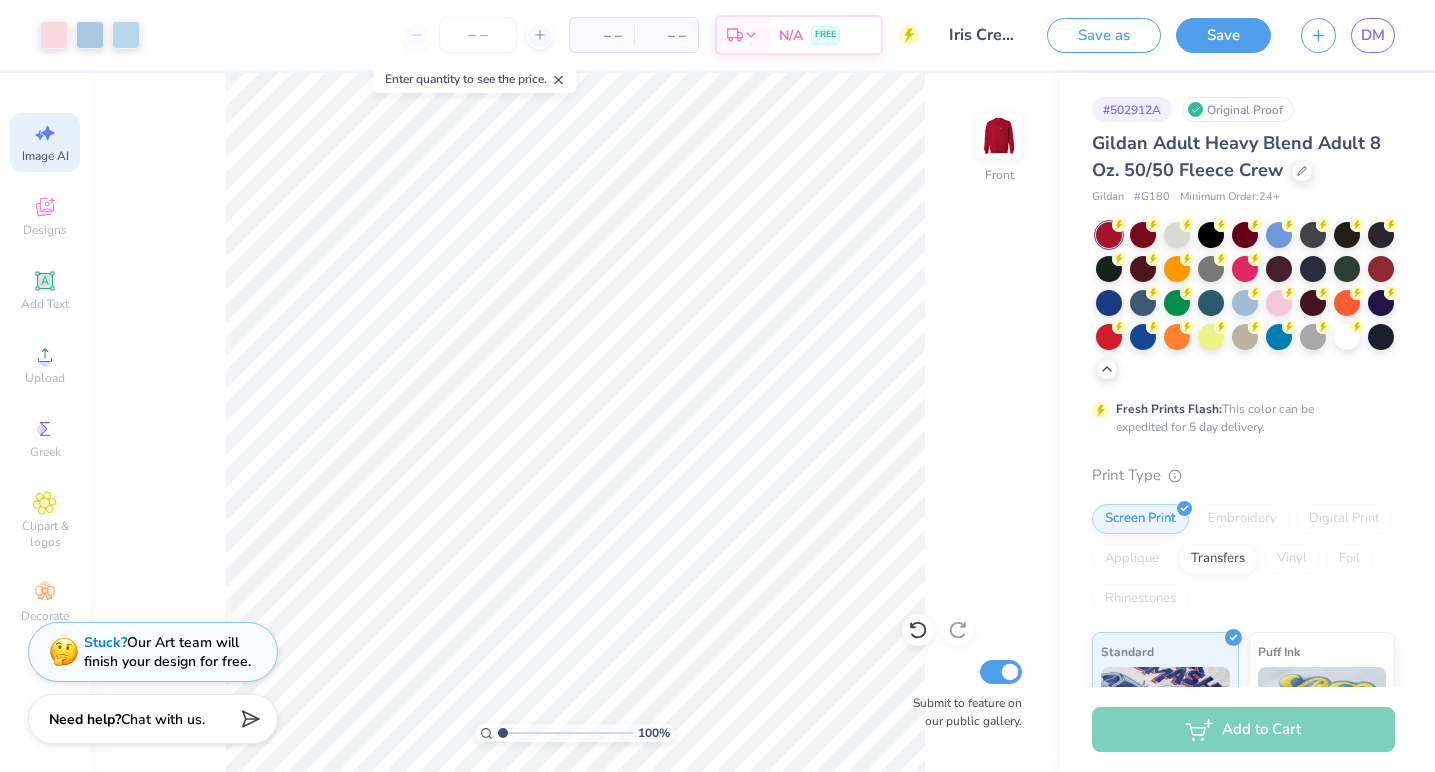 click 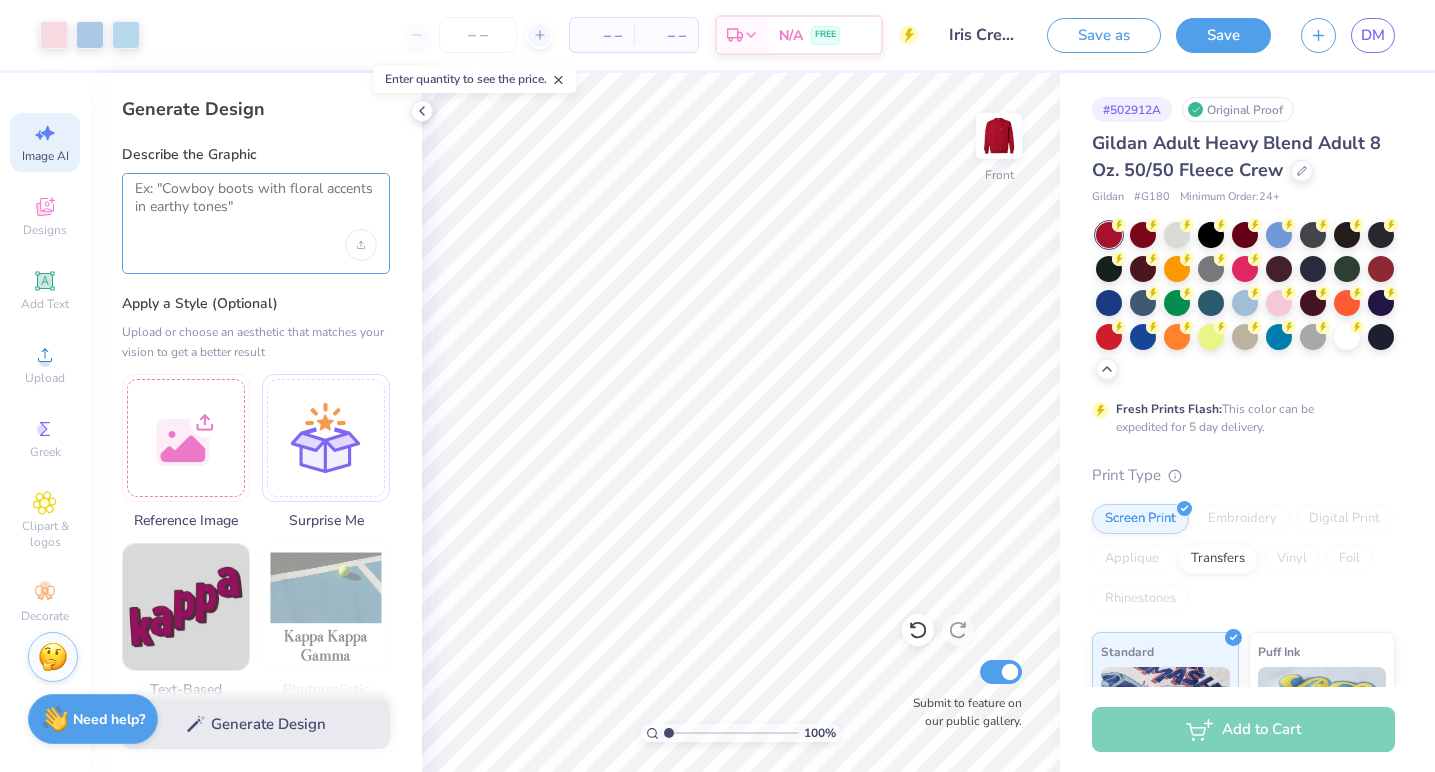 click at bounding box center [256, 205] 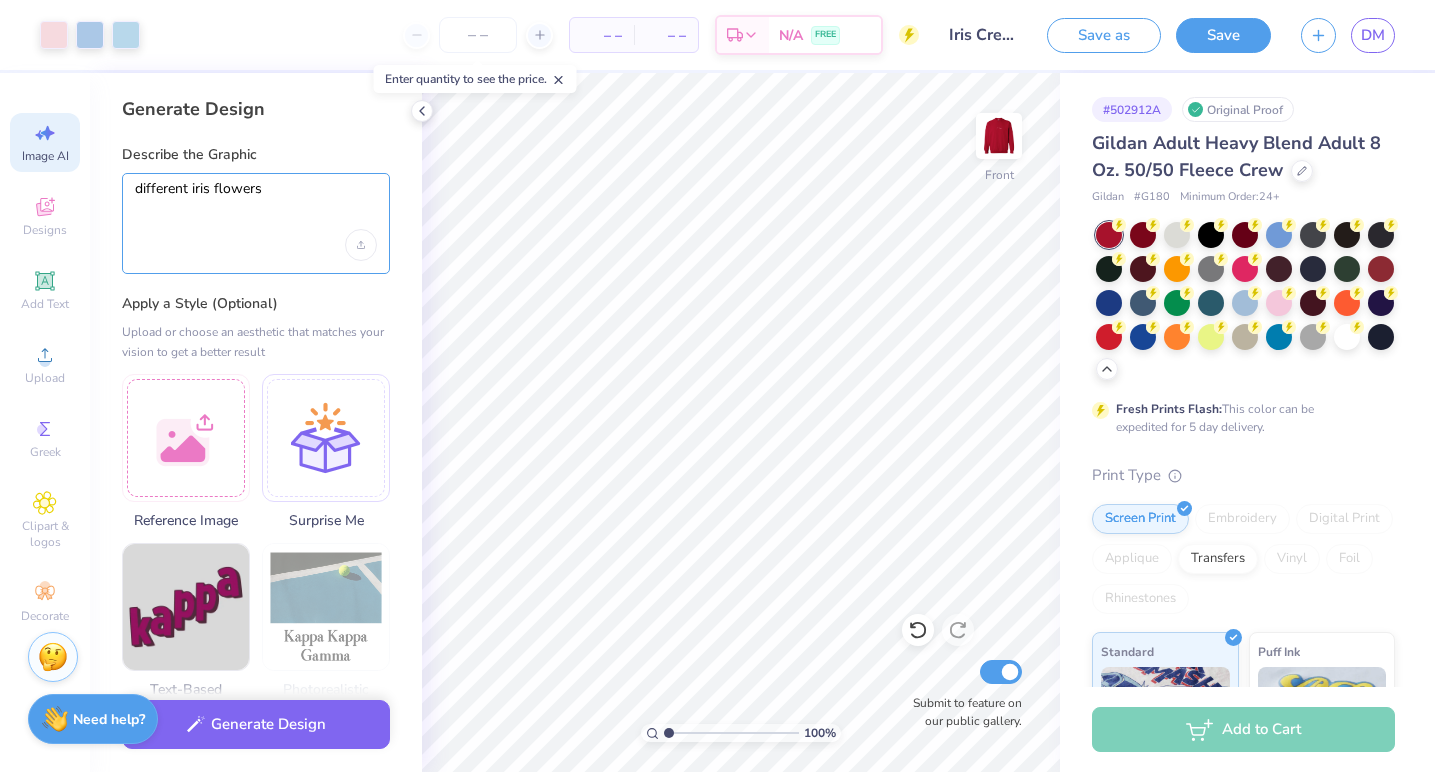 type on "different iris flowers" 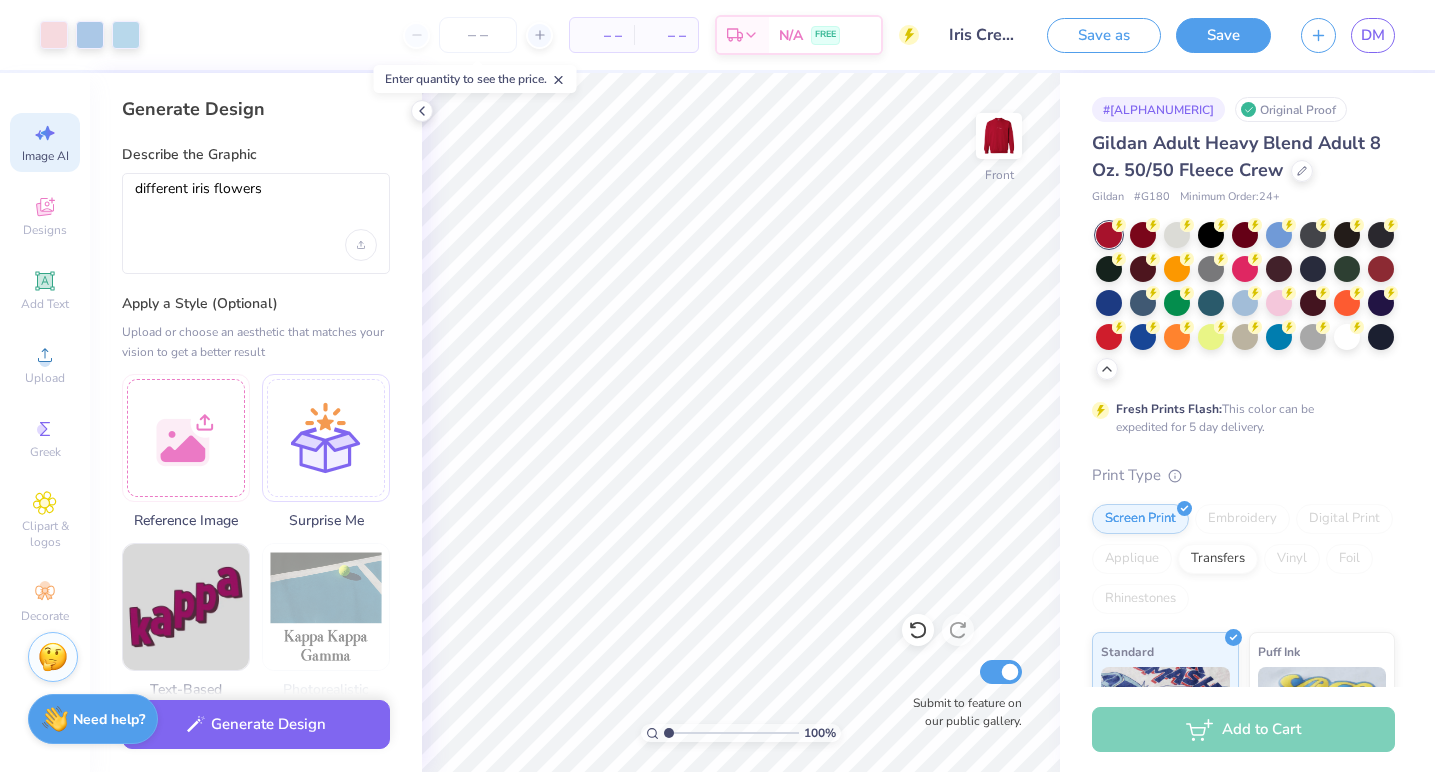 select on "4" 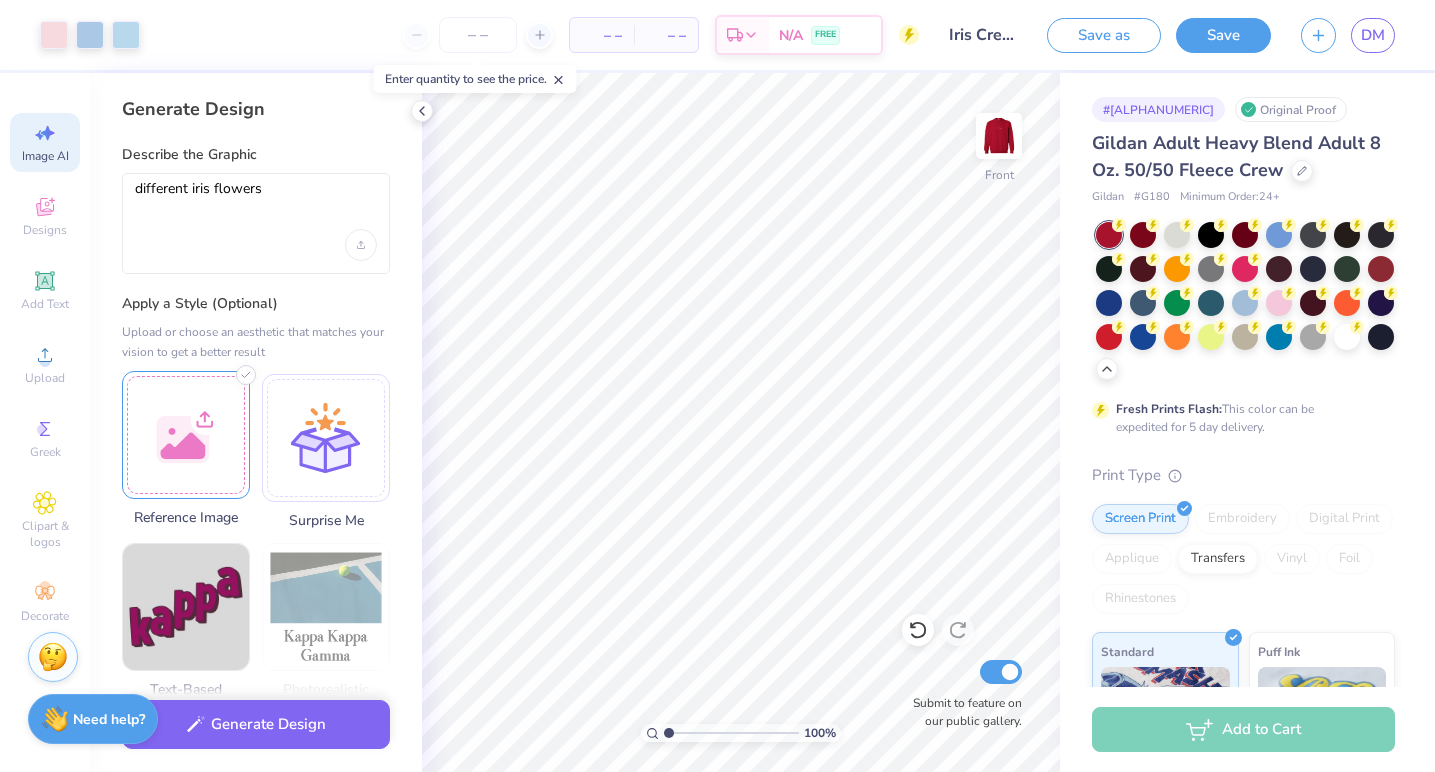 click at bounding box center [186, 435] 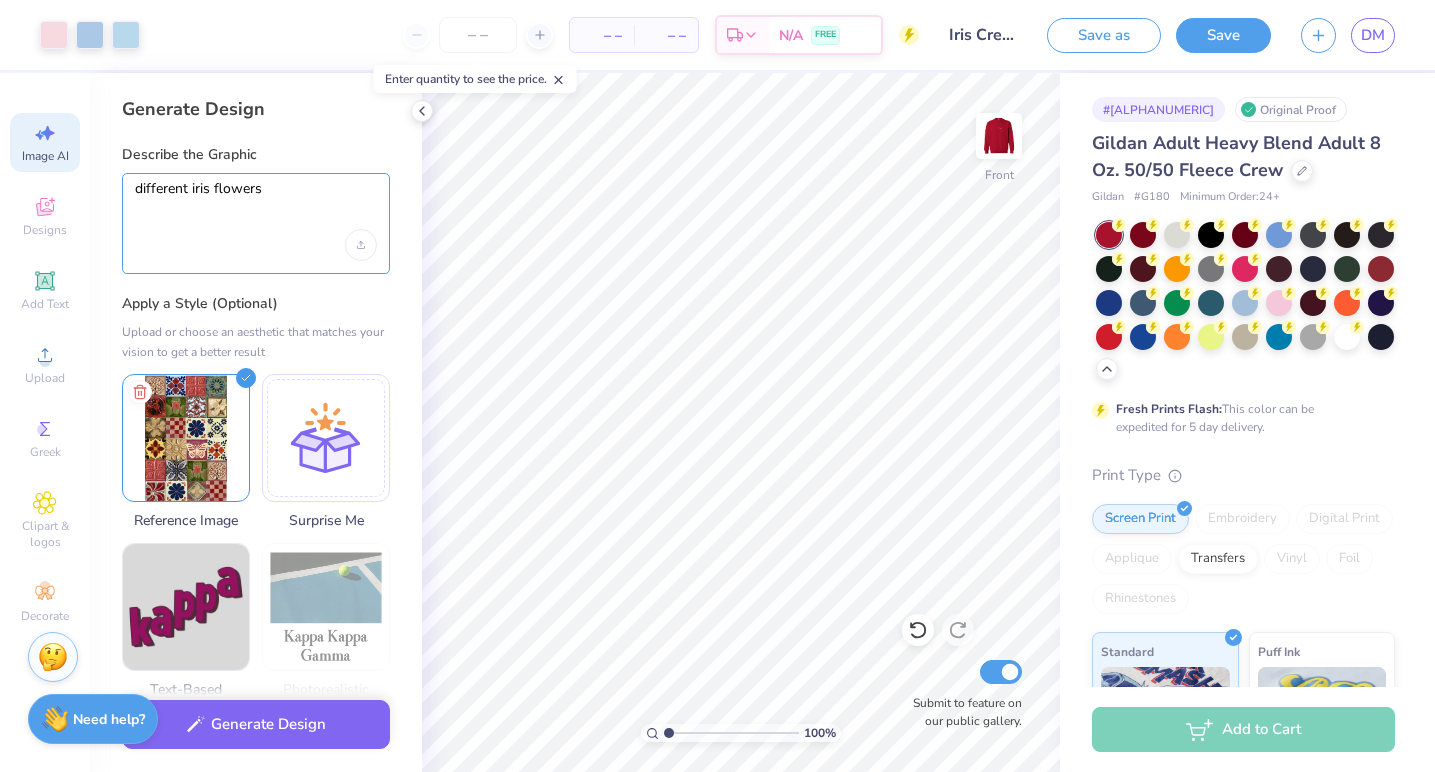 click on "different iris flowers" at bounding box center [256, 205] 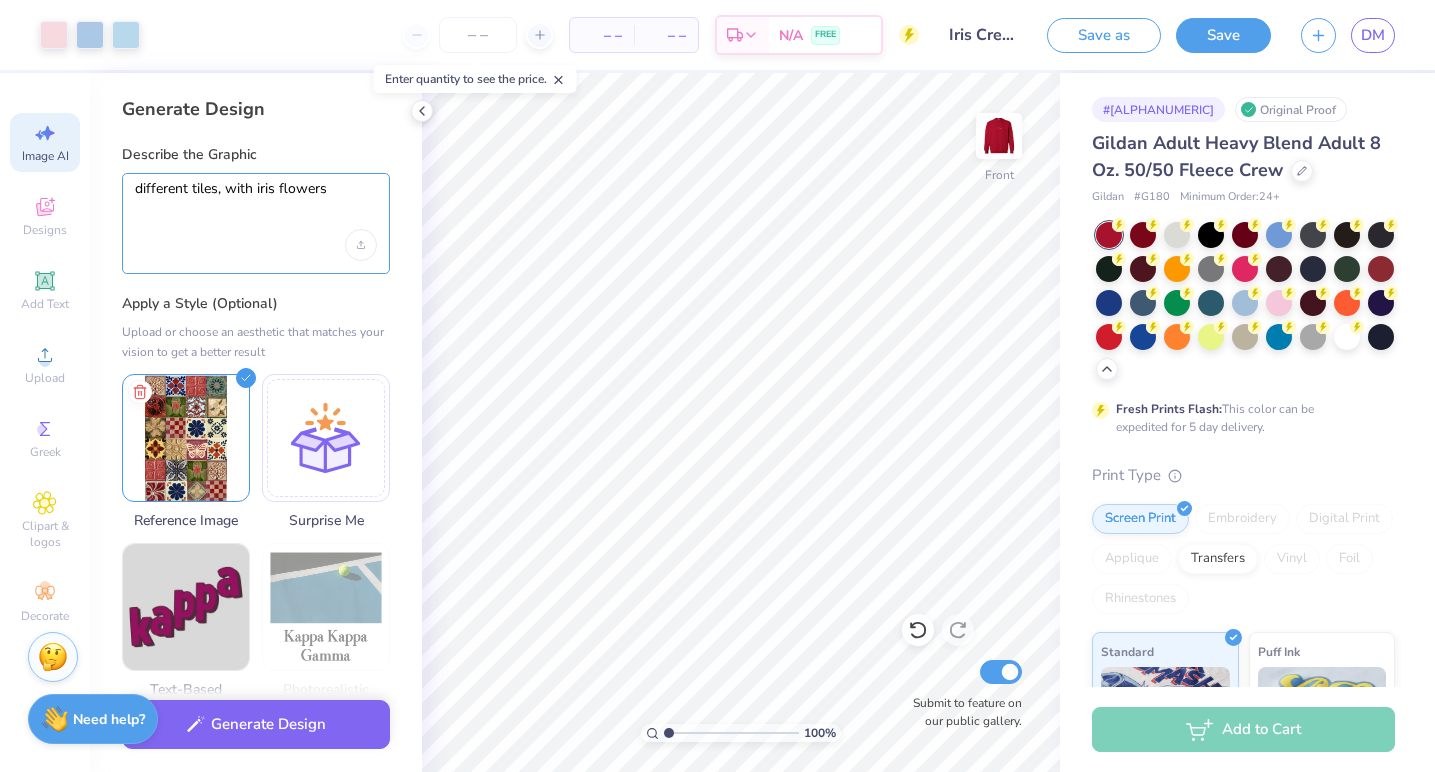 click on "different tiles, with iris flowers" at bounding box center (256, 205) 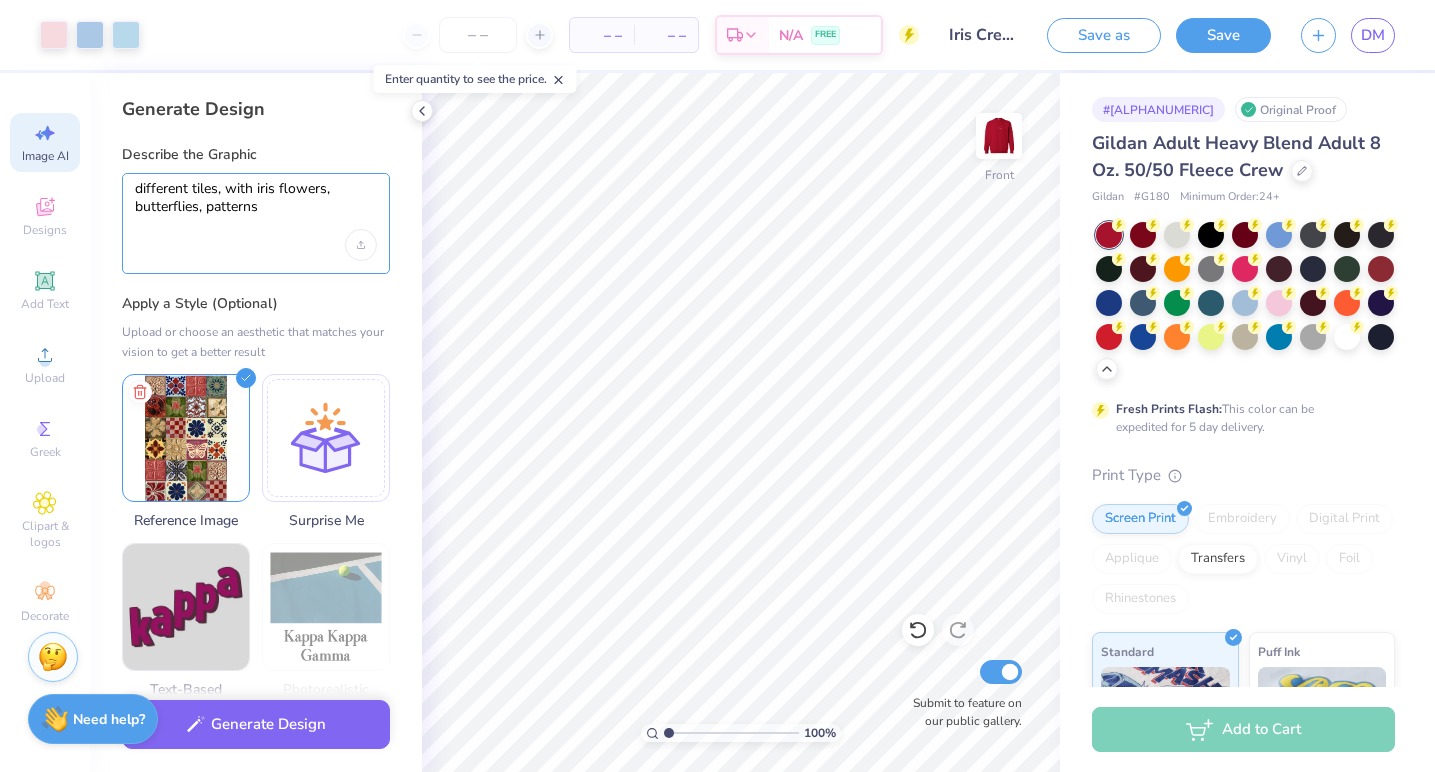 click on "different tiles, with iris flowers, butterflies, patterns" at bounding box center [256, 205] 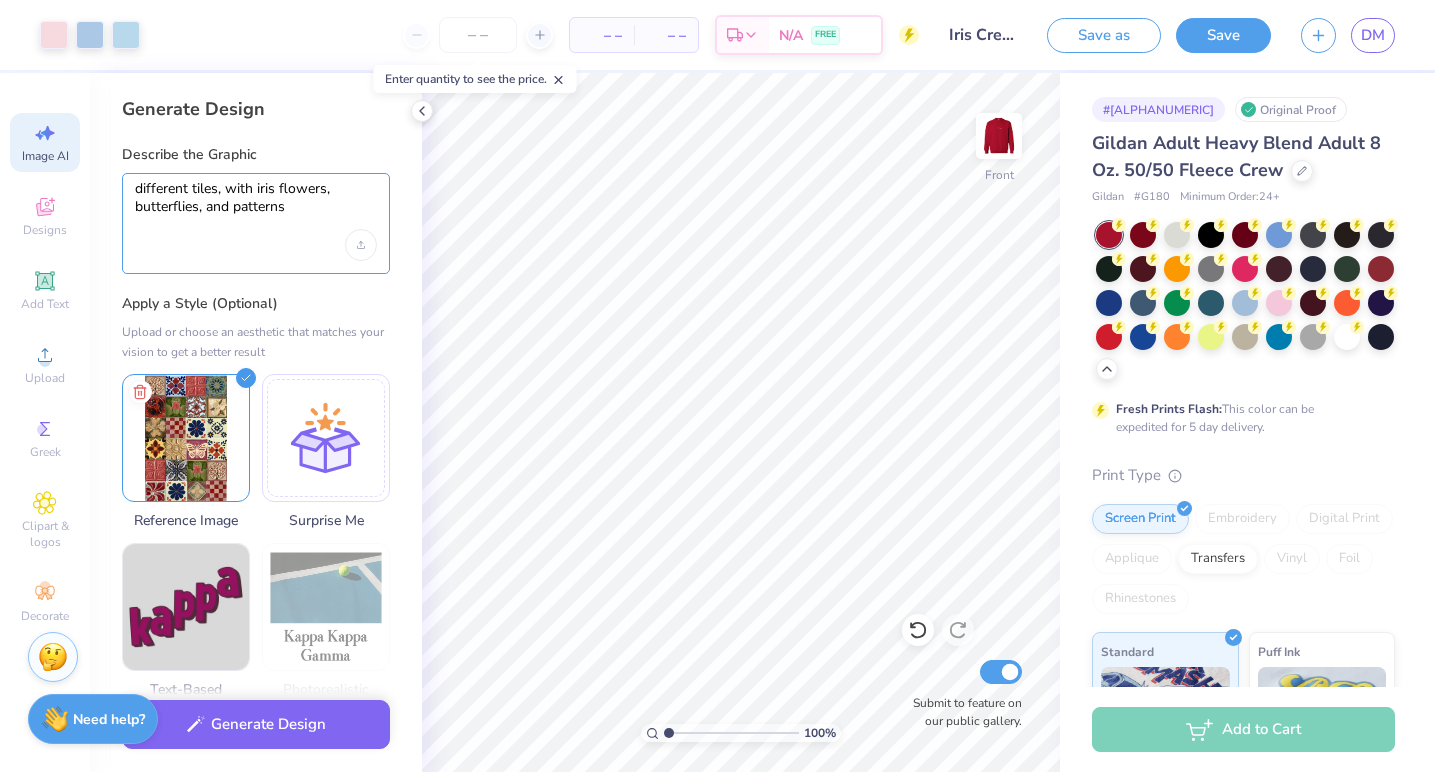 click on "different tiles, with iris flowers, butterflies, and patterns" at bounding box center [256, 205] 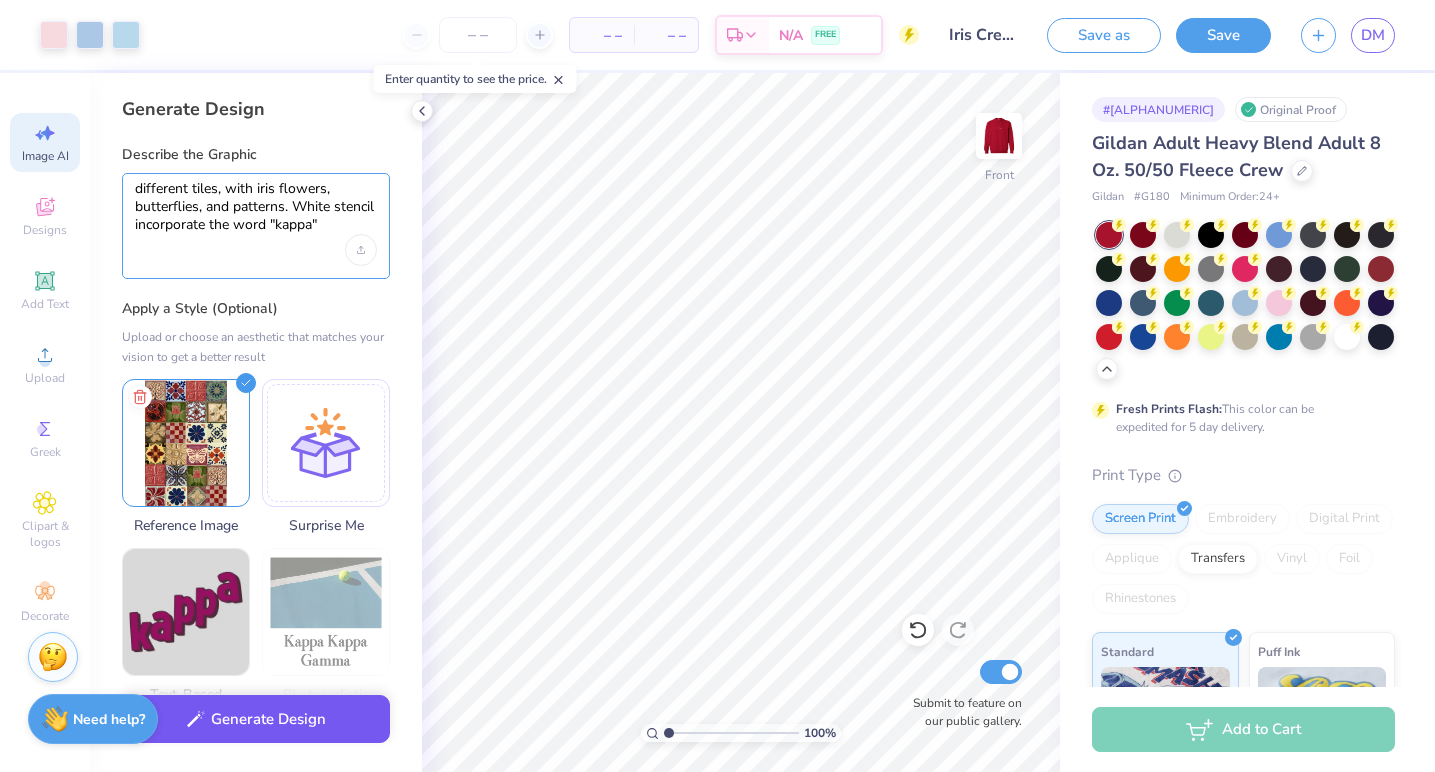 type on "different tiles, with iris flowers, butterflies, and patterns. White stencil incorporate the word "kappa"" 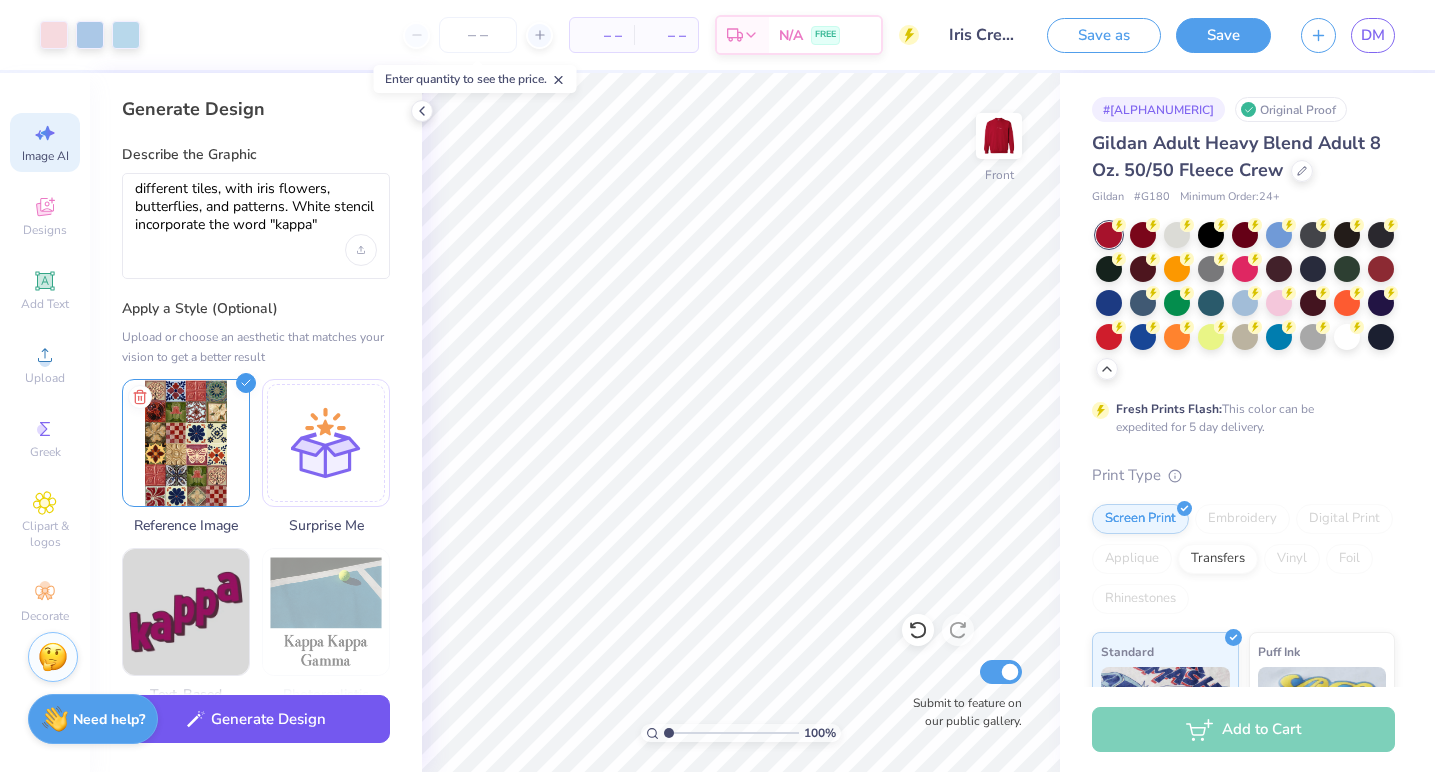 click on "Generate Design" at bounding box center (256, 719) 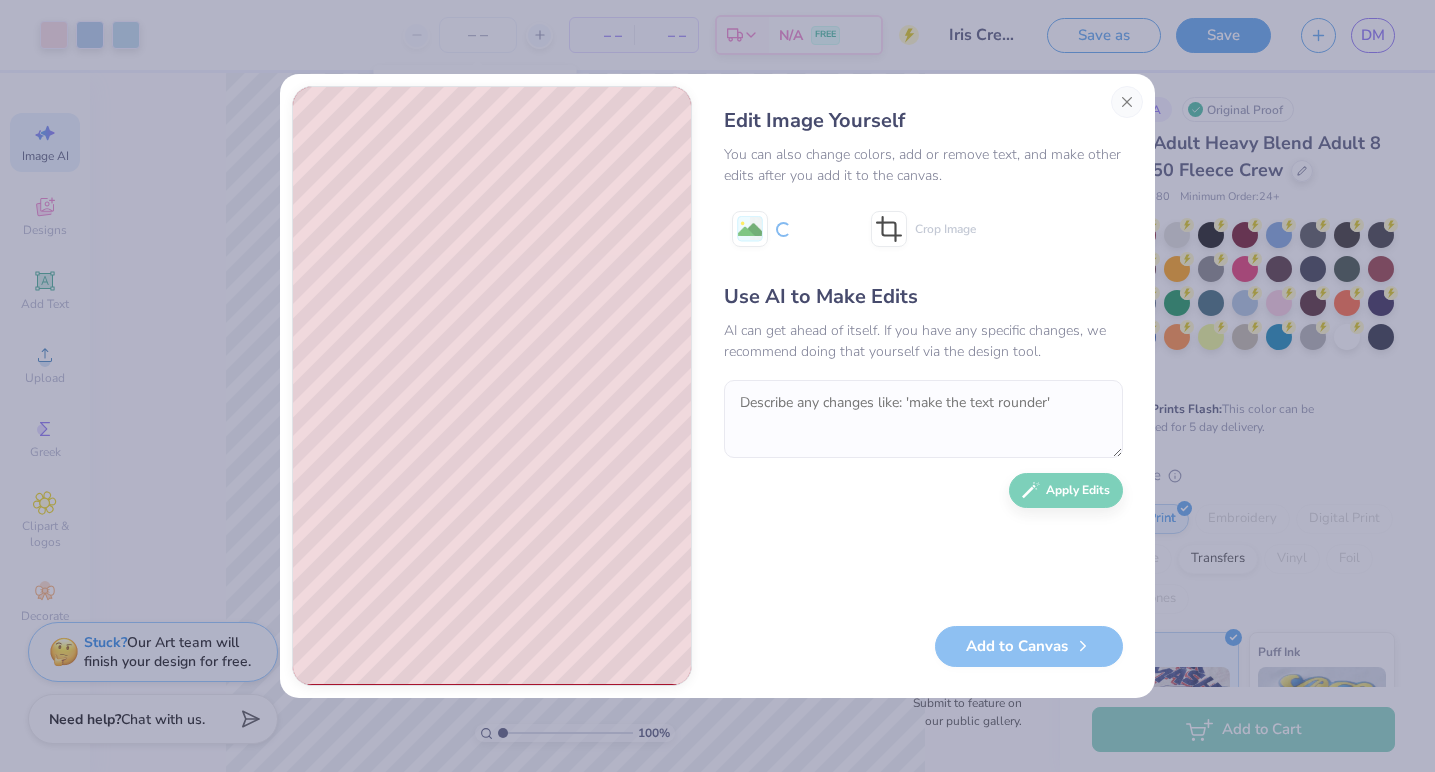 scroll, scrollTop: 0, scrollLeft: 0, axis: both 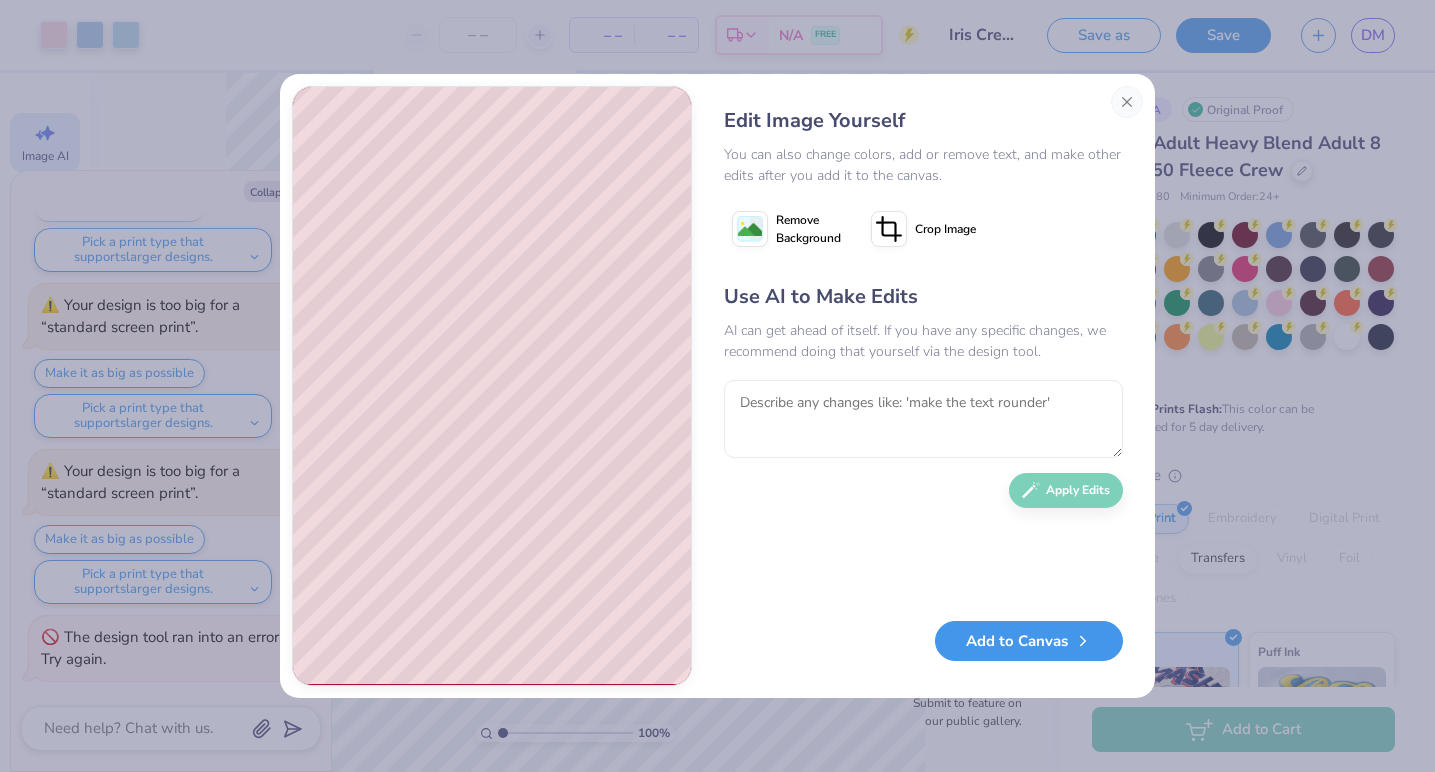 click on "Add to Canvas" at bounding box center [1029, 641] 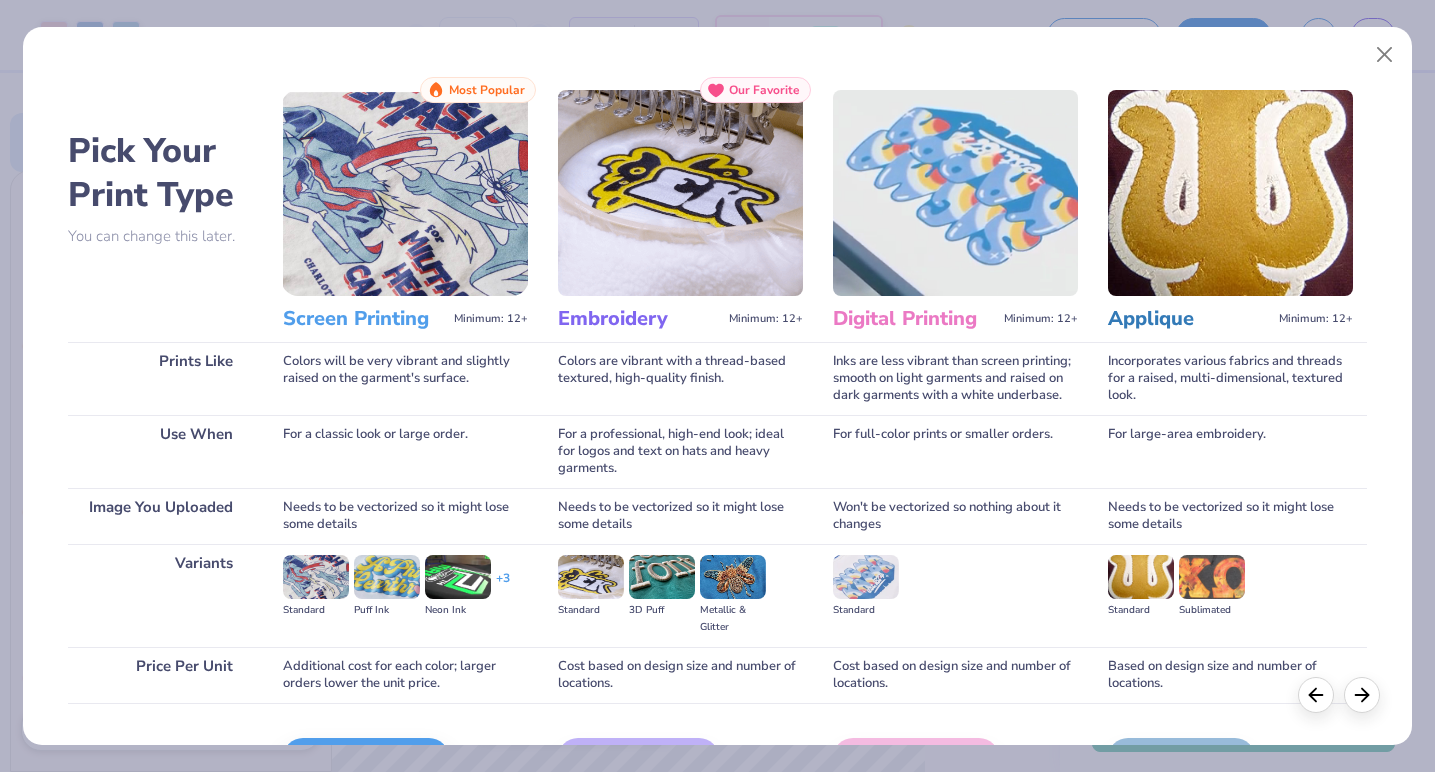 scroll, scrollTop: 125, scrollLeft: 0, axis: vertical 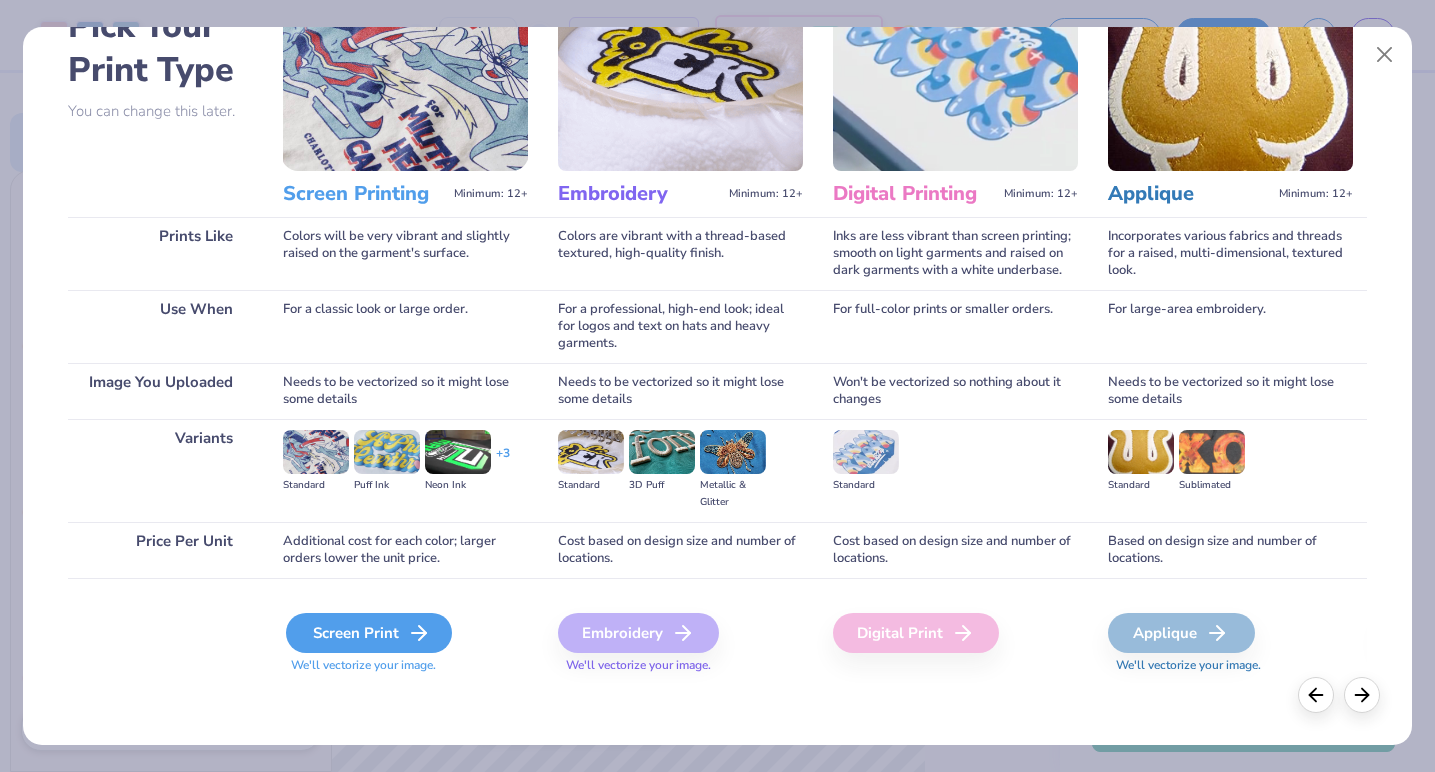 click on "Screen Print" at bounding box center (369, 633) 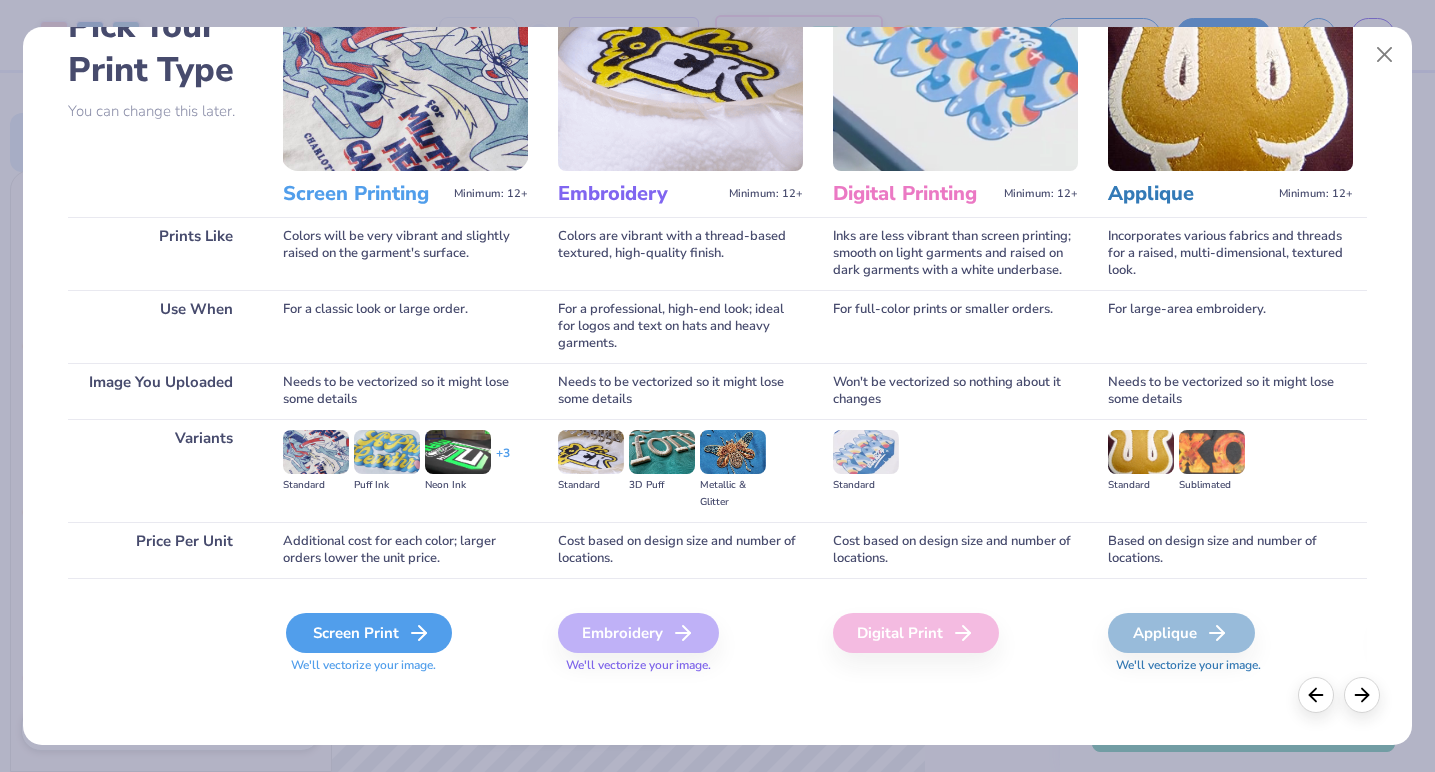 click on "Screen Print" at bounding box center (369, 633) 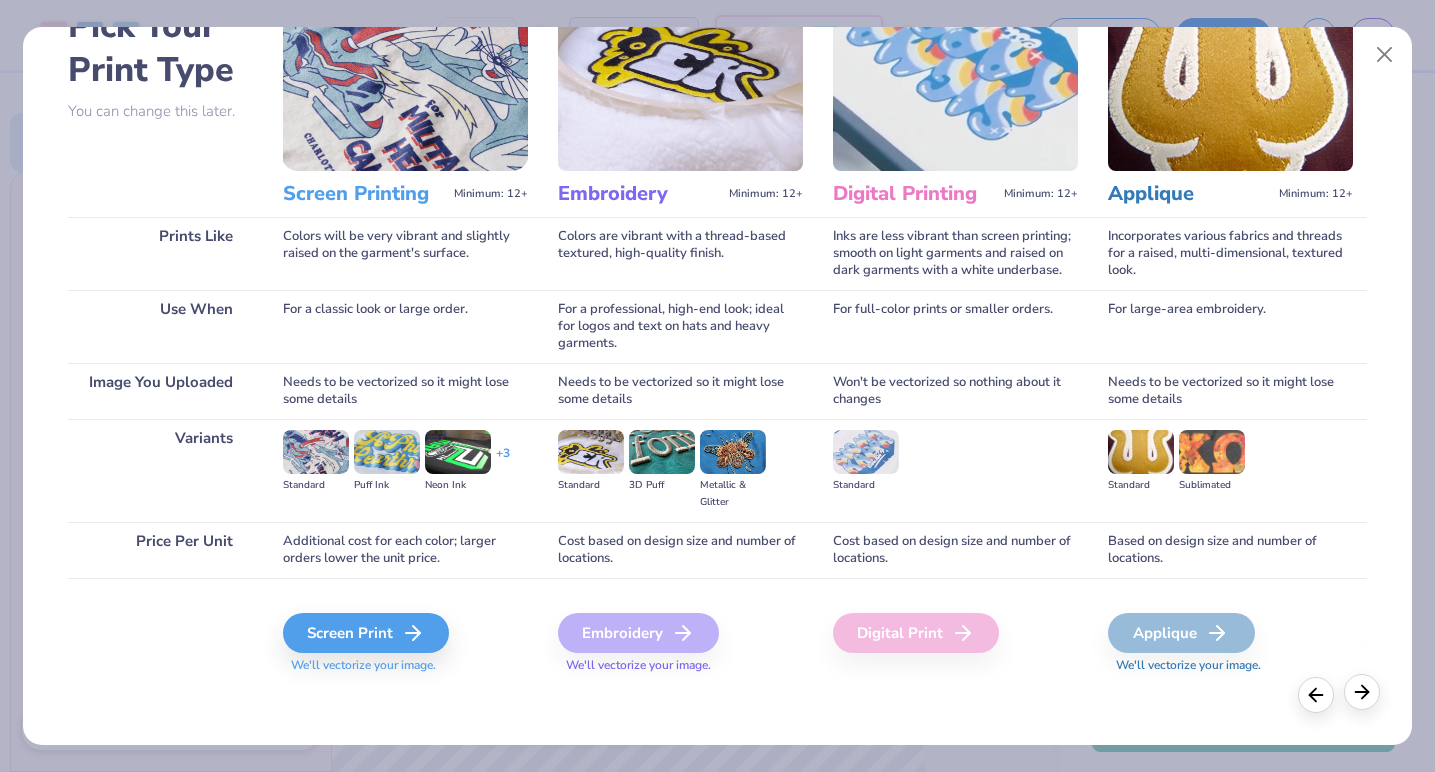click 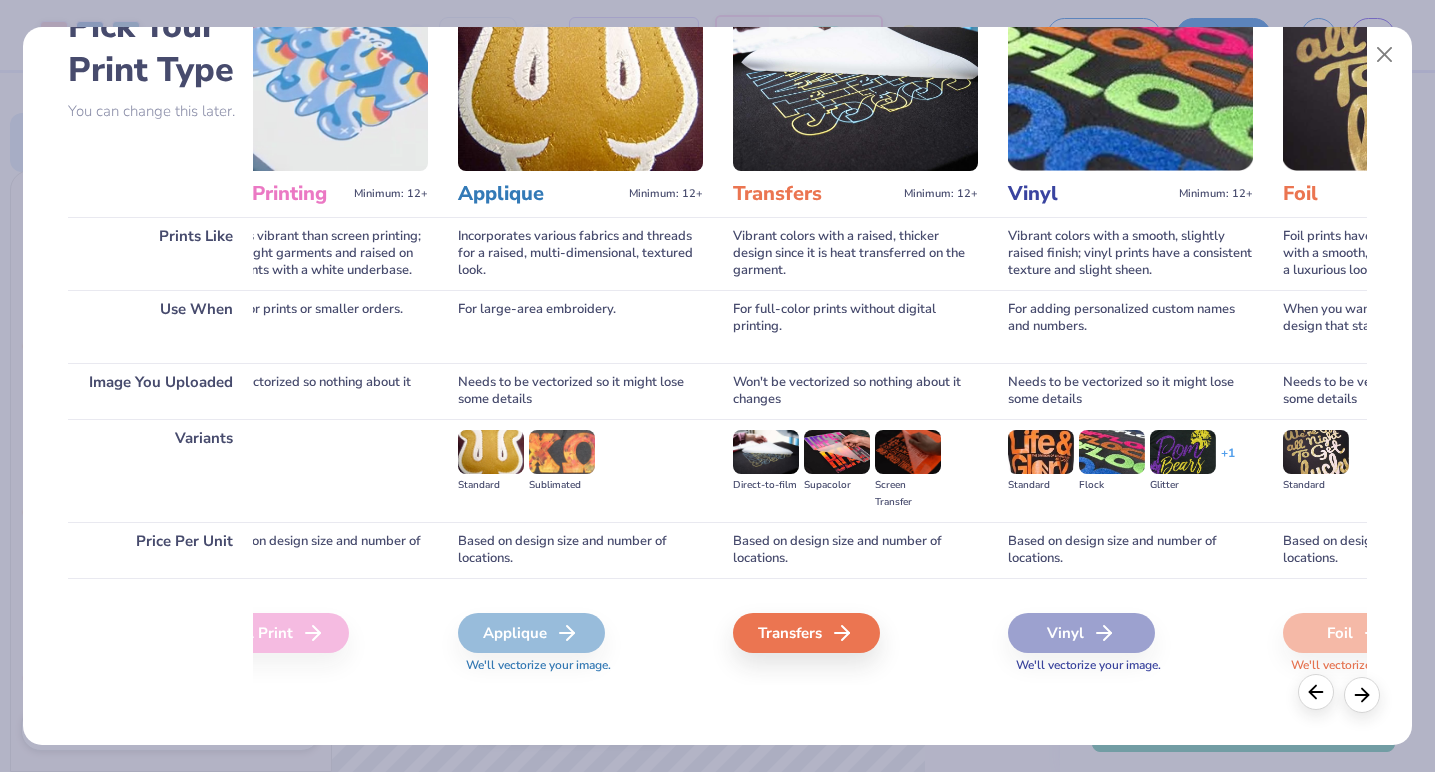 click at bounding box center (1316, 692) 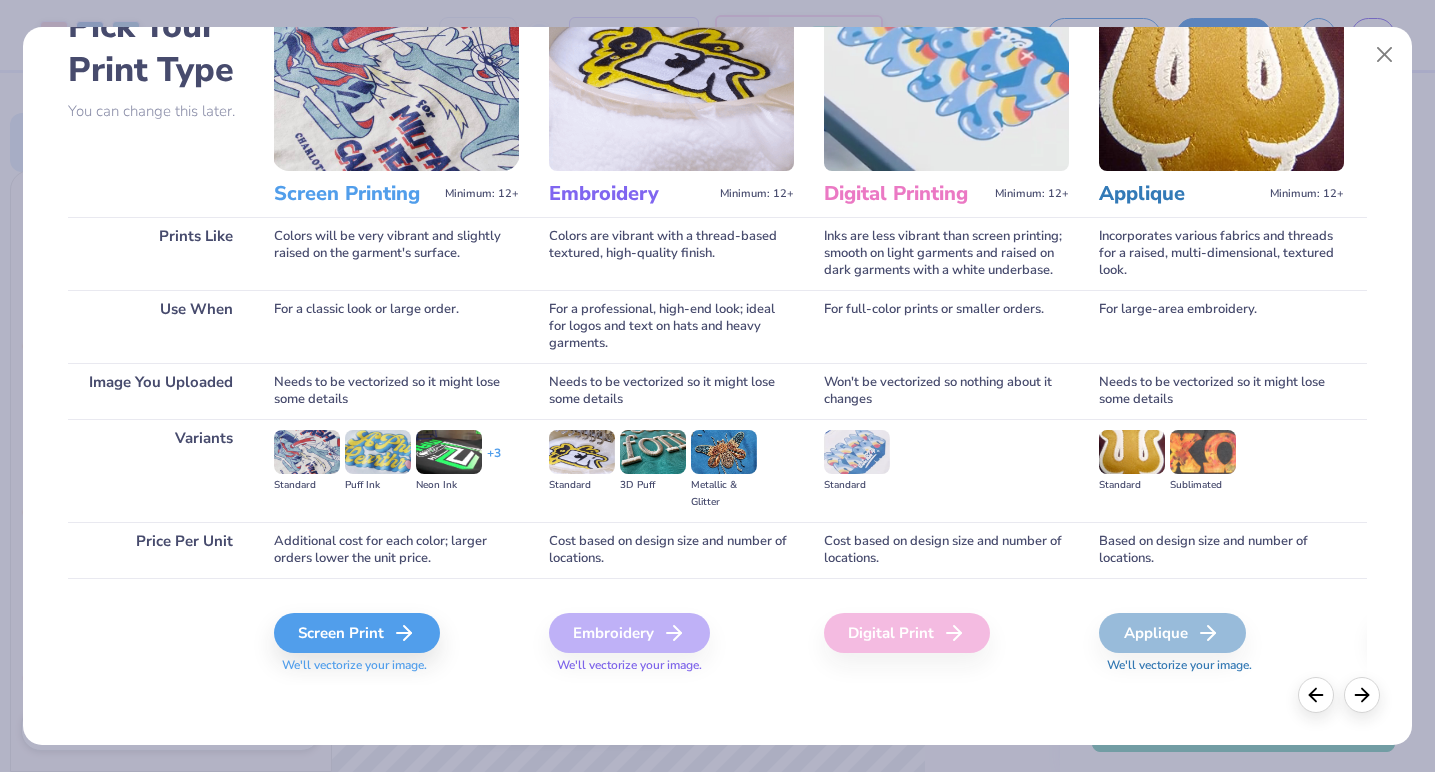 scroll, scrollTop: 0, scrollLeft: 0, axis: both 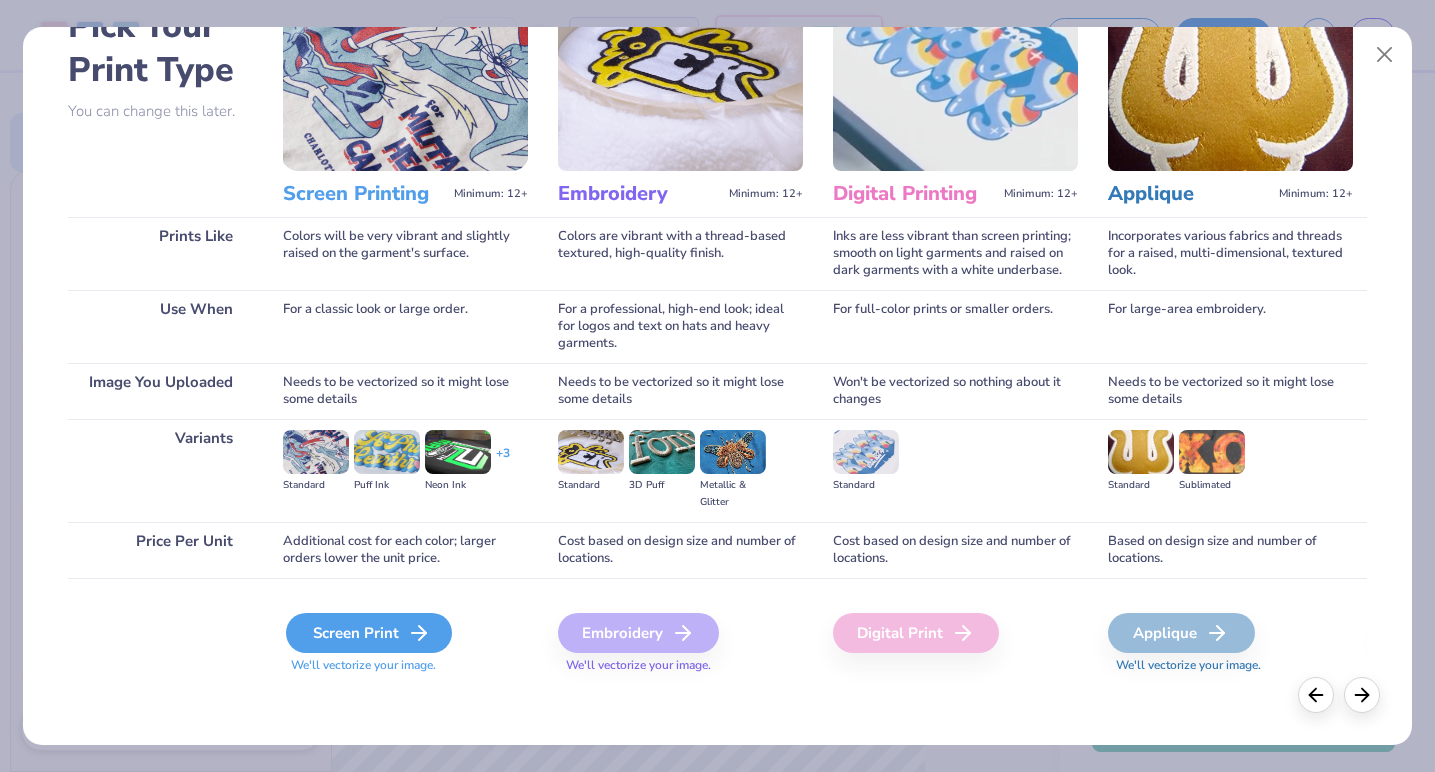 click on "Screen Print" at bounding box center [369, 633] 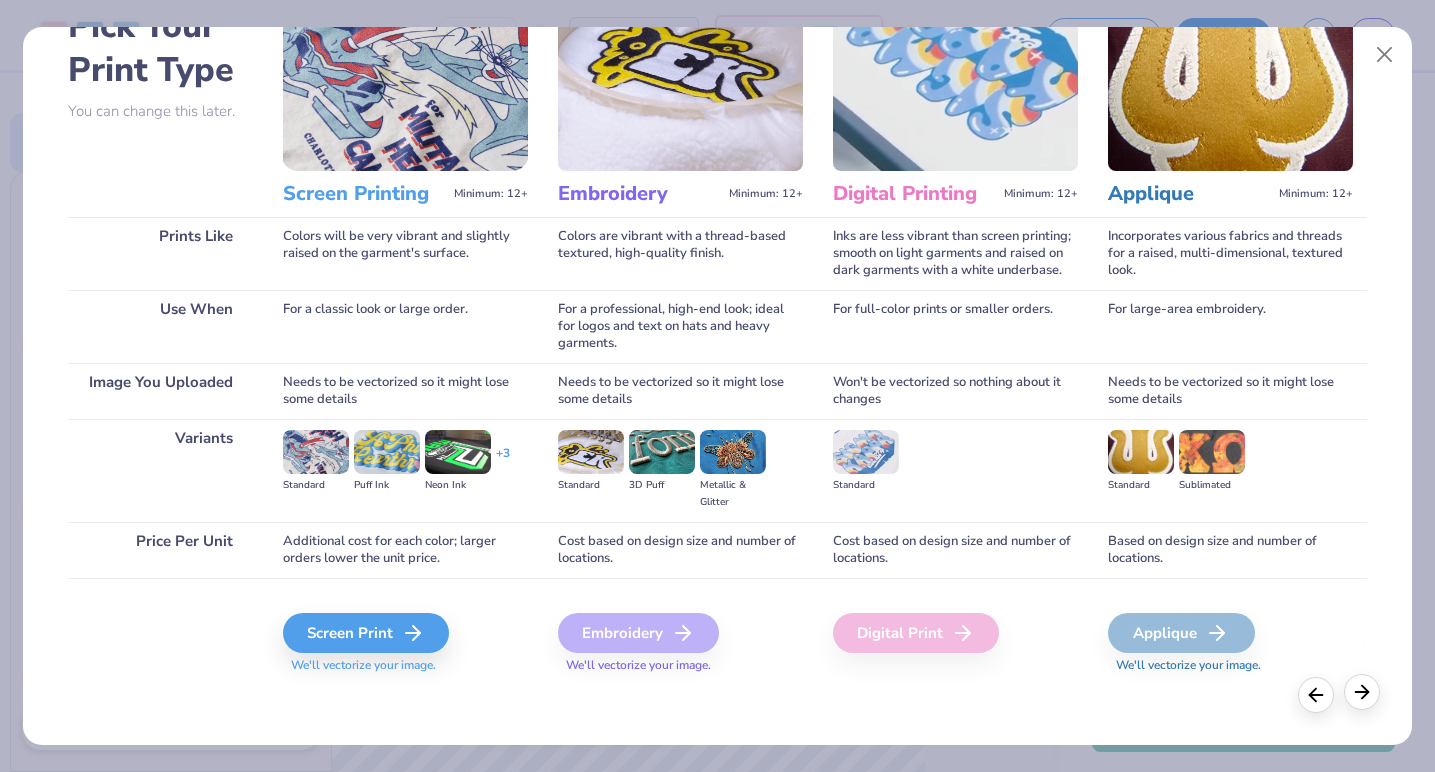 click 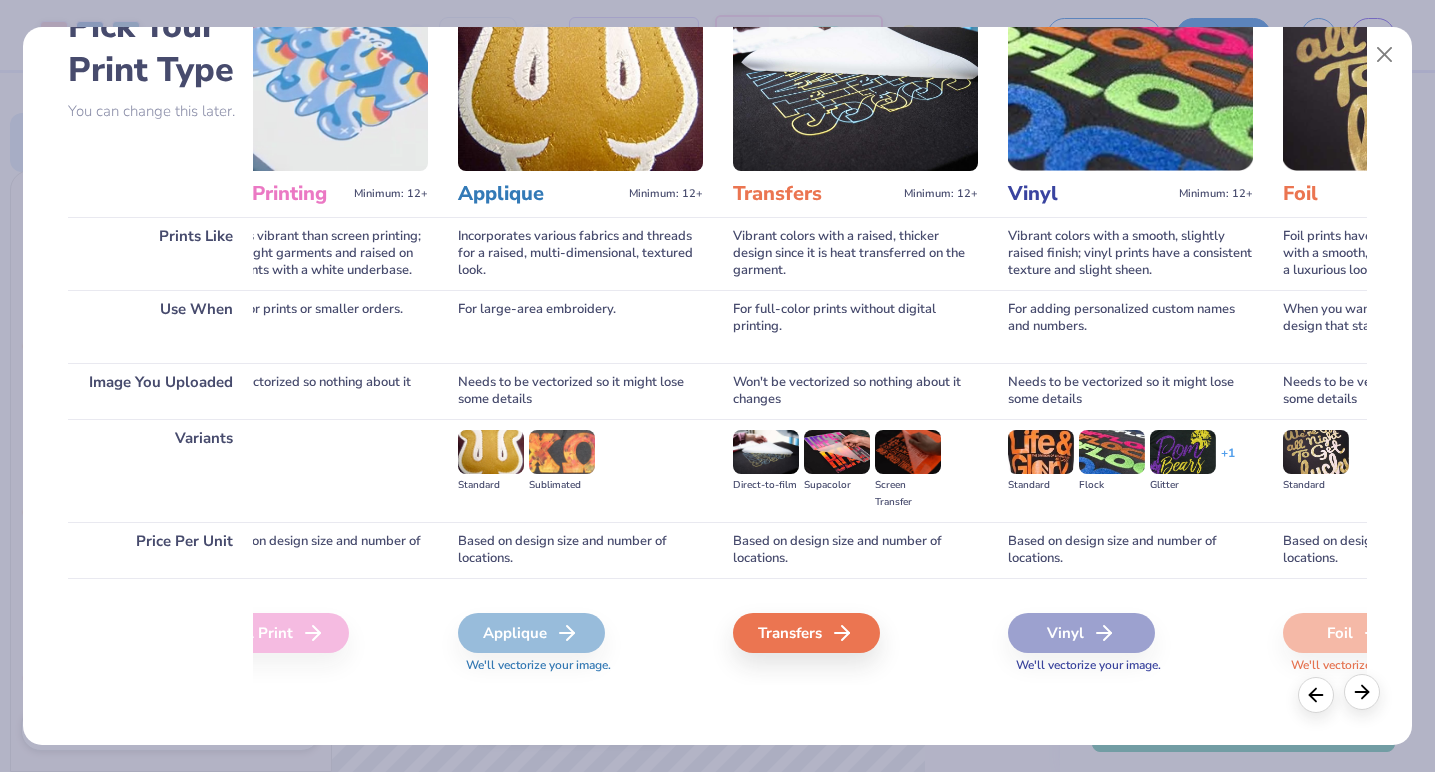 click 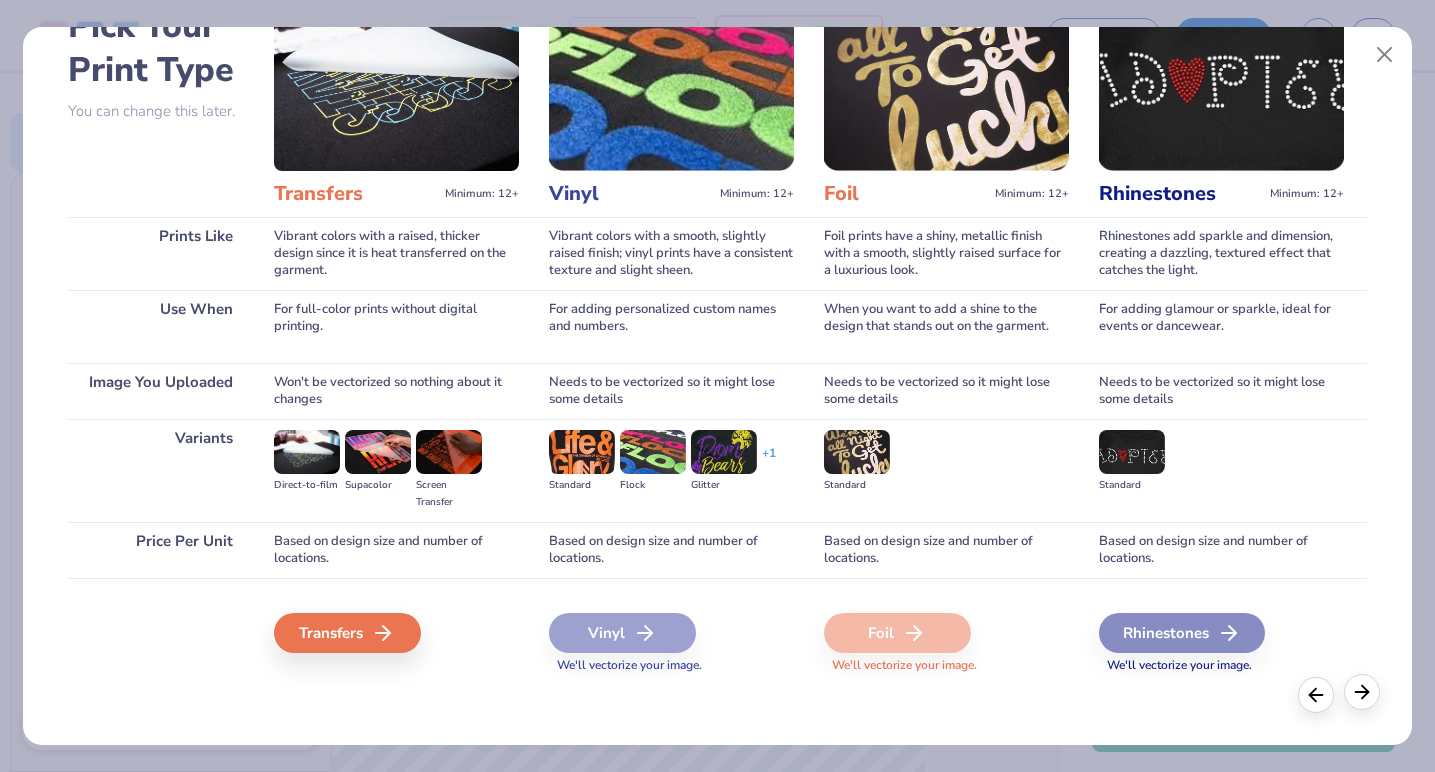 scroll, scrollTop: 0, scrollLeft: 1115, axis: horizontal 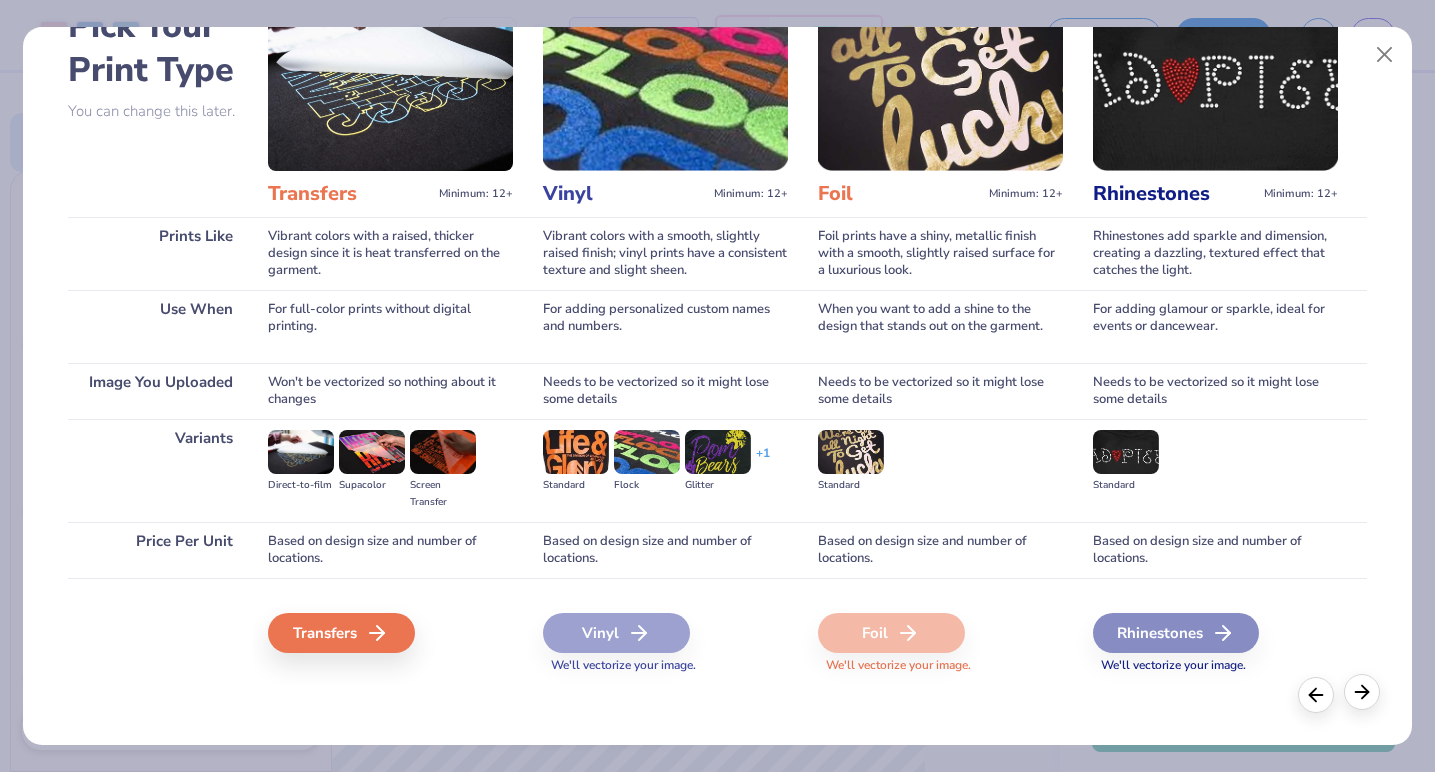 click 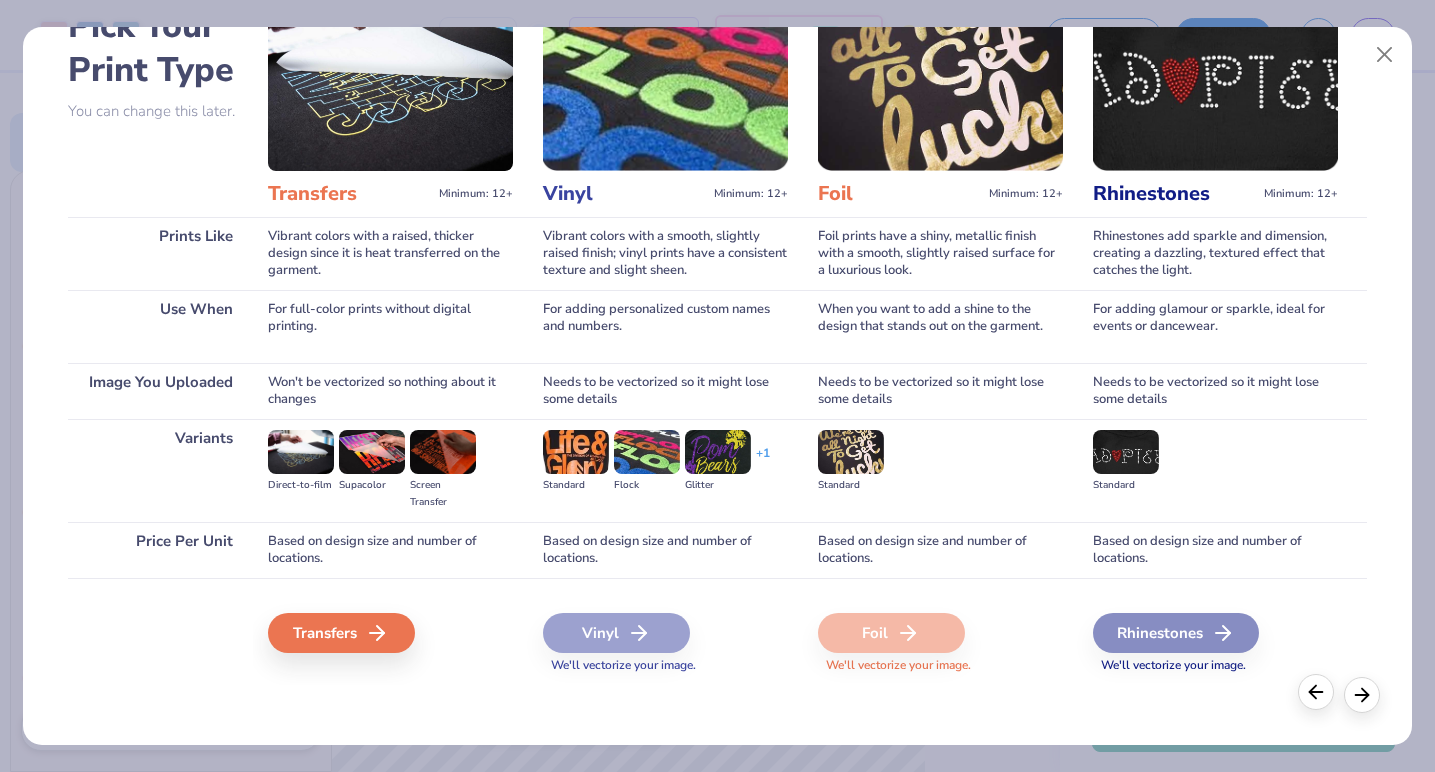 click 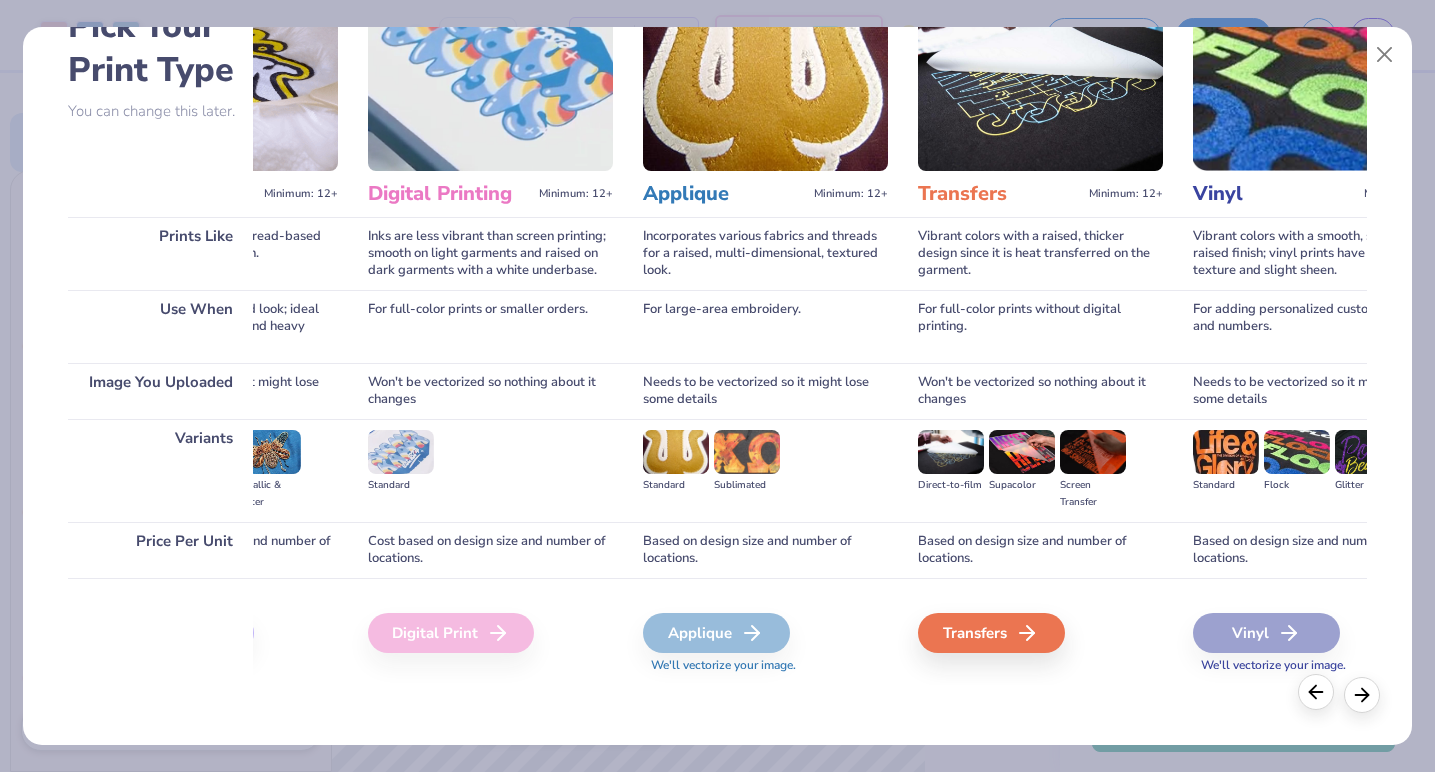click 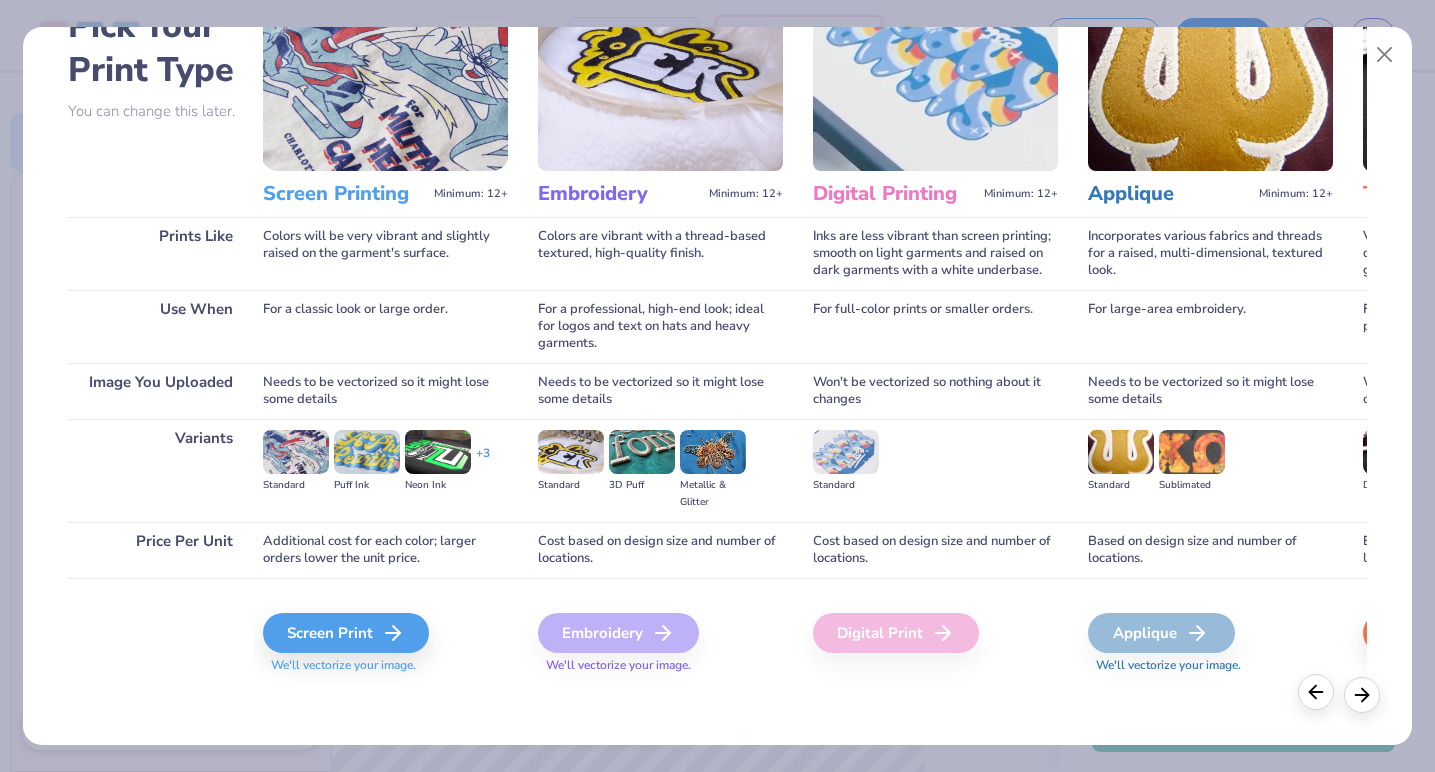 scroll, scrollTop: 0, scrollLeft: 0, axis: both 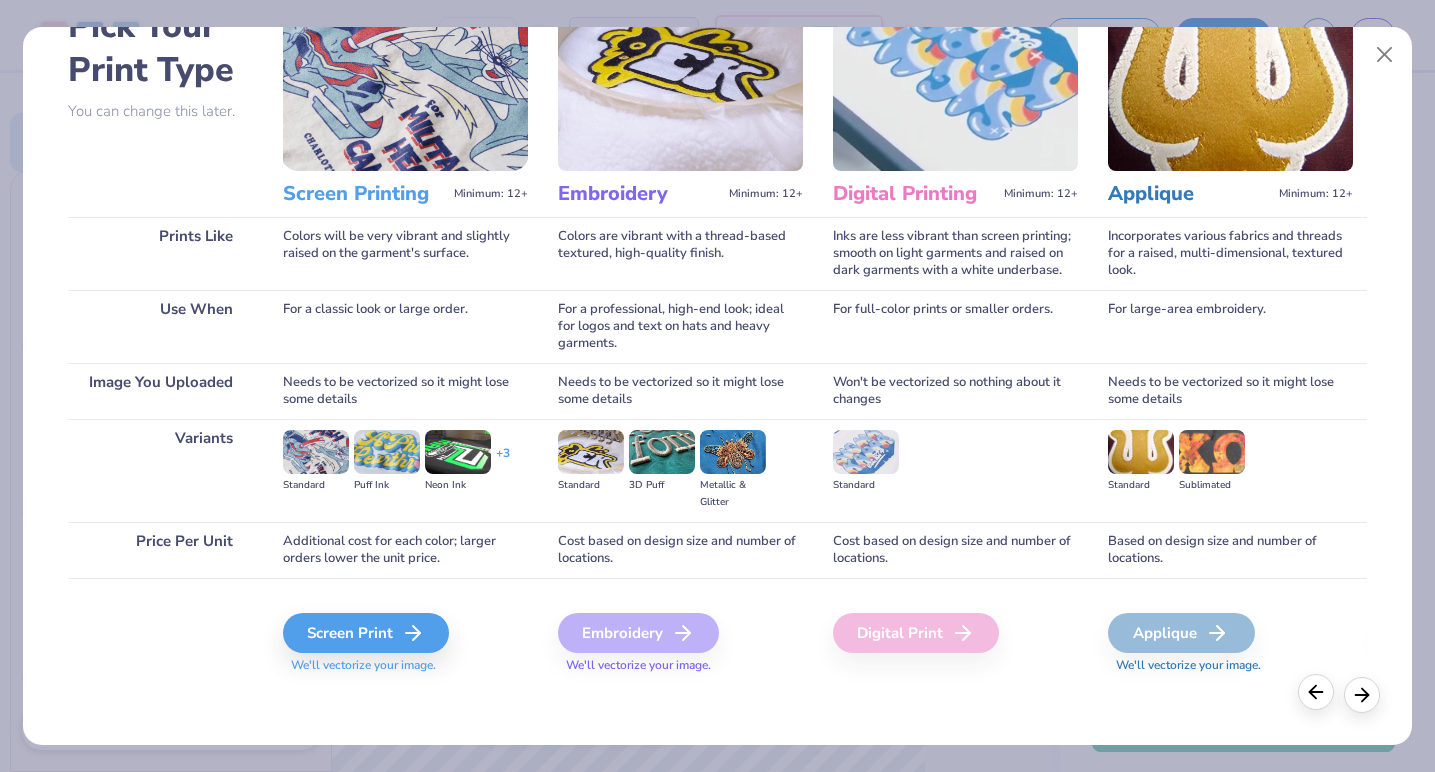 click 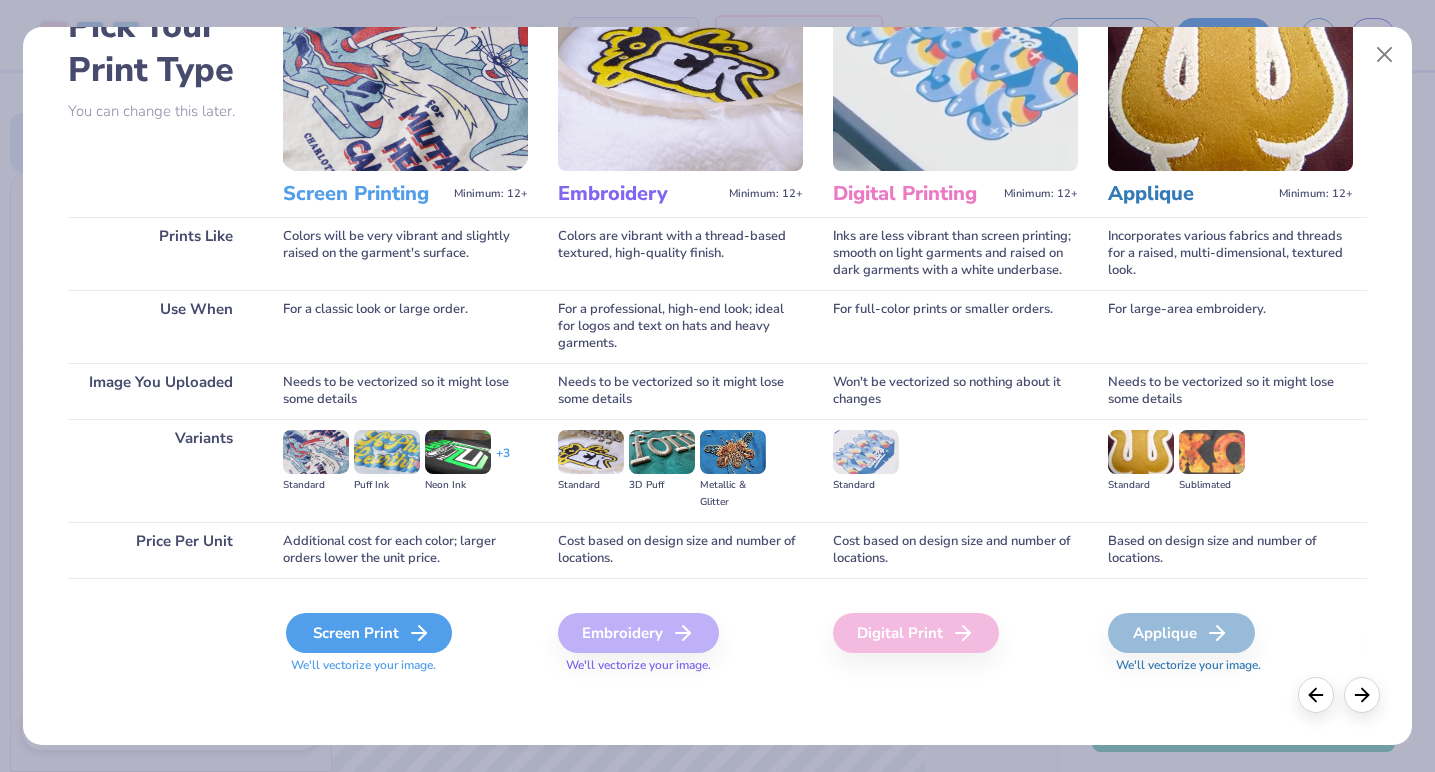 click on "Screen Print" at bounding box center [369, 633] 